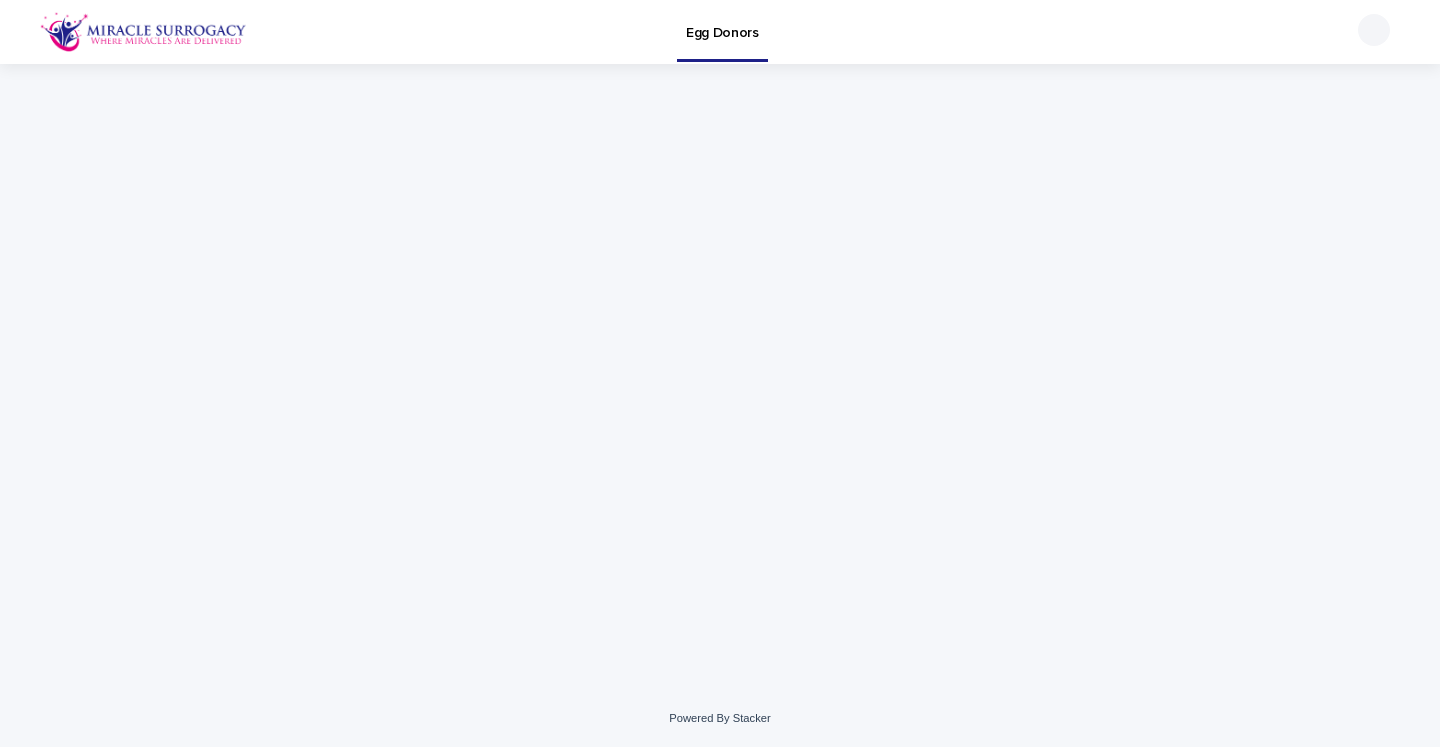 scroll, scrollTop: 0, scrollLeft: 0, axis: both 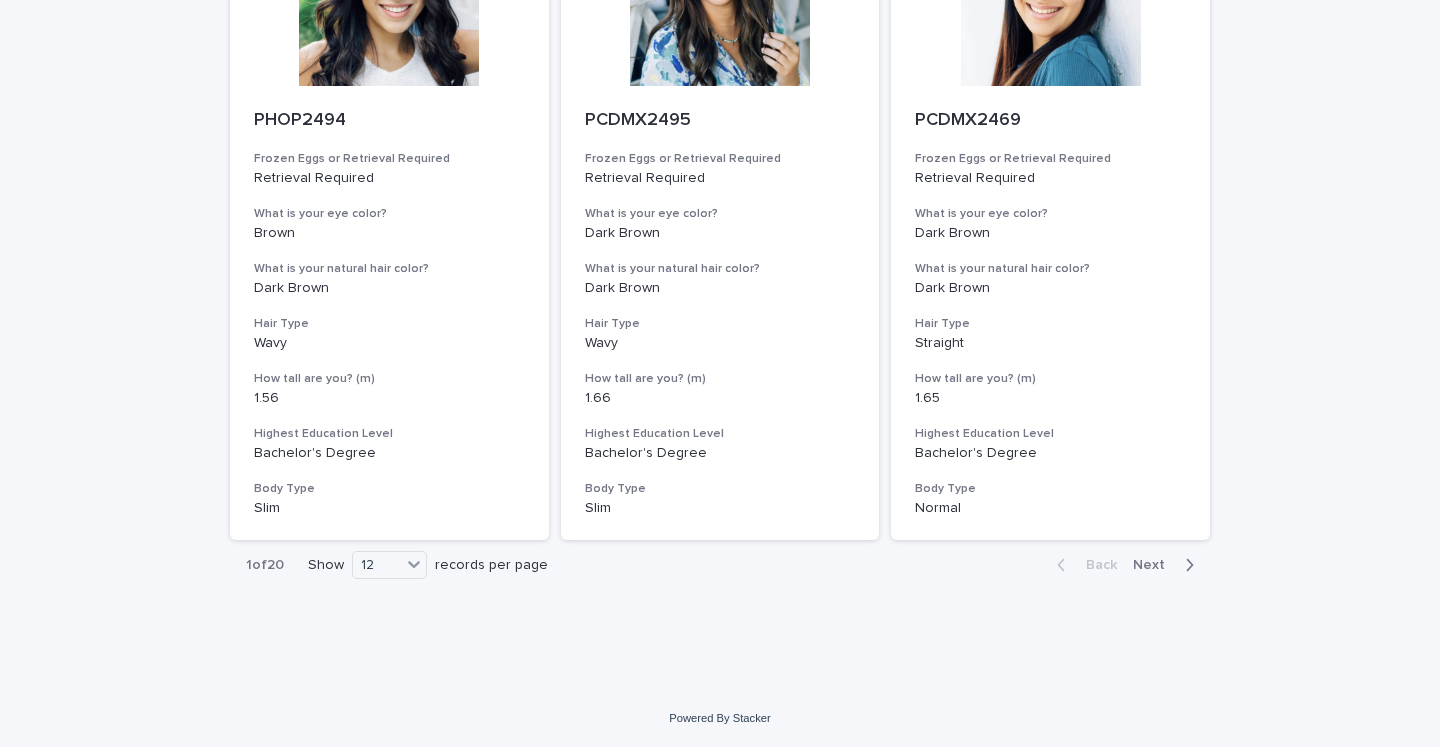 click on "Next" at bounding box center (1155, 565) 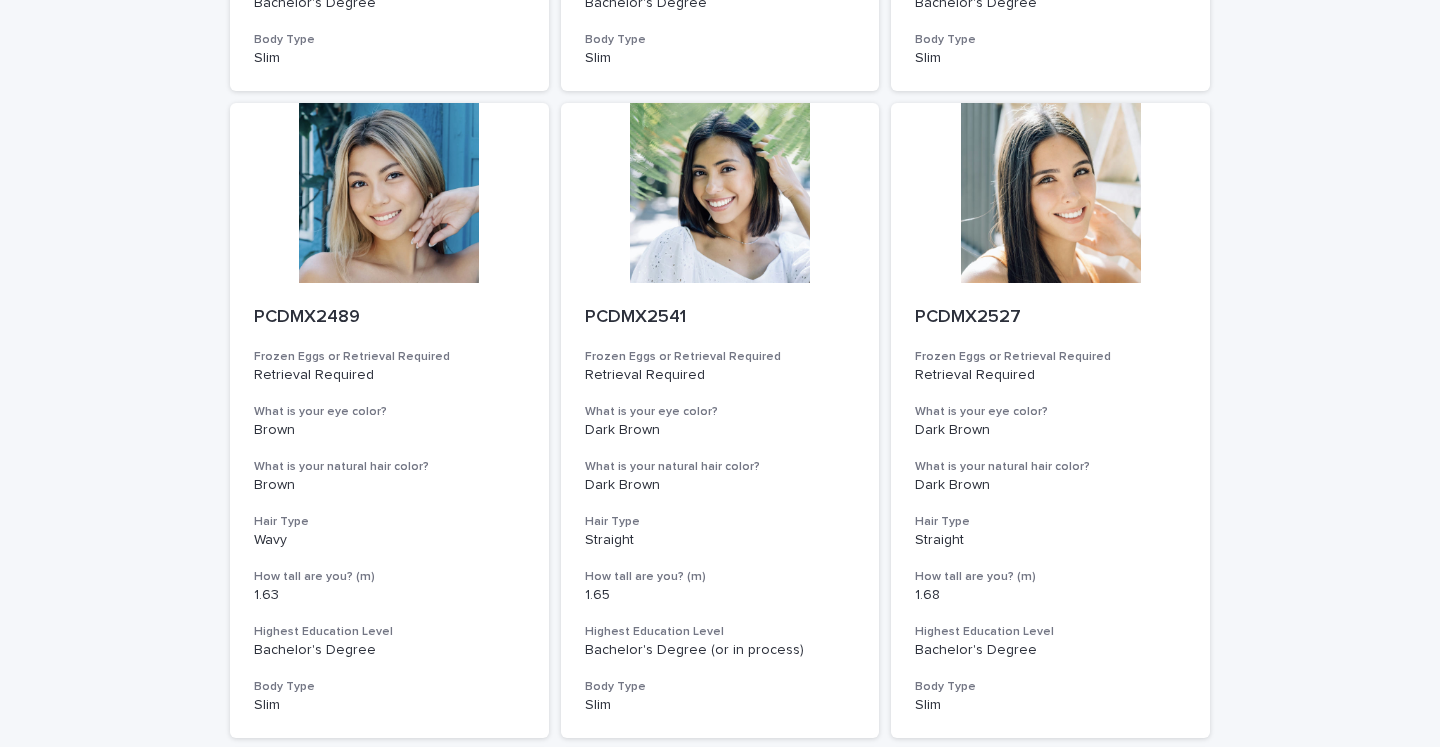 scroll, scrollTop: 1364, scrollLeft: 0, axis: vertical 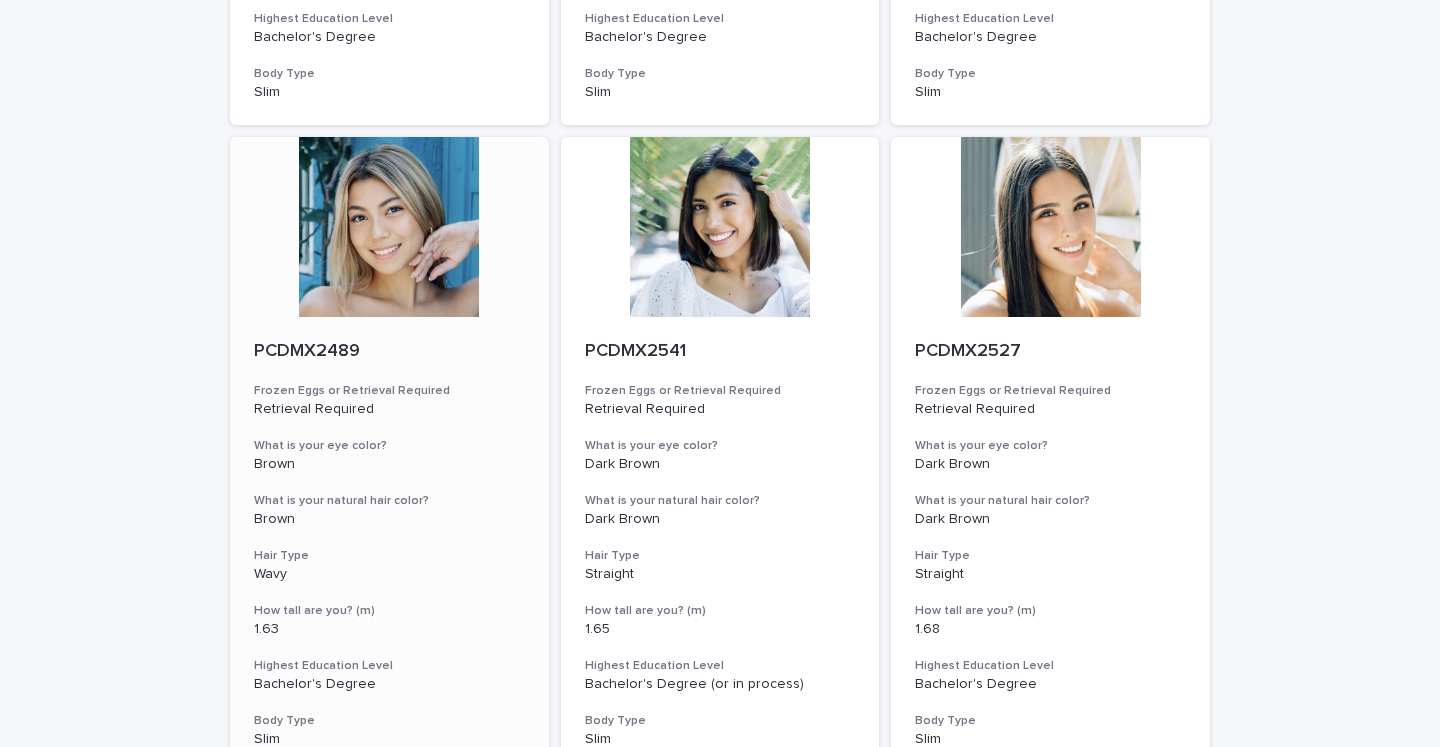 click on "PCDMX2489" at bounding box center (389, 352) 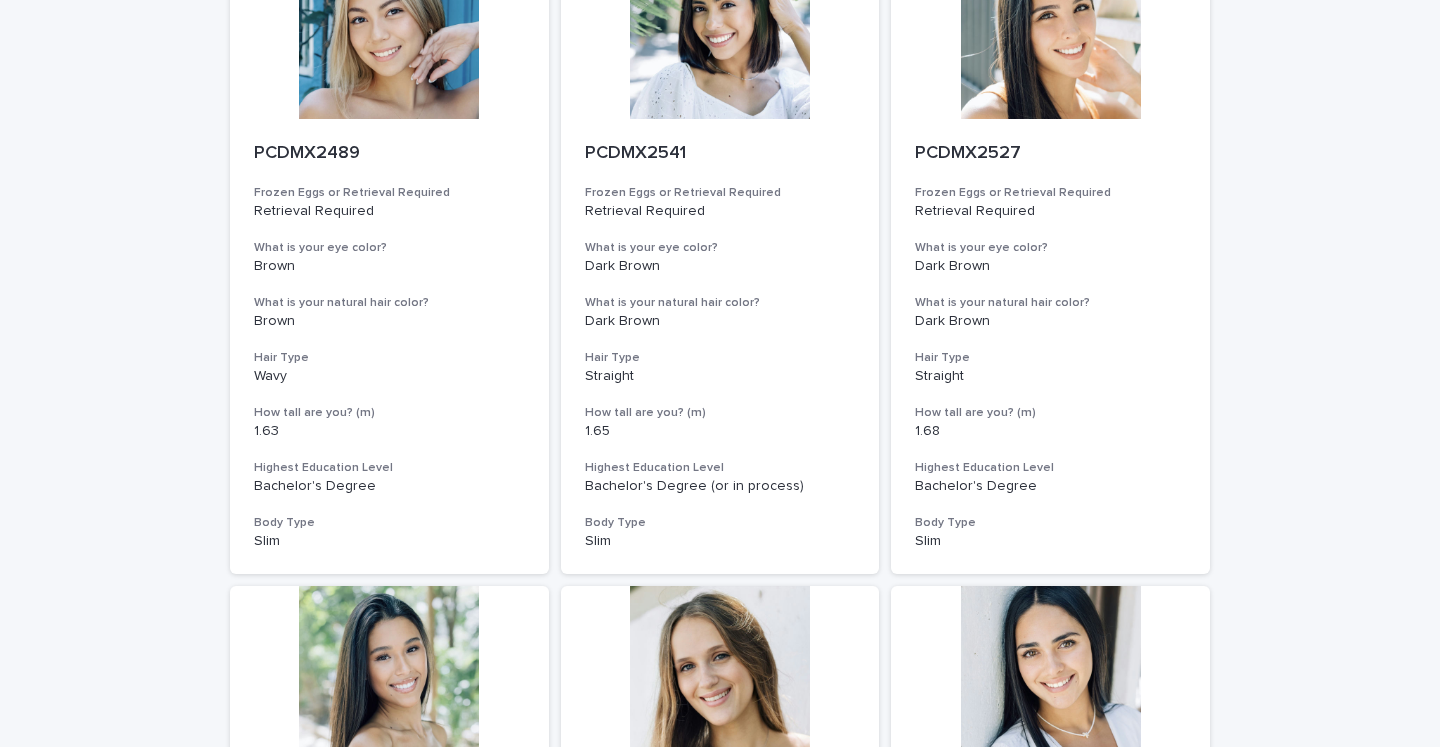 scroll, scrollTop: 1729, scrollLeft: 0, axis: vertical 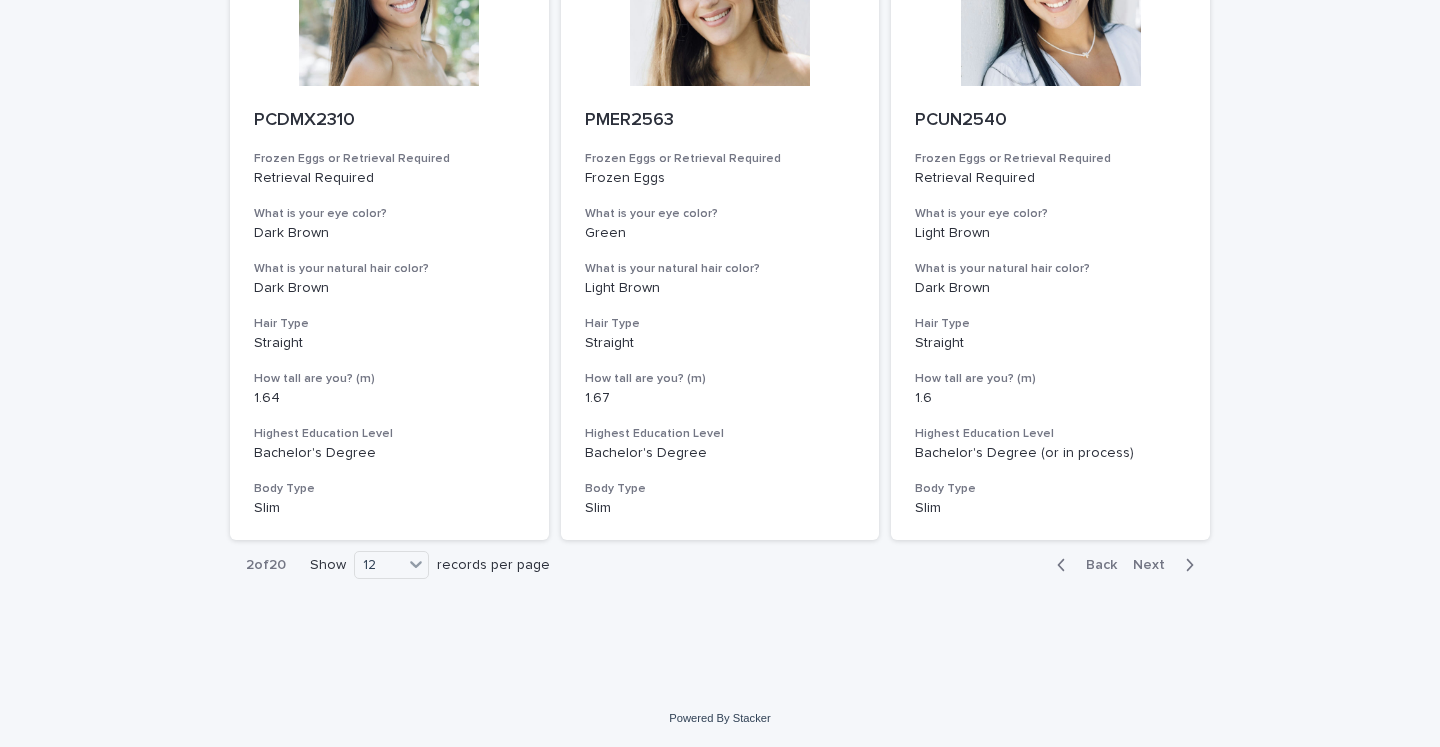 click on "Next" at bounding box center [1155, 565] 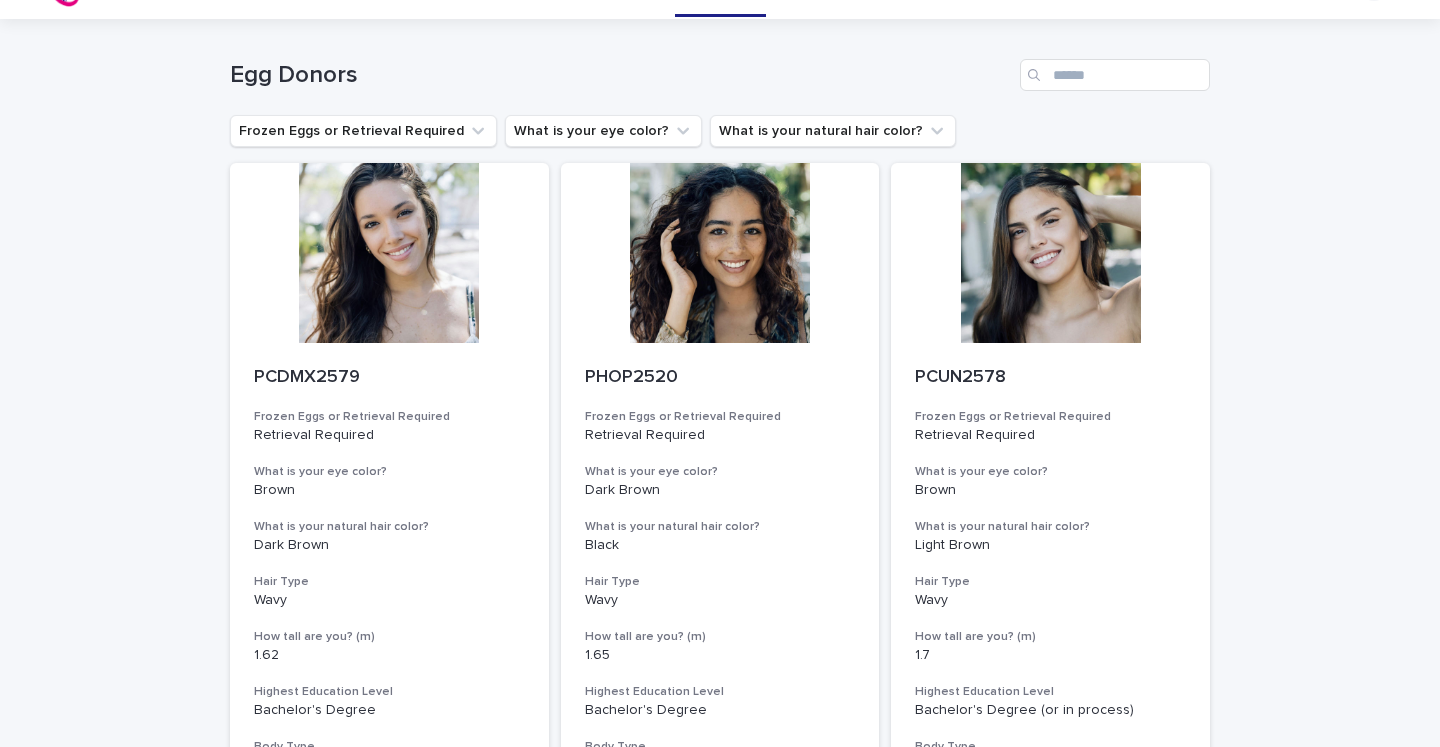 scroll, scrollTop: 0, scrollLeft: 0, axis: both 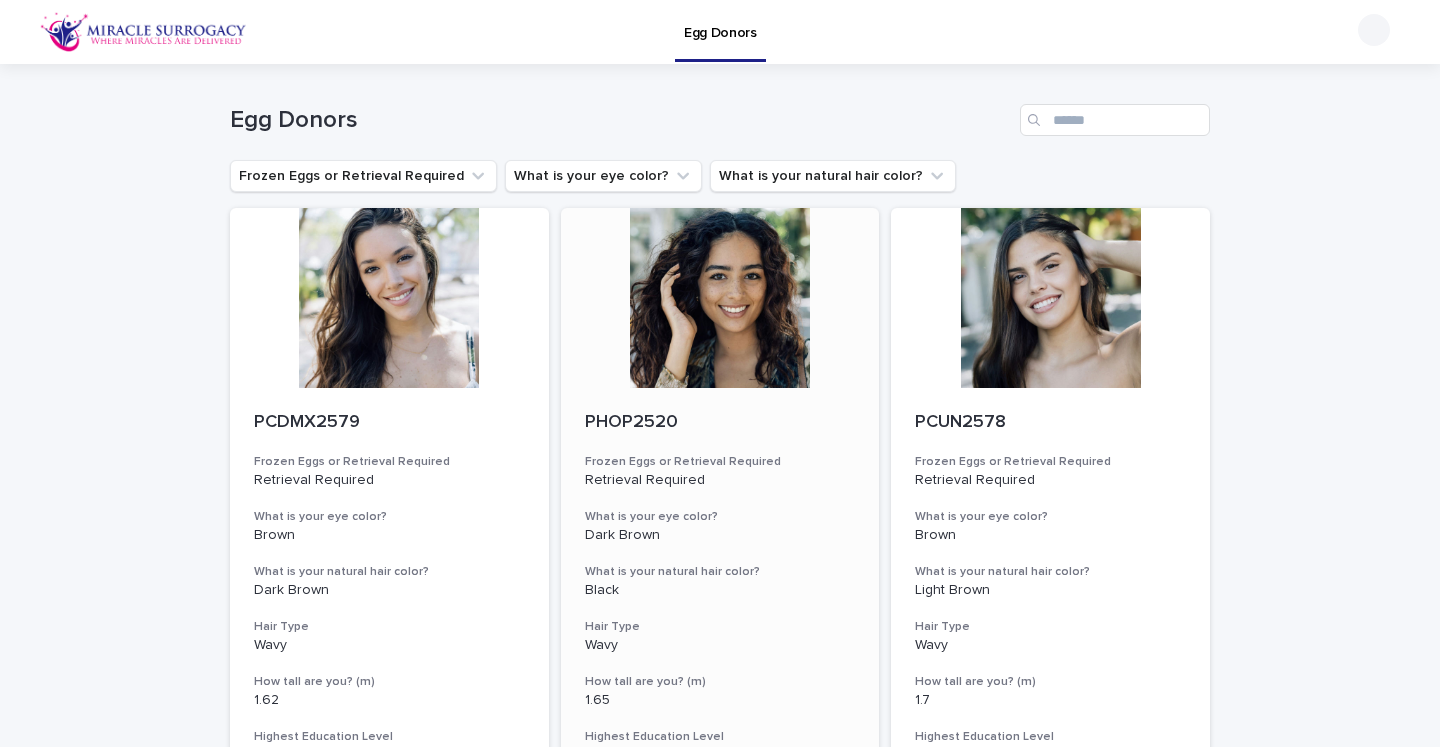click on "PHOP2520" at bounding box center [720, 423] 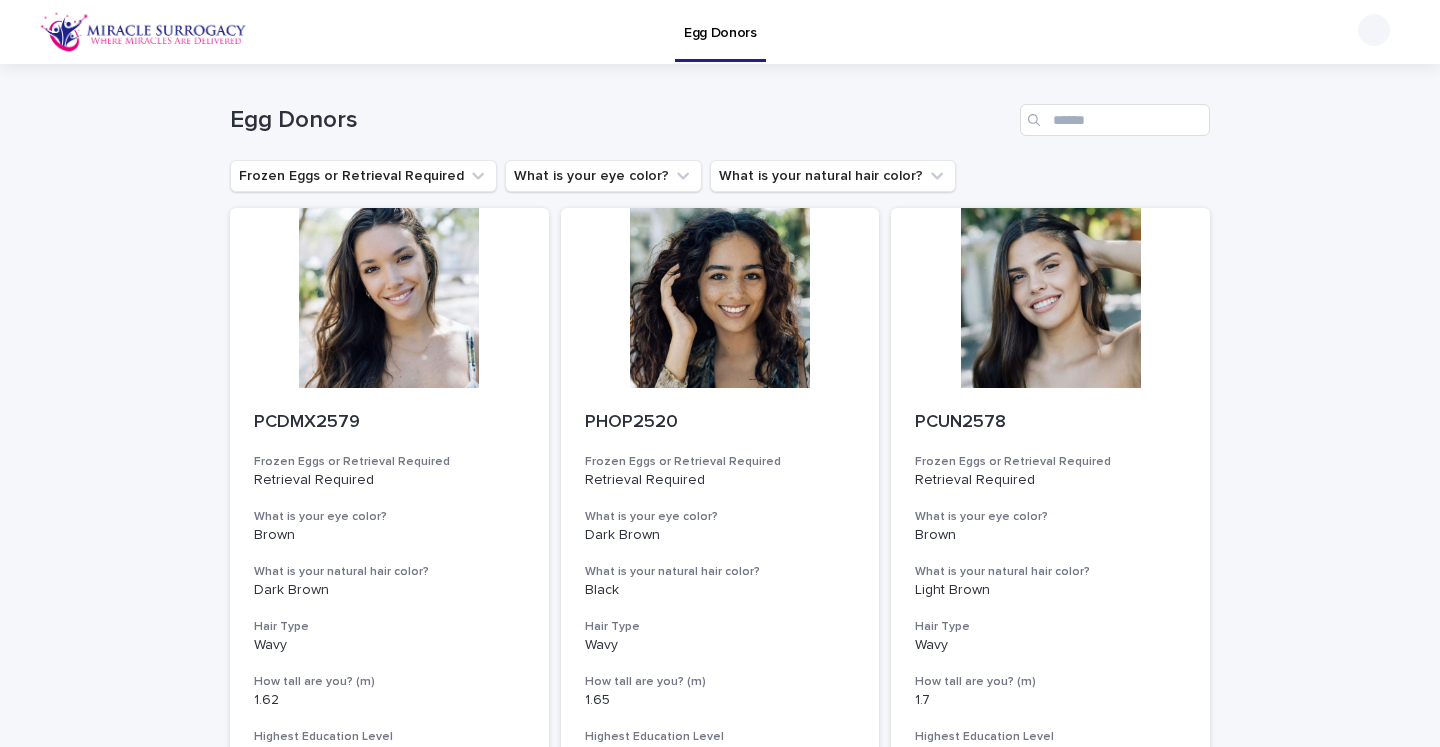 click on "Loading... Saving… Loading... Saving… Egg Donors Frozen Eggs or Retrieval Required What is your eye color? What is your natural hair color? PCDMX2579 Frozen Eggs or Retrieval Required Retrieval Required What is your eye color? Brown What is your natural hair color? Dark Brown Hair Type Wavy How tall are you? (m) 1.62 Highest Education Level Bachelor's Degree  Body Type Slim PHOP2520 Frozen Eggs or Retrieval Required Retrieval Required What is your eye color? Dark Brown What is your natural hair color? Black Hair Type Wavy How tall are you? (m) 1.65 Highest Education Level Bachelor's Degree  Body Type Slim PCUN2578 Frozen Eggs or Retrieval Required Retrieval Required What is your eye color? Brown What is your natural hair color? Light Brown Hair Type Wavy How tall are you? (m) 1.7 Highest Education Level Bachelor's Degree (or in process) Body Type Slim PCDMX2575 Frozen Eggs or Retrieval Required Retrieval Required What is your eye color? Dark Brown What is your natural hair color? Black Hair Type Straight" at bounding box center (720, 1498) 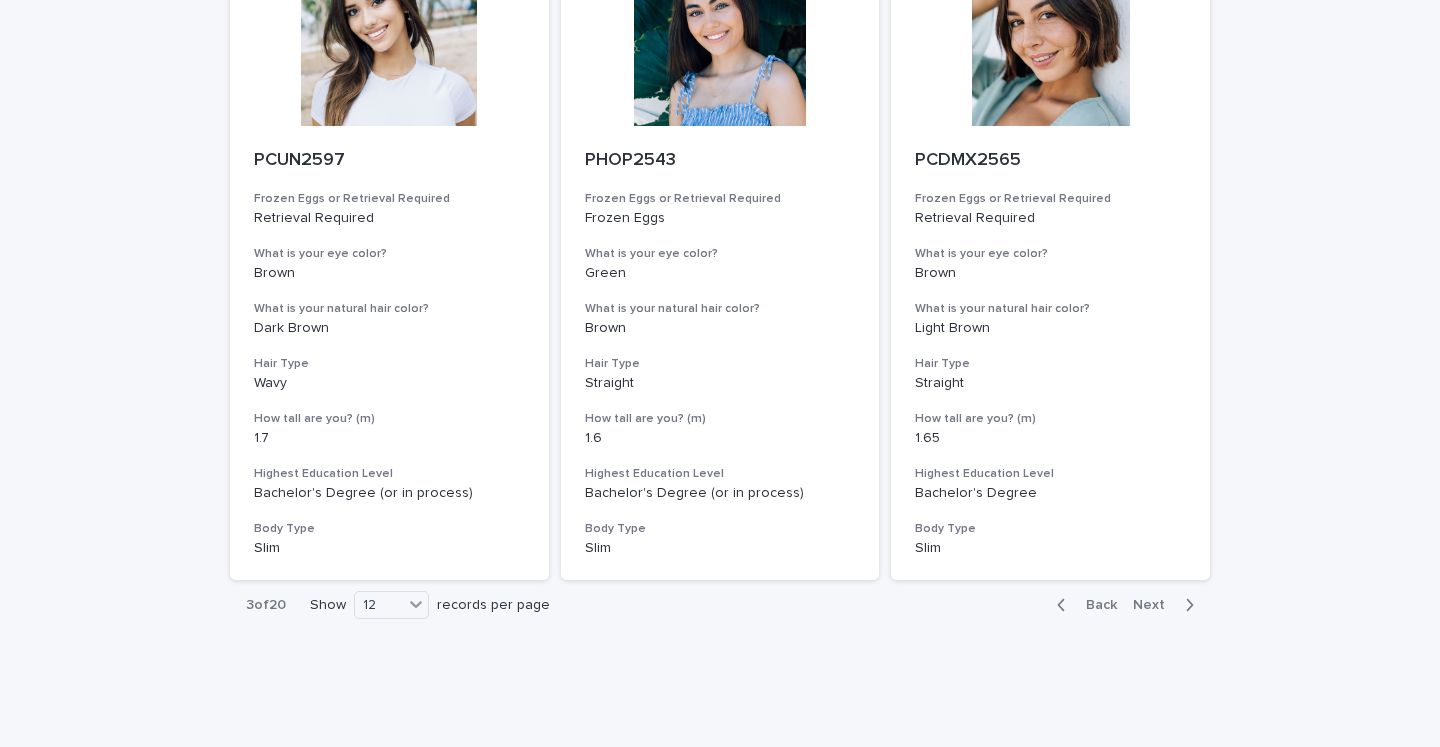 scroll, scrollTop: 2243, scrollLeft: 0, axis: vertical 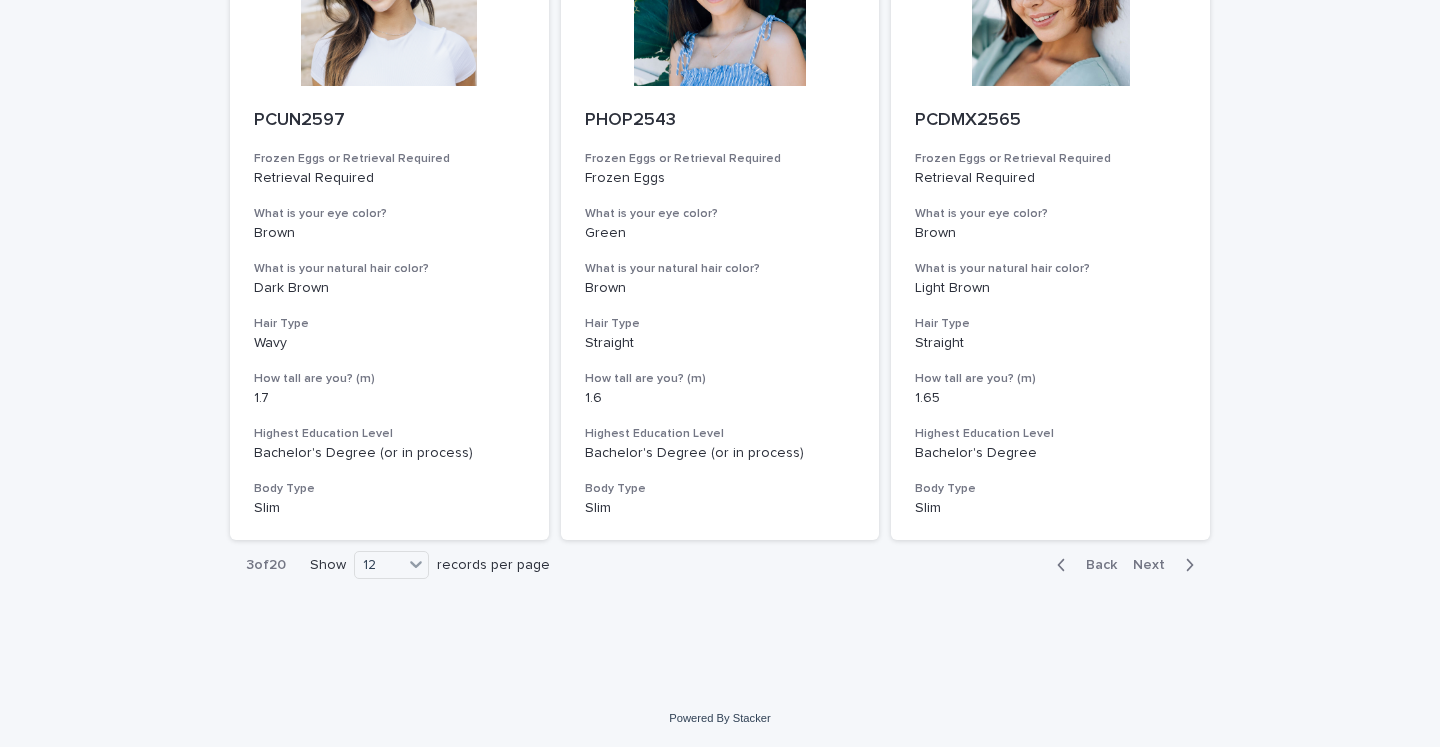 click on "Next" at bounding box center [1155, 565] 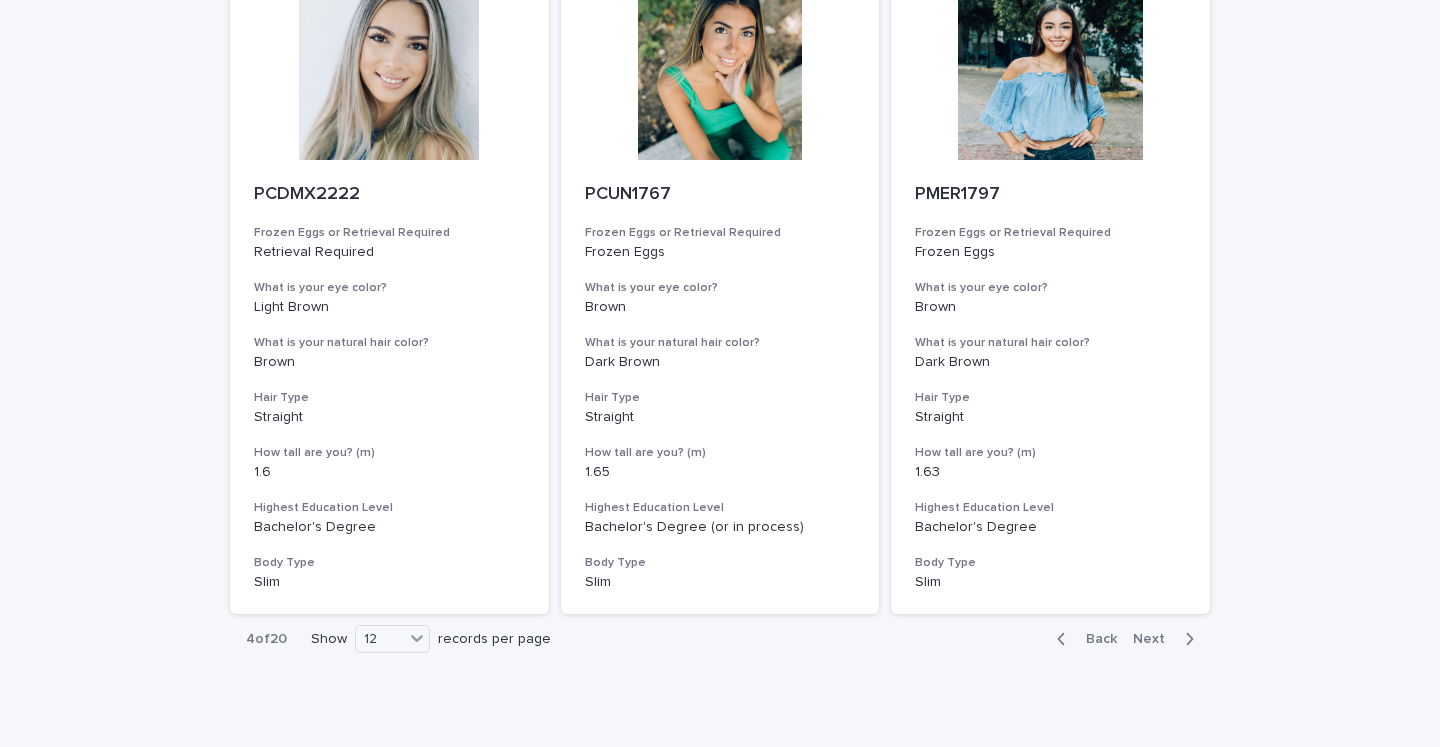 scroll, scrollTop: 2243, scrollLeft: 0, axis: vertical 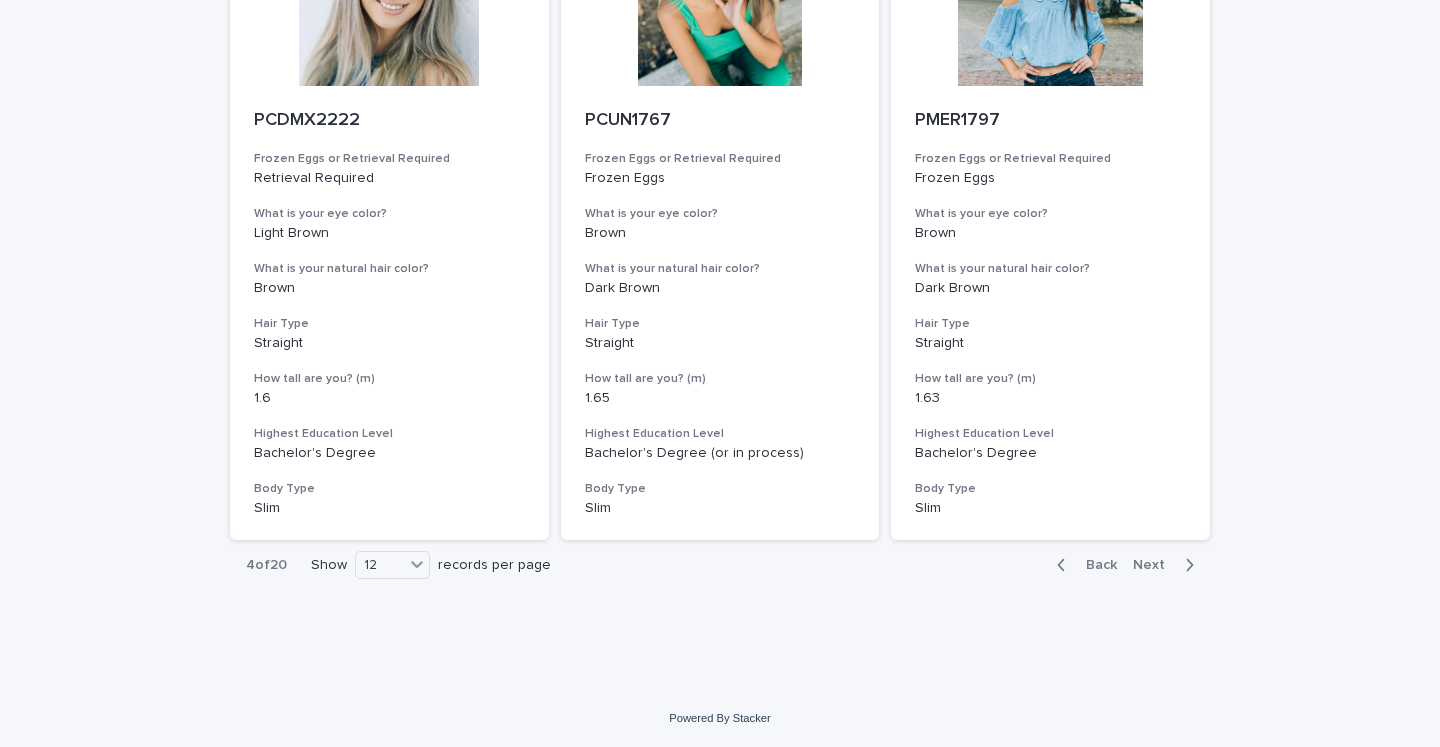 click on "Next" at bounding box center (1155, 565) 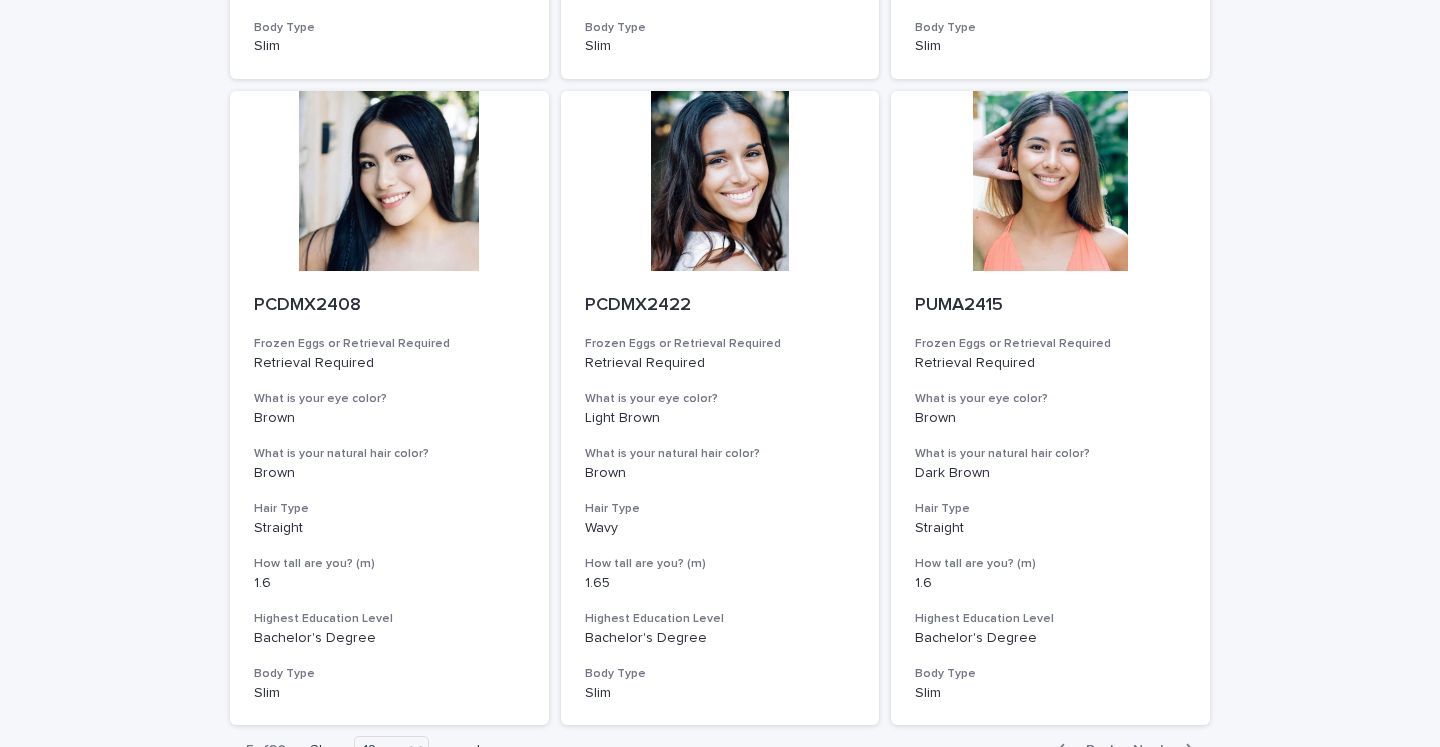 scroll, scrollTop: 2243, scrollLeft: 0, axis: vertical 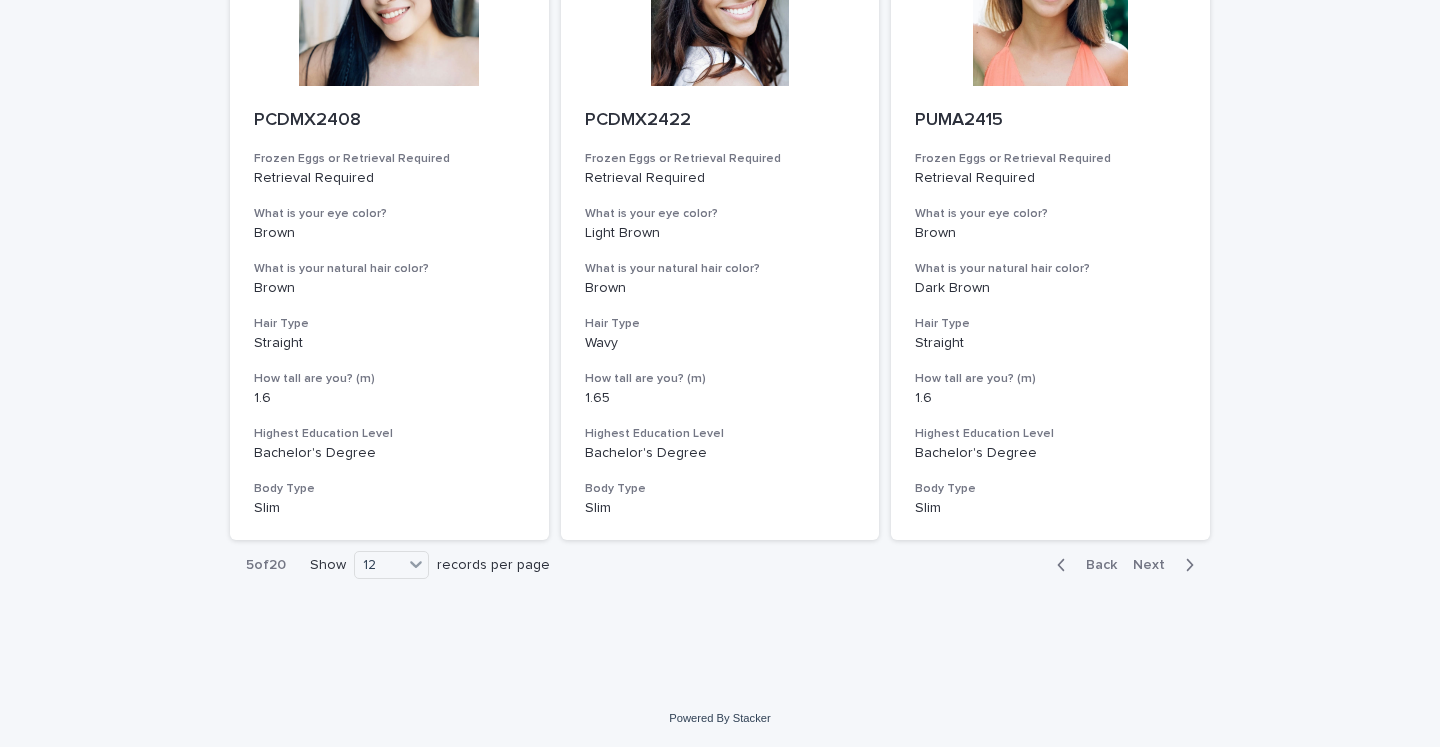 click on "Next" at bounding box center [1155, 565] 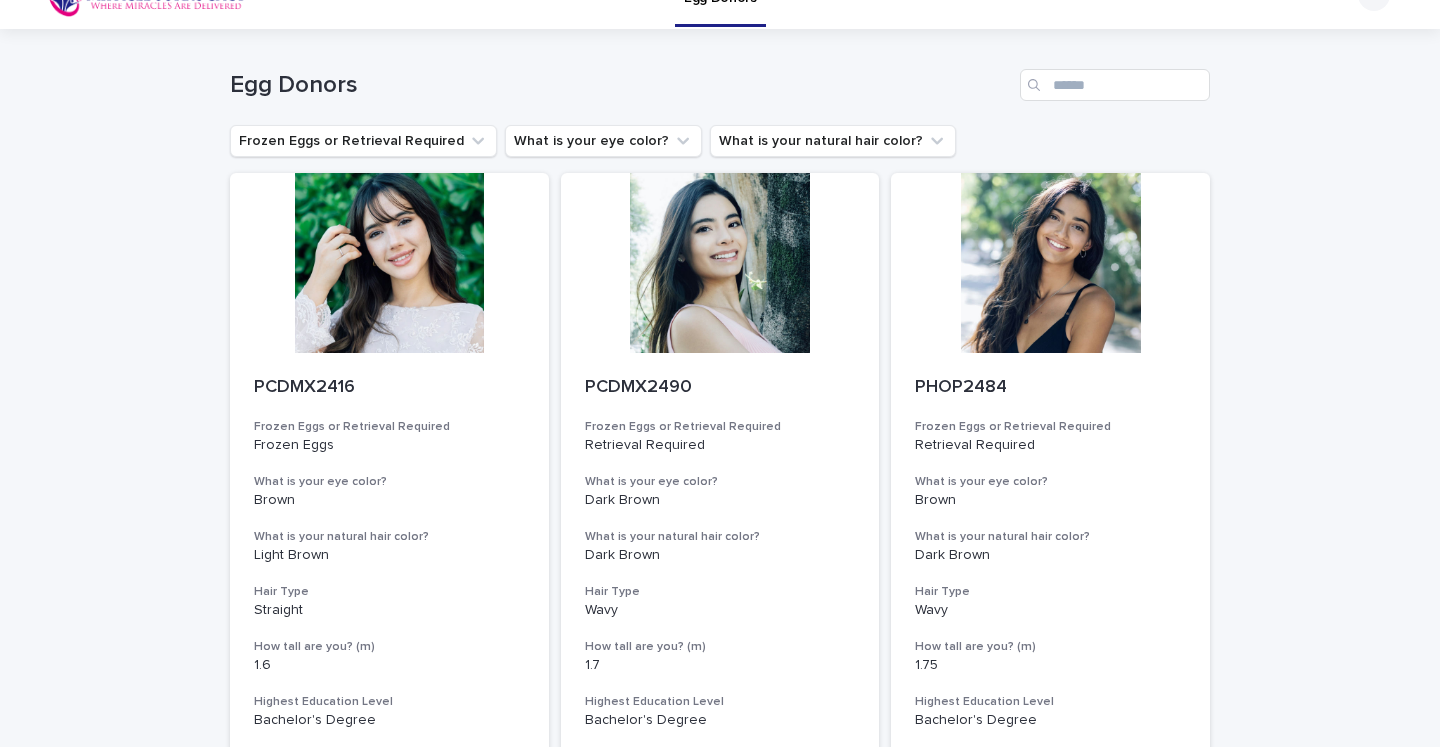 scroll, scrollTop: 0, scrollLeft: 0, axis: both 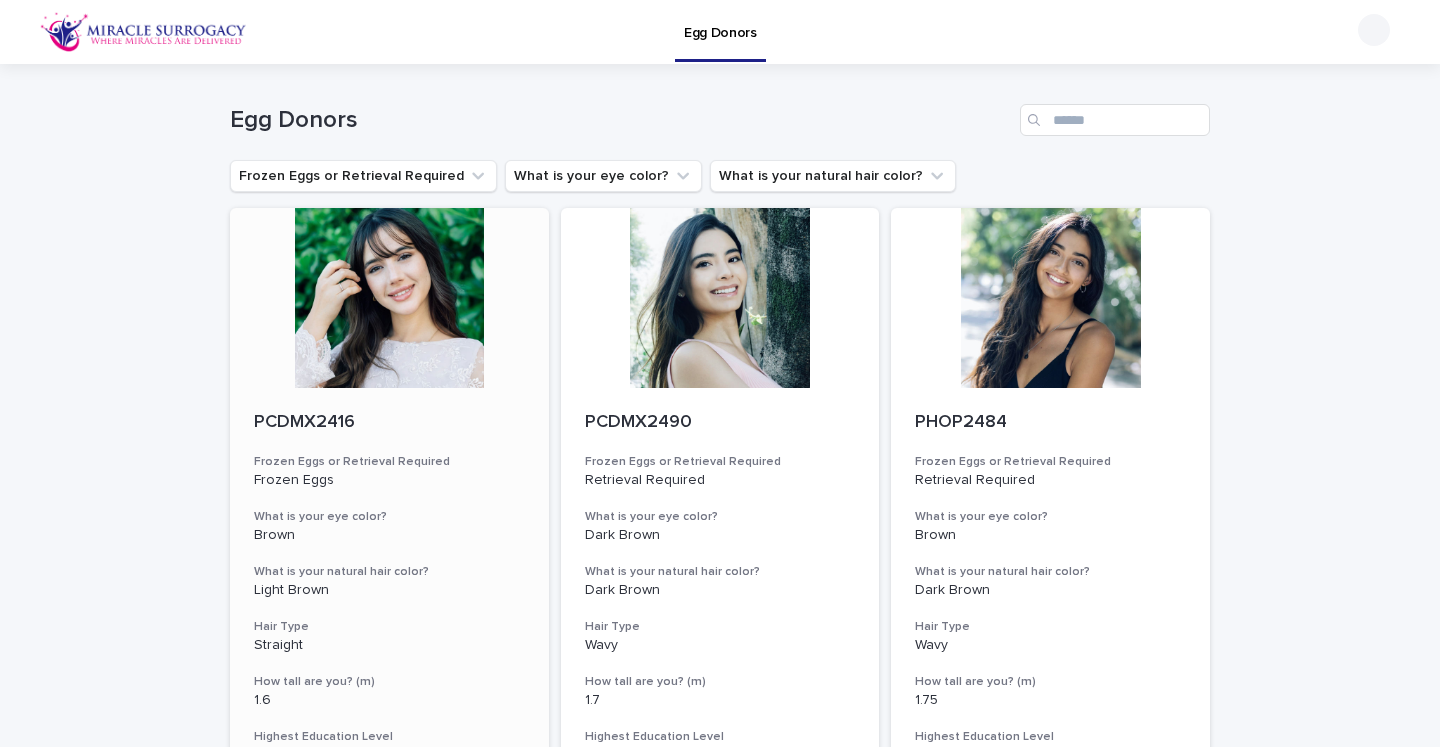click on "PCDMX2416" at bounding box center [389, 423] 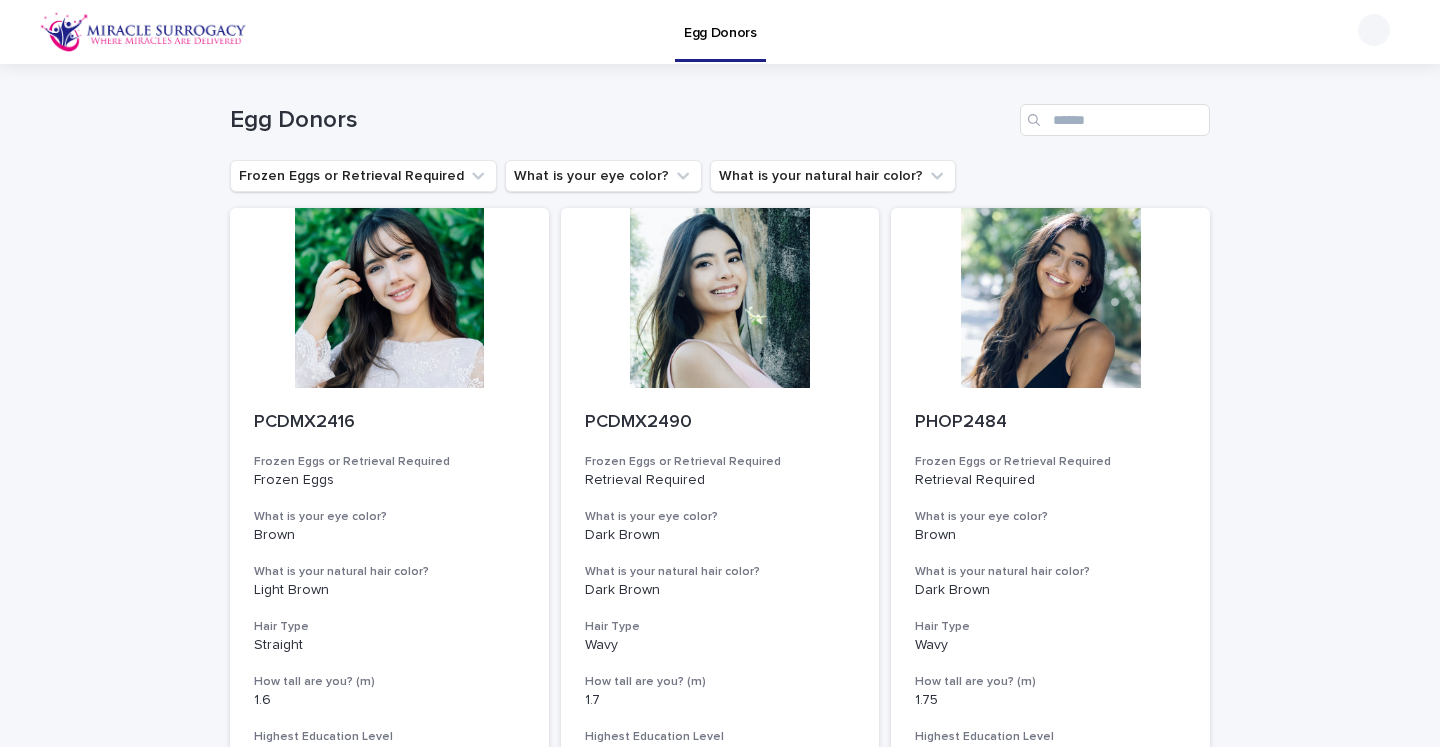click on "Loading... Saving… Loading... Saving… Egg Donors Frozen Eggs or Retrieval Required What is your eye color? What is your natural hair color? PCDMX2416 Frozen Eggs or Retrieval Required Frozen Eggs What is your eye color? Brown What is your natural hair color? Light Brown Hair Type Straight How tall are you? (m) 1.6 Highest Education Level Bachelor's Degree  Body Type Slim PCDMX2490 Frozen Eggs or Retrieval Required Retrieval Required What is your eye color? Dark Brown What is your natural hair color? Dark Brown Hair Type Wavy How tall are you? (m) 1.7 Highest Education Level Bachelor's Degree  Body Type Slim PHOP2484 Frozen Eggs or Retrieval Required Retrieval Required What is your eye color? Brown What is your natural hair color? Dark Brown Hair Type Wavy How tall are you? (m) 1.75 Highest Education Level Bachelor's Degree  Body Type Slim PHOP2456 Frozen Eggs or Retrieval Required Retrieval Required What is your eye color? Brown What is your natural hair color? Brown Hair Type Wavy How tall are you? (m) 6" at bounding box center [720, 1498] 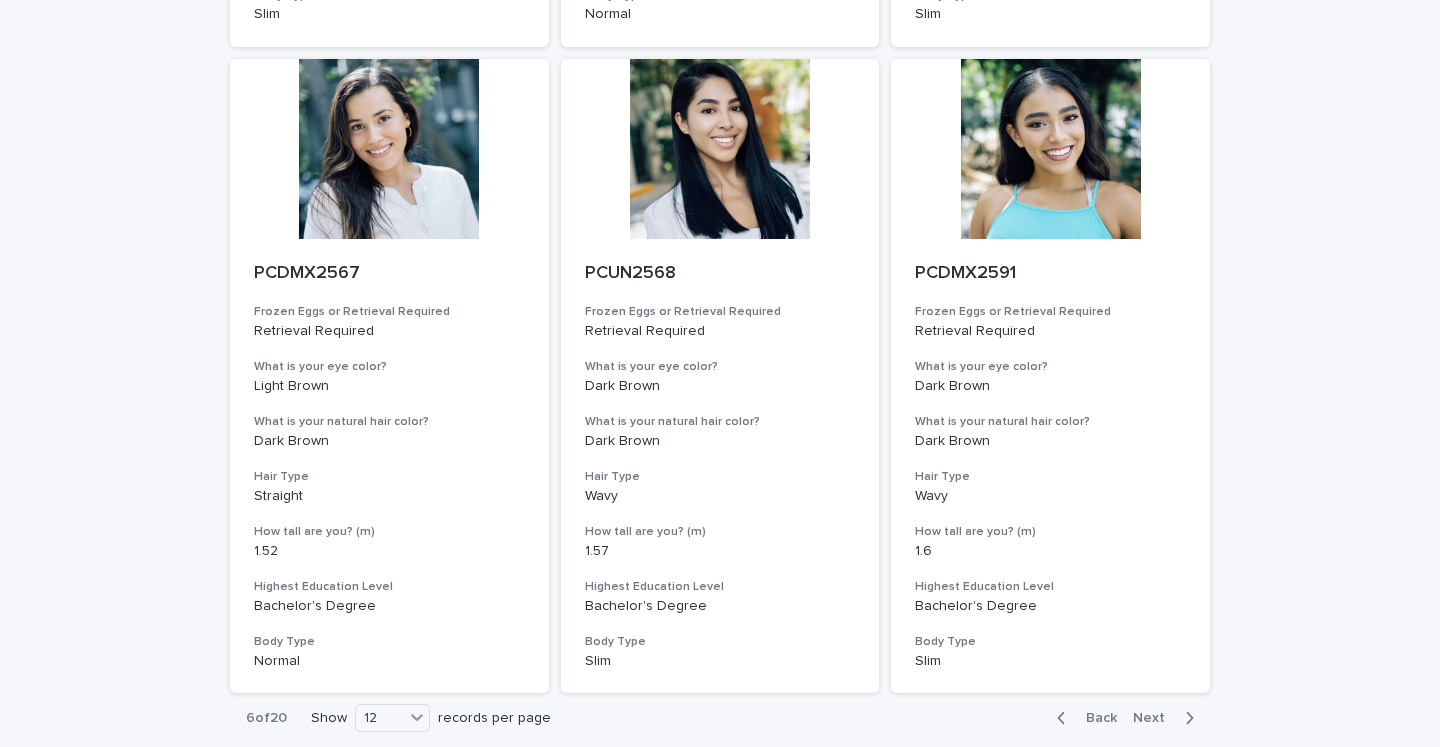 scroll, scrollTop: 2243, scrollLeft: 0, axis: vertical 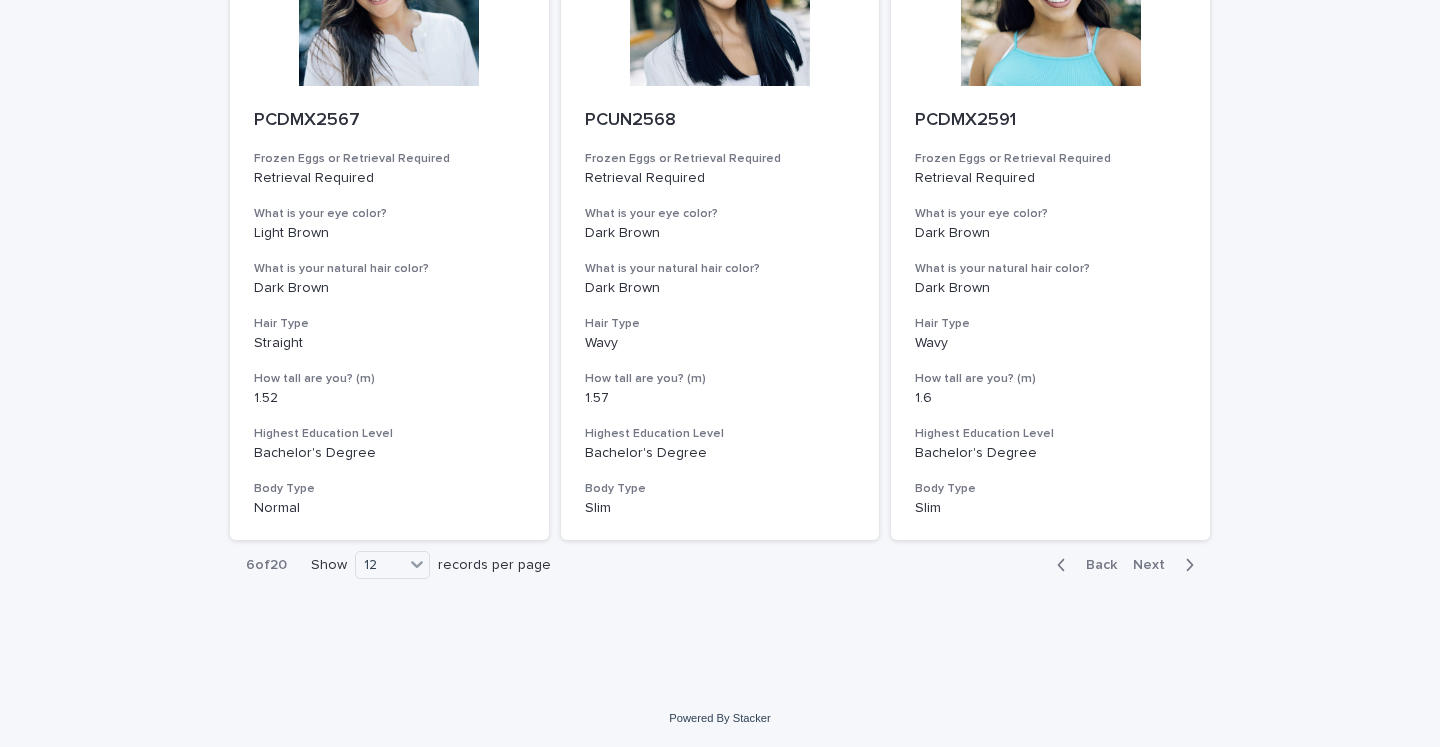 click on "Next" at bounding box center [1167, 565] 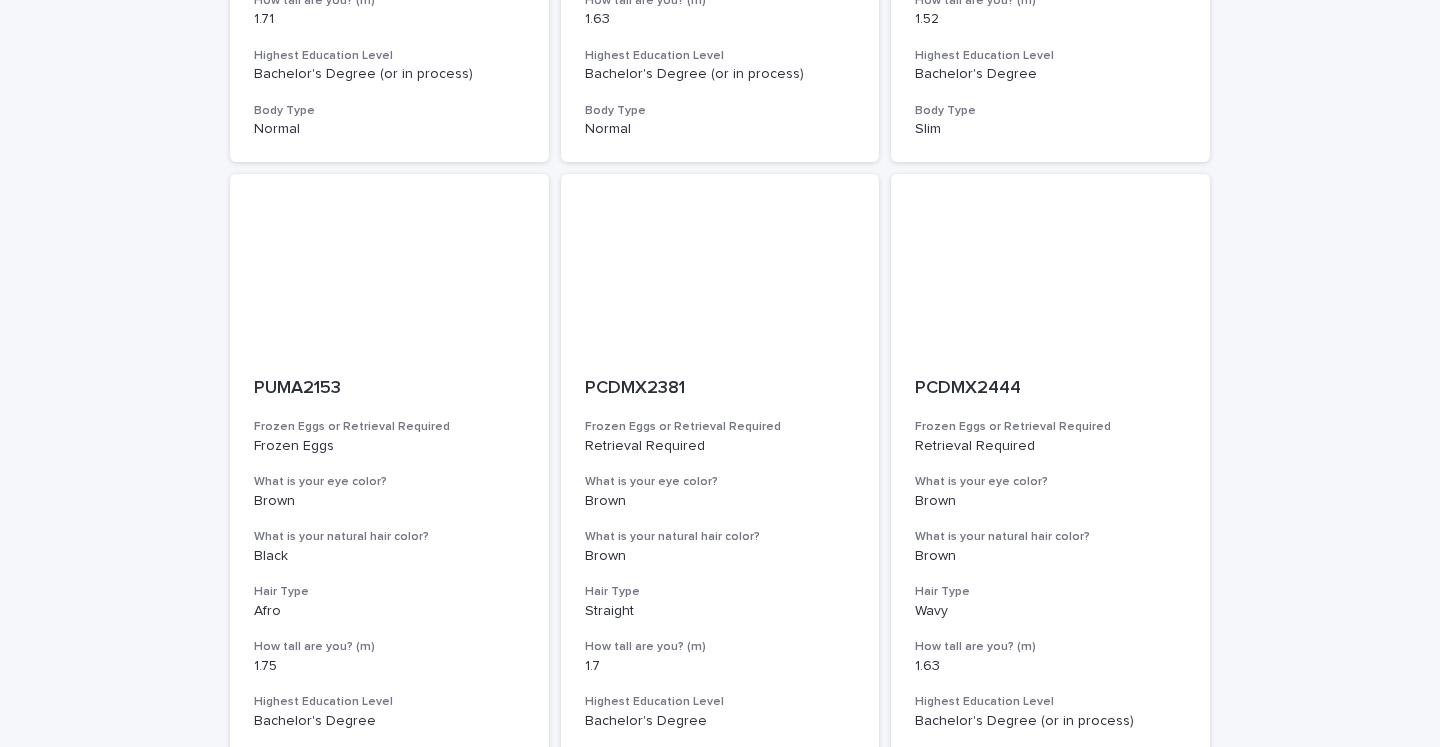 scroll, scrollTop: 2243, scrollLeft: 0, axis: vertical 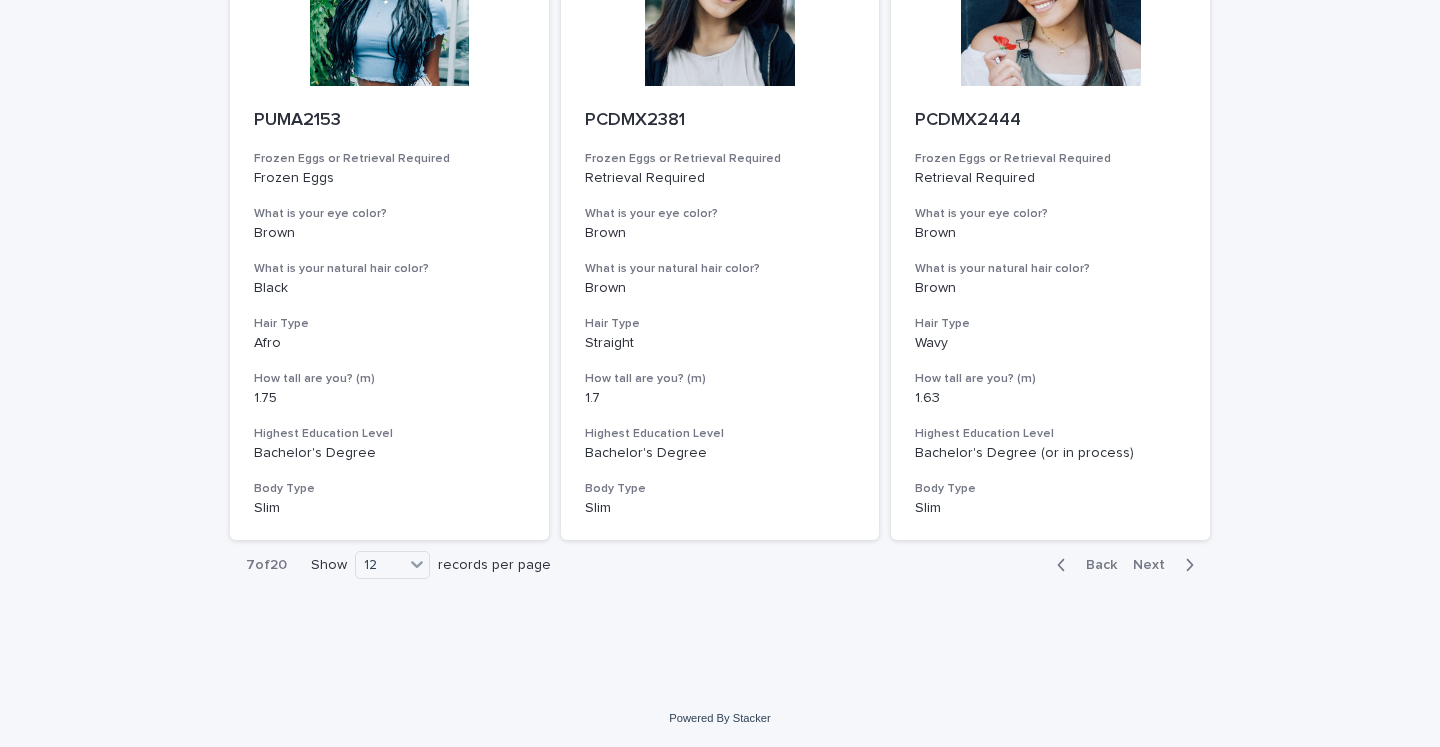 click on "Next" at bounding box center (1155, 565) 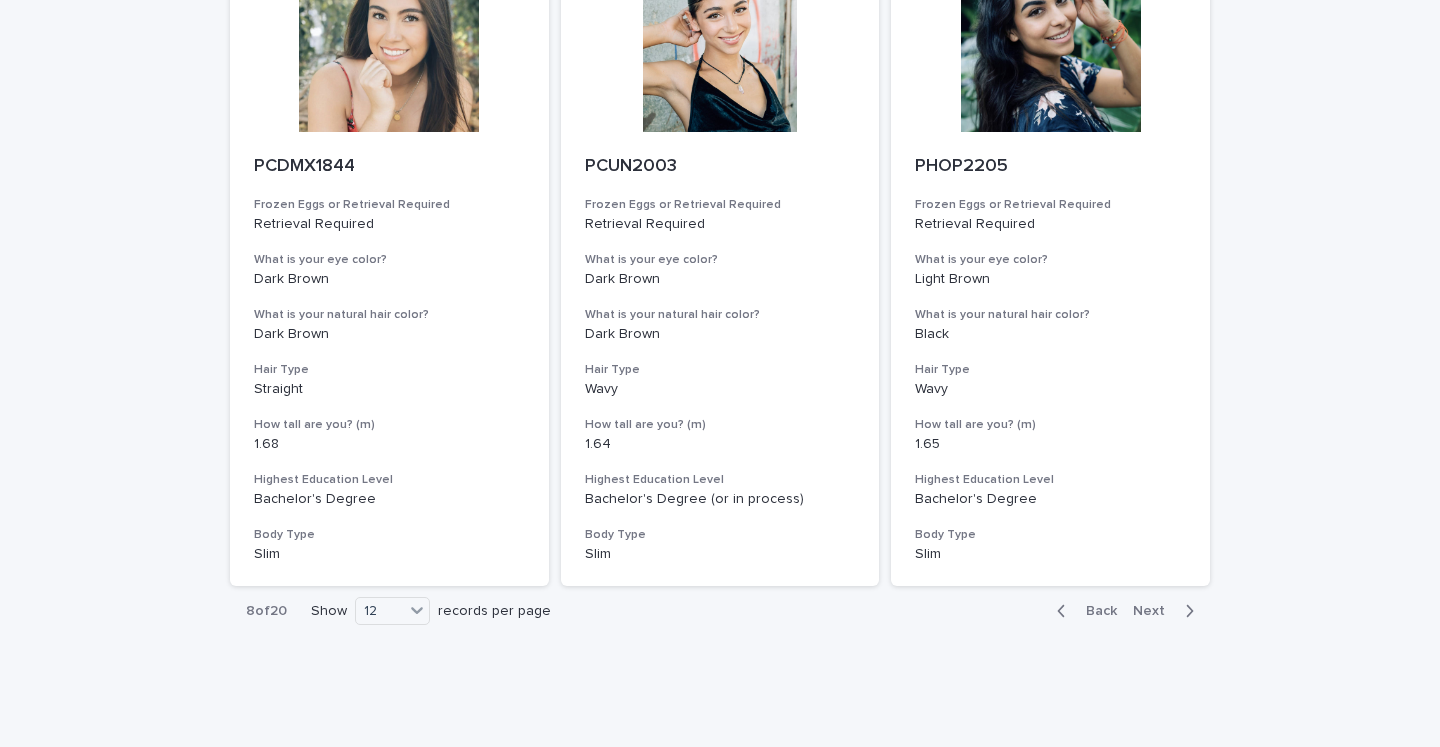scroll, scrollTop: 2243, scrollLeft: 0, axis: vertical 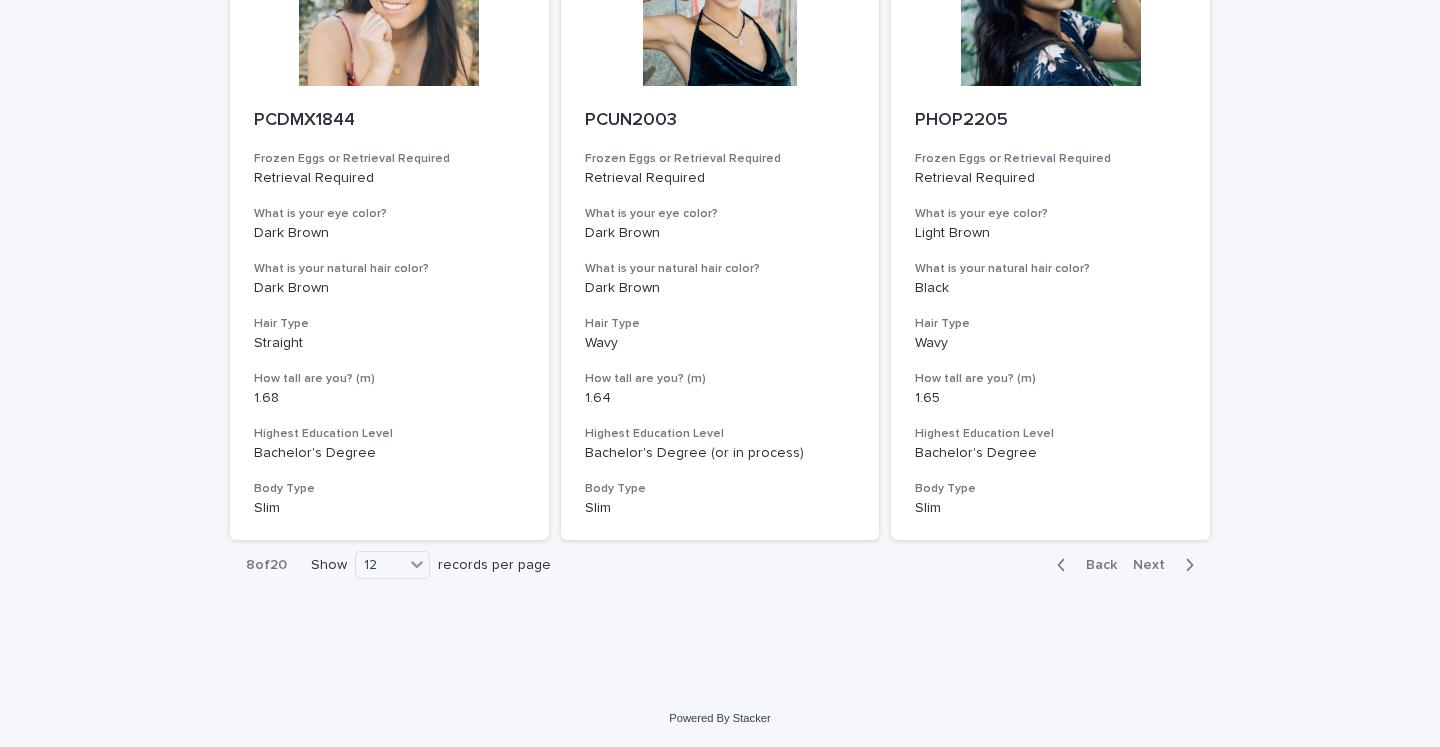 click on "Next" at bounding box center (1167, 565) 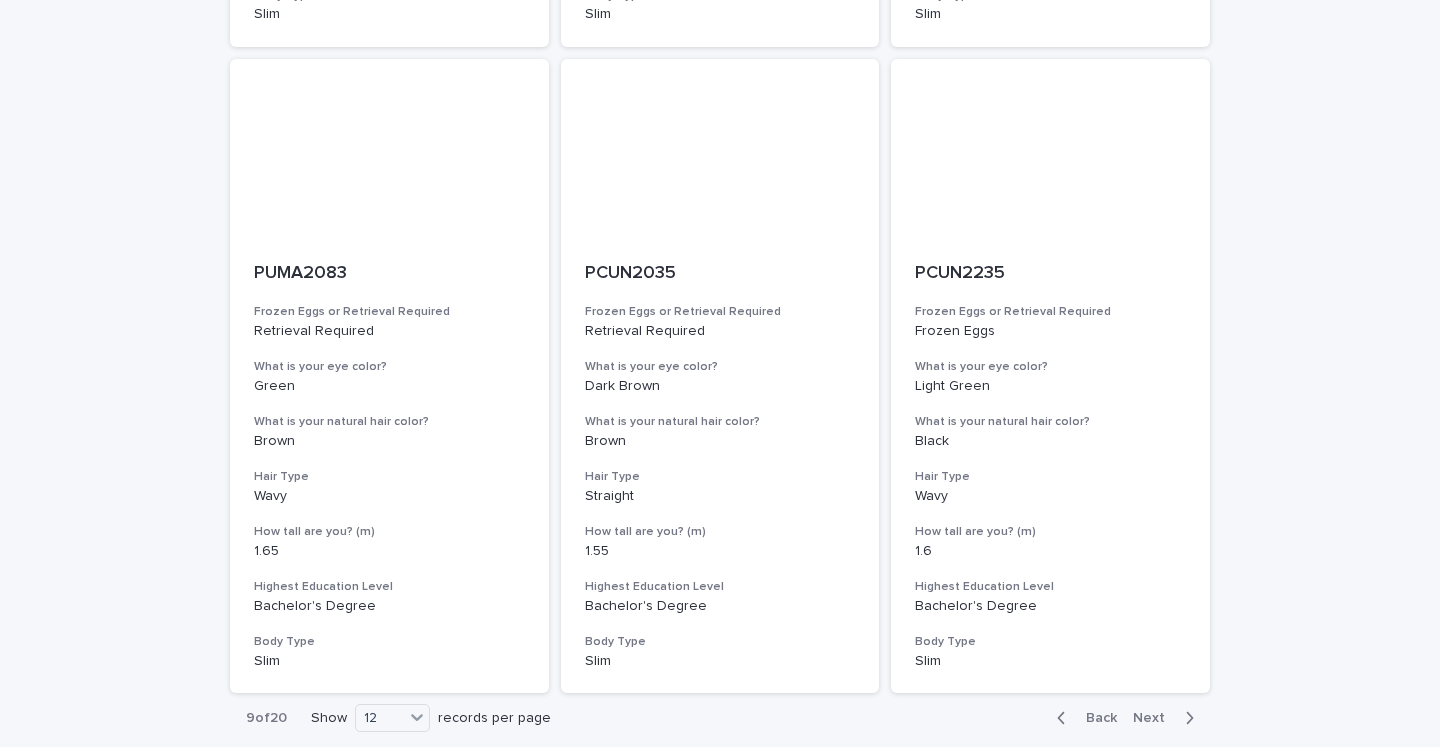 scroll, scrollTop: 2243, scrollLeft: 0, axis: vertical 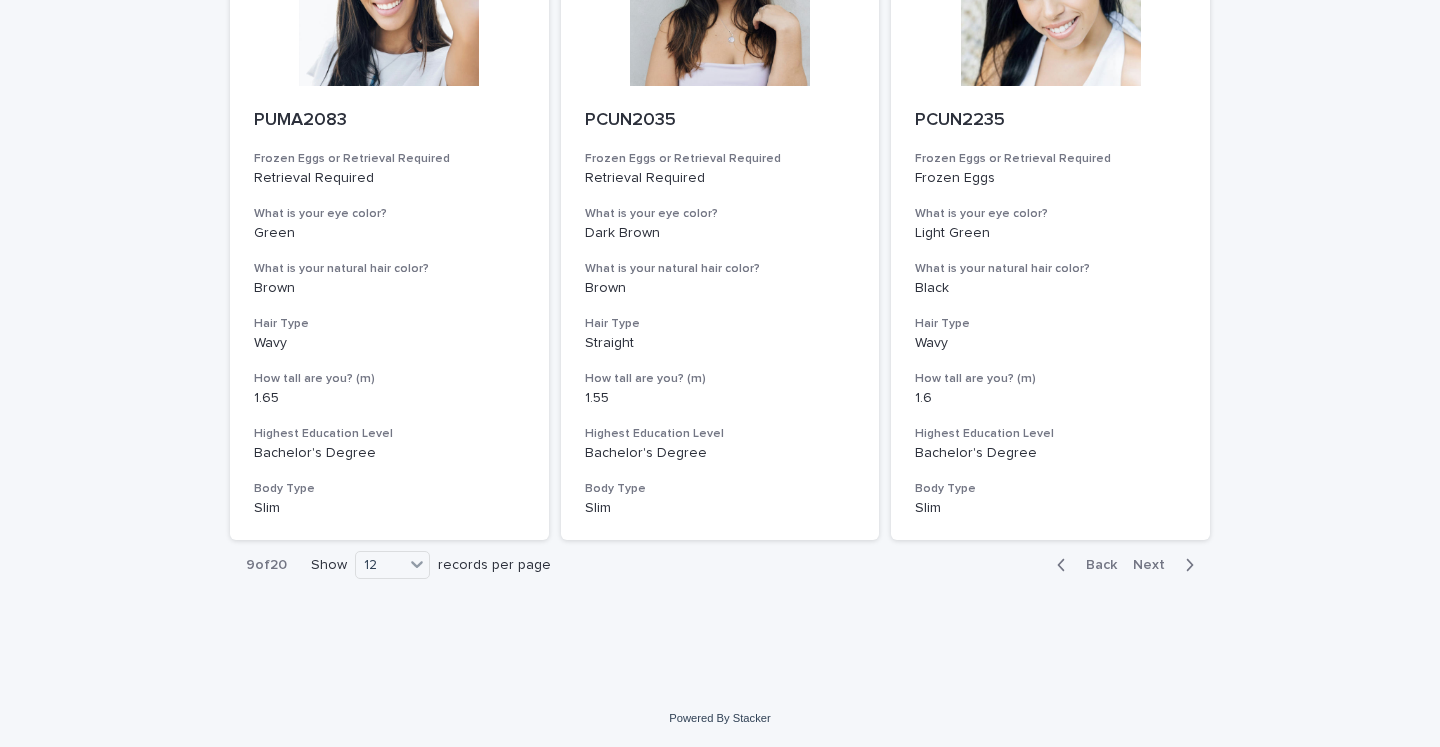 click on "Next" at bounding box center [1155, 565] 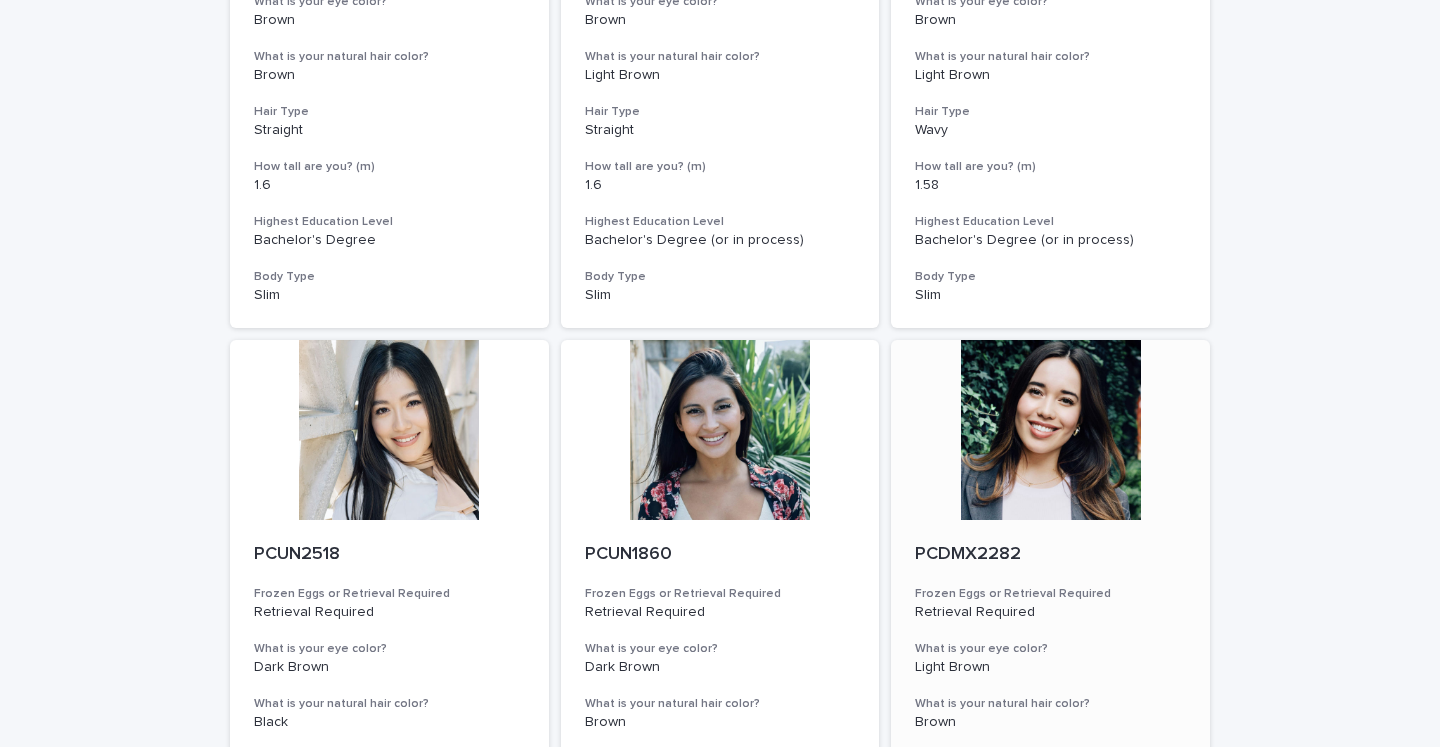 scroll, scrollTop: 1176, scrollLeft: 0, axis: vertical 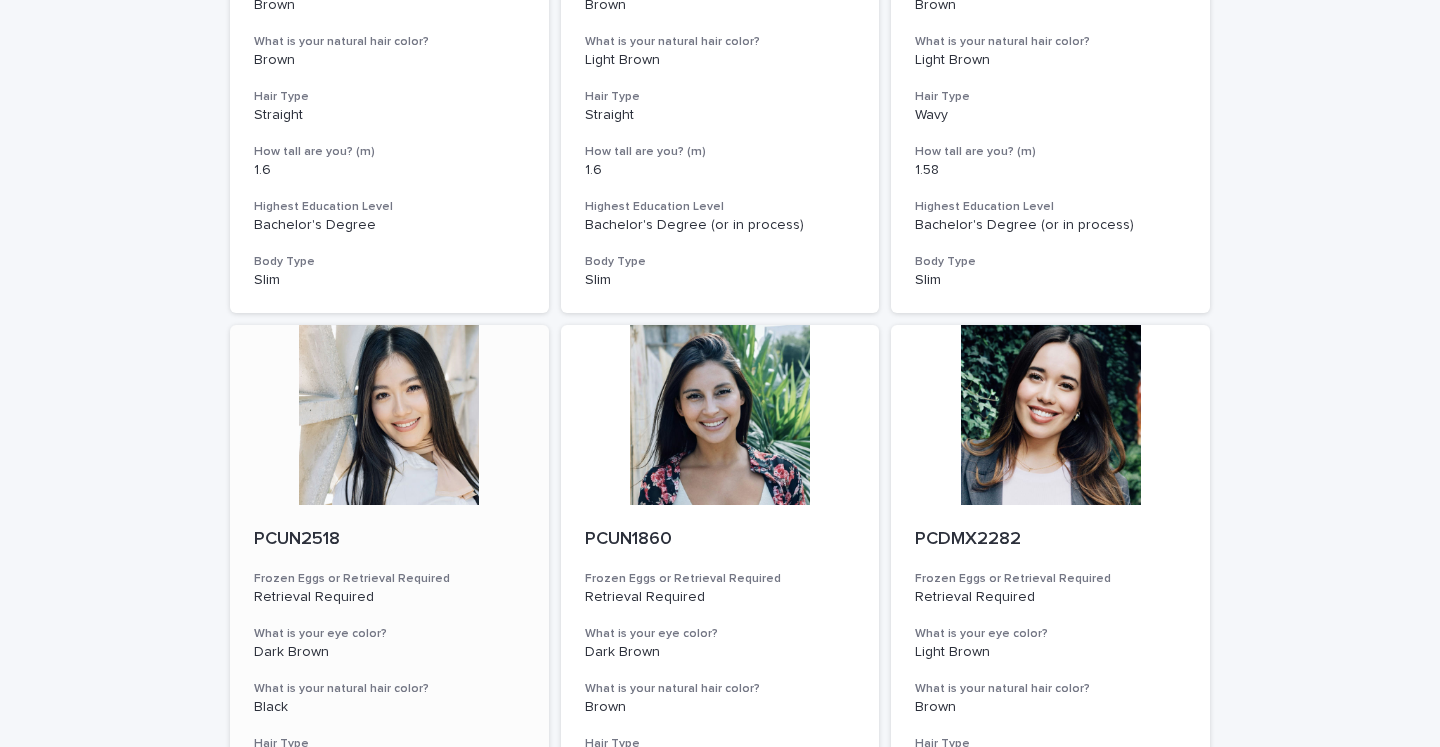 click on "PCUN2518" at bounding box center [389, 540] 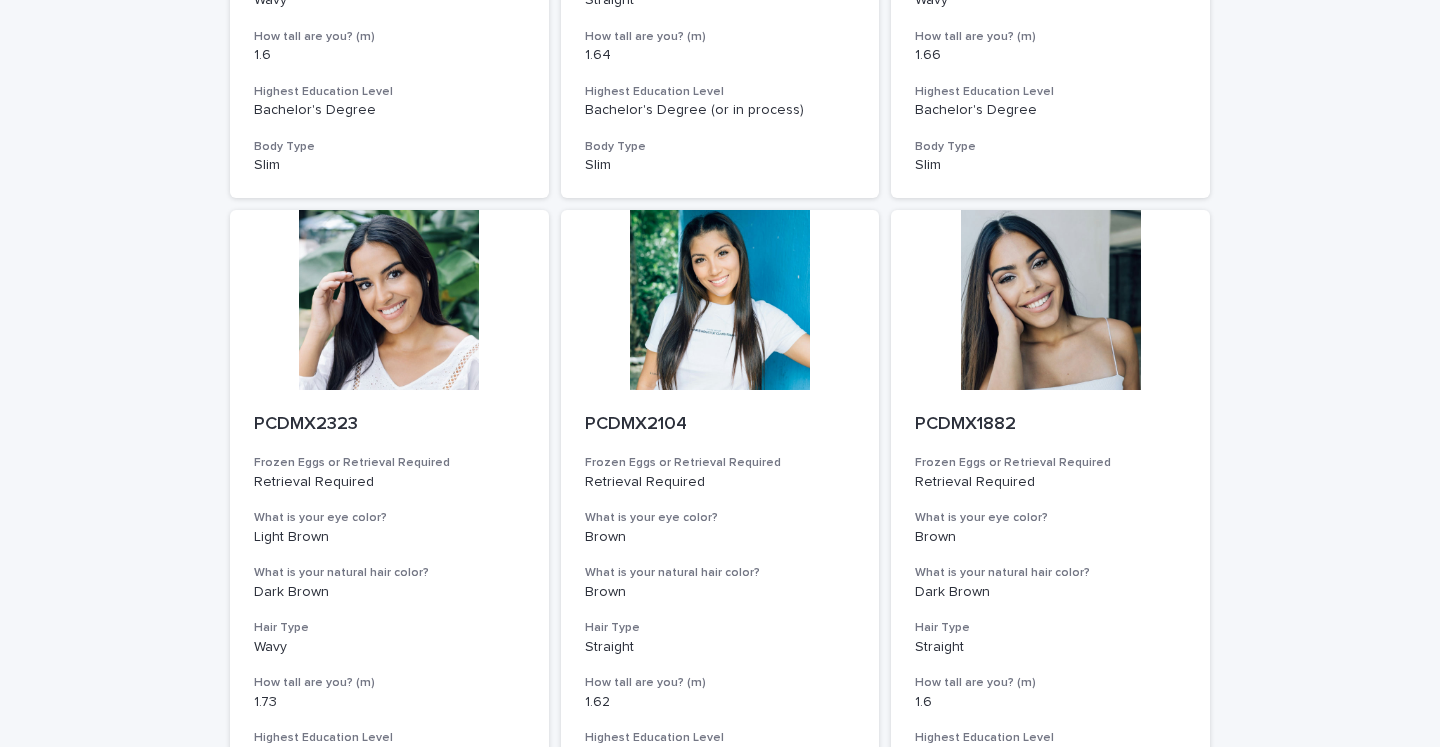 scroll, scrollTop: 2243, scrollLeft: 0, axis: vertical 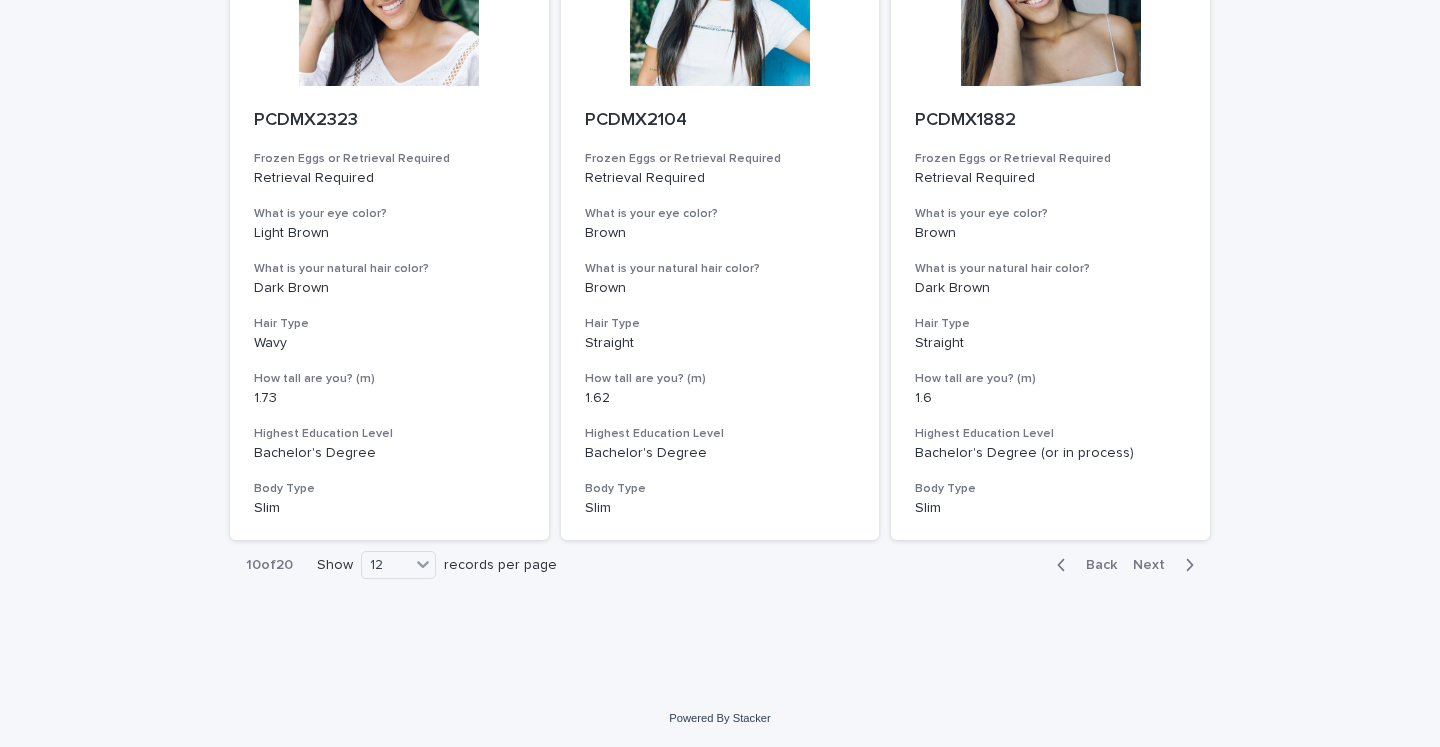 click on "Next" at bounding box center [1155, 565] 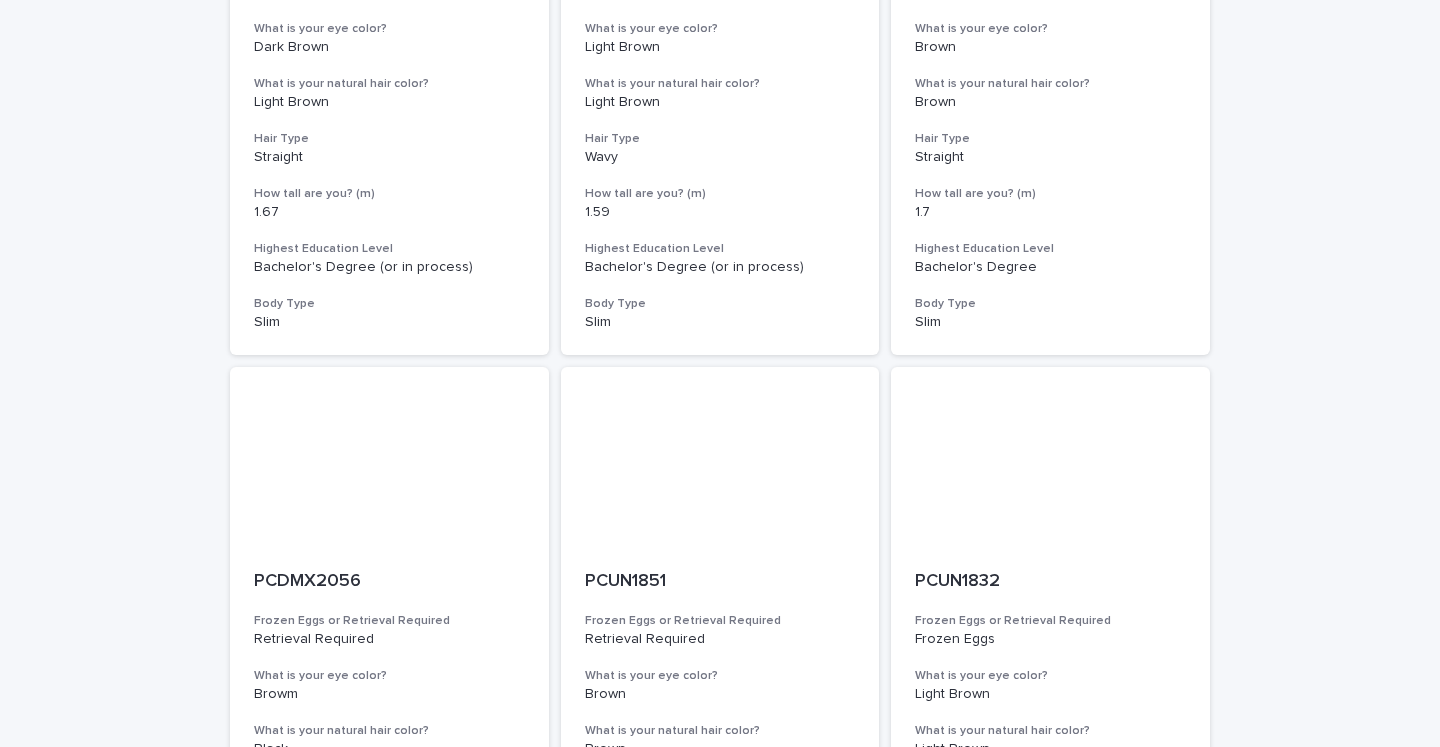 scroll, scrollTop: 2243, scrollLeft: 0, axis: vertical 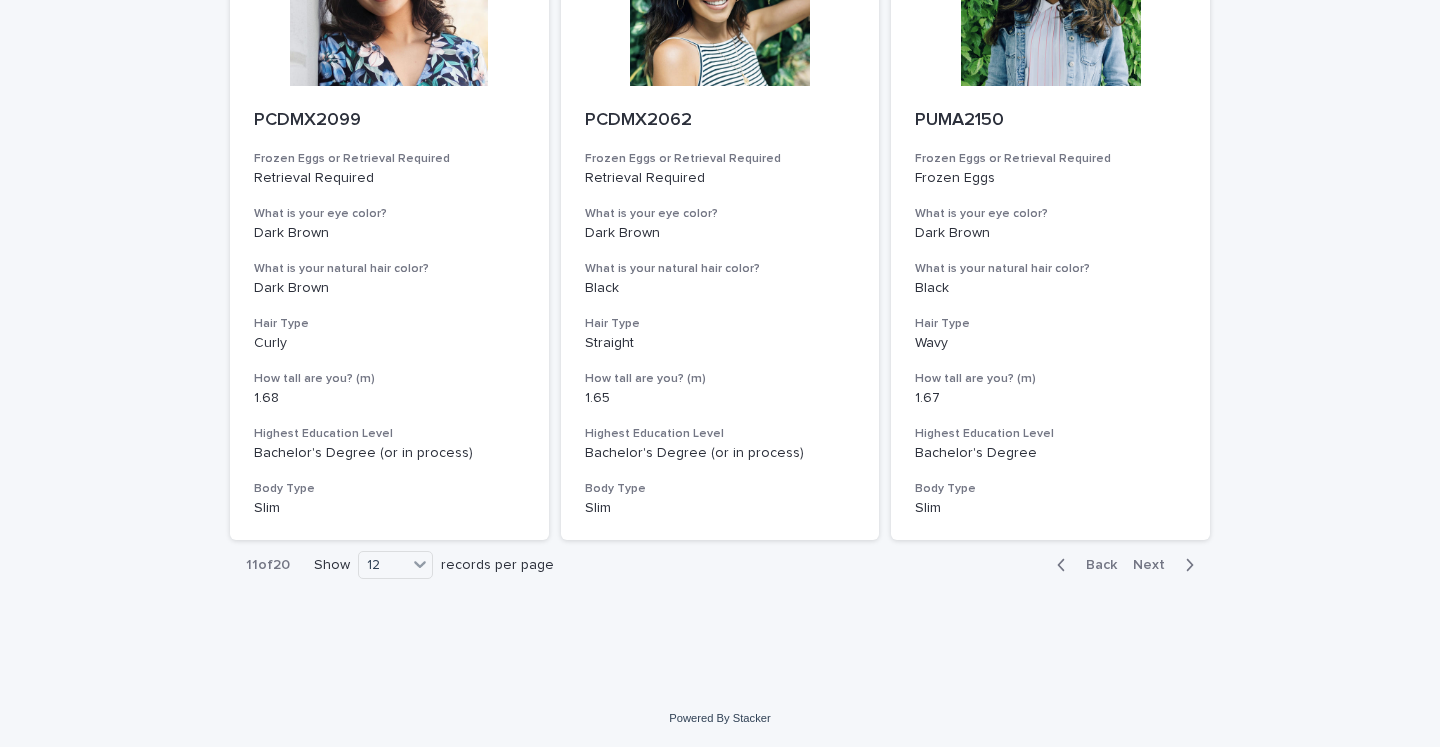 click on "Next" at bounding box center [1155, 565] 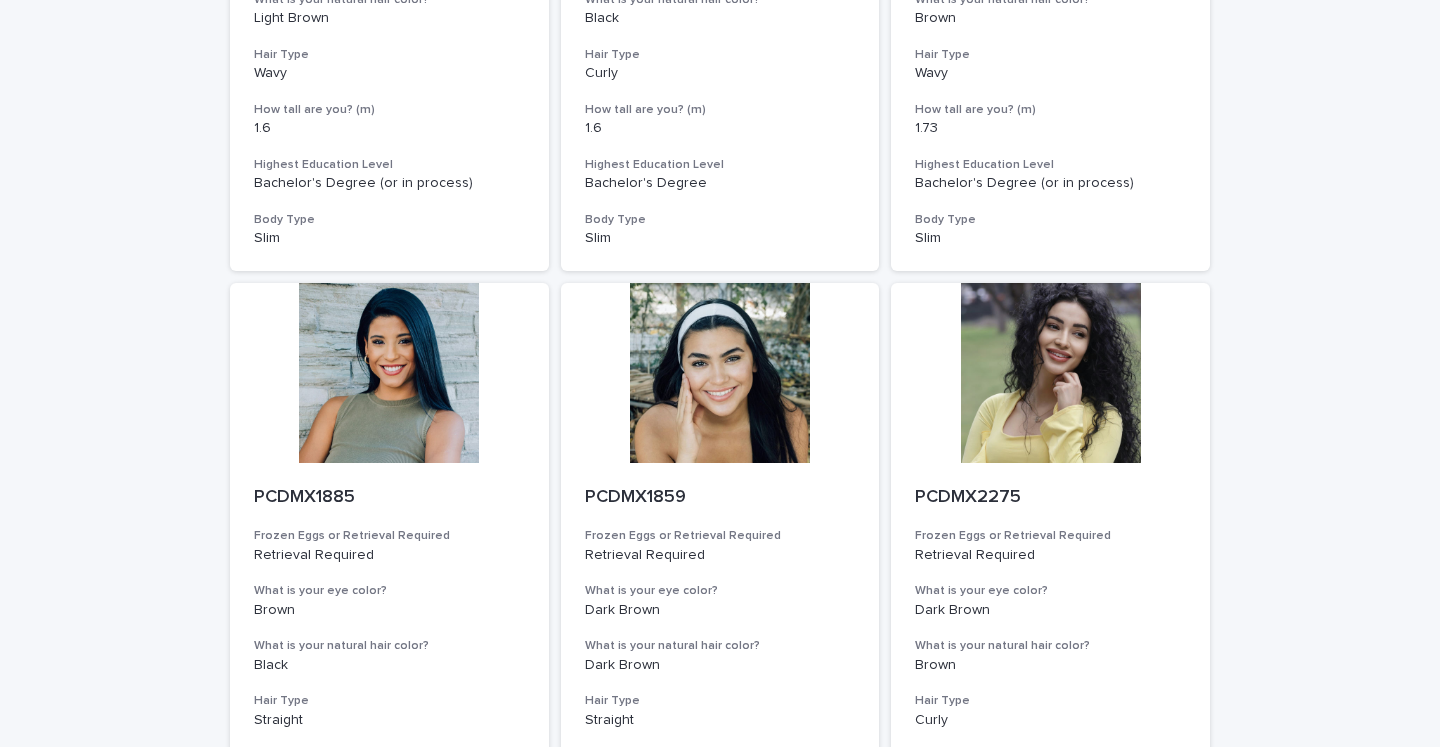 scroll, scrollTop: 2243, scrollLeft: 0, axis: vertical 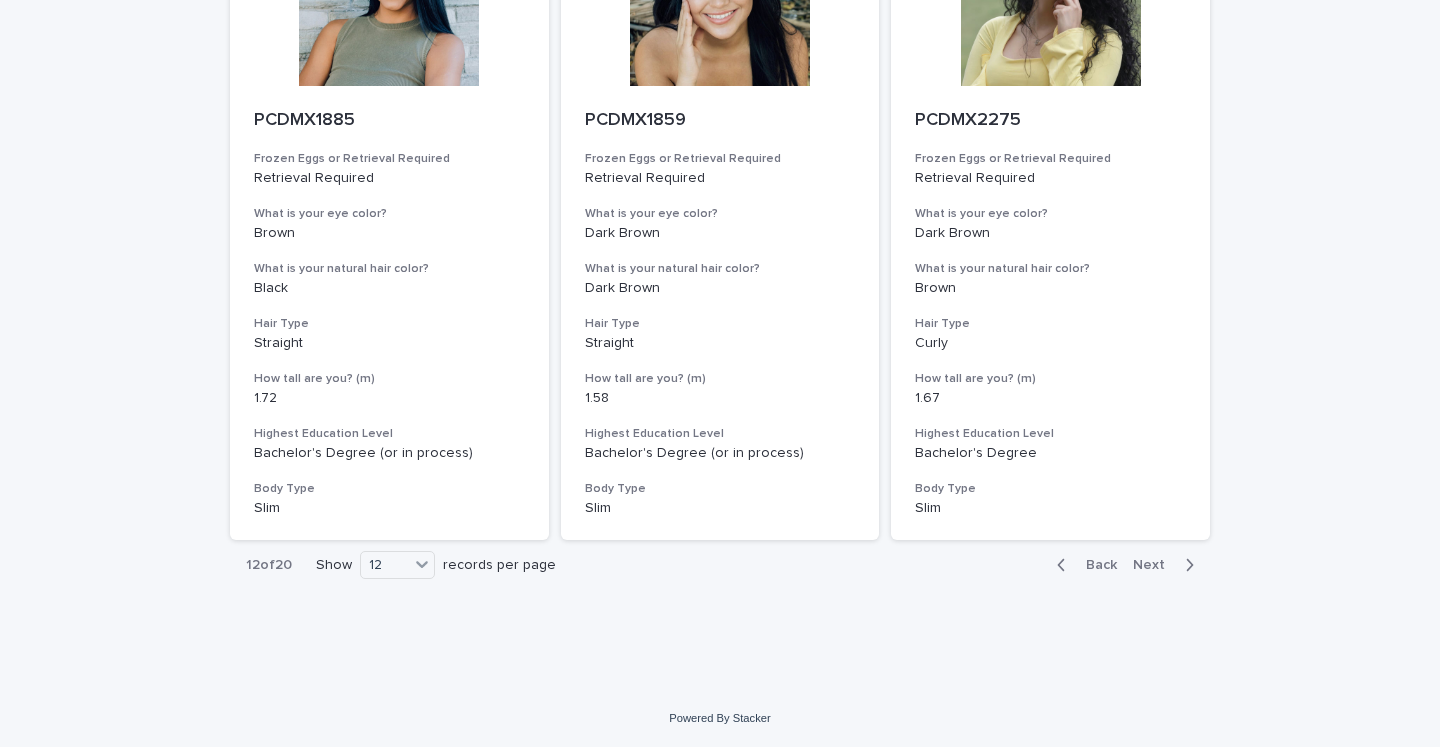 click on "Next" at bounding box center (1155, 565) 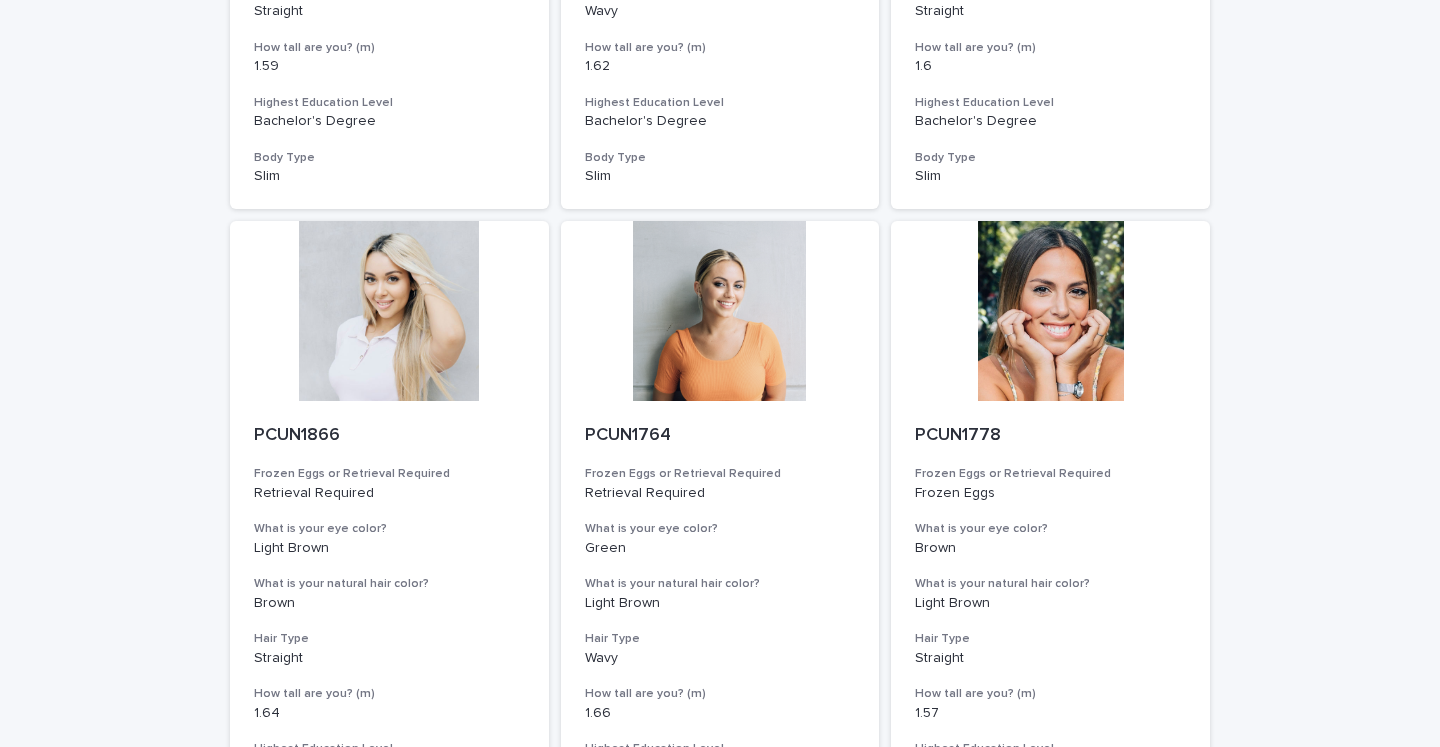 scroll, scrollTop: 2243, scrollLeft: 0, axis: vertical 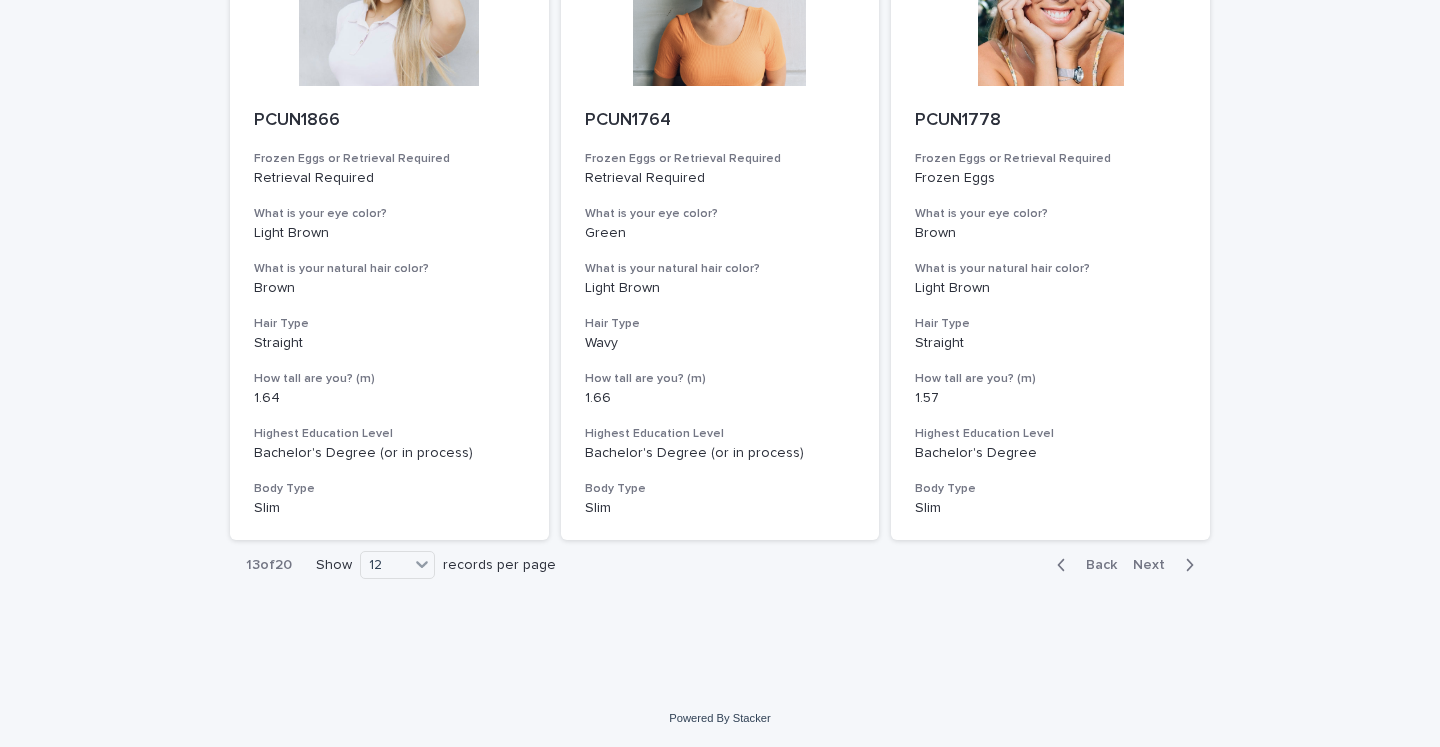 click on "Next" at bounding box center [1167, 565] 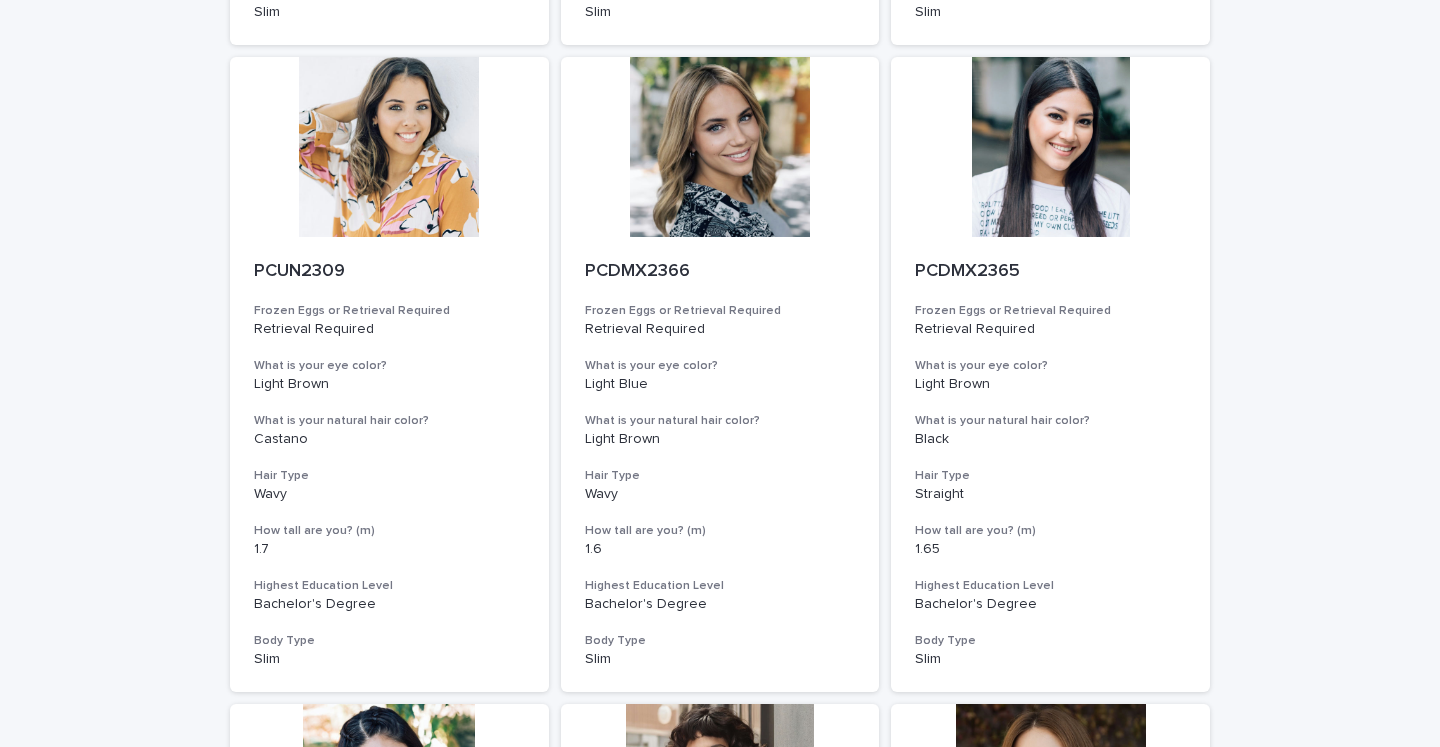 scroll, scrollTop: 2243, scrollLeft: 0, axis: vertical 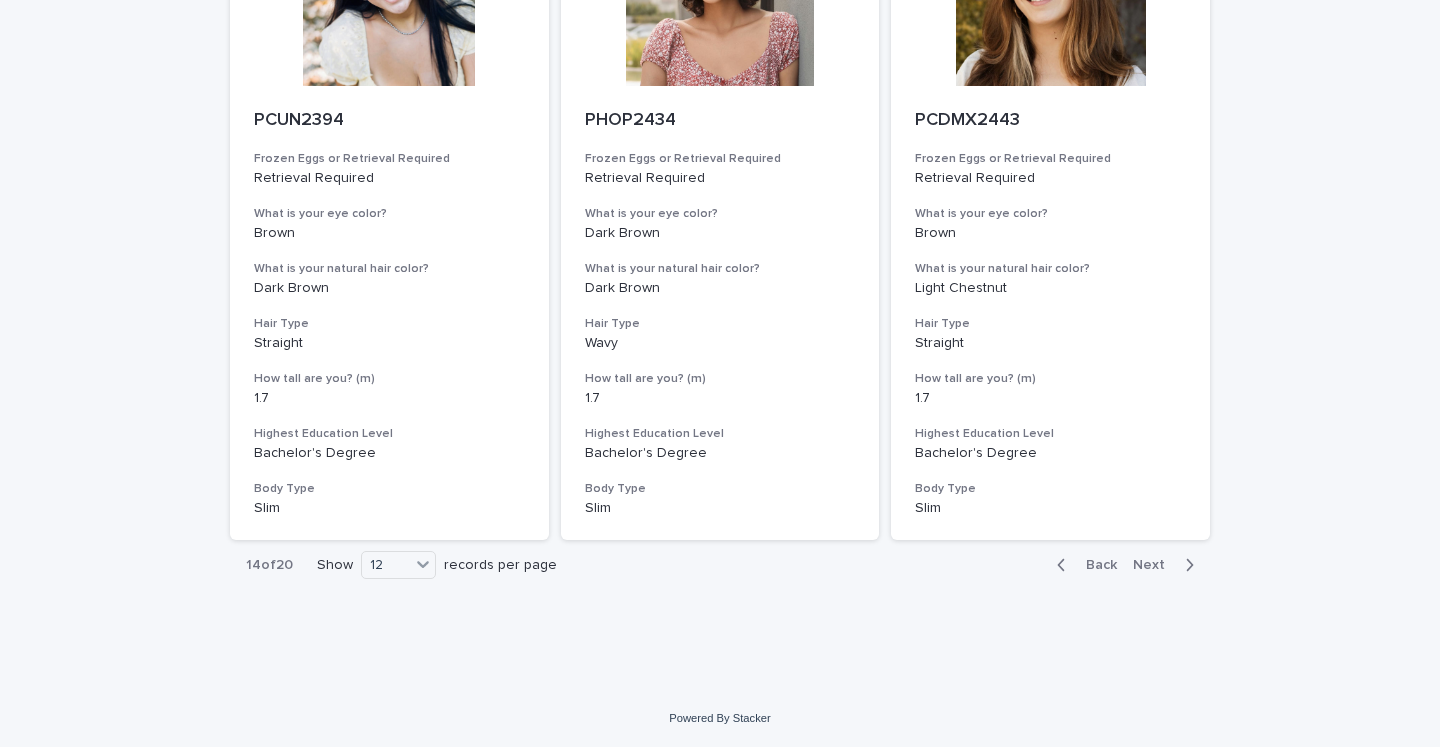 click on "Next" at bounding box center (1155, 565) 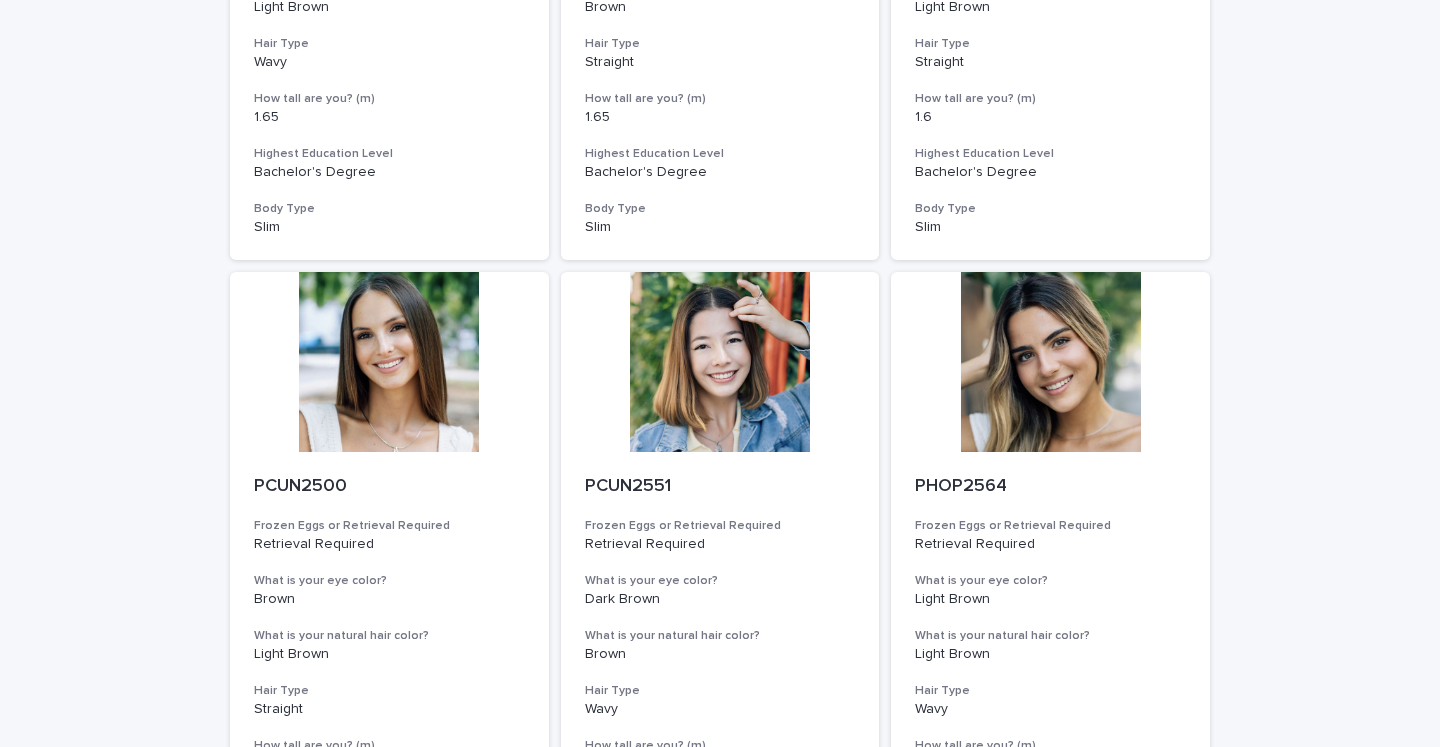 scroll, scrollTop: 1208, scrollLeft: 0, axis: vertical 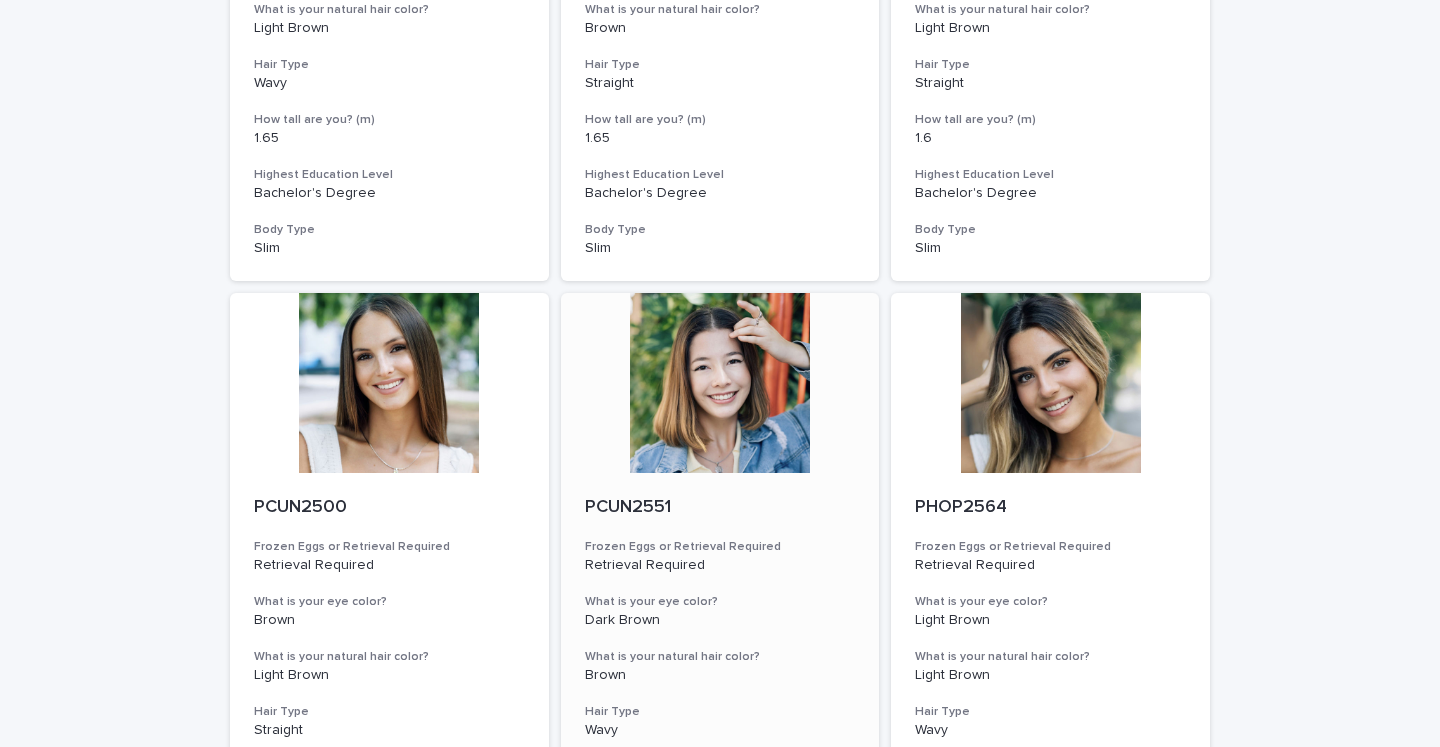 click on "PCUN2551" at bounding box center (720, 508) 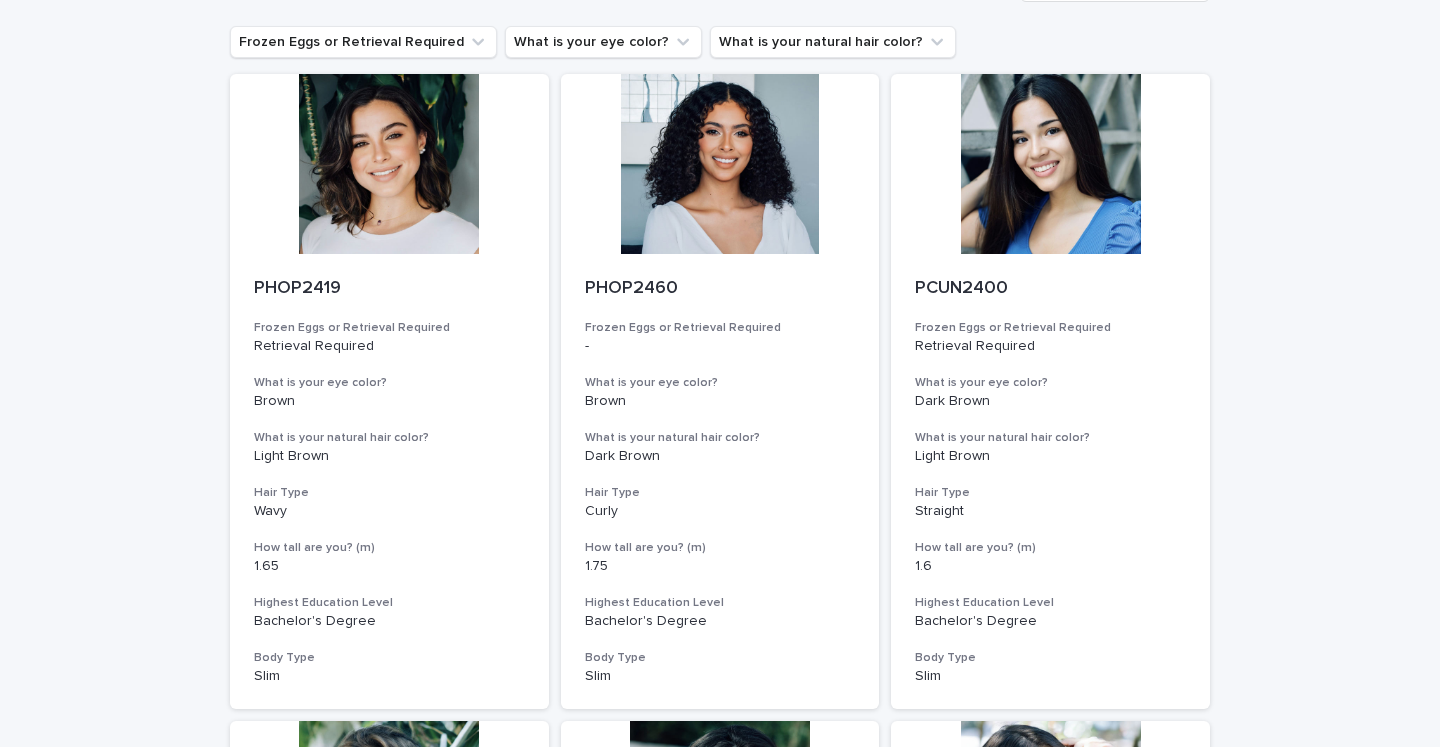 scroll, scrollTop: 132, scrollLeft: 0, axis: vertical 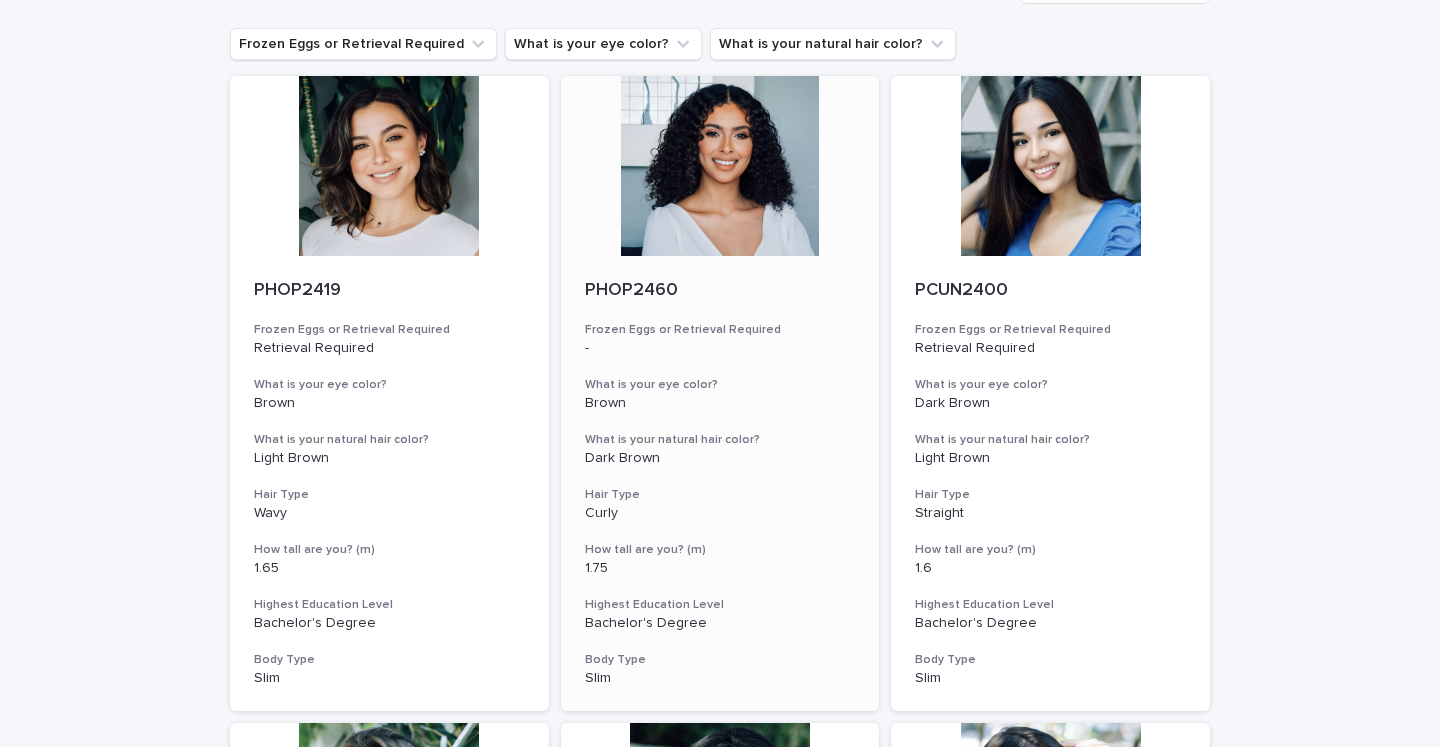 click on "PHOP2460" at bounding box center (720, 291) 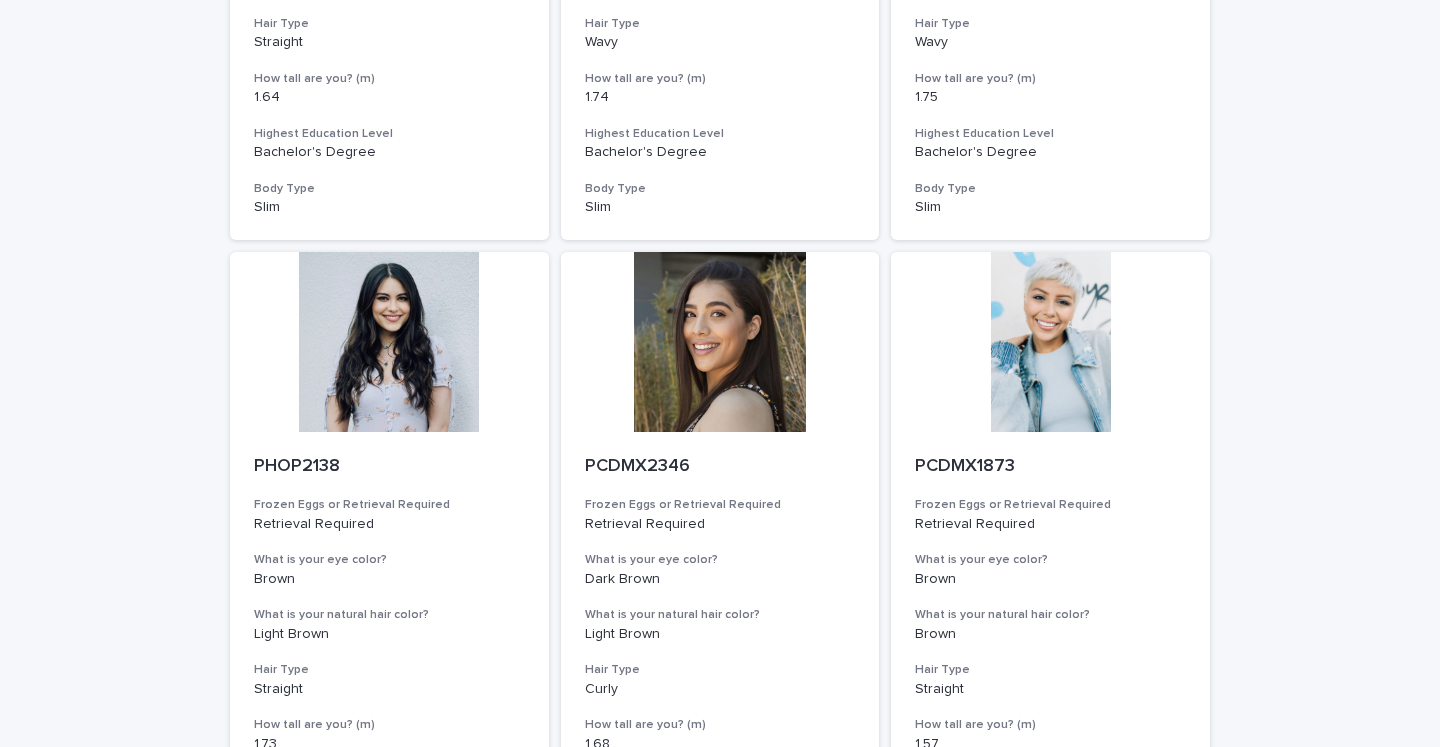 scroll, scrollTop: 2243, scrollLeft: 0, axis: vertical 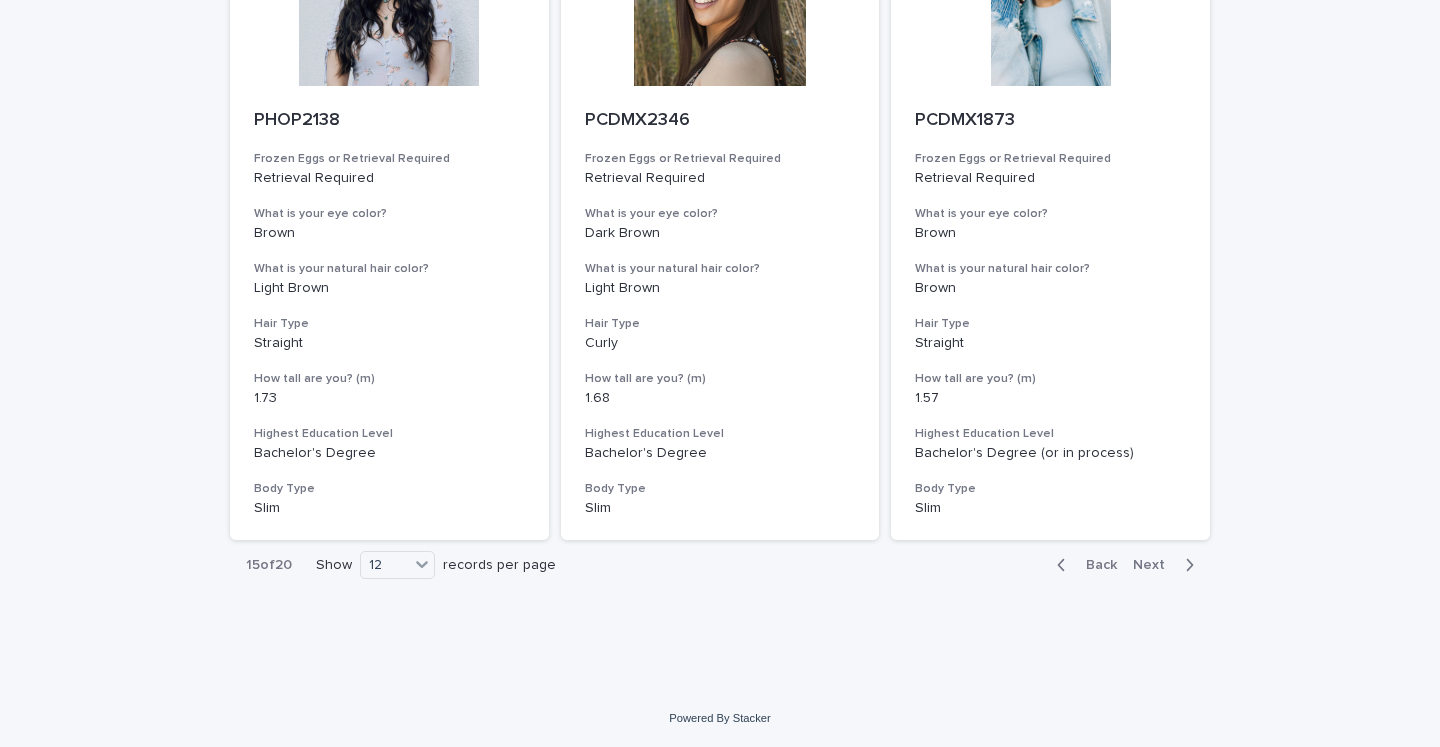 click on "Next" at bounding box center (1155, 565) 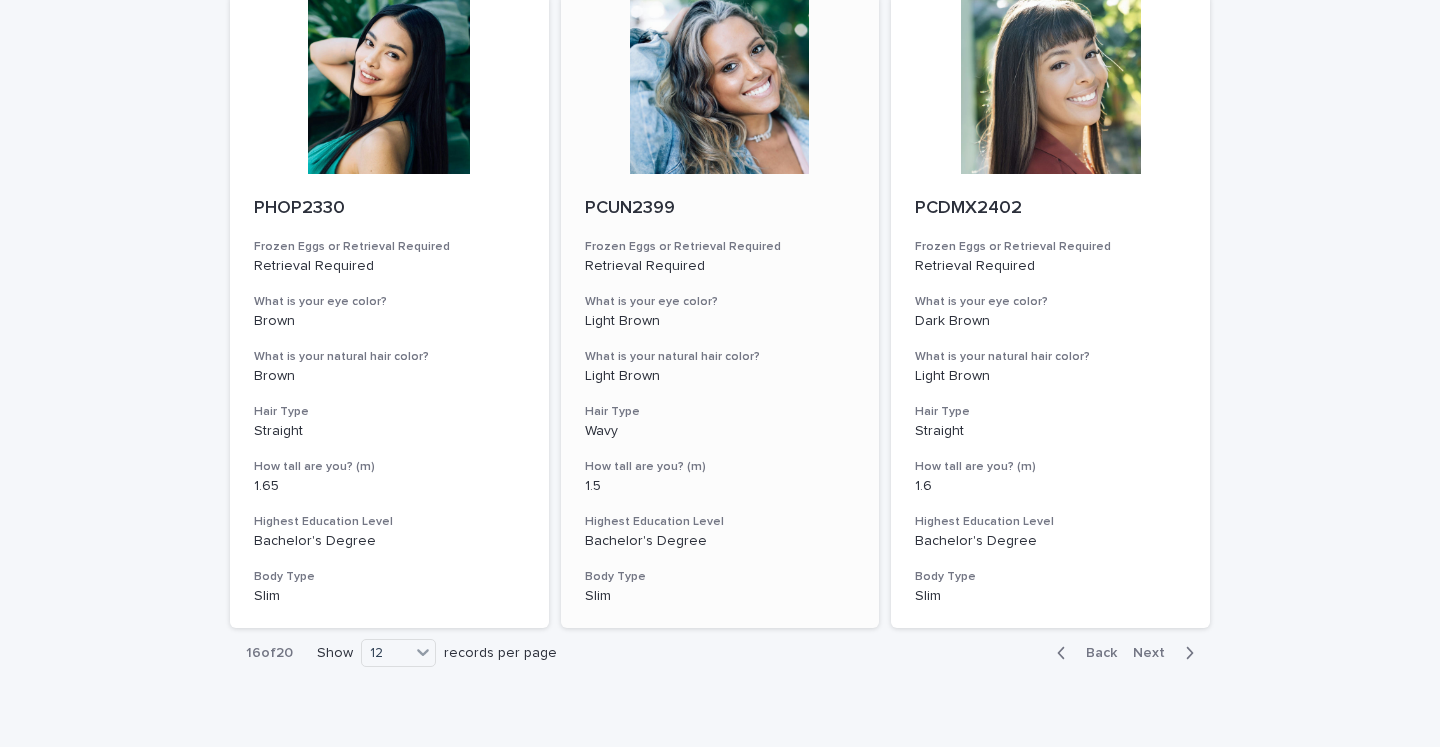 scroll, scrollTop: 2152, scrollLeft: 0, axis: vertical 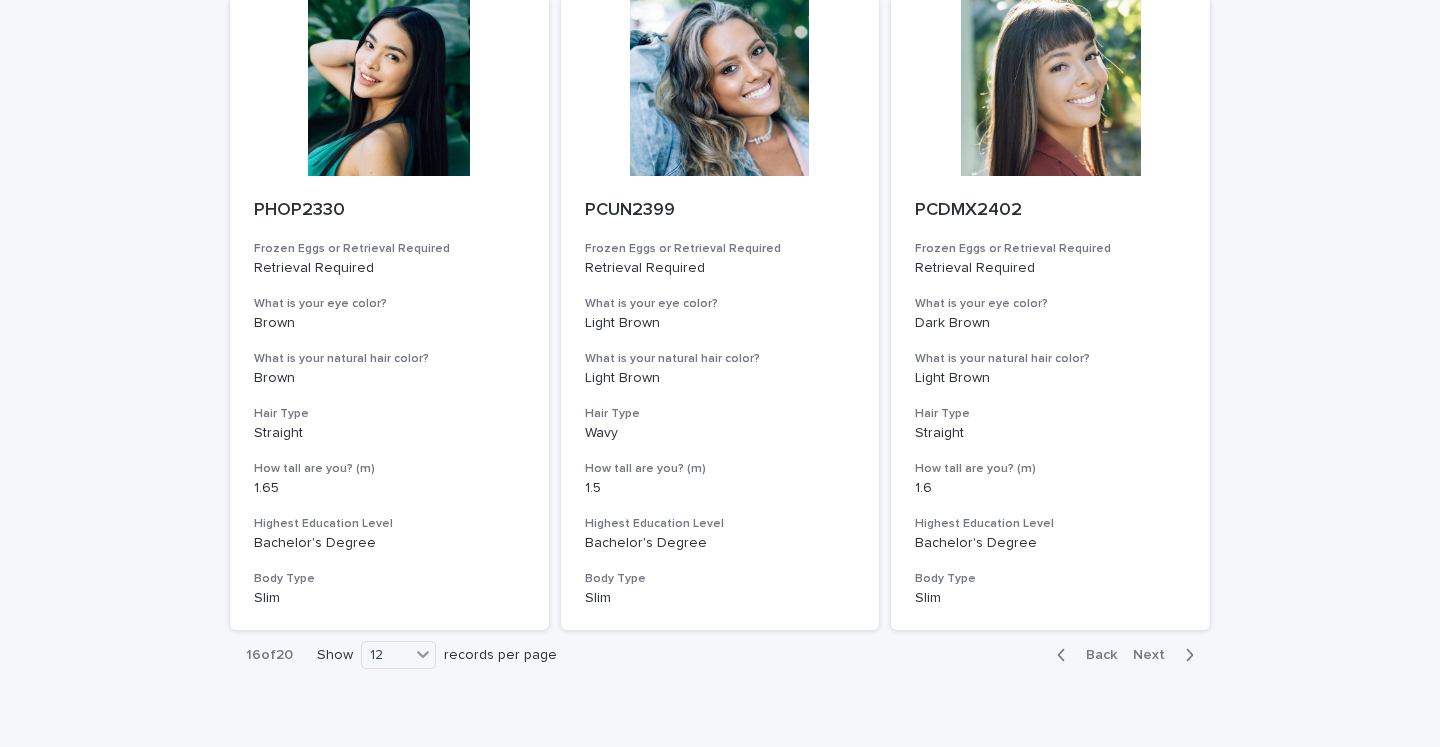 click on "Next" at bounding box center (1155, 655) 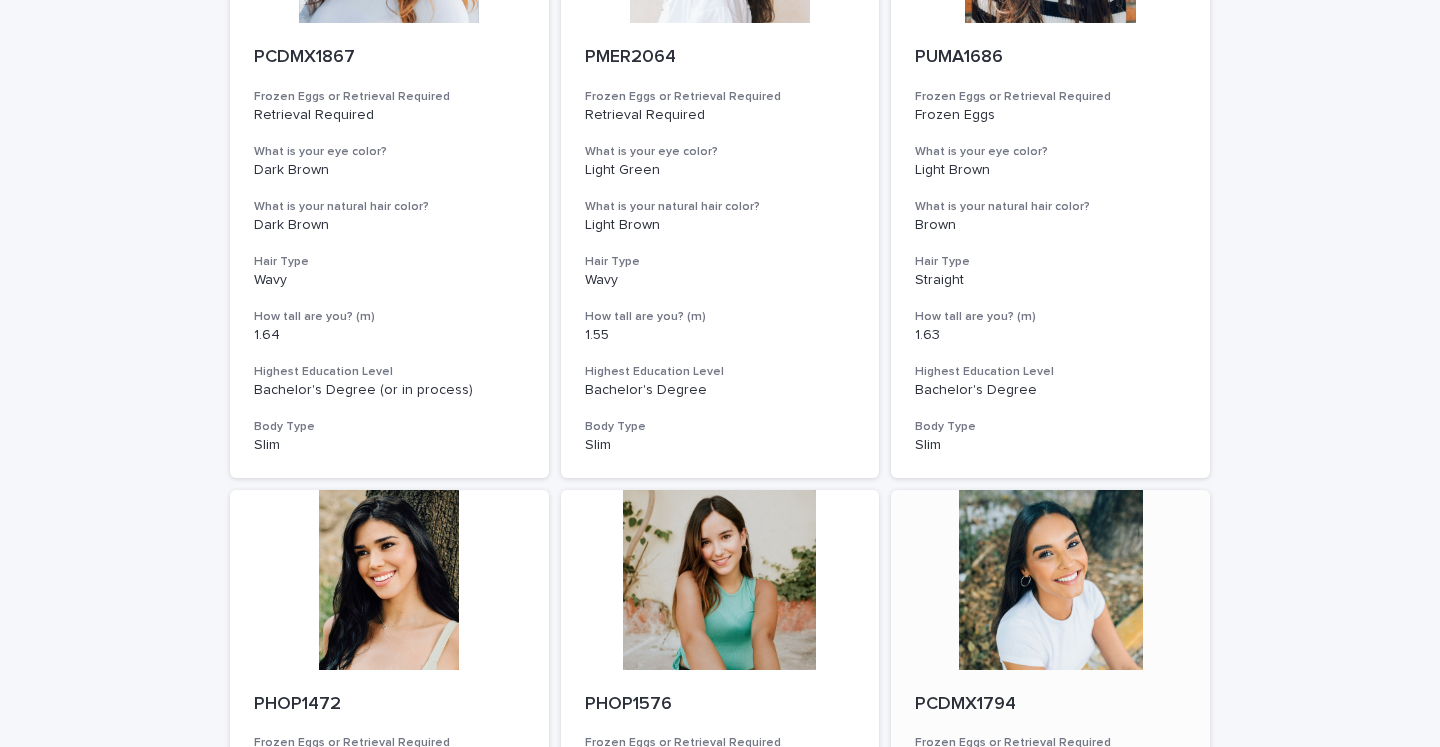 scroll, scrollTop: 2243, scrollLeft: 0, axis: vertical 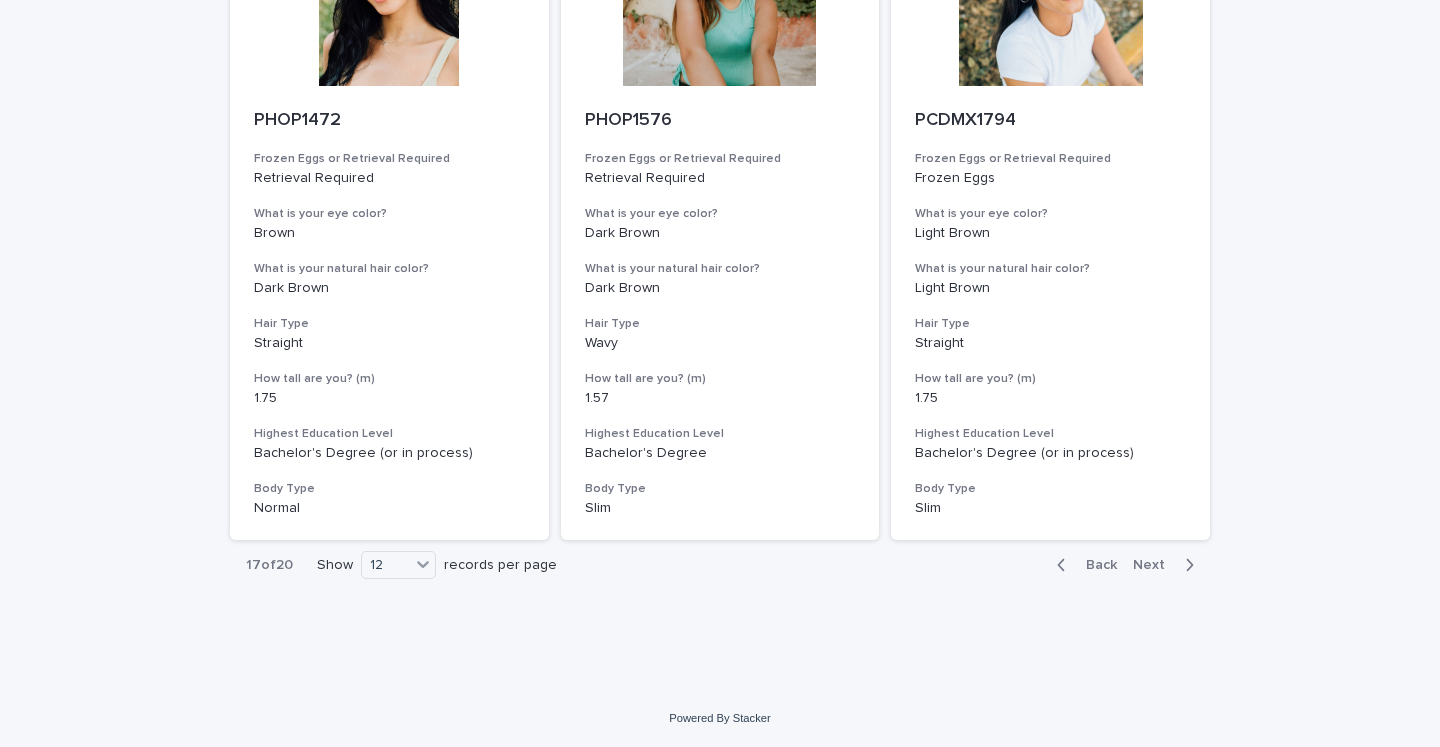 click on "Next" at bounding box center [1155, 565] 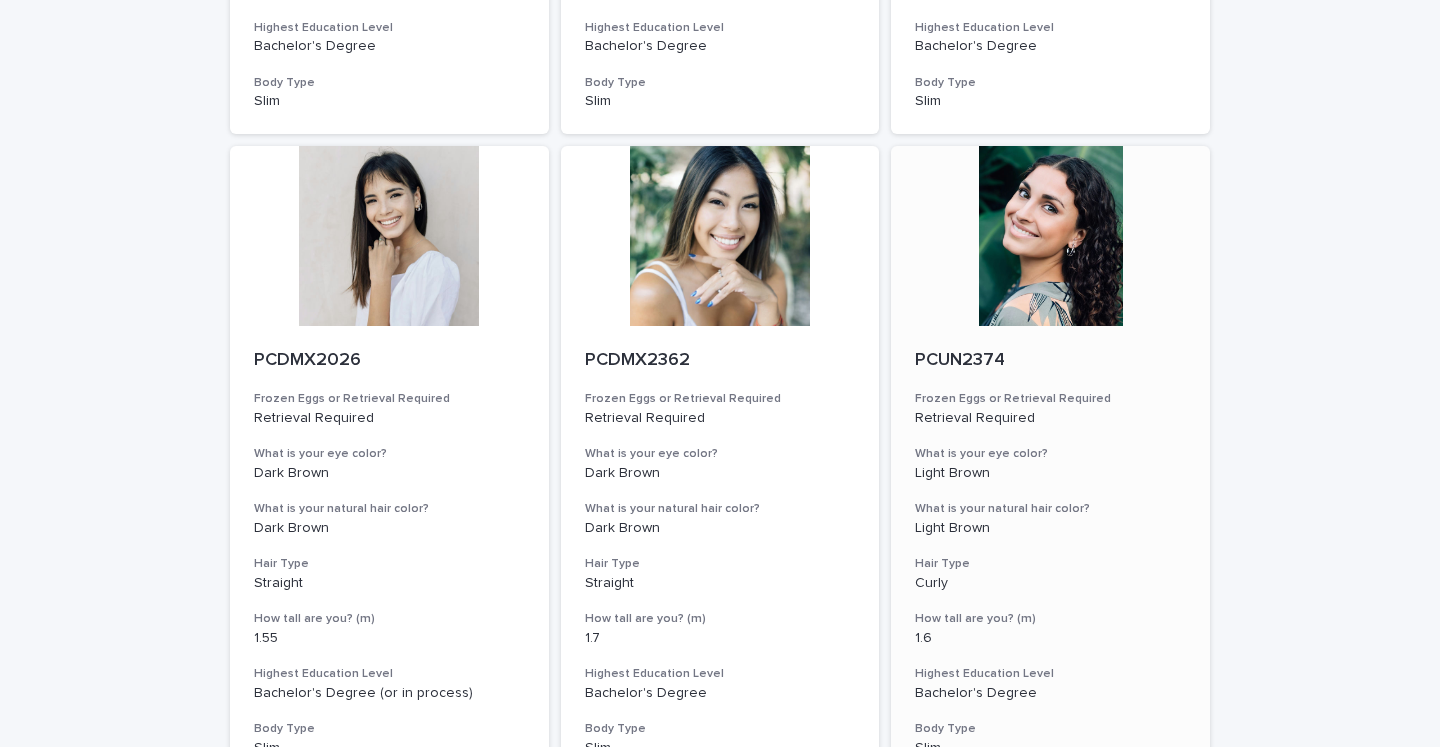 scroll, scrollTop: 2243, scrollLeft: 0, axis: vertical 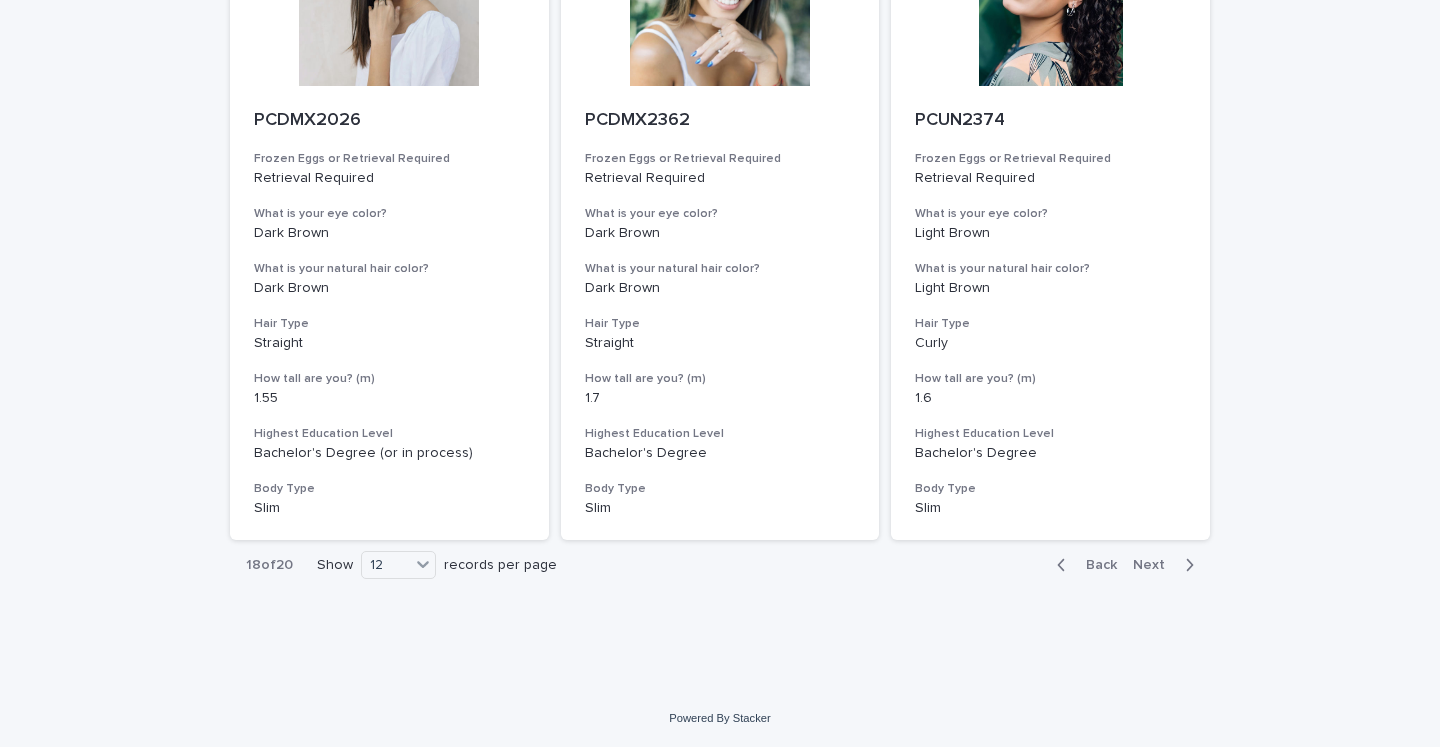 click on "Next" at bounding box center (1155, 565) 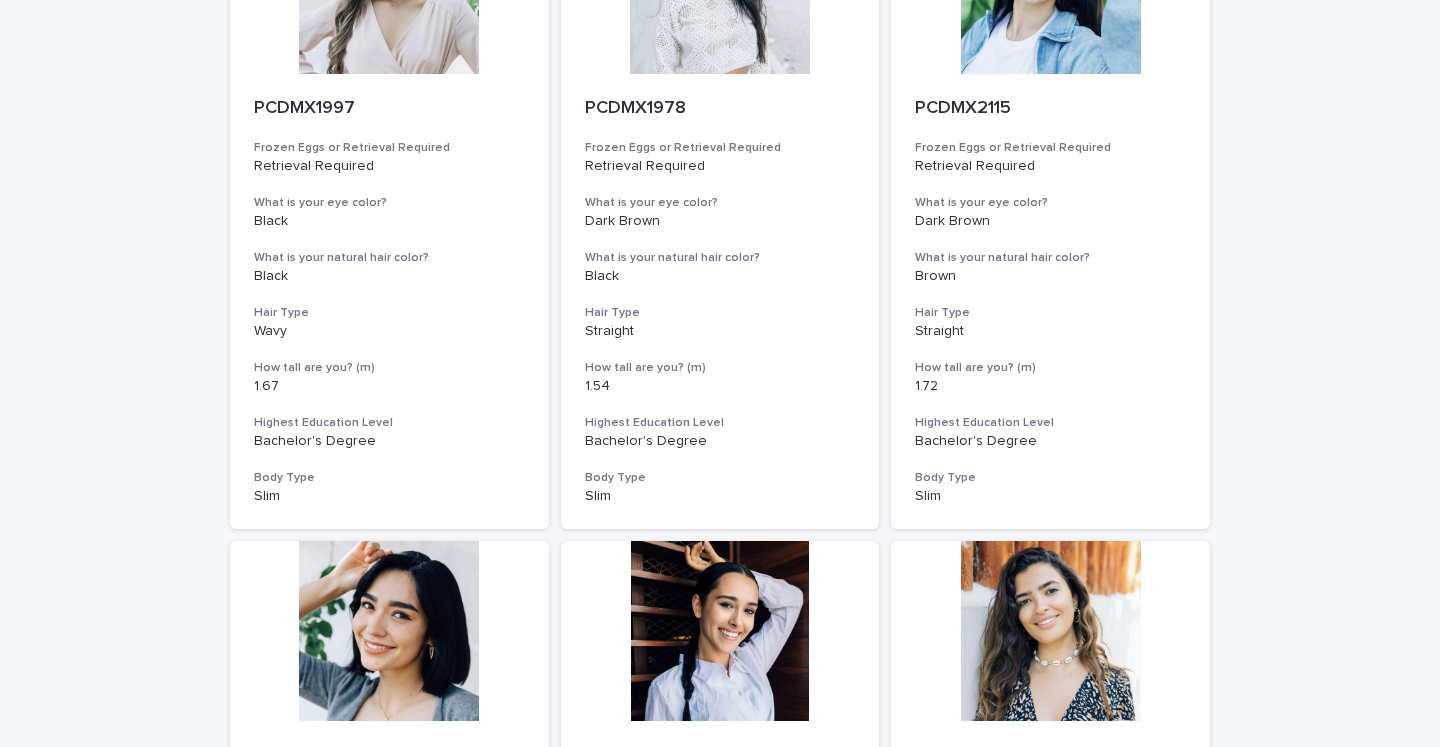 scroll, scrollTop: 2243, scrollLeft: 0, axis: vertical 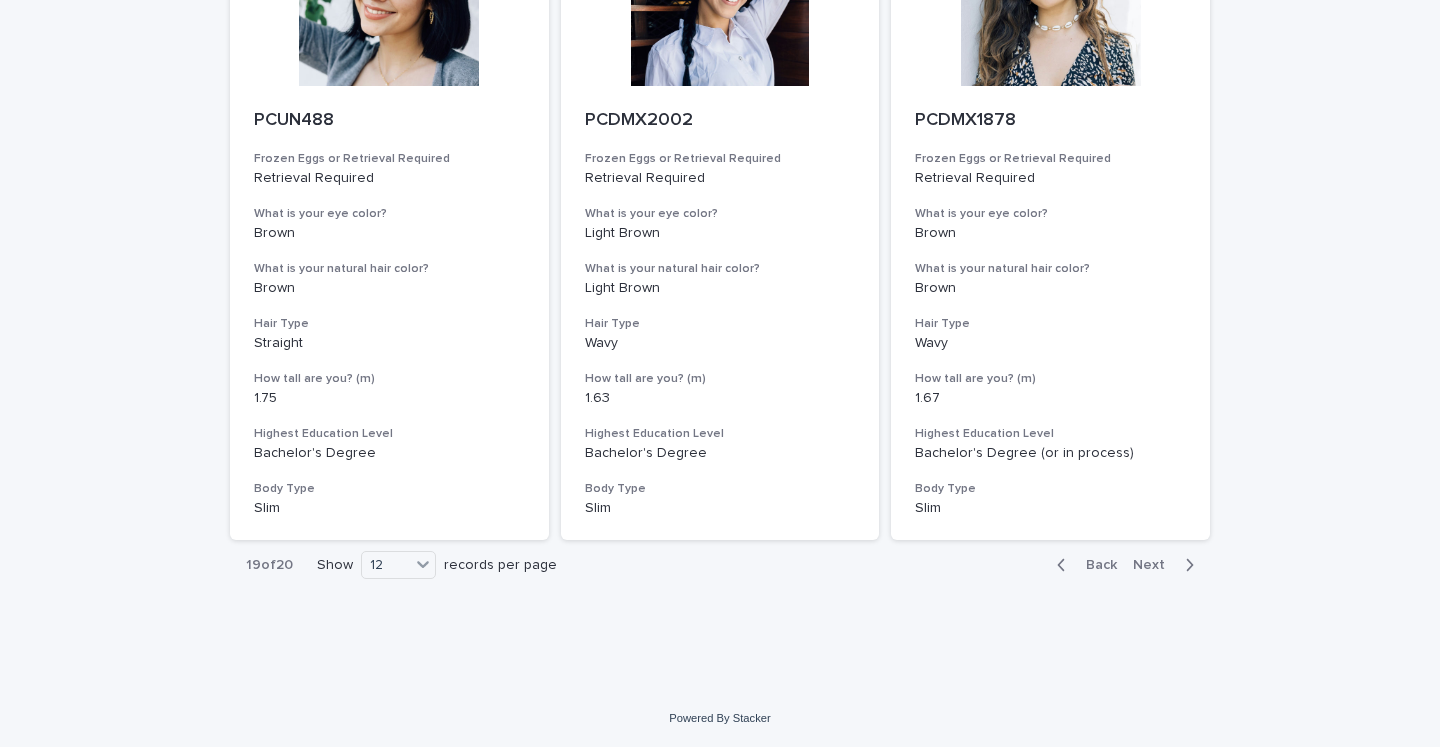 click on "Next" at bounding box center [1167, 565] 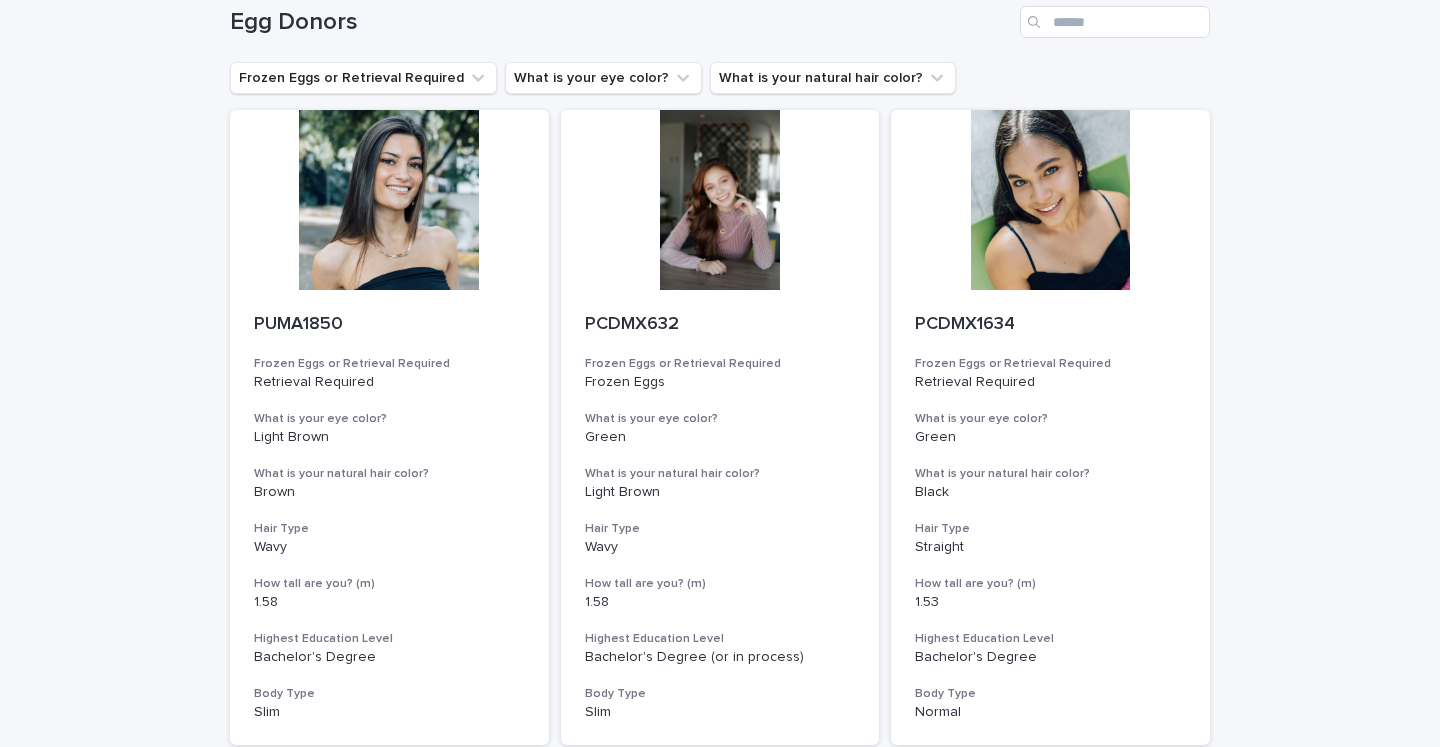 scroll, scrollTop: 0, scrollLeft: 0, axis: both 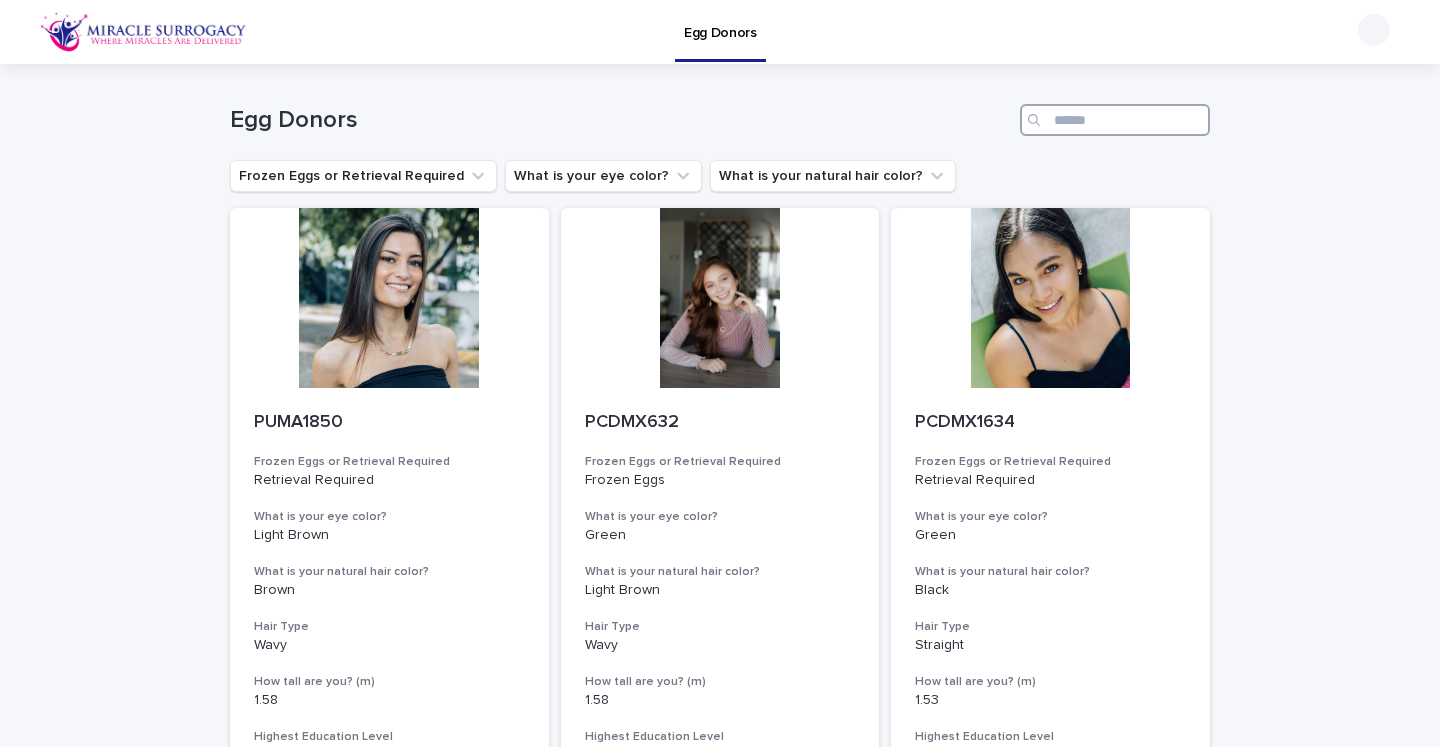 click at bounding box center [1115, 120] 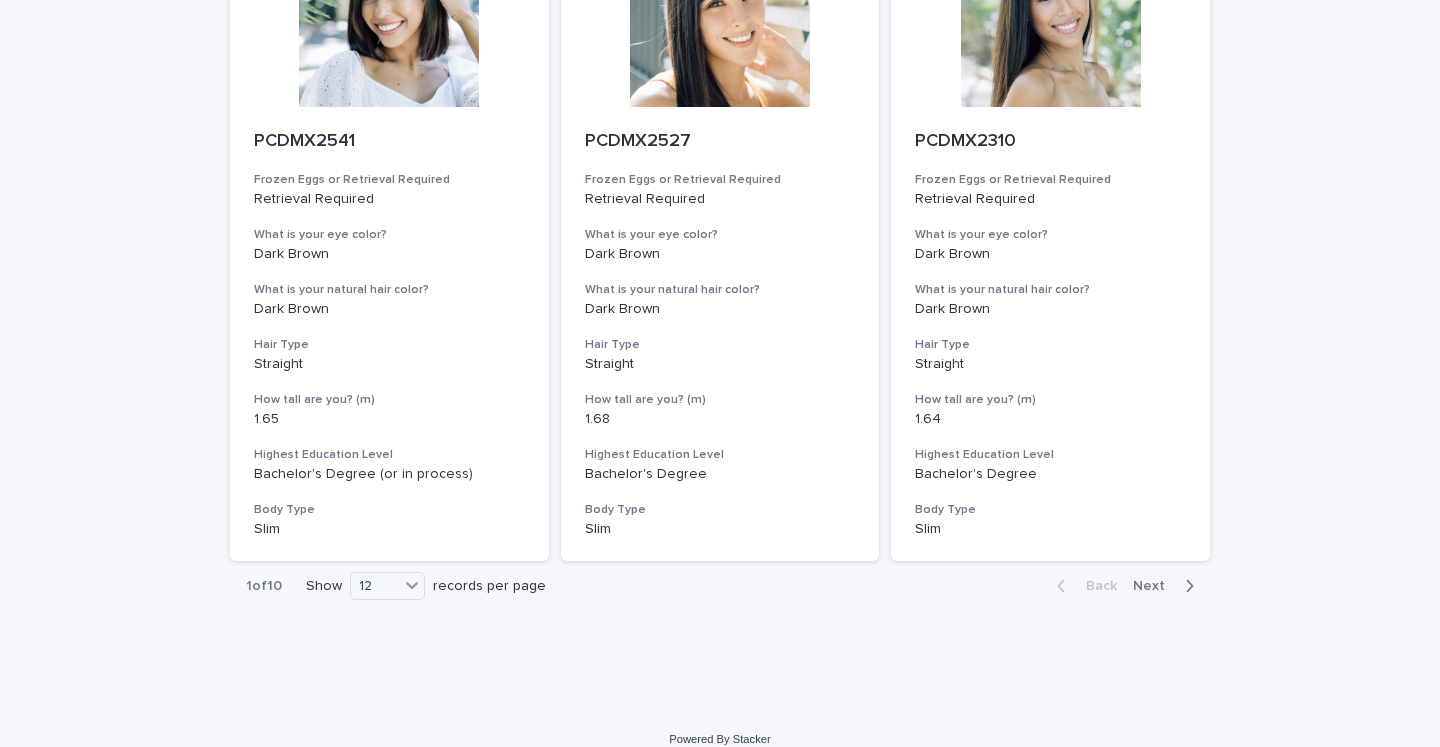 scroll, scrollTop: 2243, scrollLeft: 0, axis: vertical 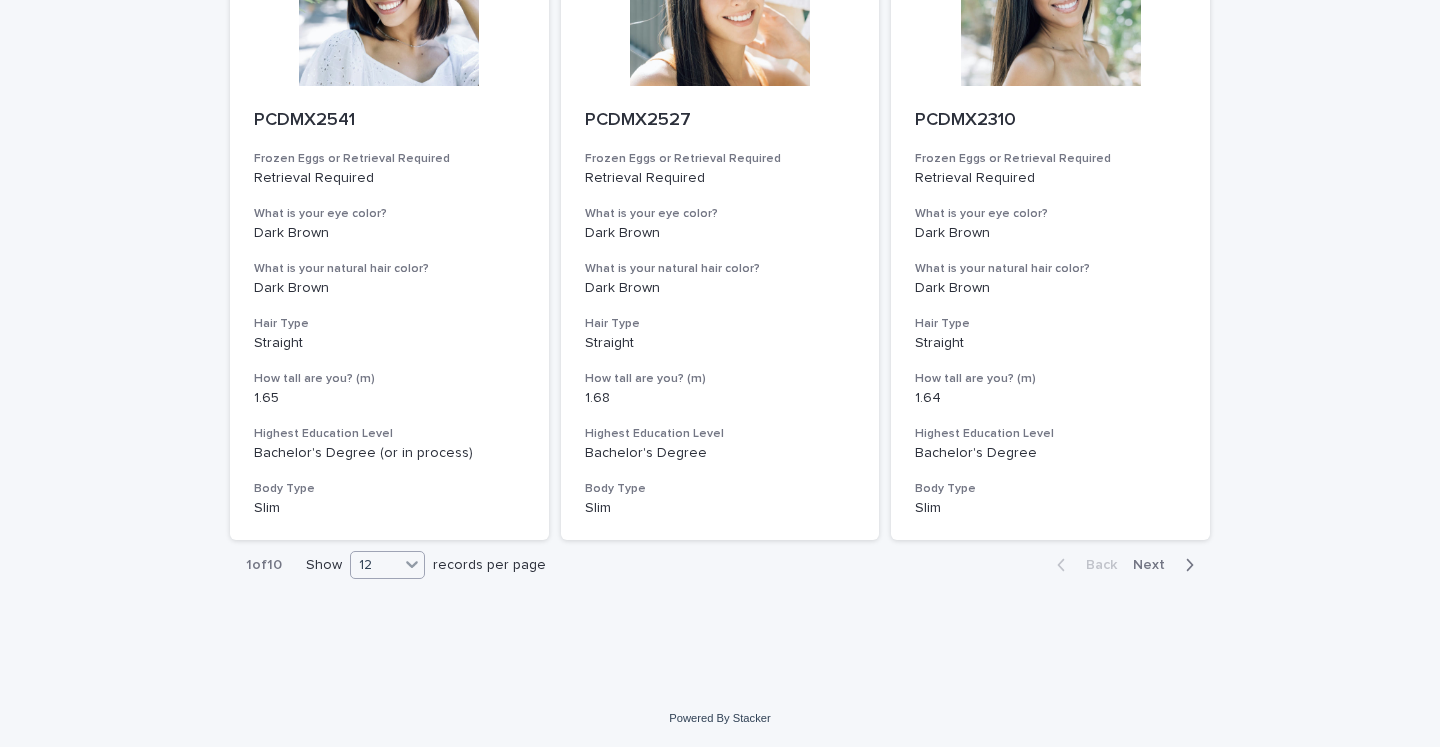 type on "*****" 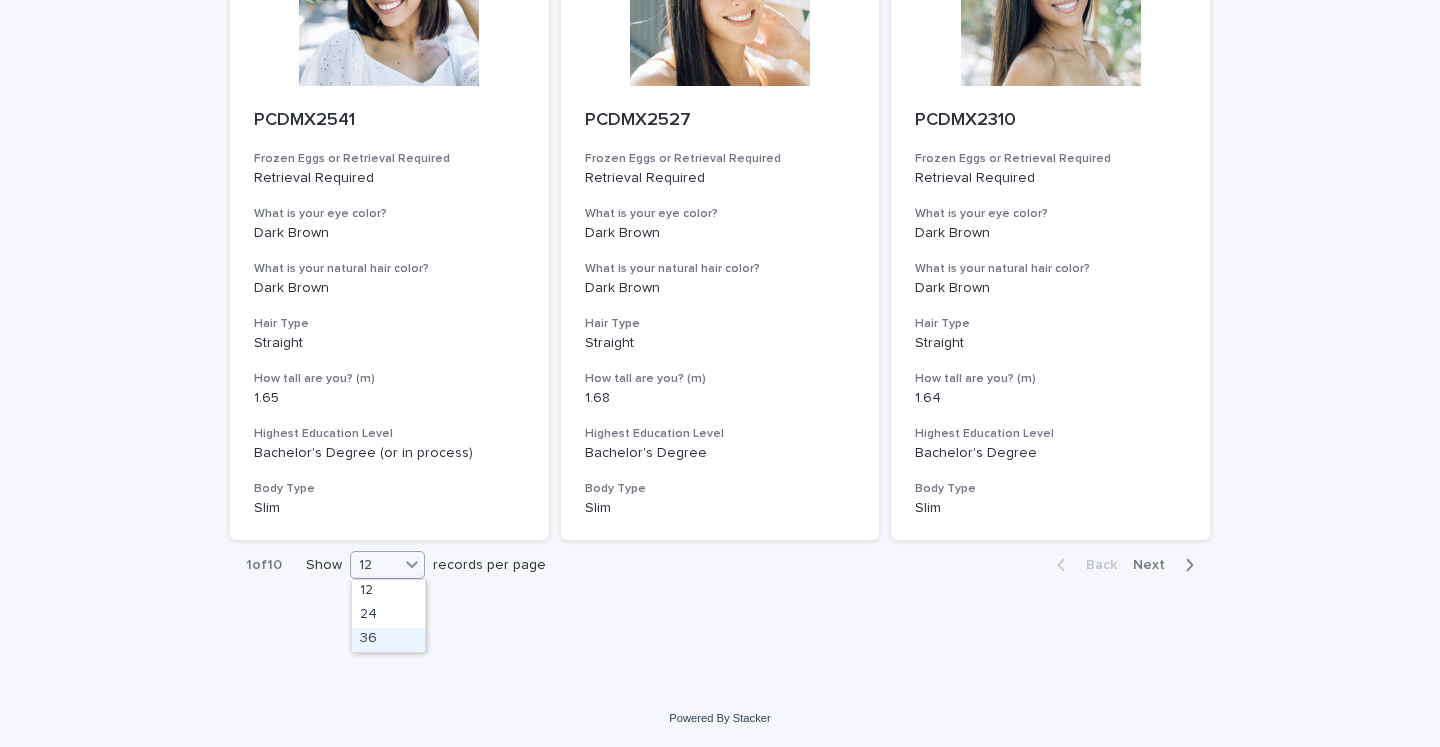 click on "36" at bounding box center [388, 640] 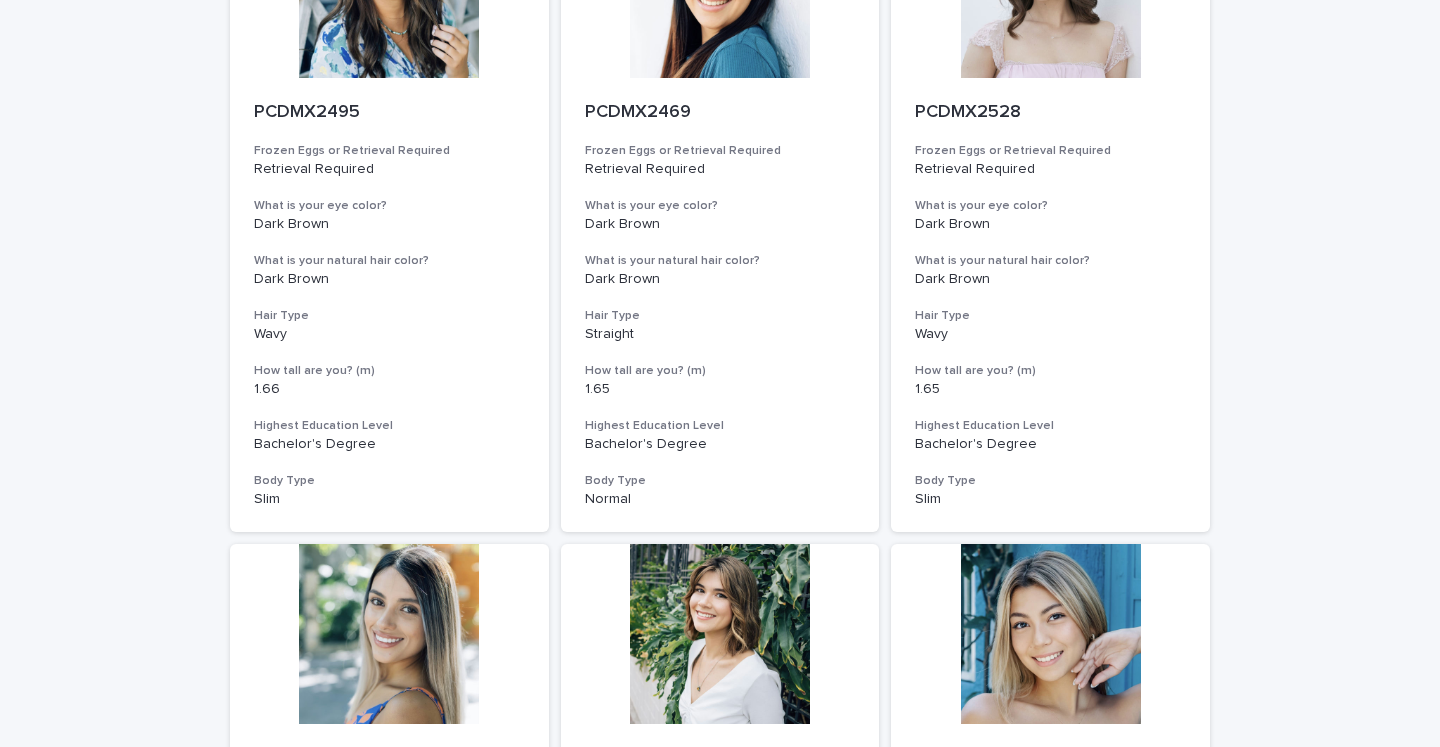 scroll, scrollTop: 0, scrollLeft: 0, axis: both 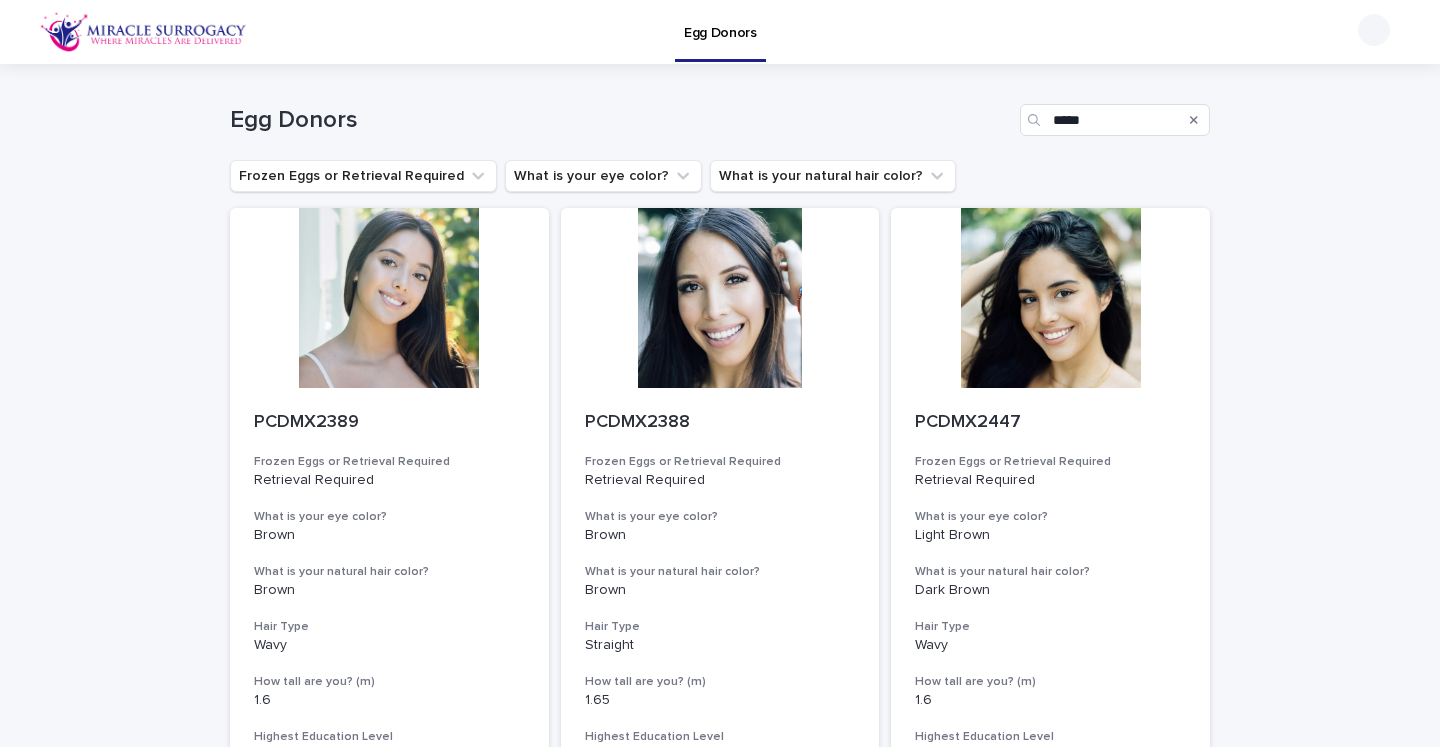 click 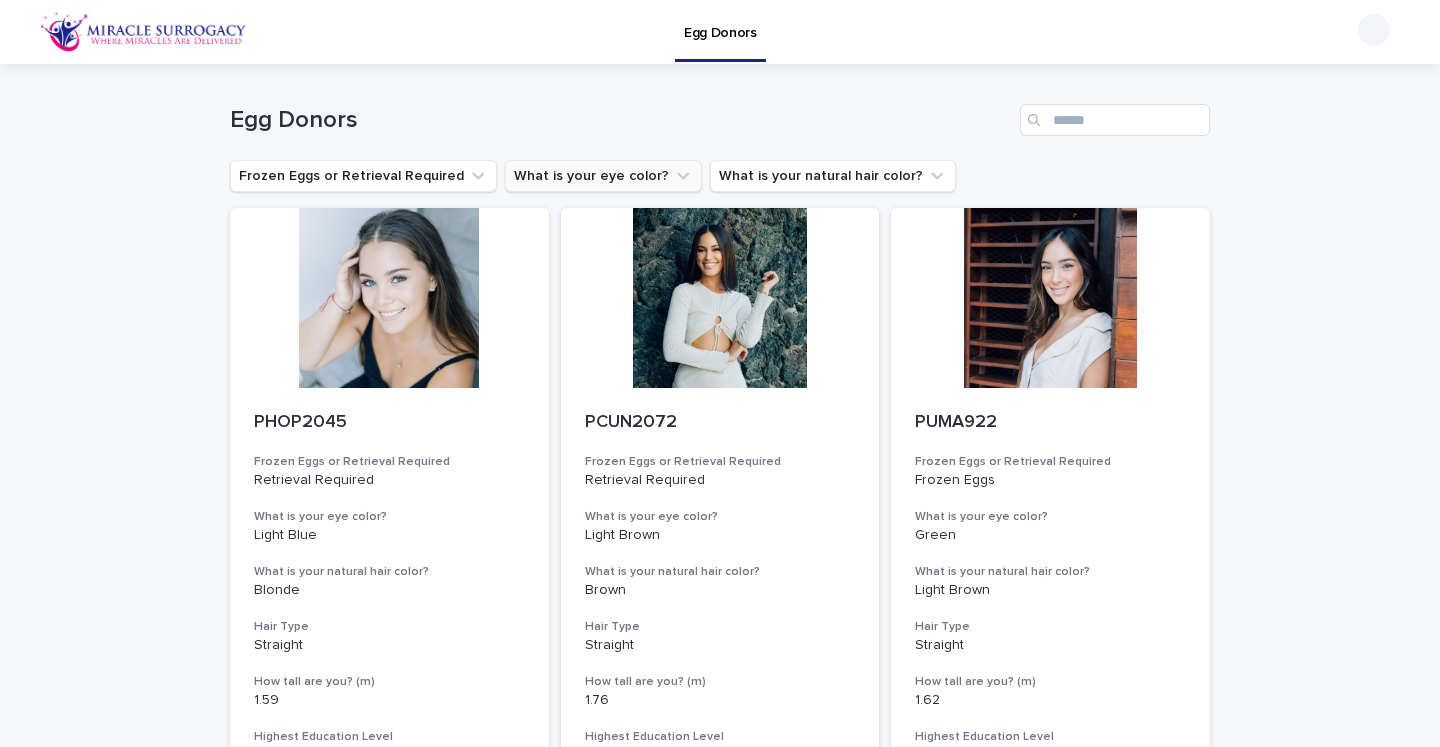 click on "What is your eye color?" at bounding box center [603, 176] 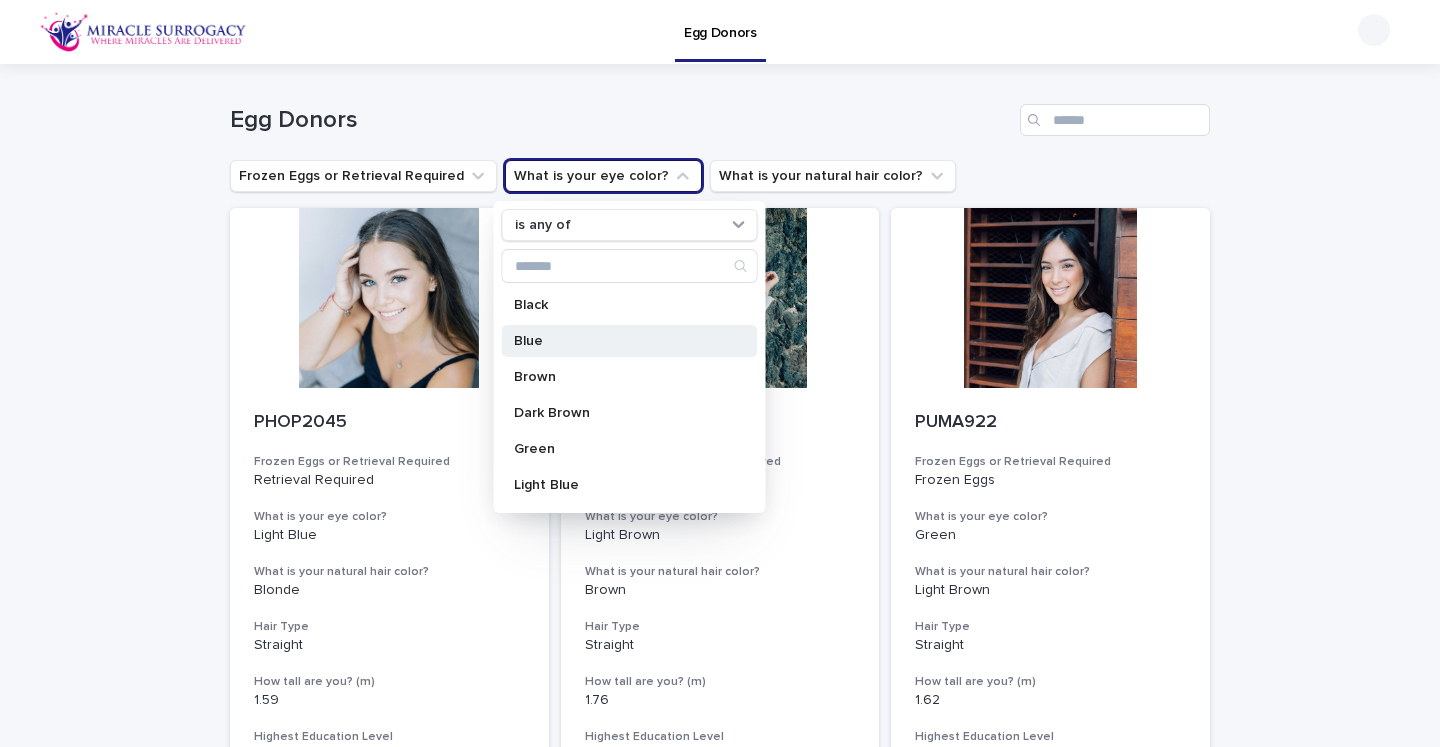 click on "Blue" at bounding box center (630, 341) 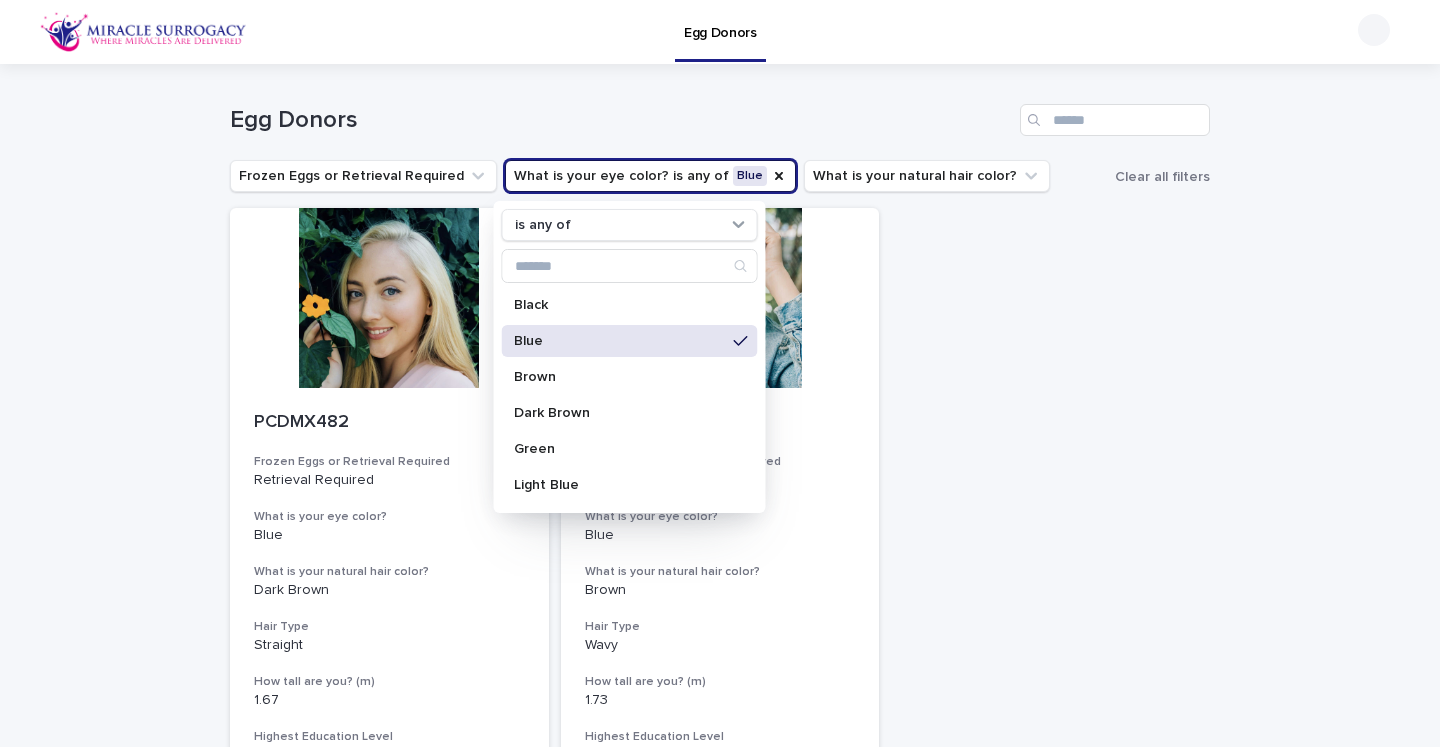 click on "Loading... Saving… Loading... Saving… Egg Donors Frozen Eggs or Retrieval Required What is your eye color? is any of Blue is any of Black Blue Brown Dark Brown Green Light Blue Light Brown Light Green Marron Azul Claro Marron Claro Azul Marron Obscuro Verdes Verdes Claro Dark brown Light brown Browm Negro What is your natural hair color? Clear all filters PCDMX482 Frozen Eggs or Retrieval Required Retrieval Required What is your eye color? Blue What is your natural hair color? Dark Brown Hair Type Straight How tall are you? (m) 1.67 Highest Education Level Bachelor's Degree (or in process) Body Type Thin PHOP1785 Frozen Eggs or Retrieval Required Retrieval Required What is your eye color? Blue What is your natural hair color? Brown Hair Type Wavy How tall are you? (m) 1.73 Highest Education Level Bachelor's Degree (or in process) Body Type Slim 1  of  1 Show 36 records per page Back Next" at bounding box center (720, 528) 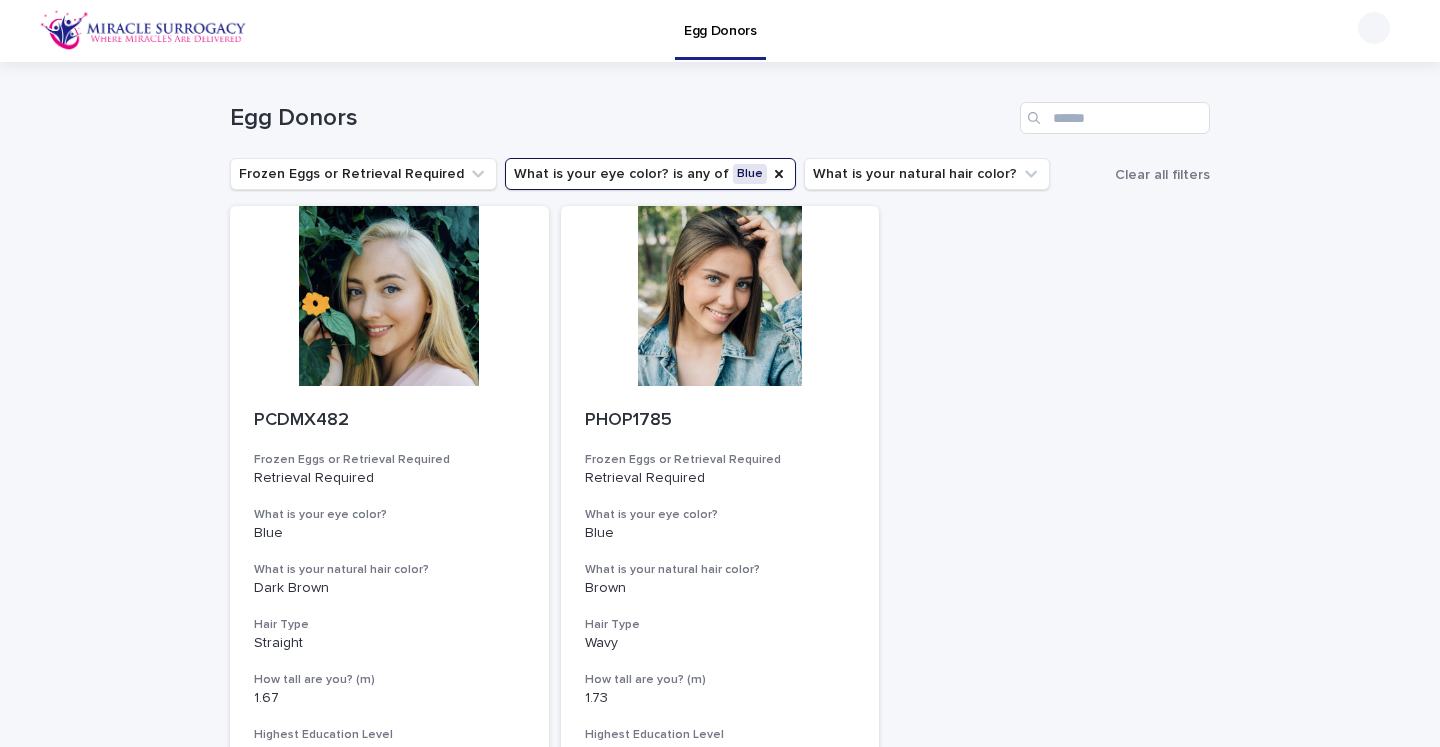 scroll, scrollTop: 0, scrollLeft: 0, axis: both 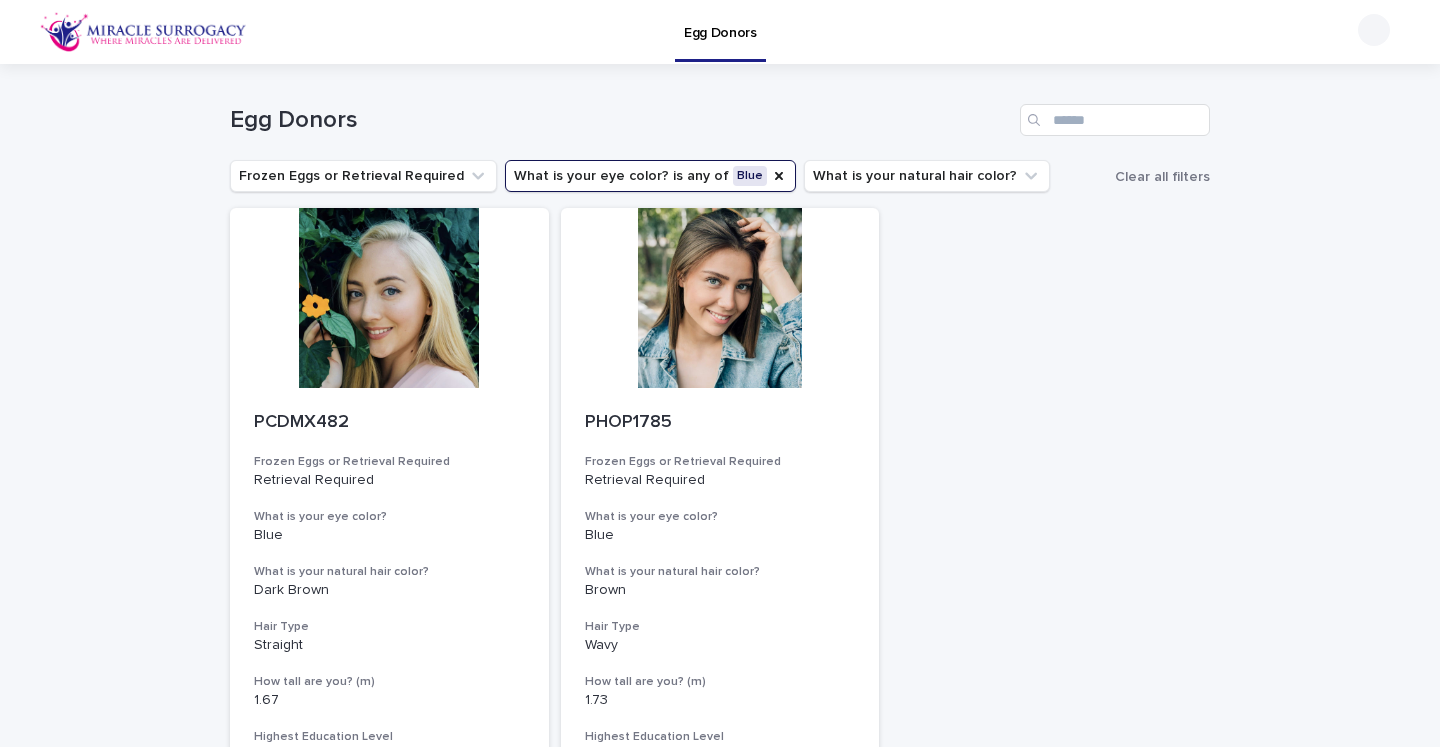 click on "What is your eye color? is any of Blue" at bounding box center (650, 176) 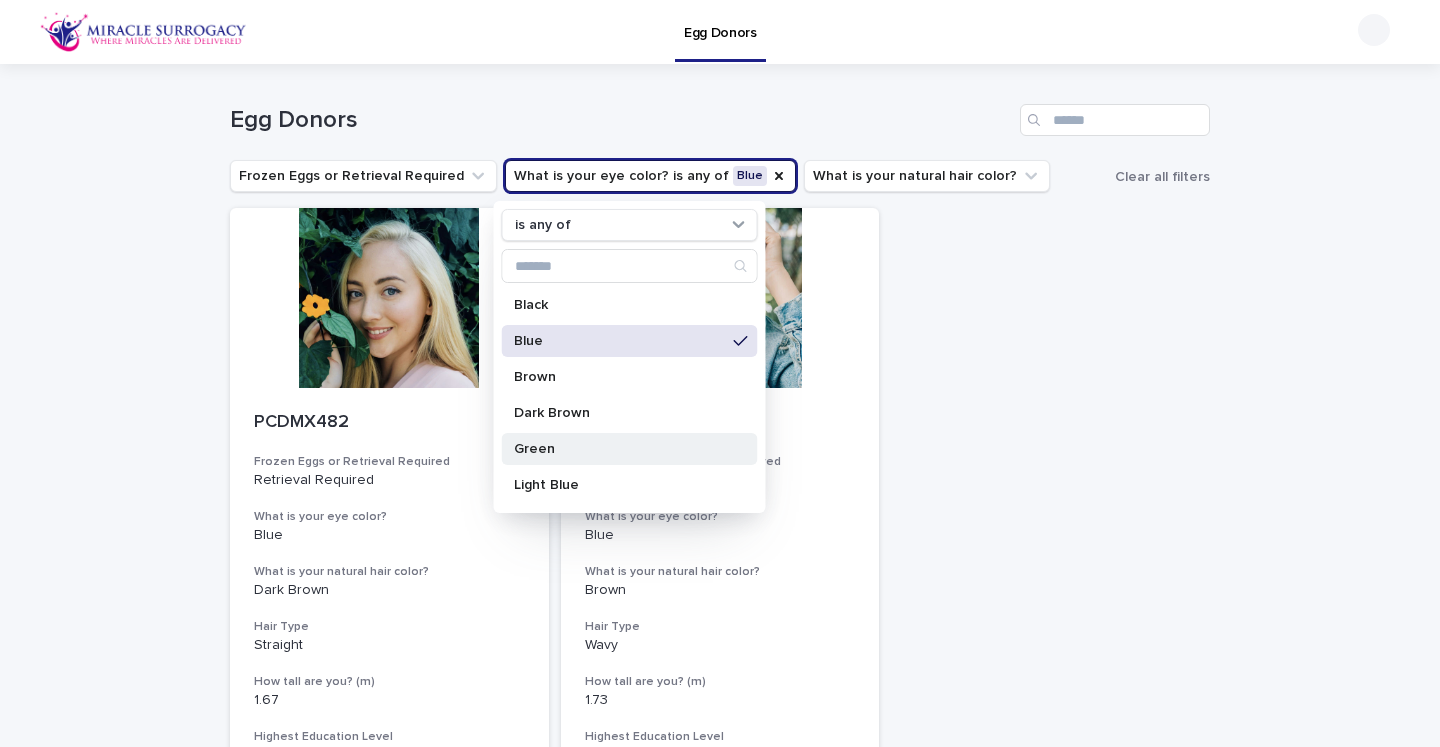 click on "Green" at bounding box center [620, 449] 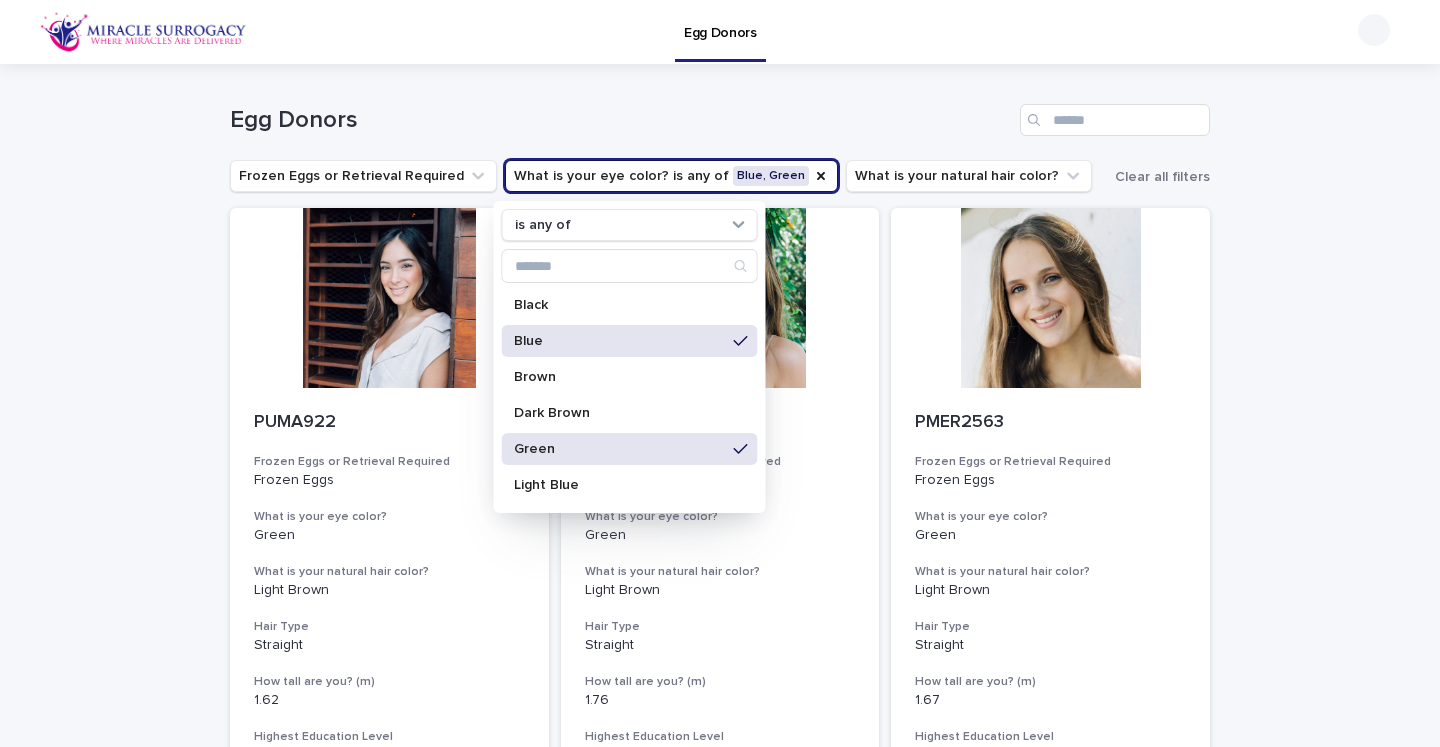 click on "Blue" at bounding box center (630, 341) 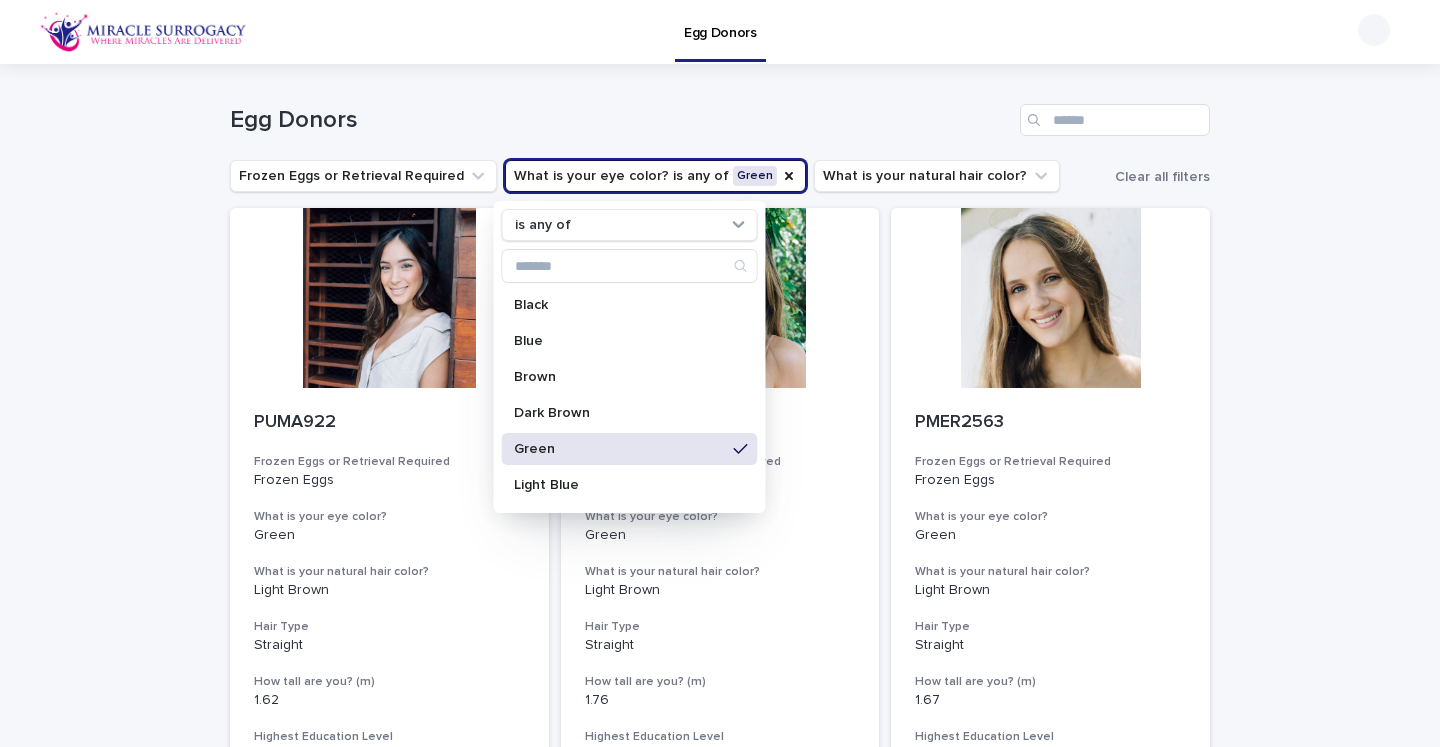 click on "Loading... Saving… Loading... Saving… Egg Donors Frozen Eggs or Retrieval Required What is your eye color? is any of Green is any of Black Blue Brown Dark Brown Green Light Blue Light Brown Light Green Marron Azul Claro Marron Claro Azul Marron Obscuro Verdes Verdes Claro Dark brown Light brown Browm Negro What is your natural hair color? Clear all filters PUMA922 Frozen Eggs or Retrieval Required Frozen Eggs What is your eye color? Green What is your natural hair color? Light Brown Hair Type Straight How tall are you? (m) 1.62 Highest Education Level Bachelor's Degree (or in process) Body Type Normal PUMA2337 Frozen Eggs or Retrieval Required Frozen Eggs What is your eye color? Green What is your natural hair color? Light Brown Hair Type Straight How tall are you? (m) 1.76 Highest Education Level Bachelor's Degree  Body Type Slim PMER2563 Frozen Eggs or Retrieval Required Frozen Eggs What is your eye color? Green What is your natural hair color? Light Brown Hair Type Straight How tall are you? (m) 1.67 1" at bounding box center [720, 1821] 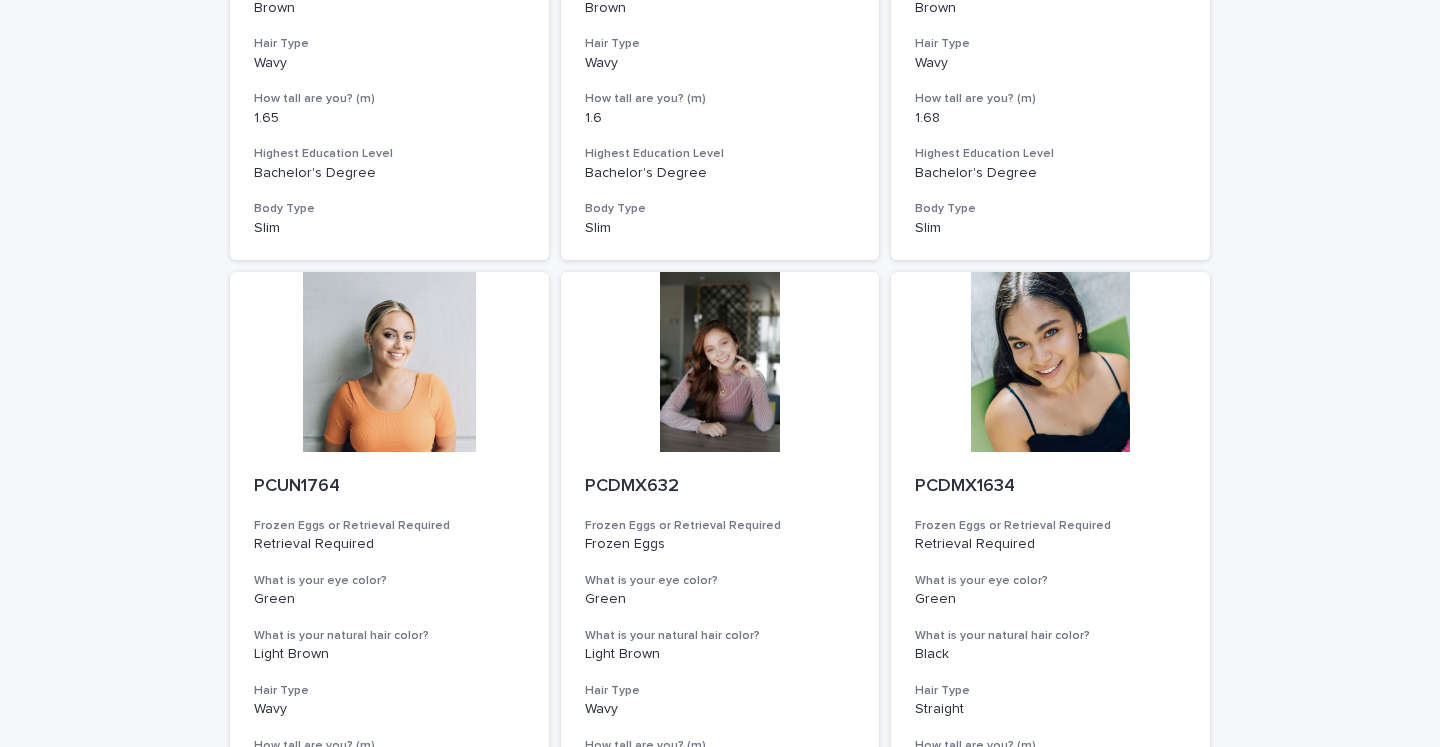 scroll, scrollTop: 2540, scrollLeft: 0, axis: vertical 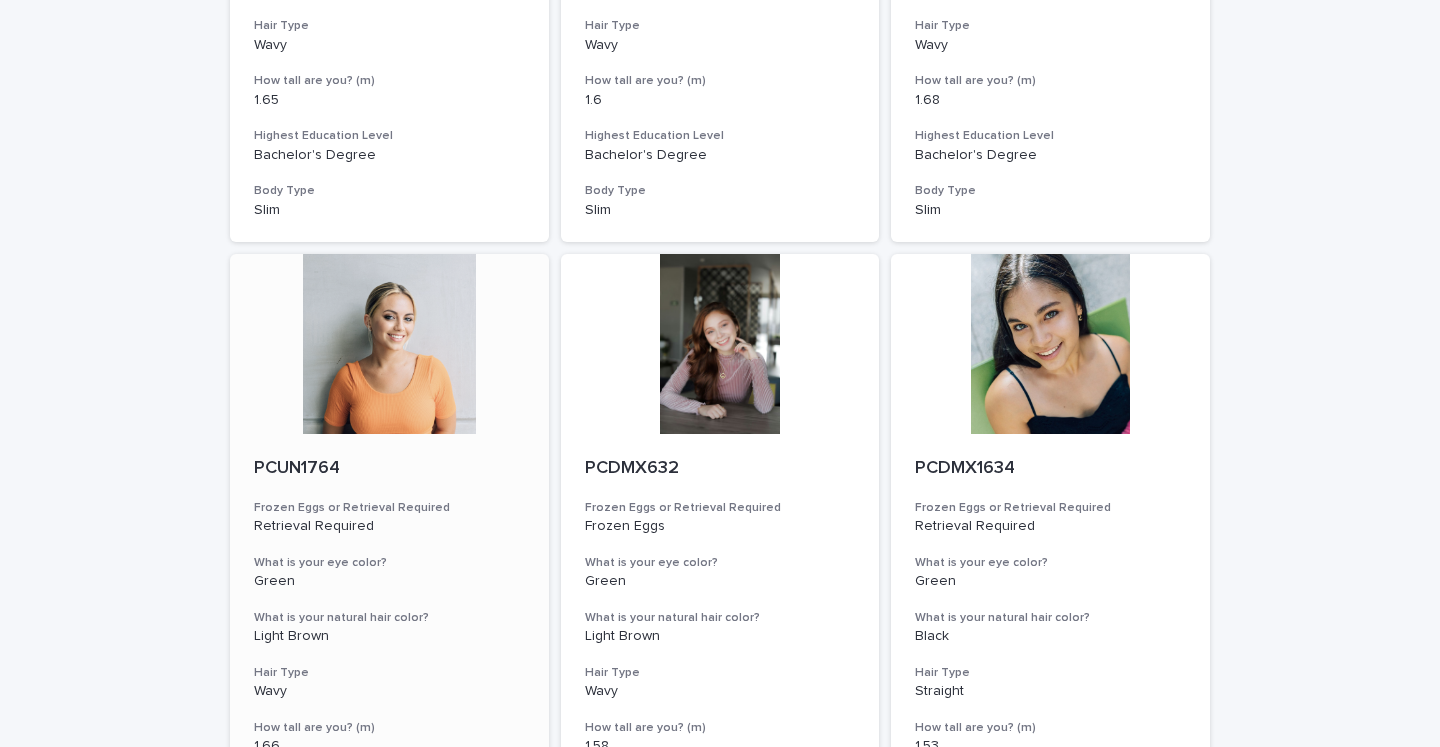 click on "PCUN1764" at bounding box center (389, 469) 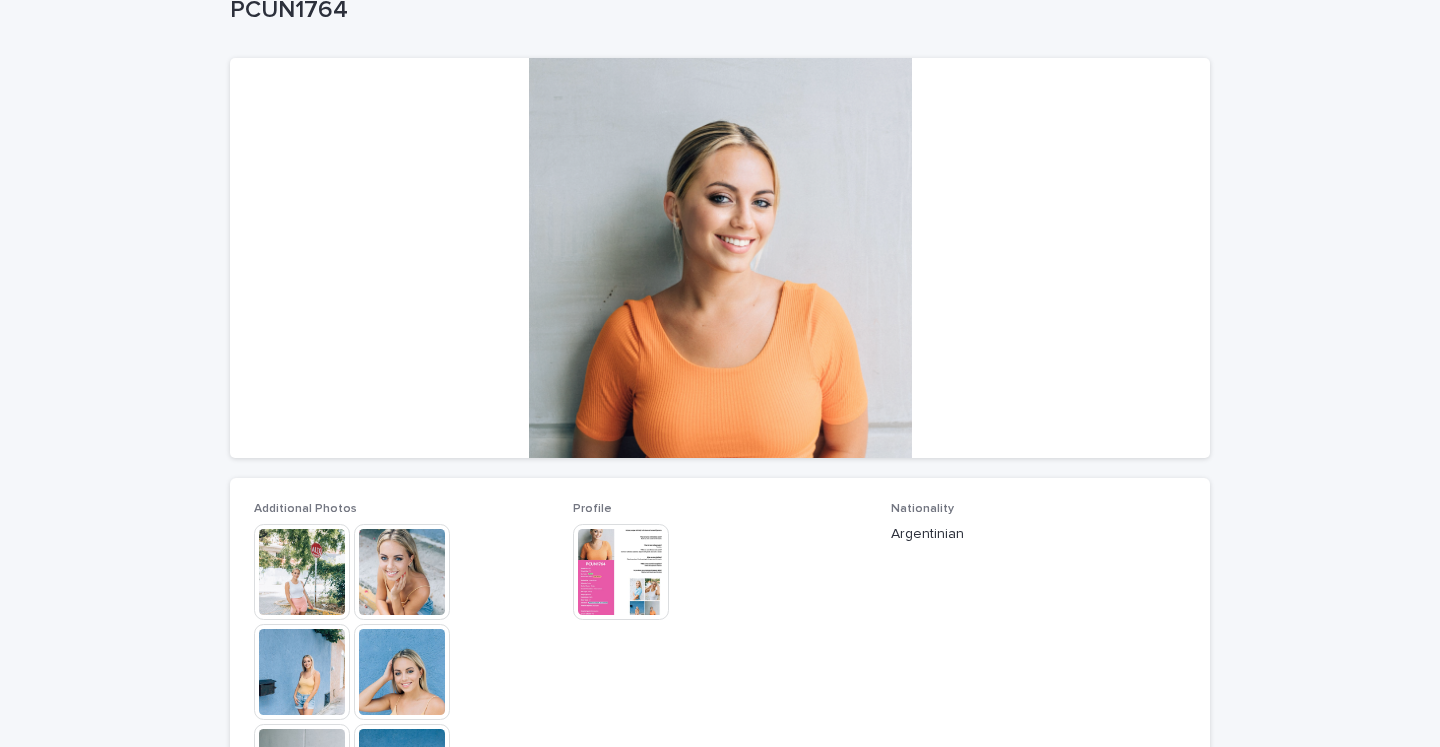 scroll, scrollTop: 230, scrollLeft: 0, axis: vertical 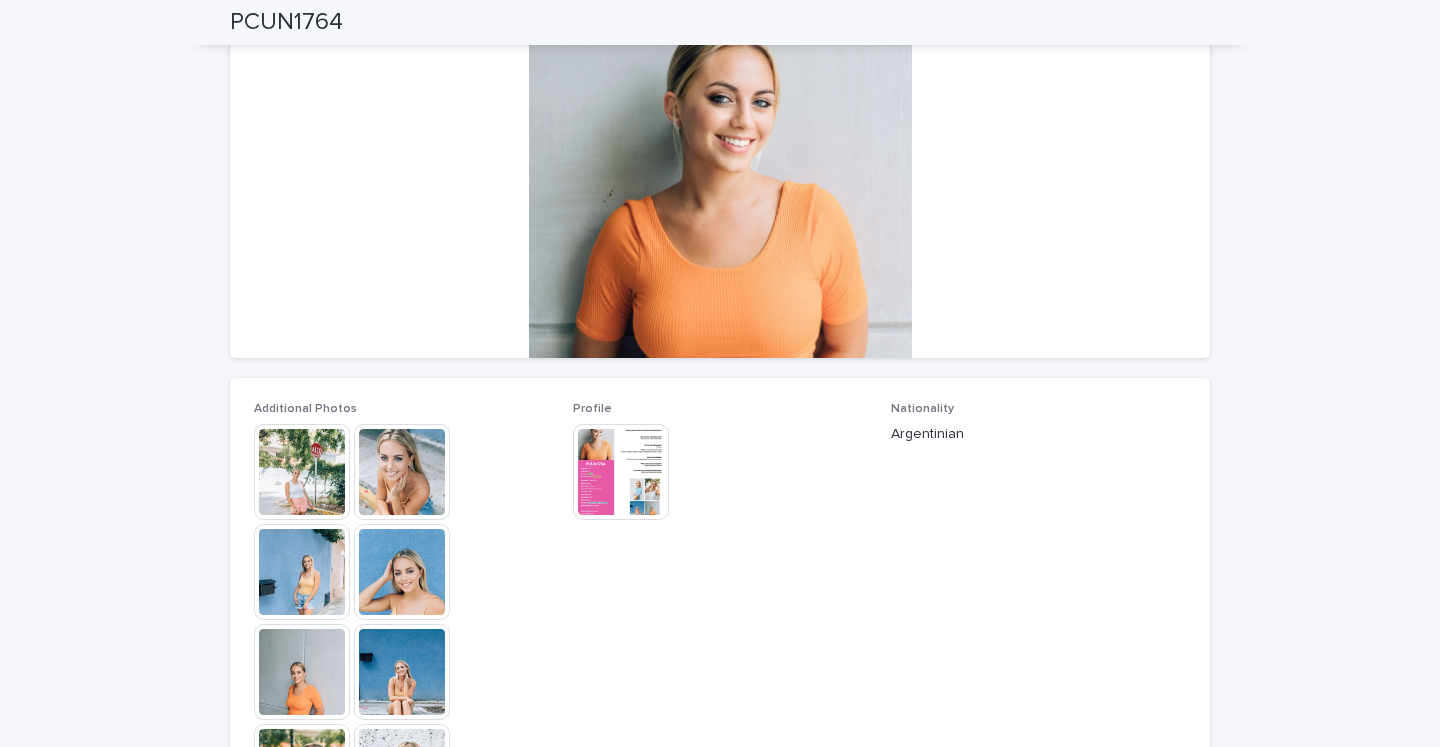click at bounding box center (402, 472) 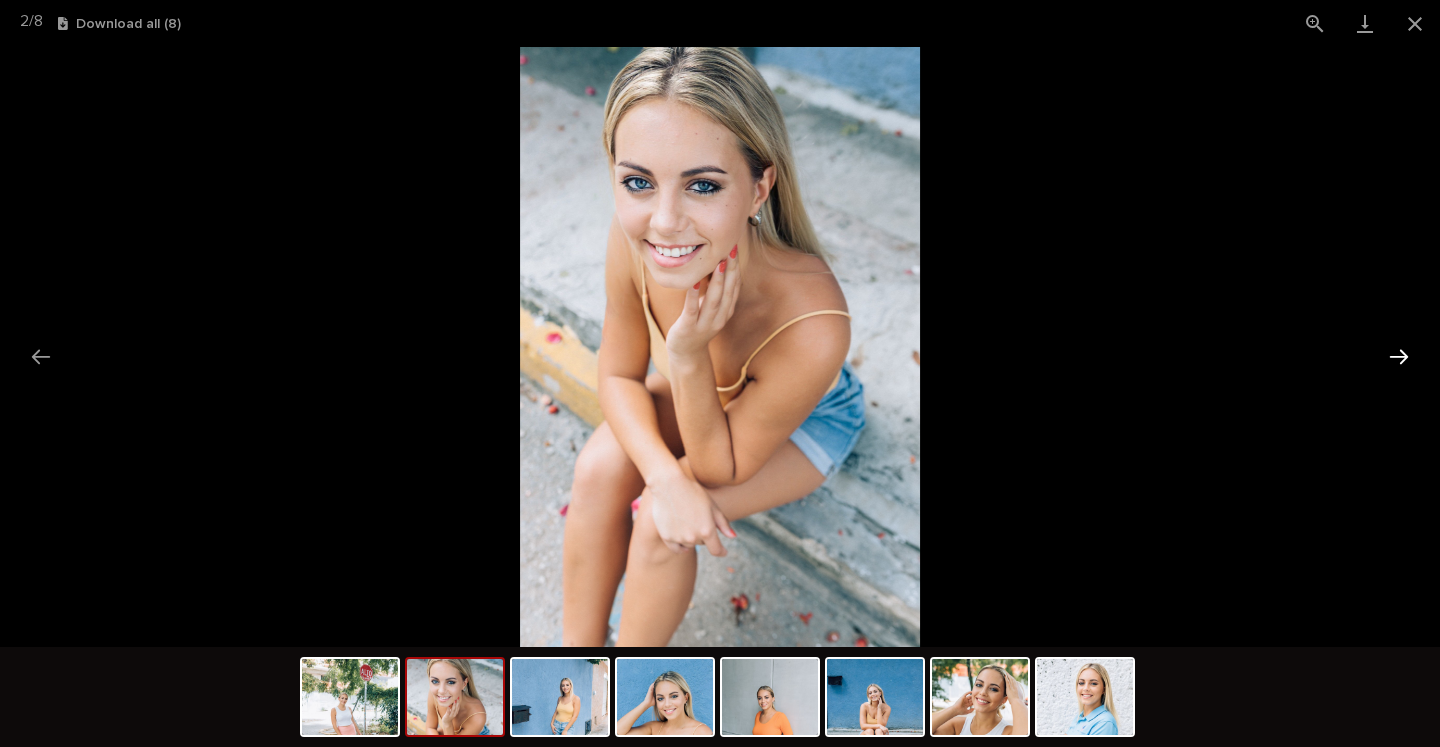 click at bounding box center [1399, 356] 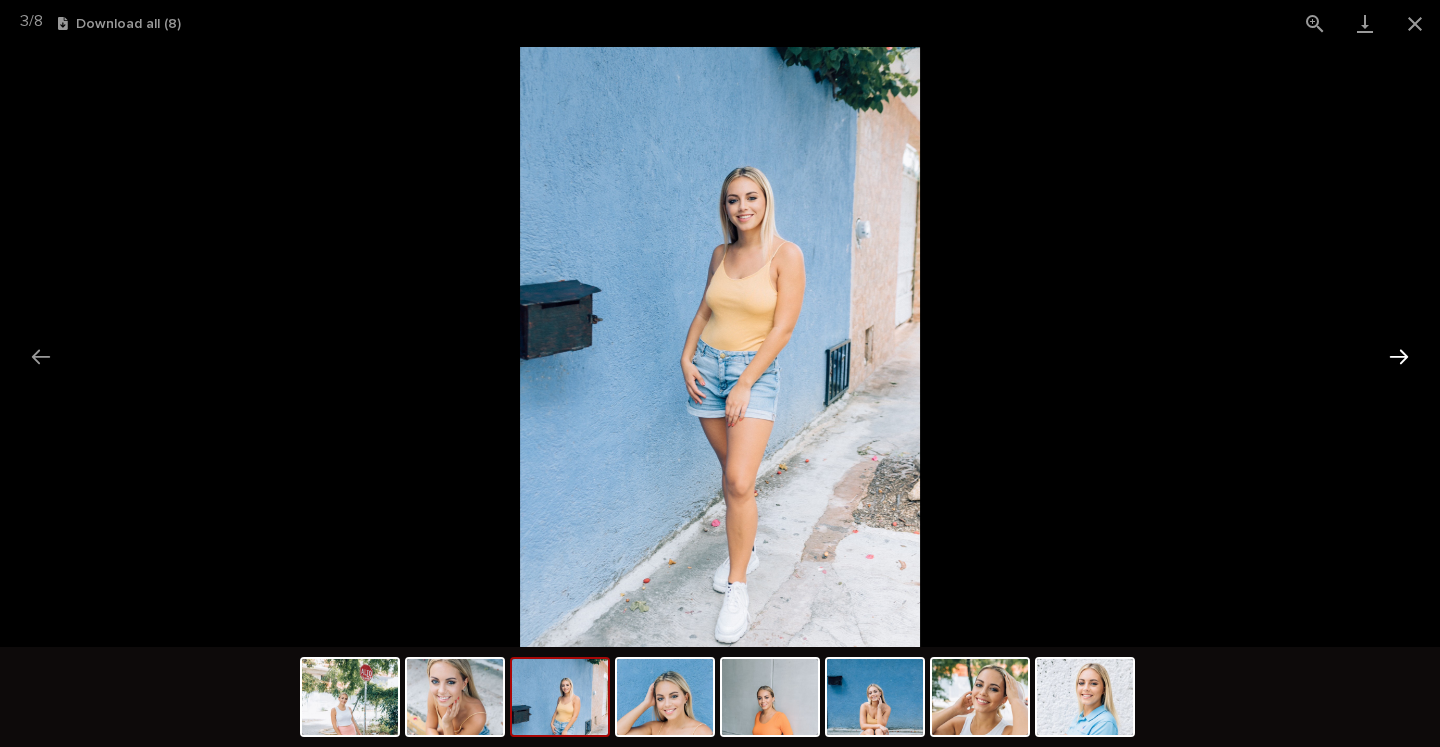 click at bounding box center (1399, 356) 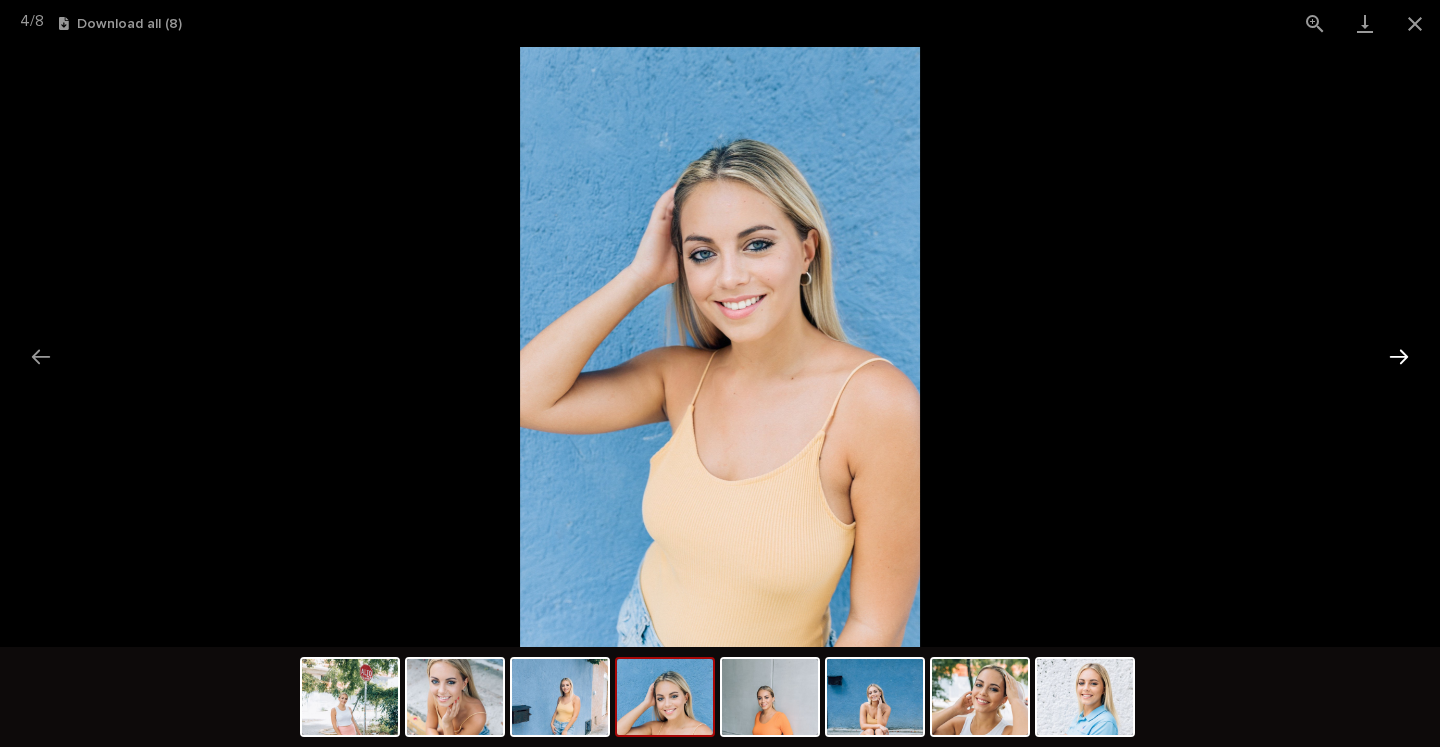click at bounding box center [1399, 356] 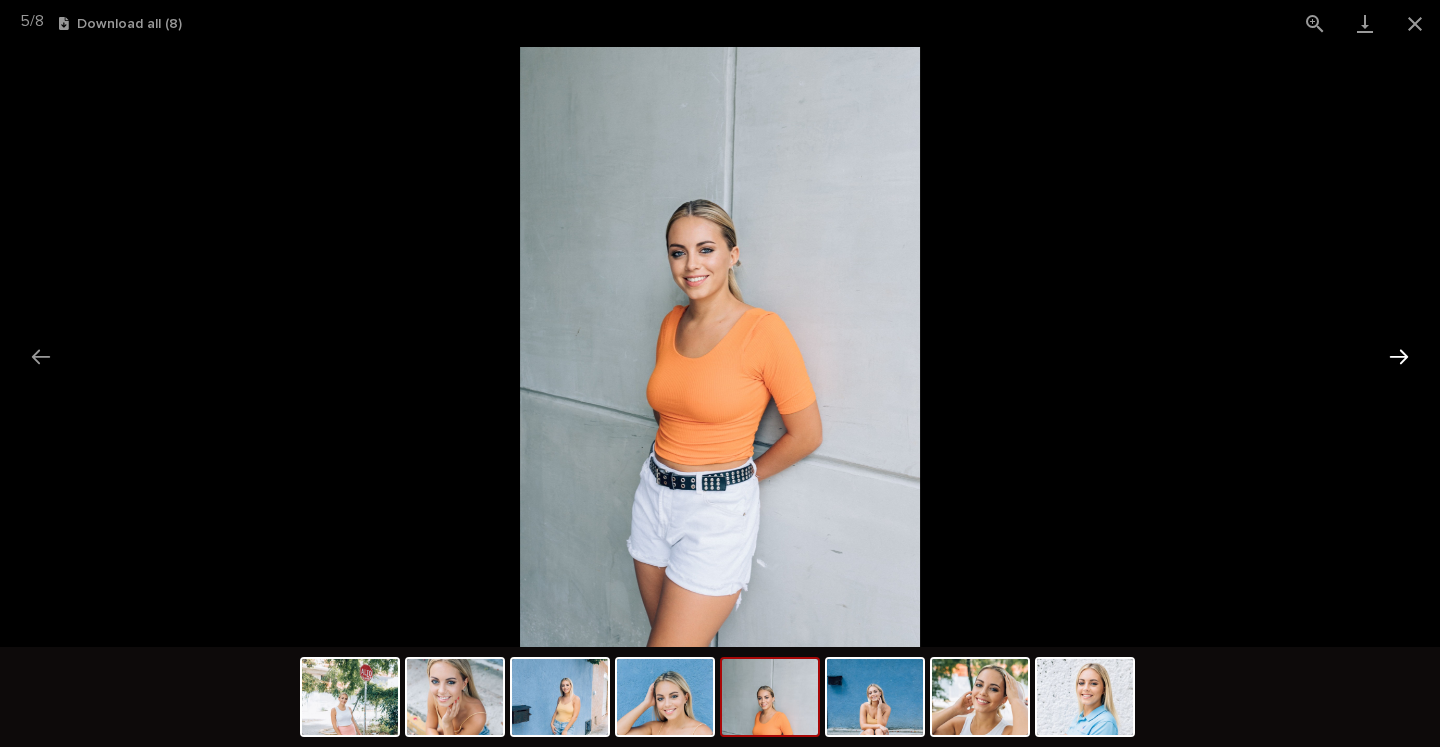 click at bounding box center (1399, 356) 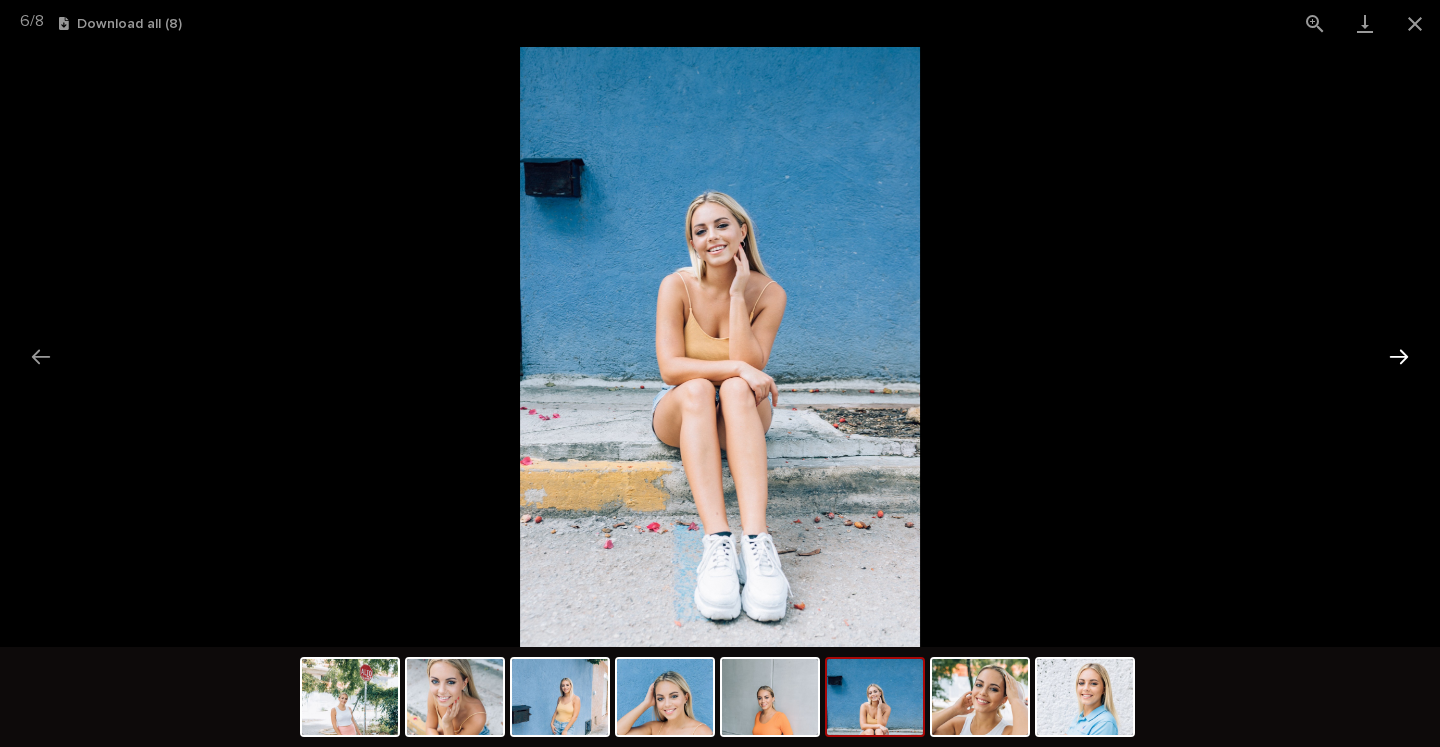 click at bounding box center (1399, 356) 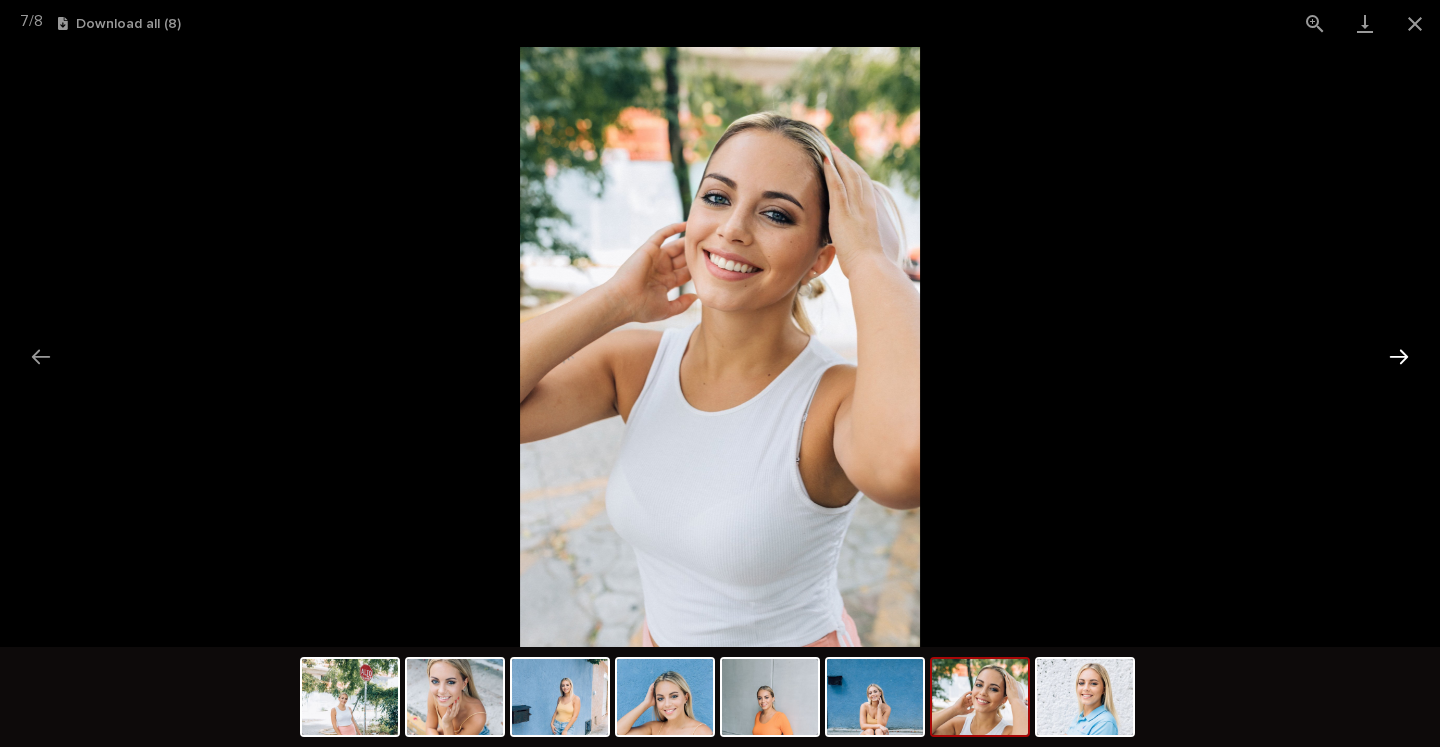 click at bounding box center (1399, 356) 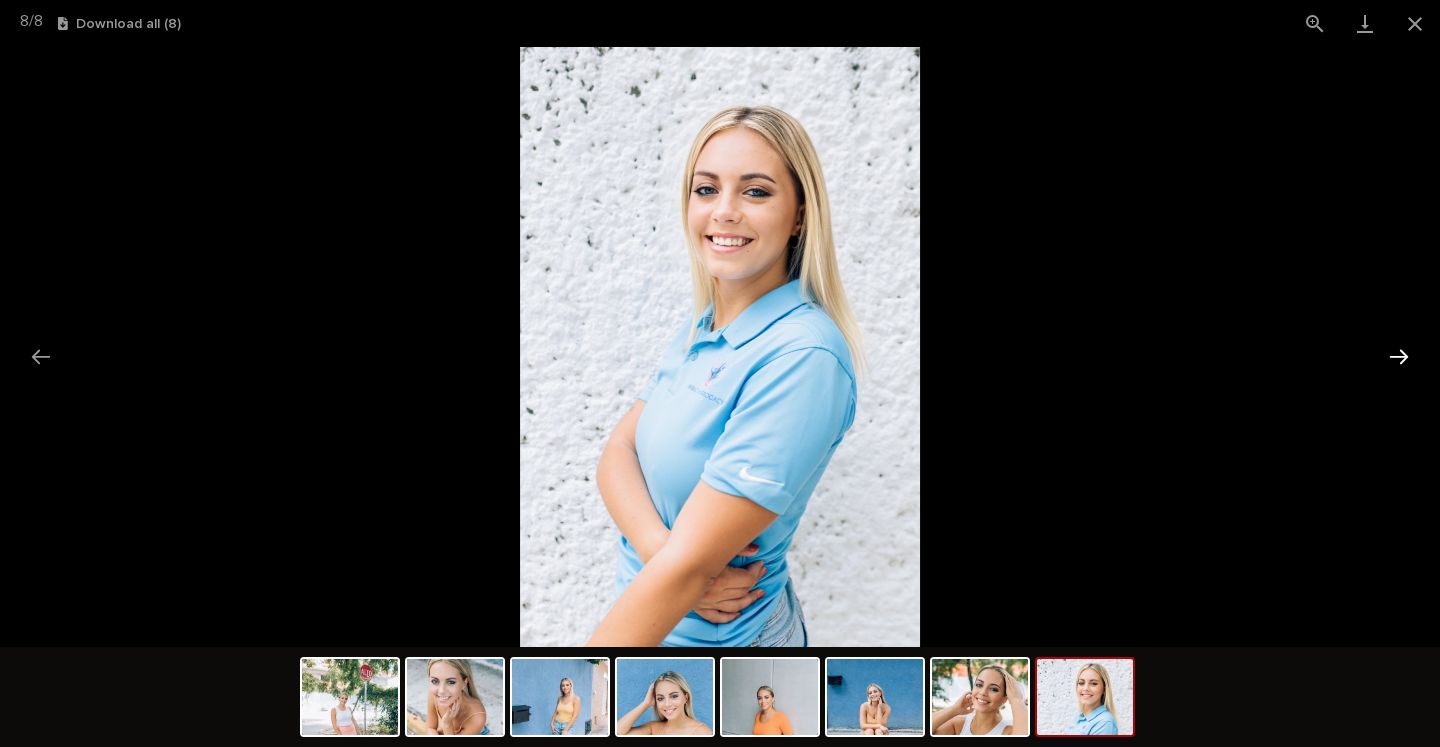 click at bounding box center (1399, 356) 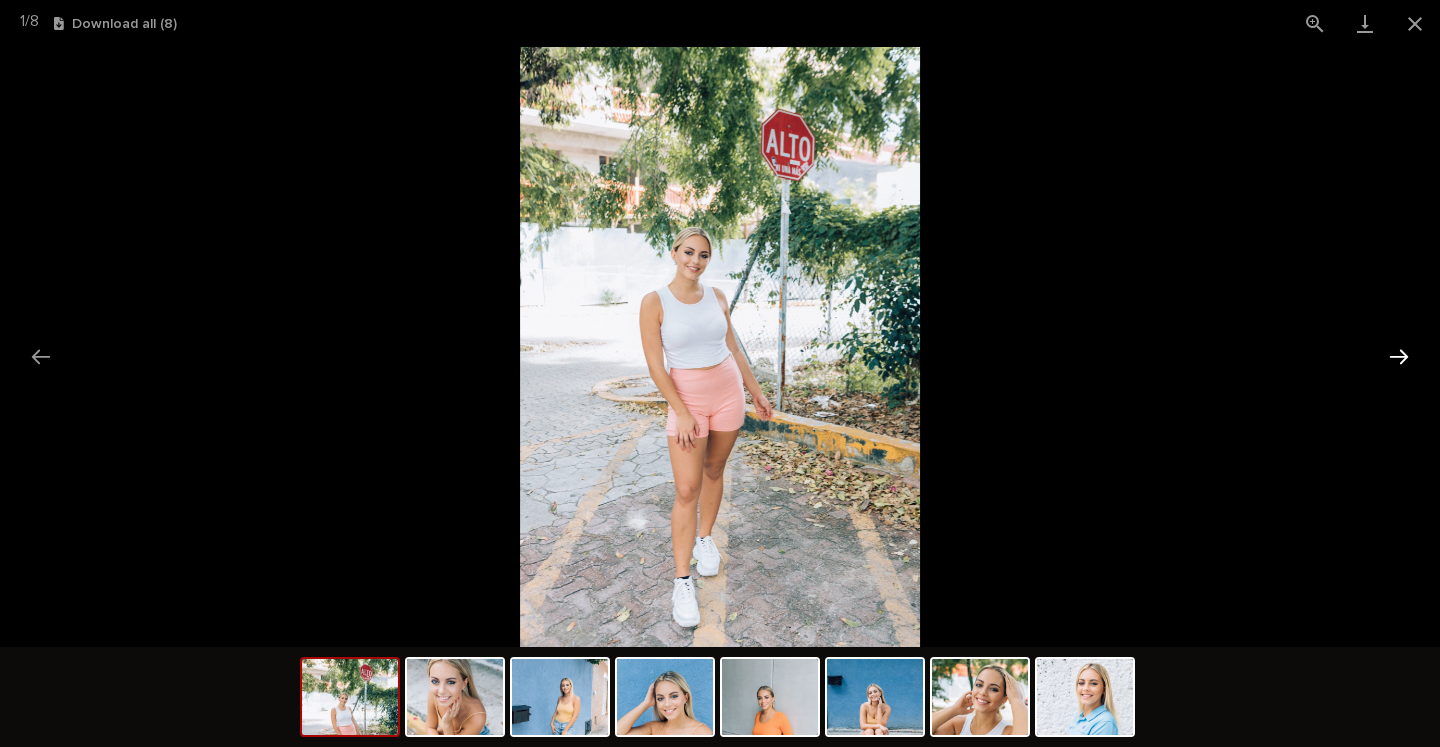 click at bounding box center [1399, 356] 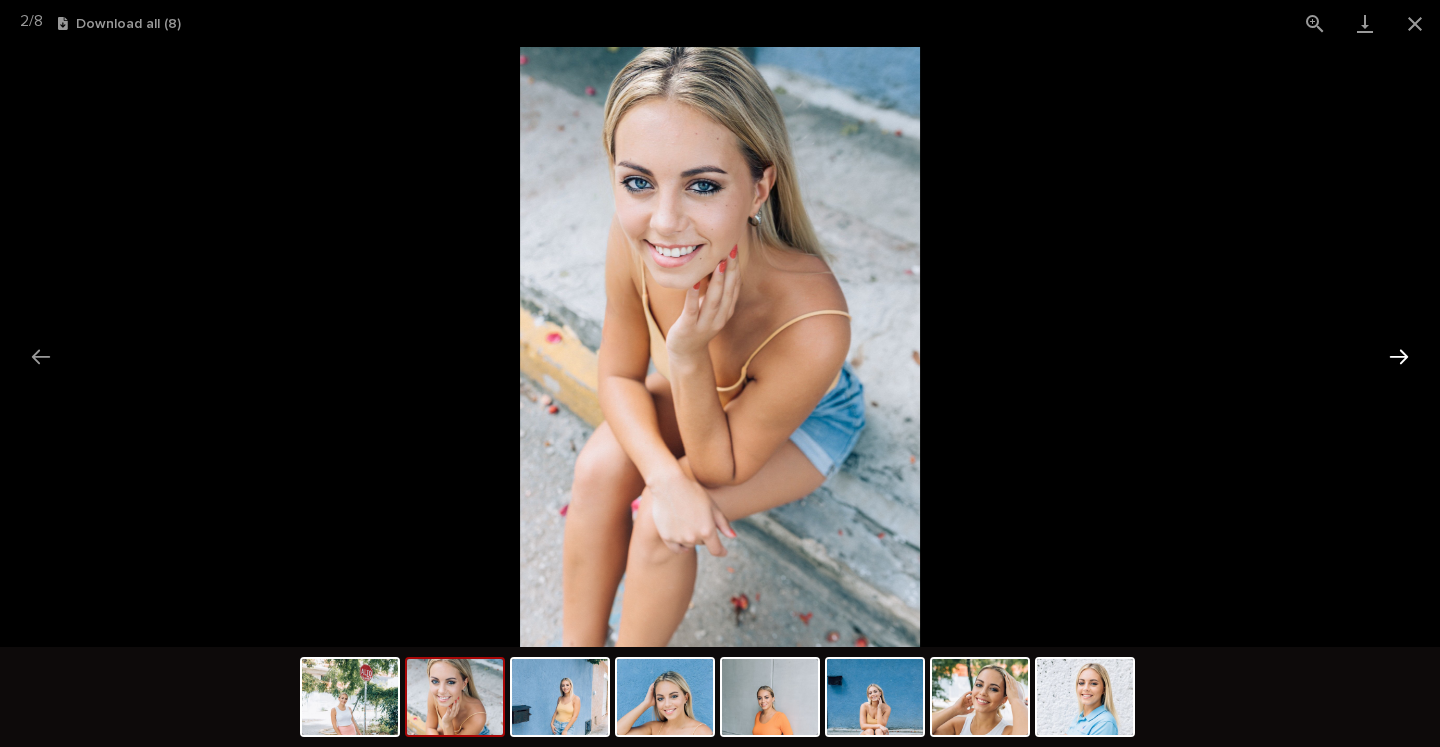 click at bounding box center (1399, 356) 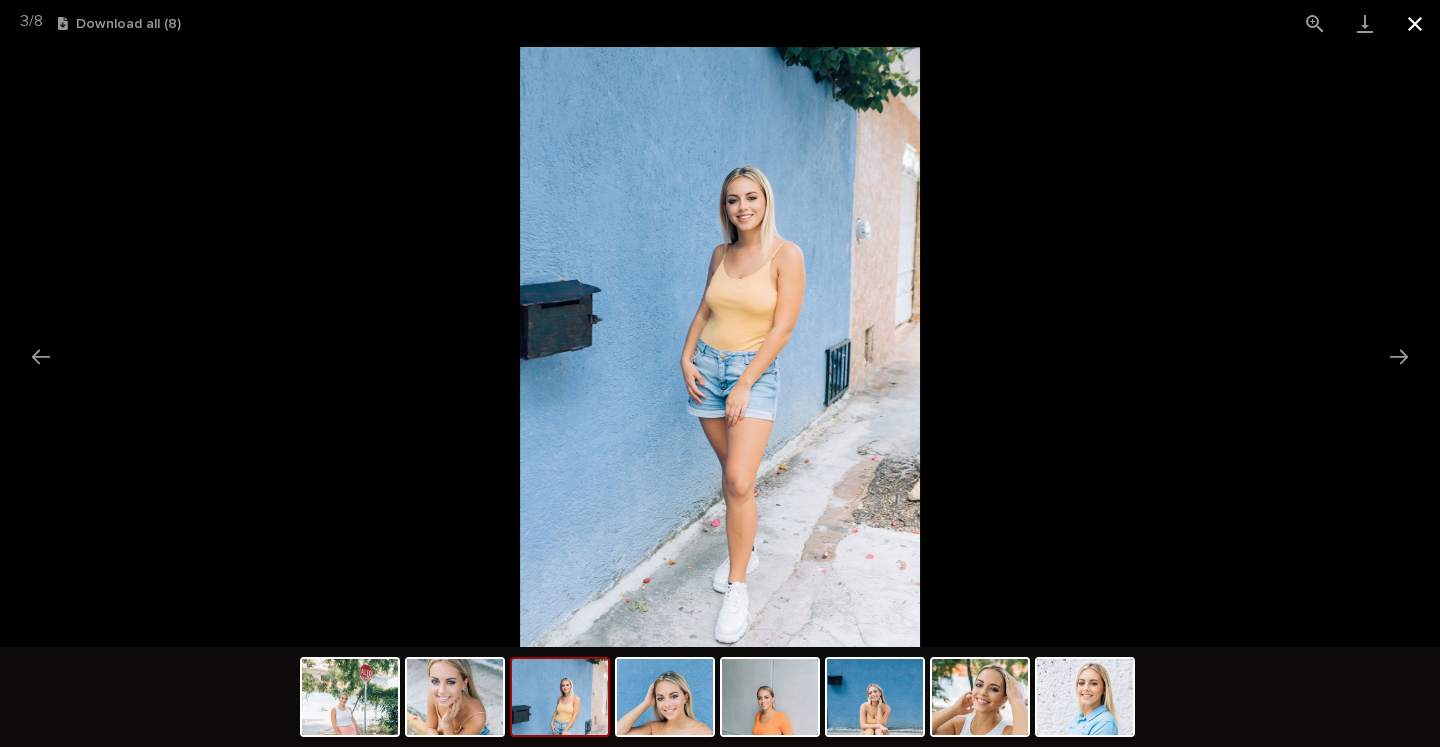 click at bounding box center [1415, 23] 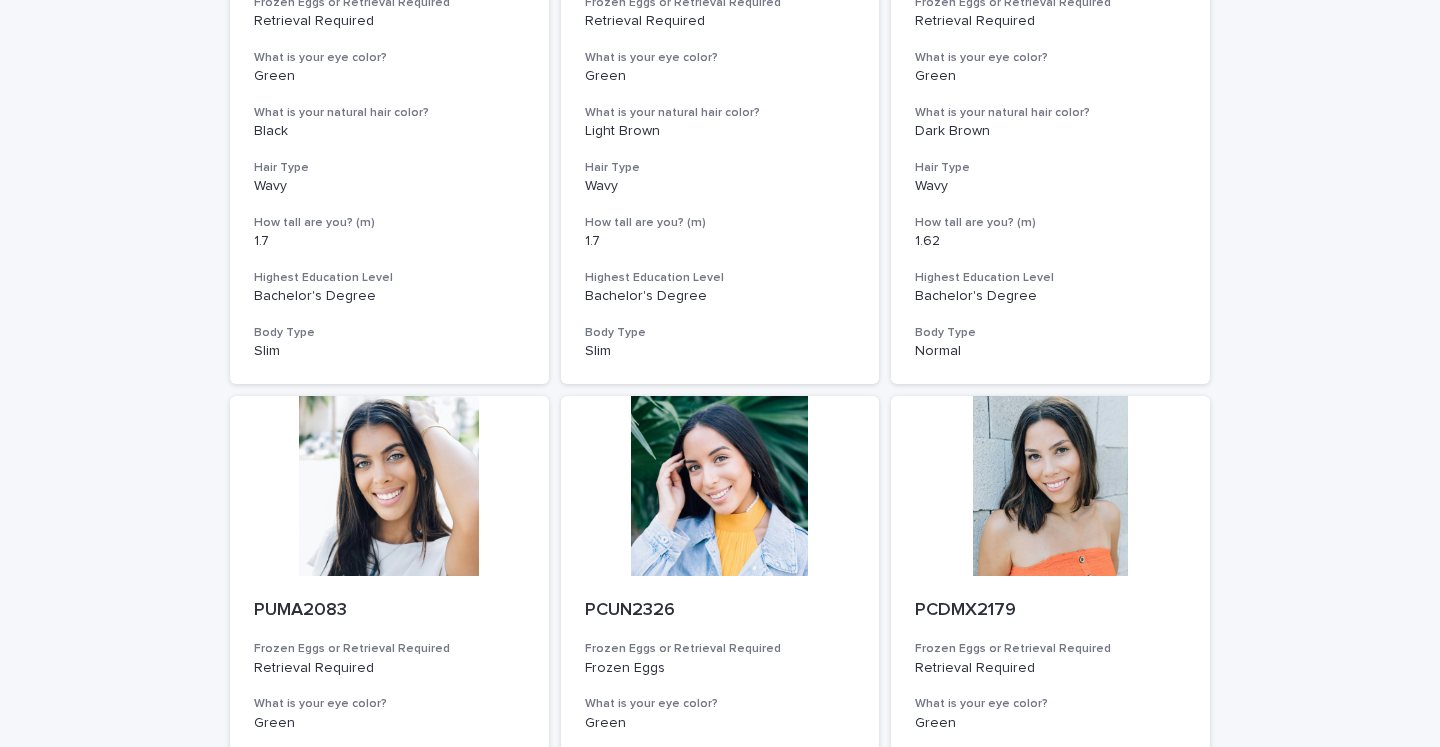scroll, scrollTop: 2243, scrollLeft: 0, axis: vertical 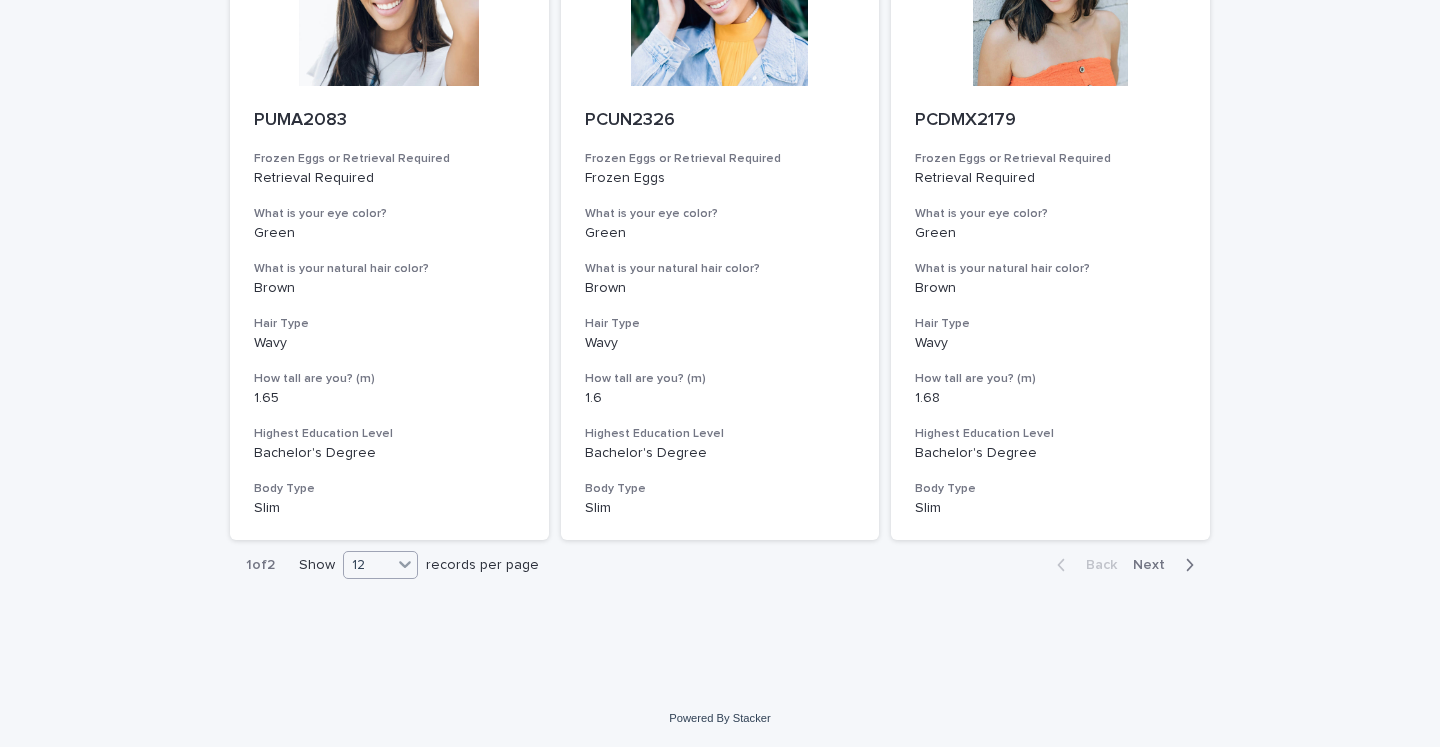 click on "12" at bounding box center [368, 565] 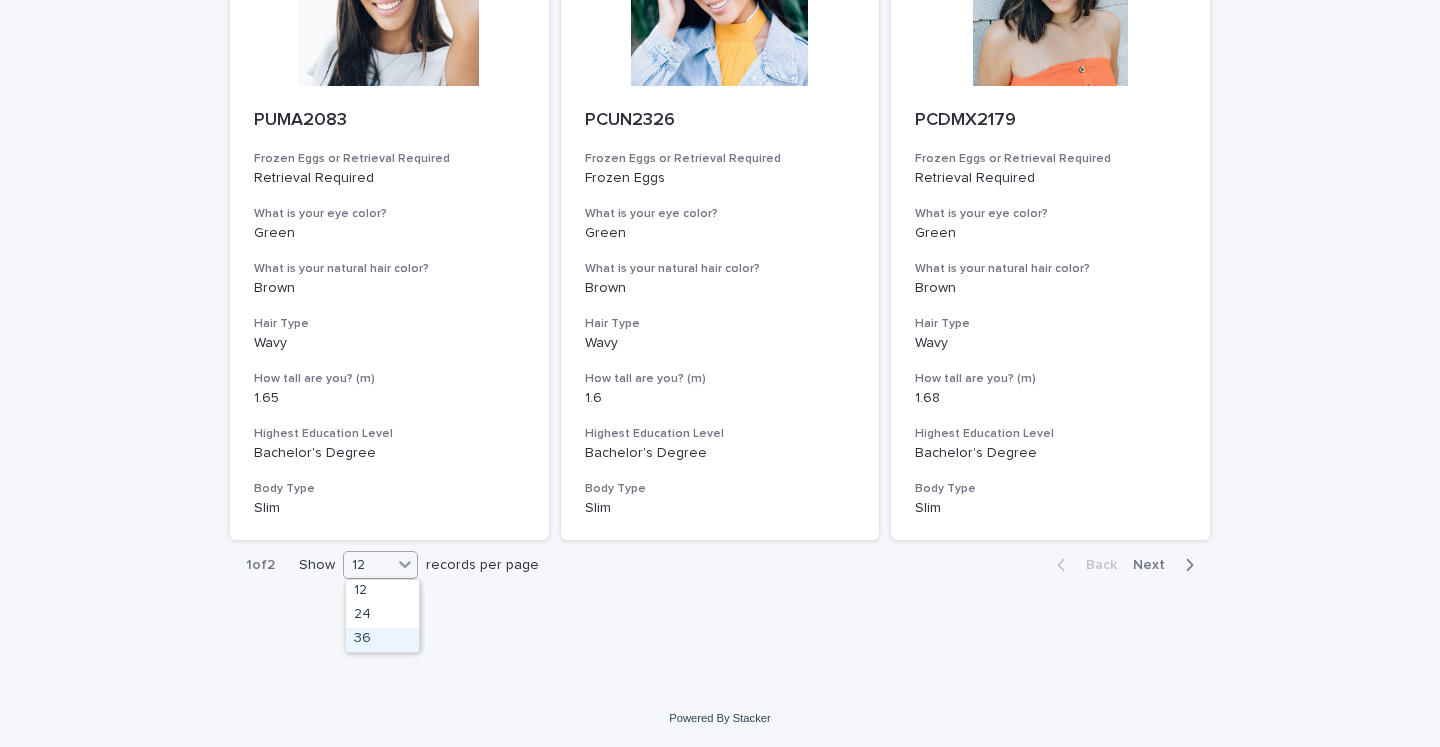 click on "36" at bounding box center [382, 640] 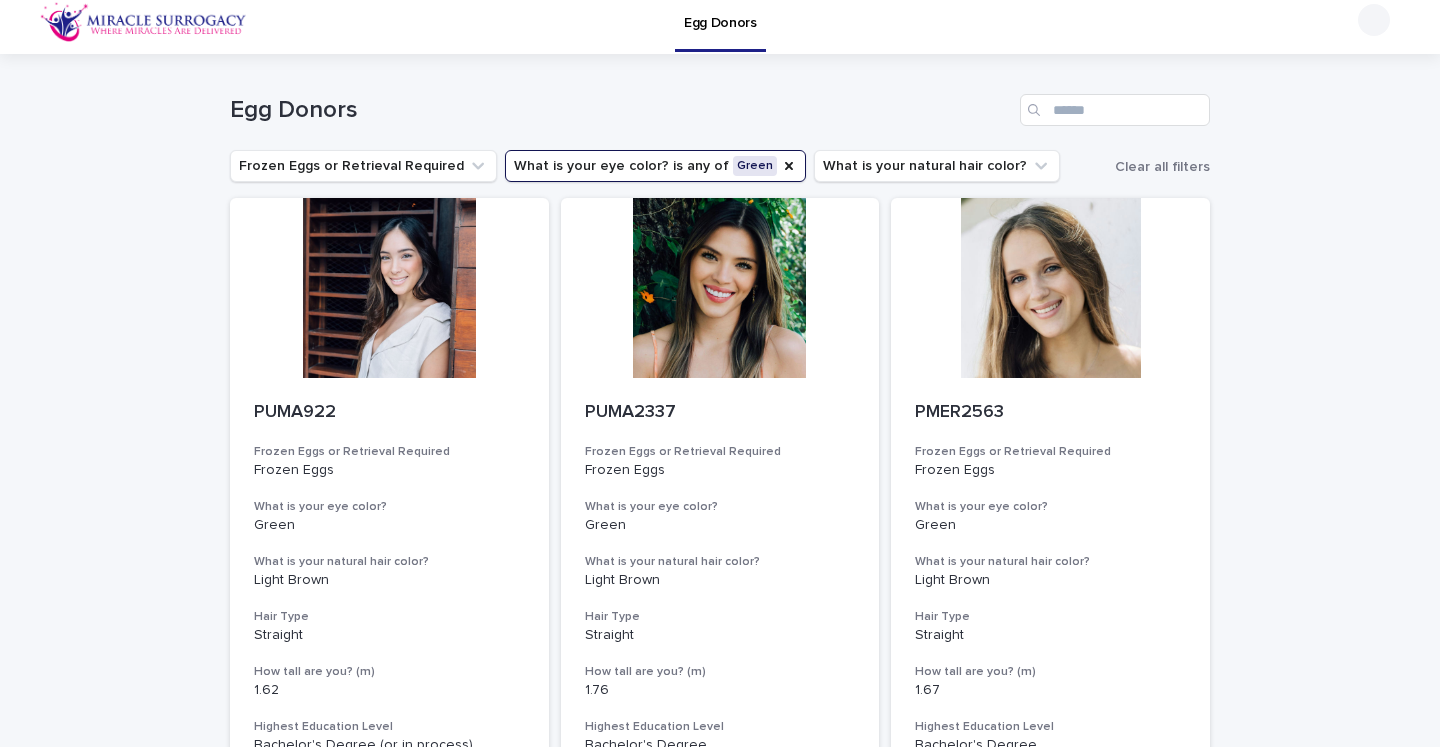 scroll, scrollTop: 0, scrollLeft: 0, axis: both 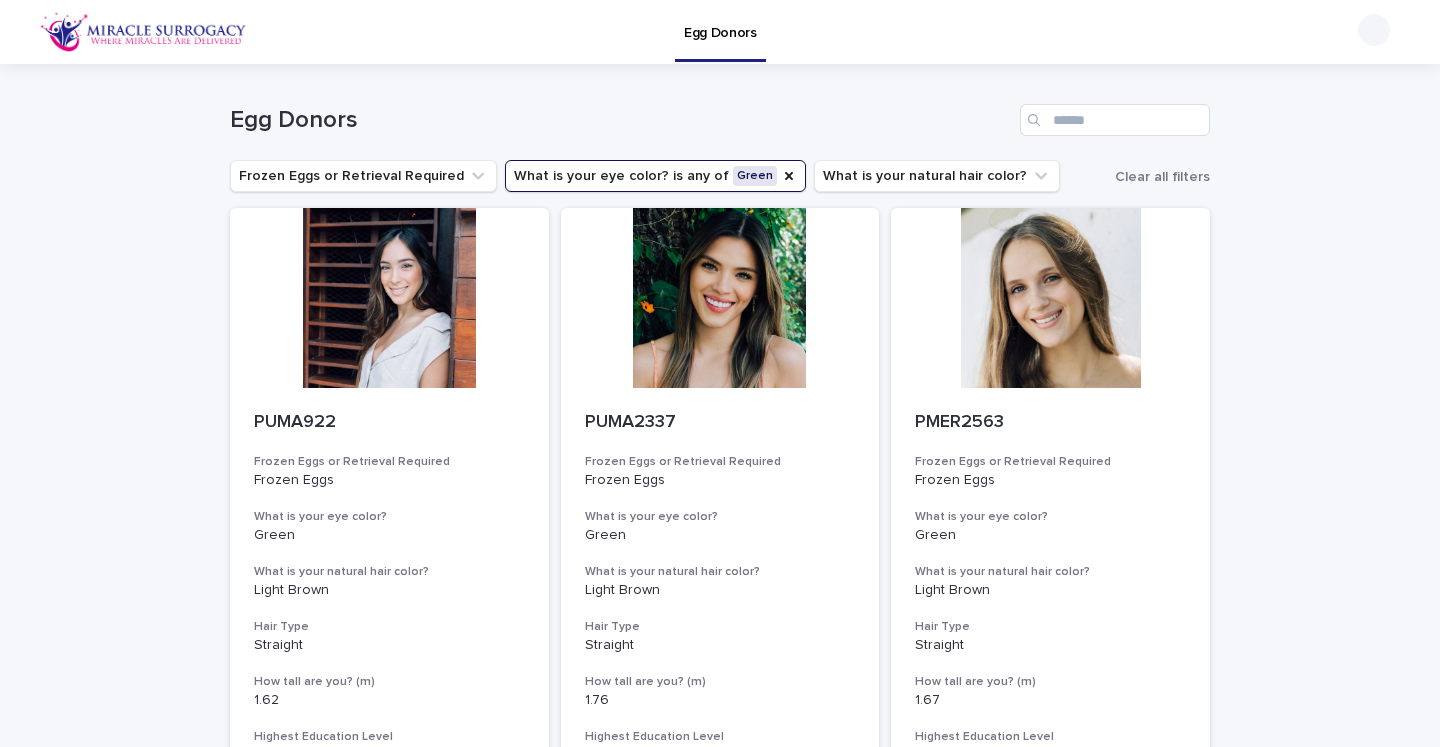 click on "What is your eye color? is any of Green" at bounding box center (655, 176) 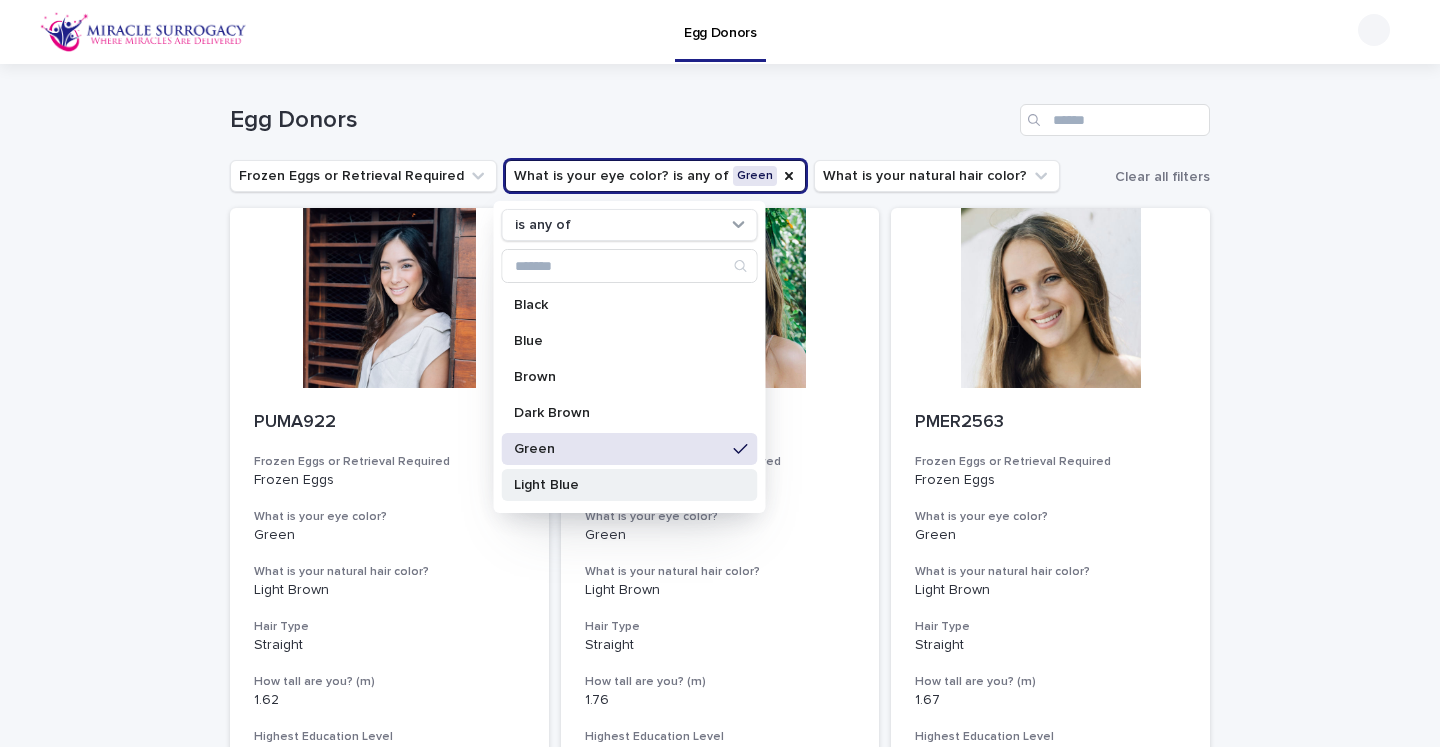 click on "Light Blue" at bounding box center (620, 485) 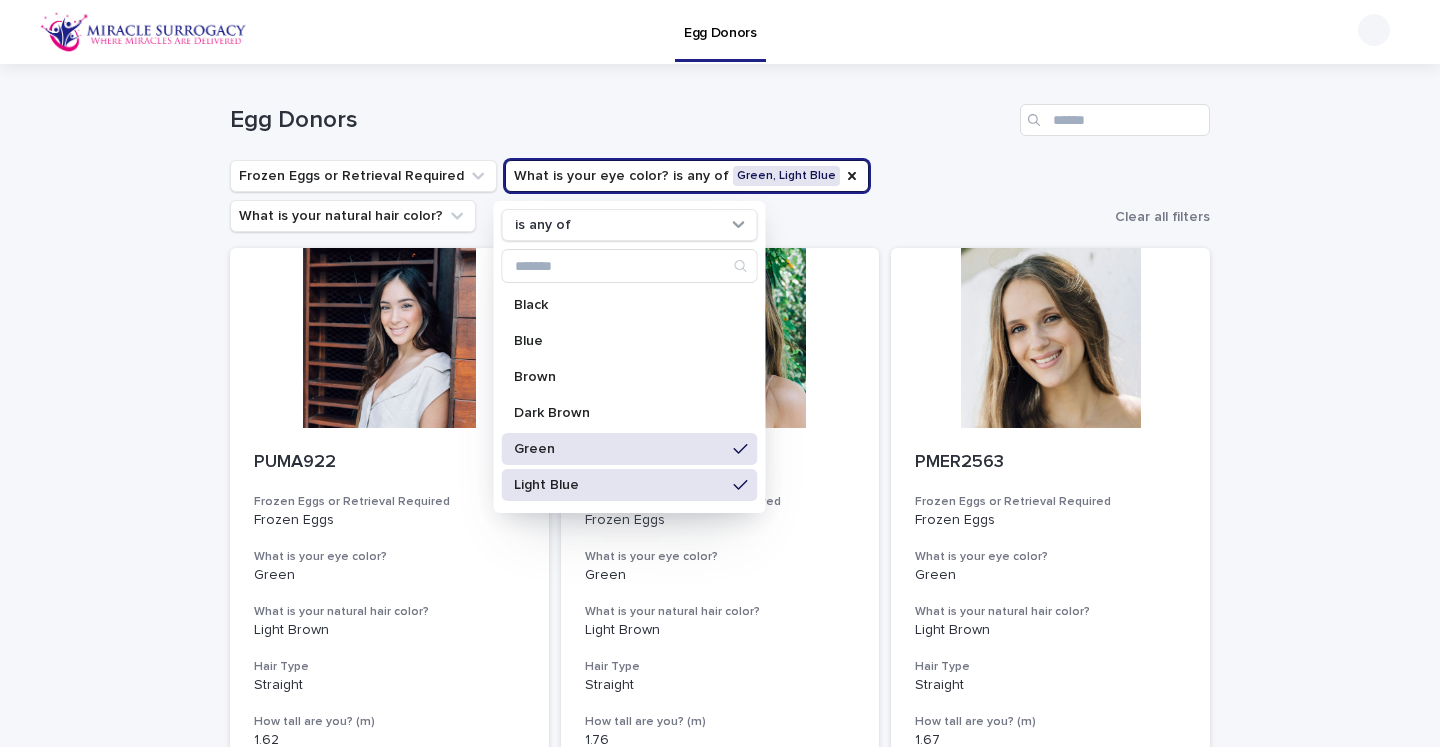 click on "Green" at bounding box center [620, 449] 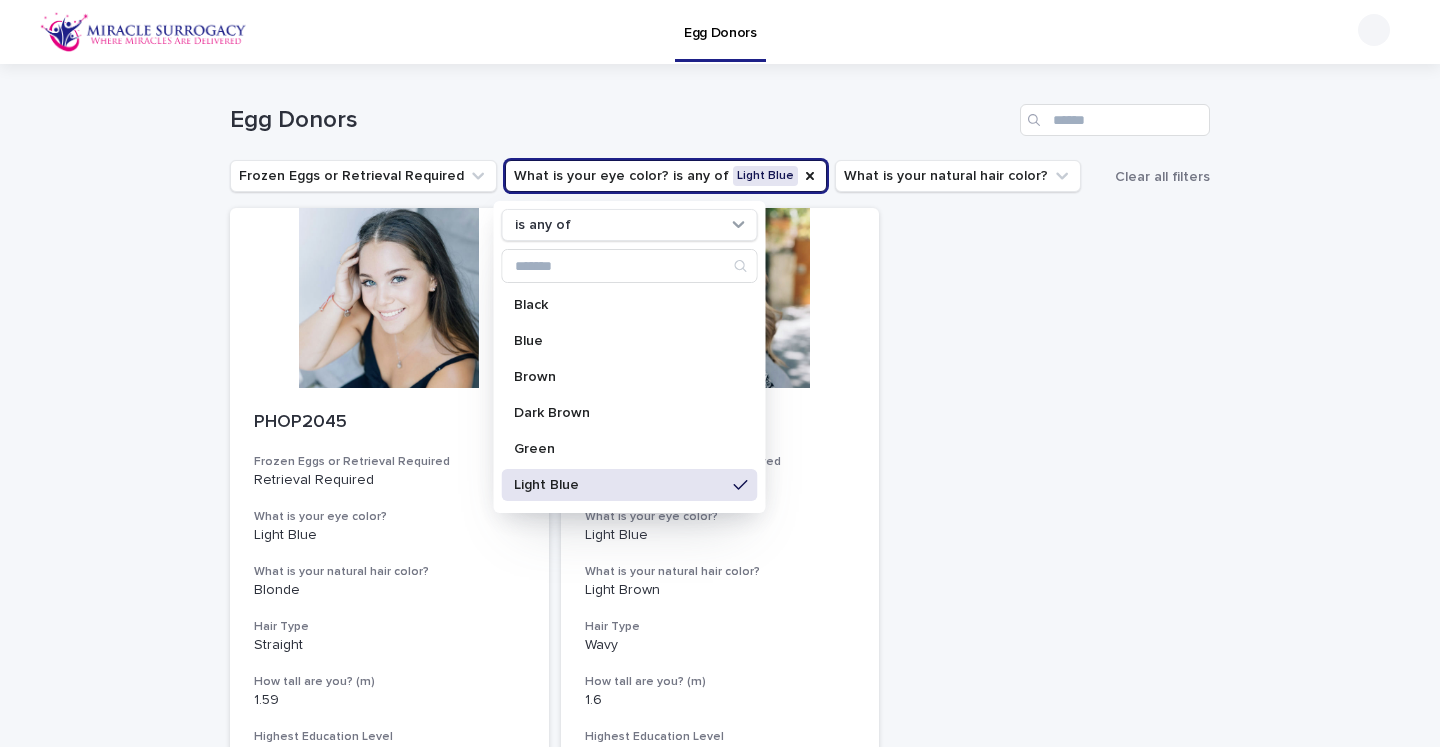 click on "Loading... Saving… Loading... Saving… Egg Donors Frozen Eggs or Retrieval Required What is your eye color? is any of Light Blue is any of Black Blue Brown Dark Brown Green Light Blue Light Brown Light Green Marron Azul Claro Marron Claro Azul Marron Obscuro Verdes Verdes Claro Dark brown Light brown Browm Negro What is your natural hair color? Clear all filters PHOP2045 Frozen Eggs or Retrieval Required Retrieval Required What is your eye color? Light Blue What is your natural hair color? Blonde Hair Type Straight How tall are you? (m) 1.59 Highest Education Level Bachelor's Degree (or in process) Body Type Normal PCDMX2366 Frozen Eggs or Retrieval Required Retrieval Required What is your eye color? Light Blue What is your natural hair color? Light Brown Hair Type Wavy How tall are you? (m) 1.6 Highest Education Level Bachelor's Degree  Body Type Slim 1  of  1 Show 36 records per page Back Next" at bounding box center [720, 528] 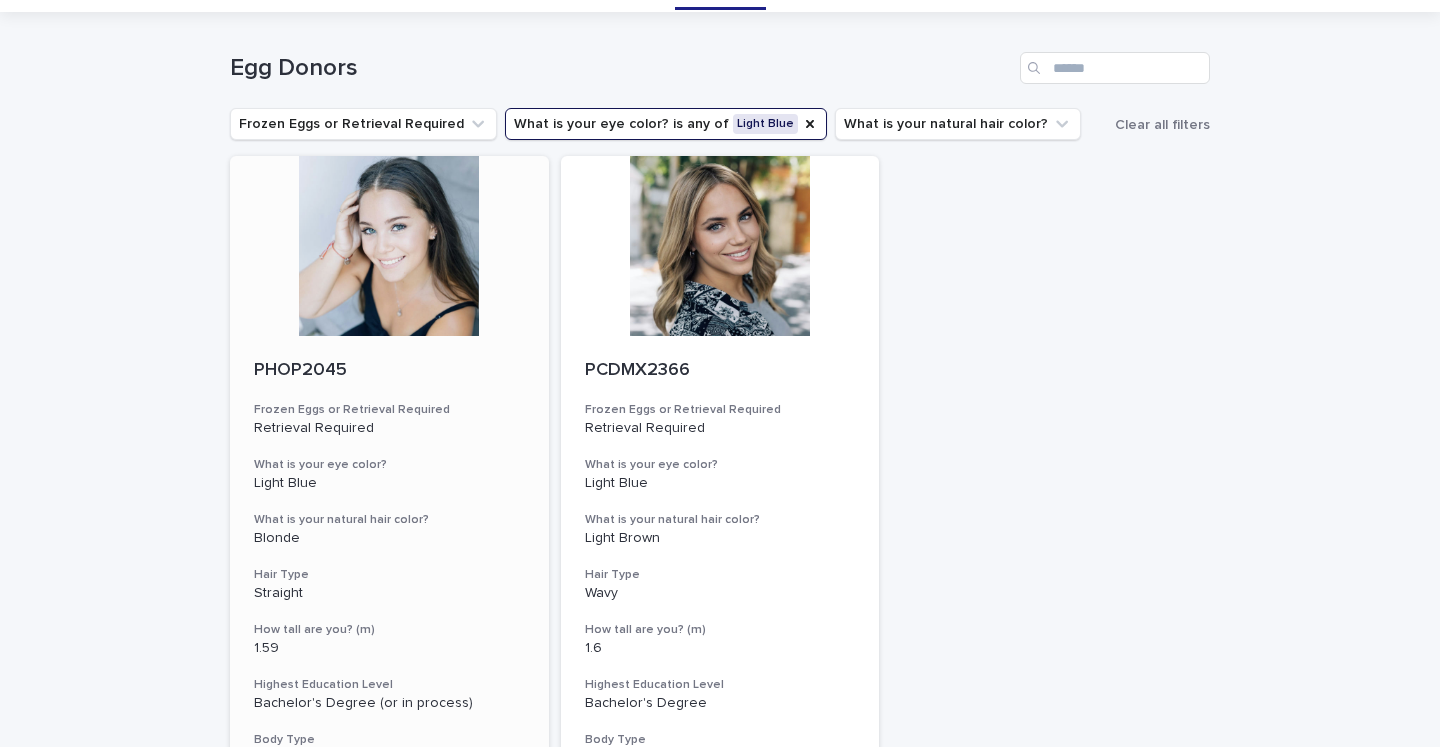 scroll, scrollTop: 0, scrollLeft: 0, axis: both 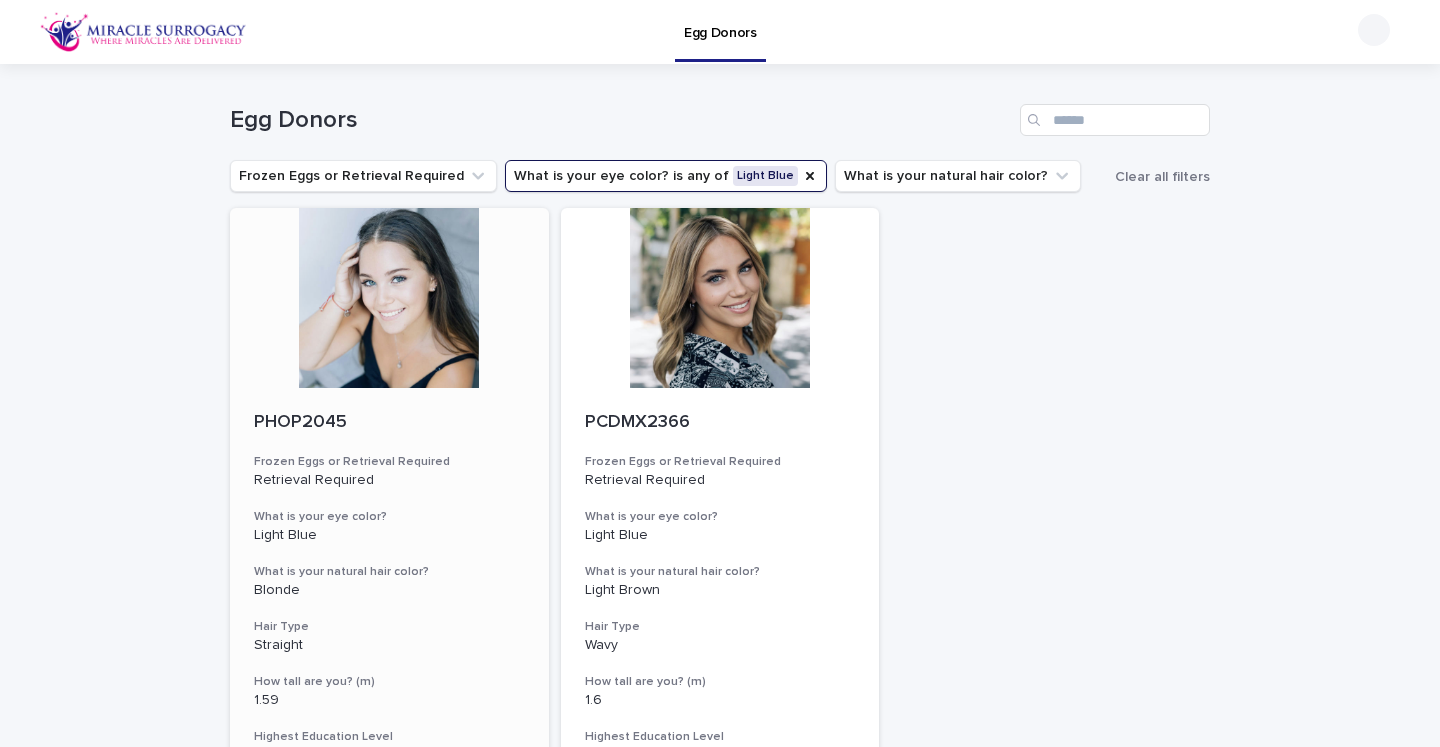 click on "PHOP2045" at bounding box center (389, 421) 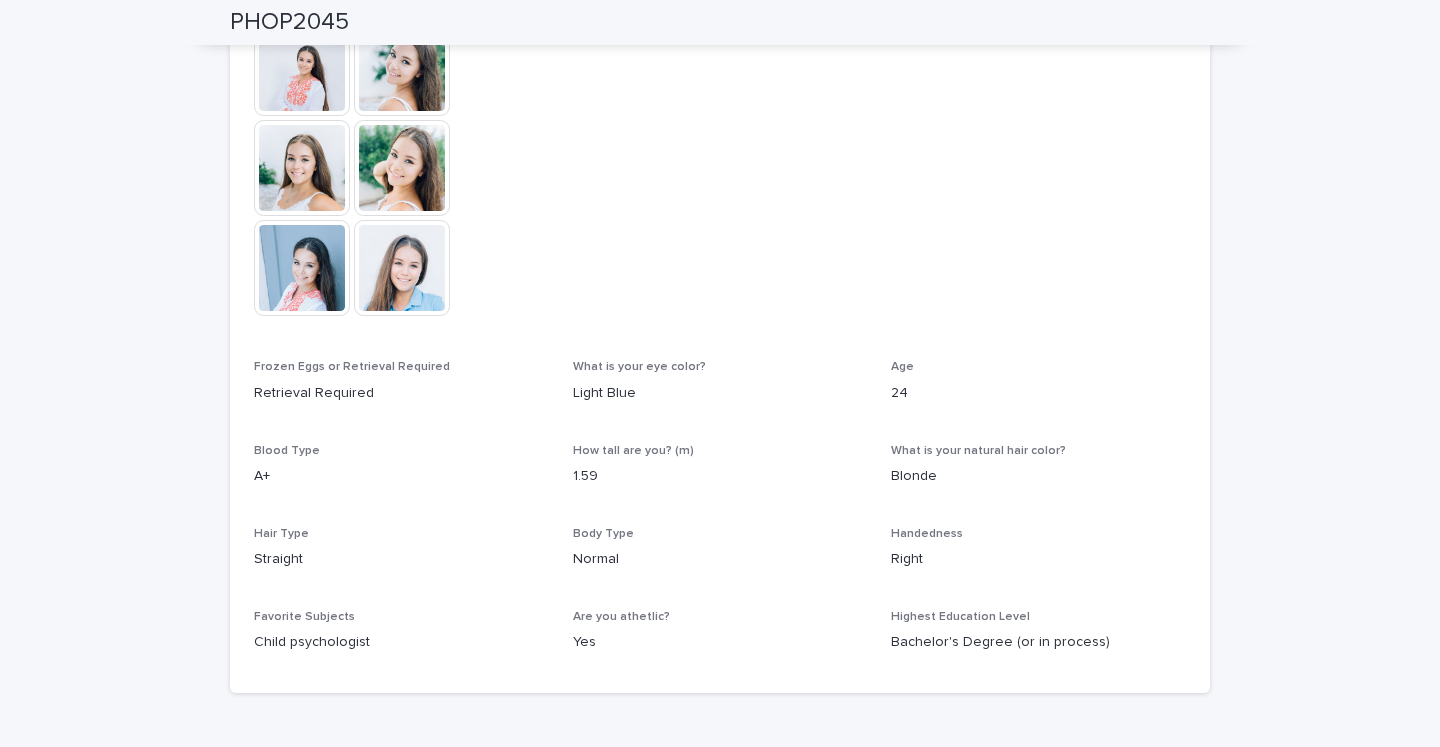 scroll, scrollTop: 853, scrollLeft: 0, axis: vertical 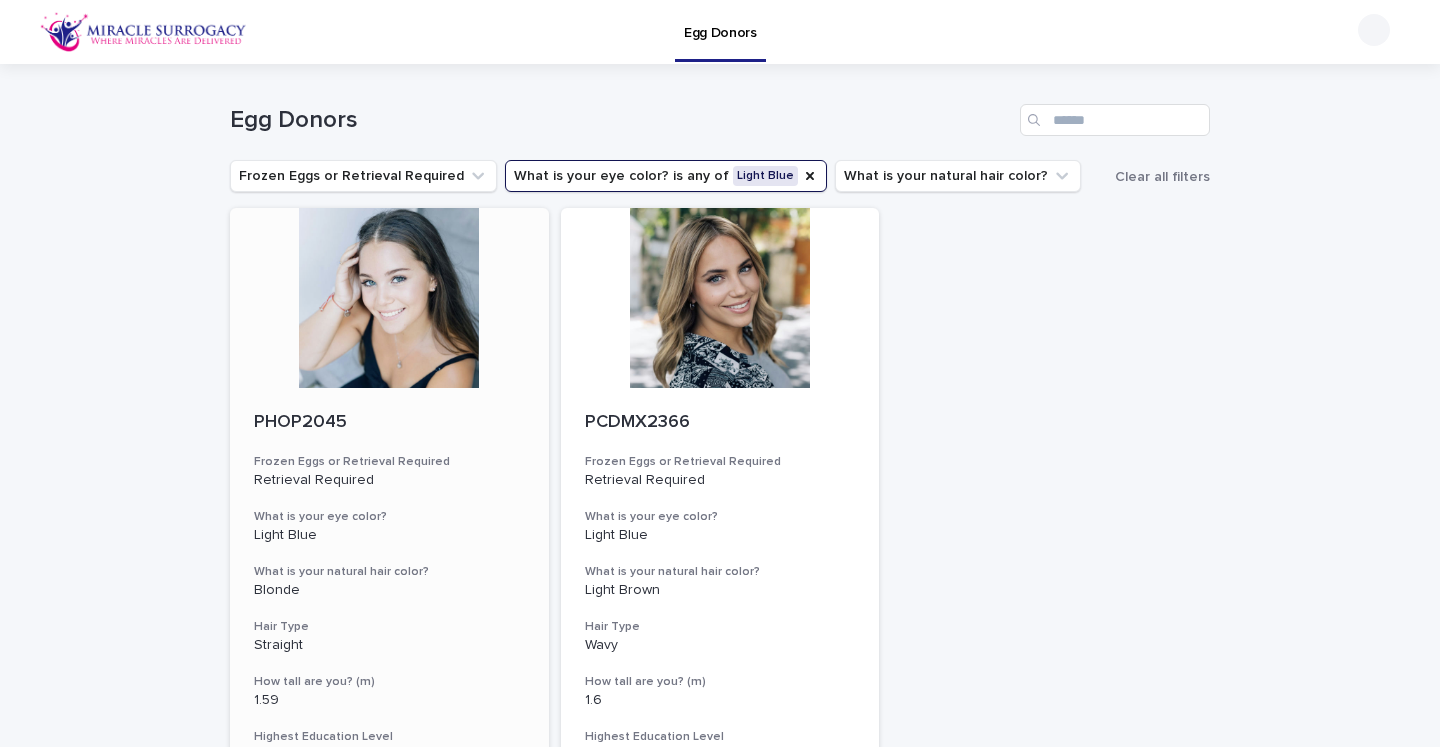 click at bounding box center (389, 298) 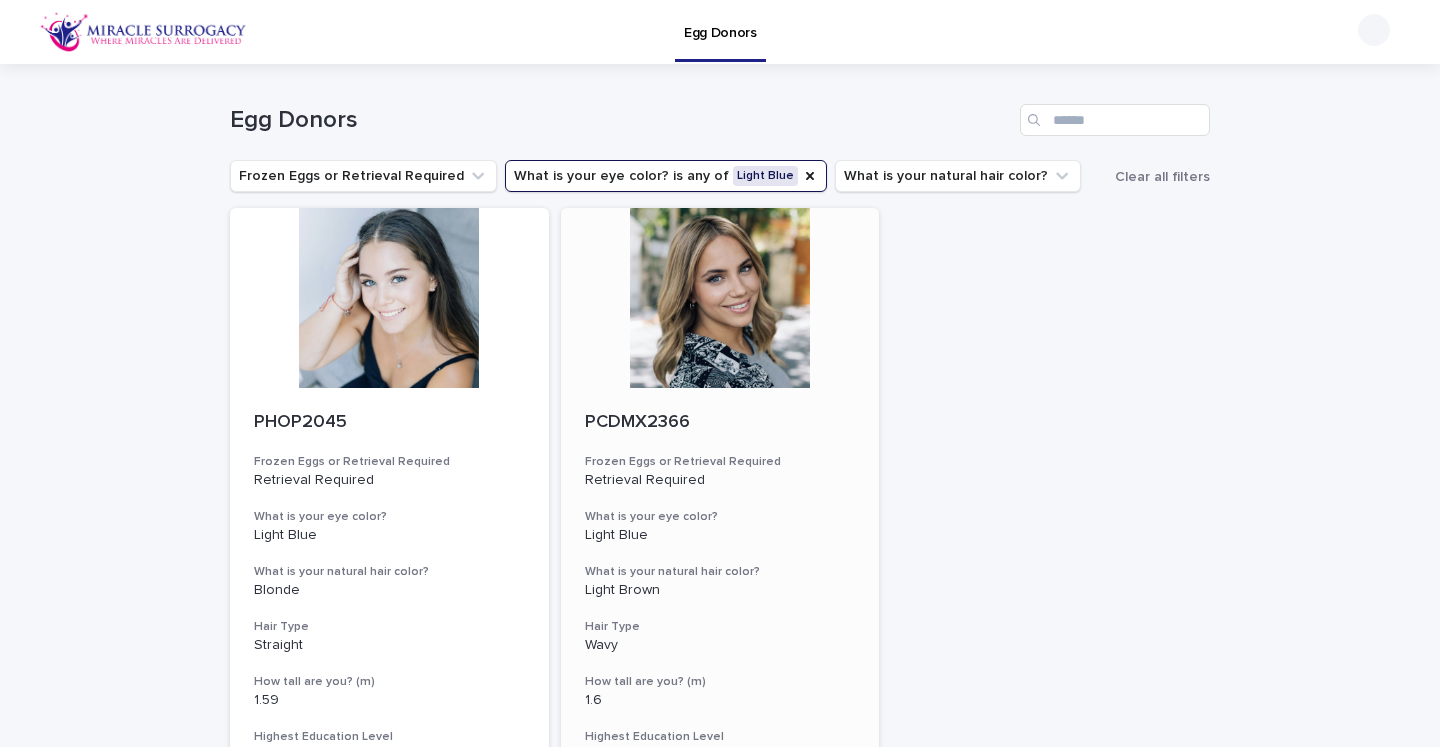 click at bounding box center (720, 298) 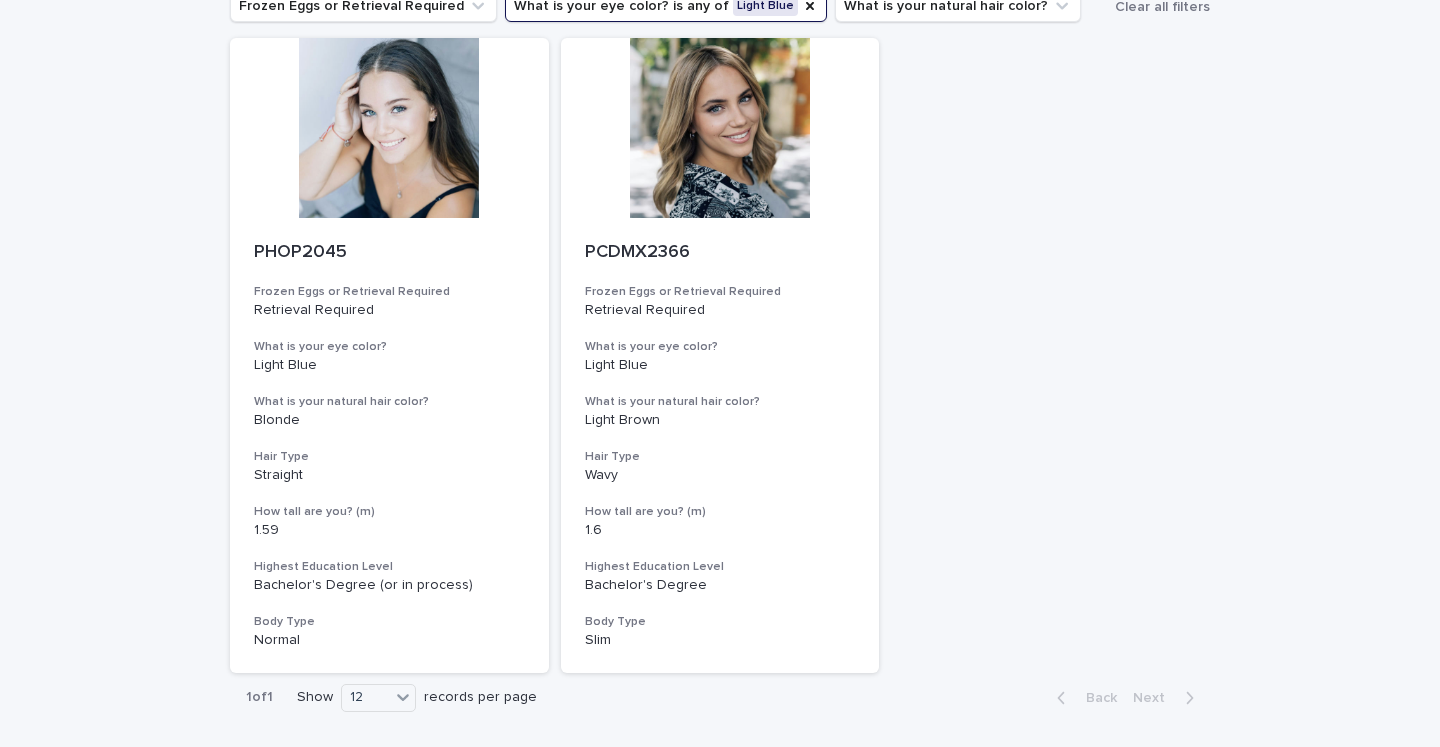 scroll, scrollTop: 0, scrollLeft: 0, axis: both 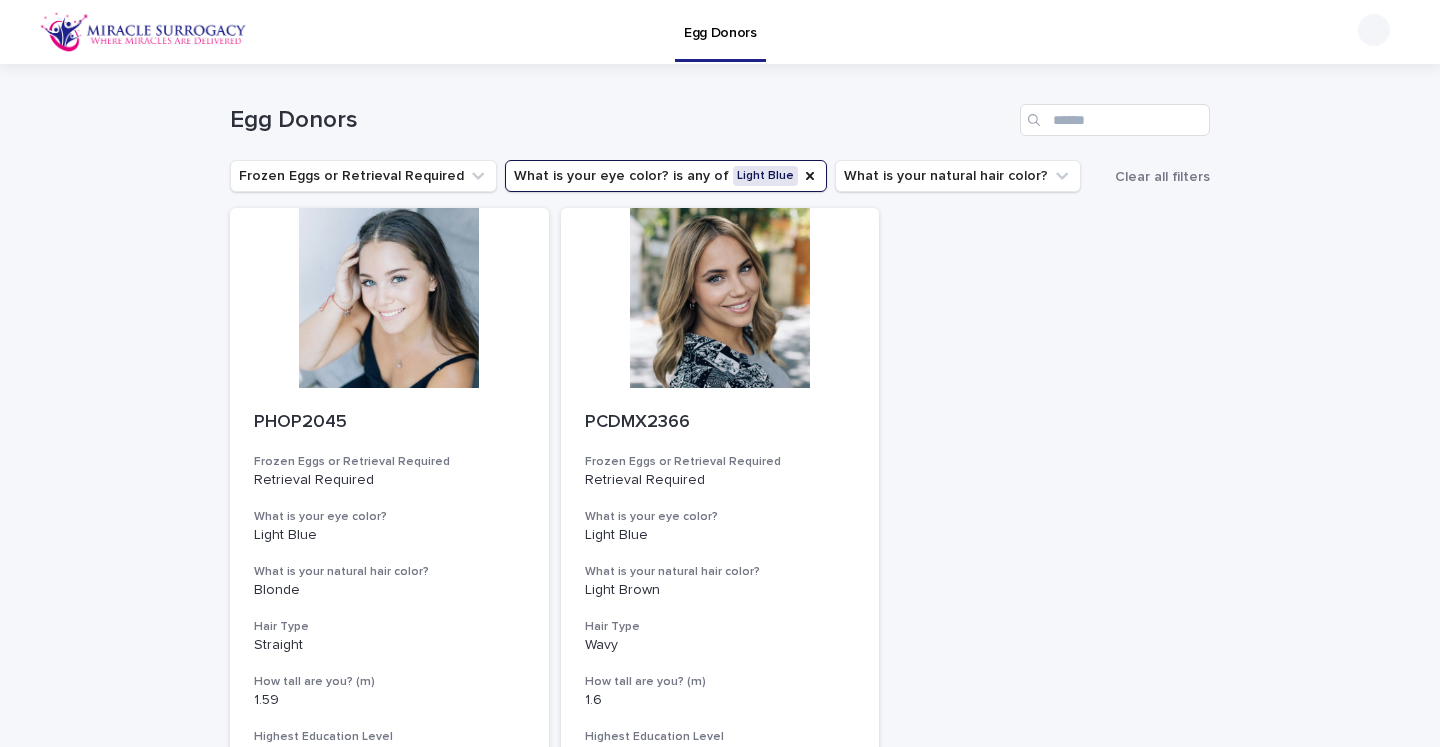 click on "What is your eye color? is any of Light Blue" at bounding box center [666, 176] 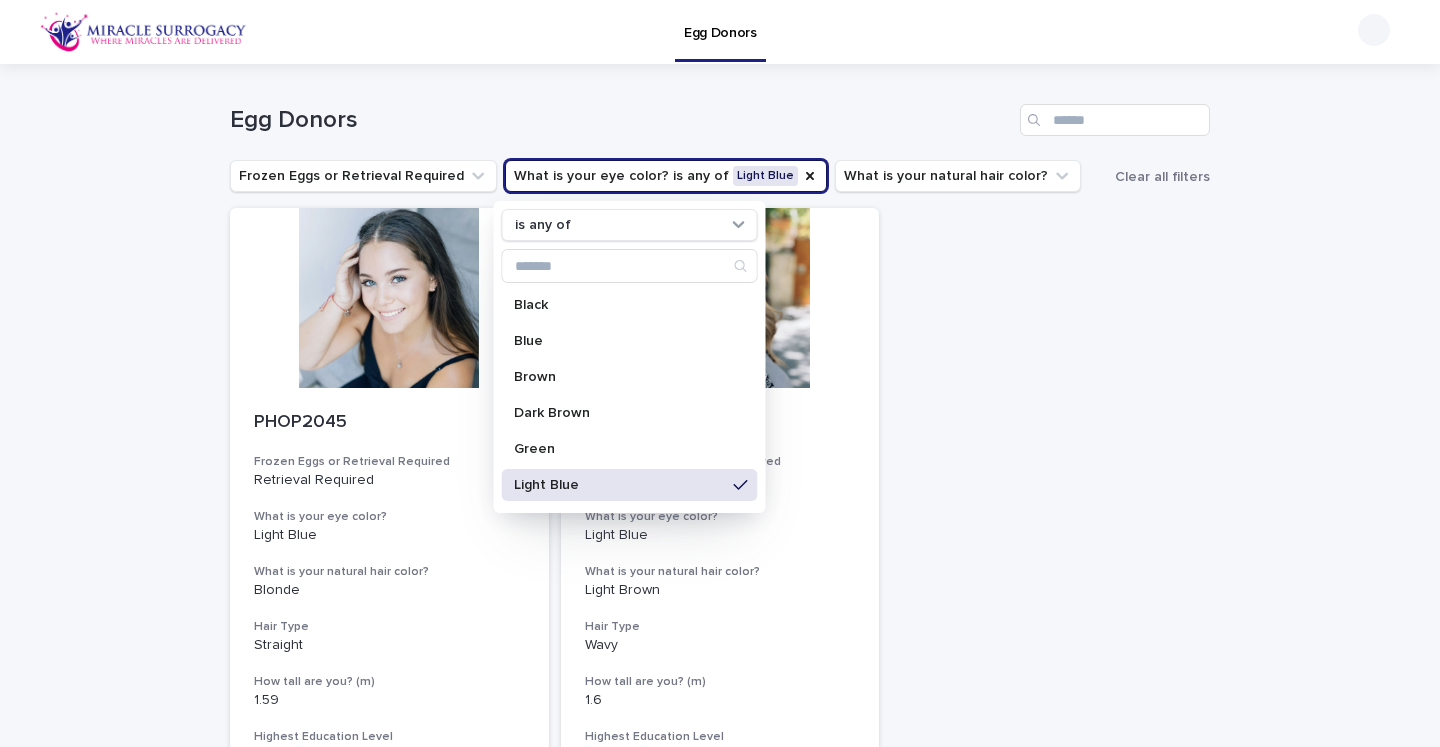 click on "Light Blue" at bounding box center [620, 485] 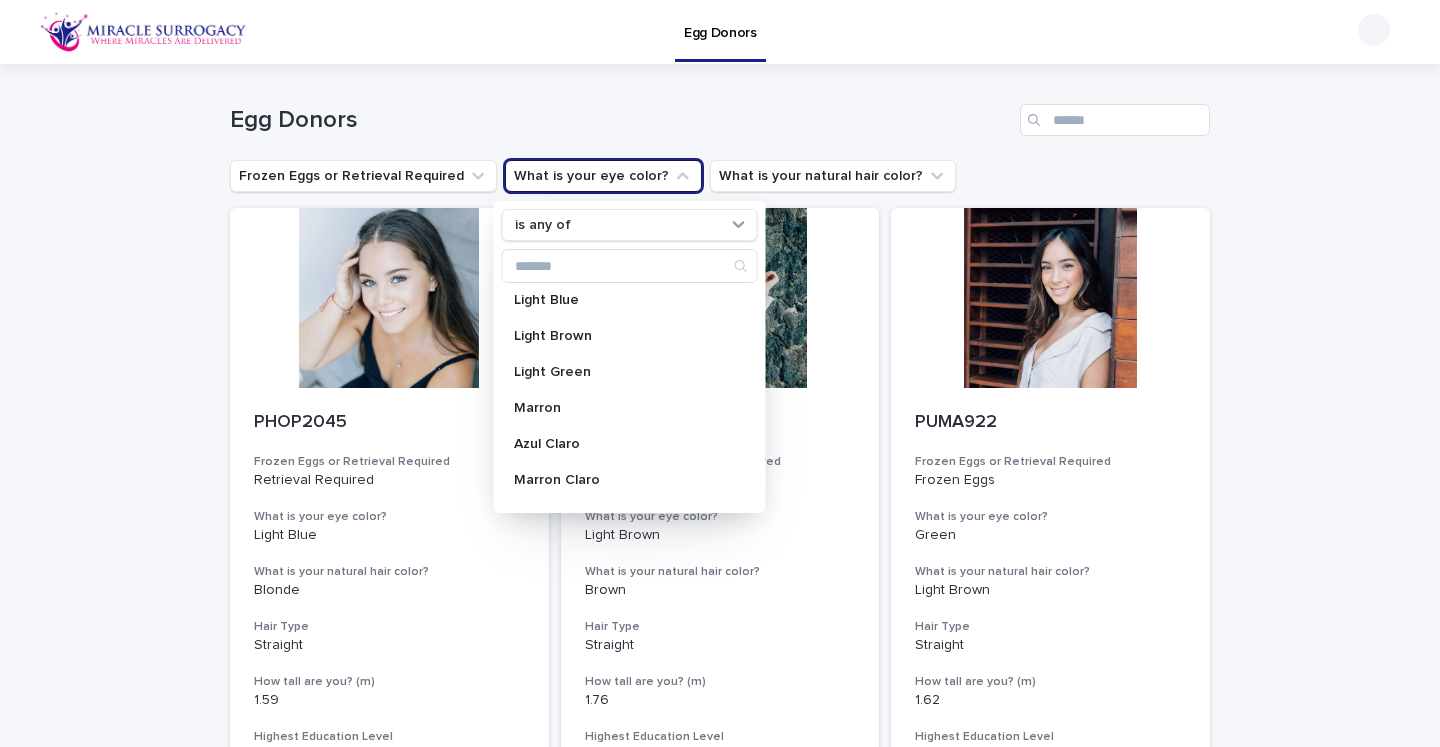 scroll, scrollTop: 192, scrollLeft: 0, axis: vertical 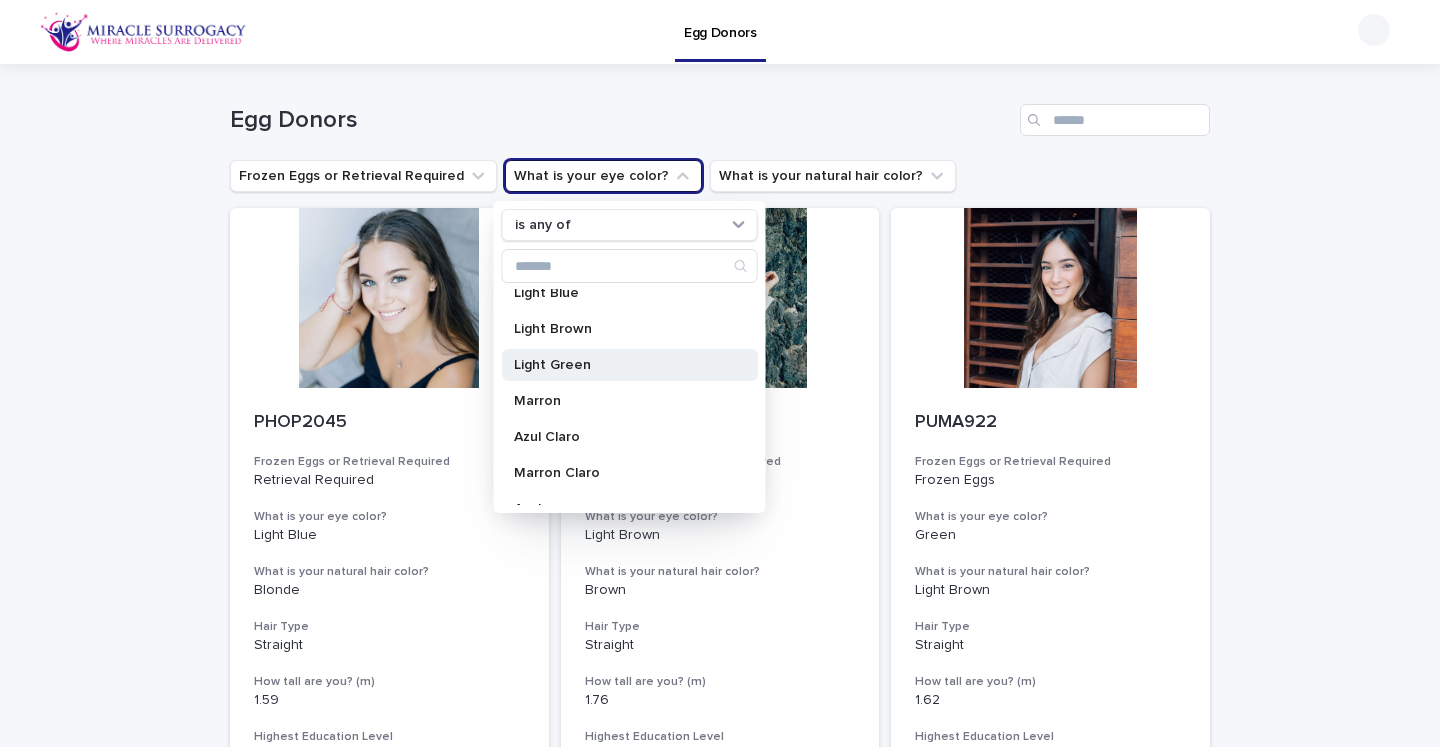 click on "Light Green" at bounding box center (620, 365) 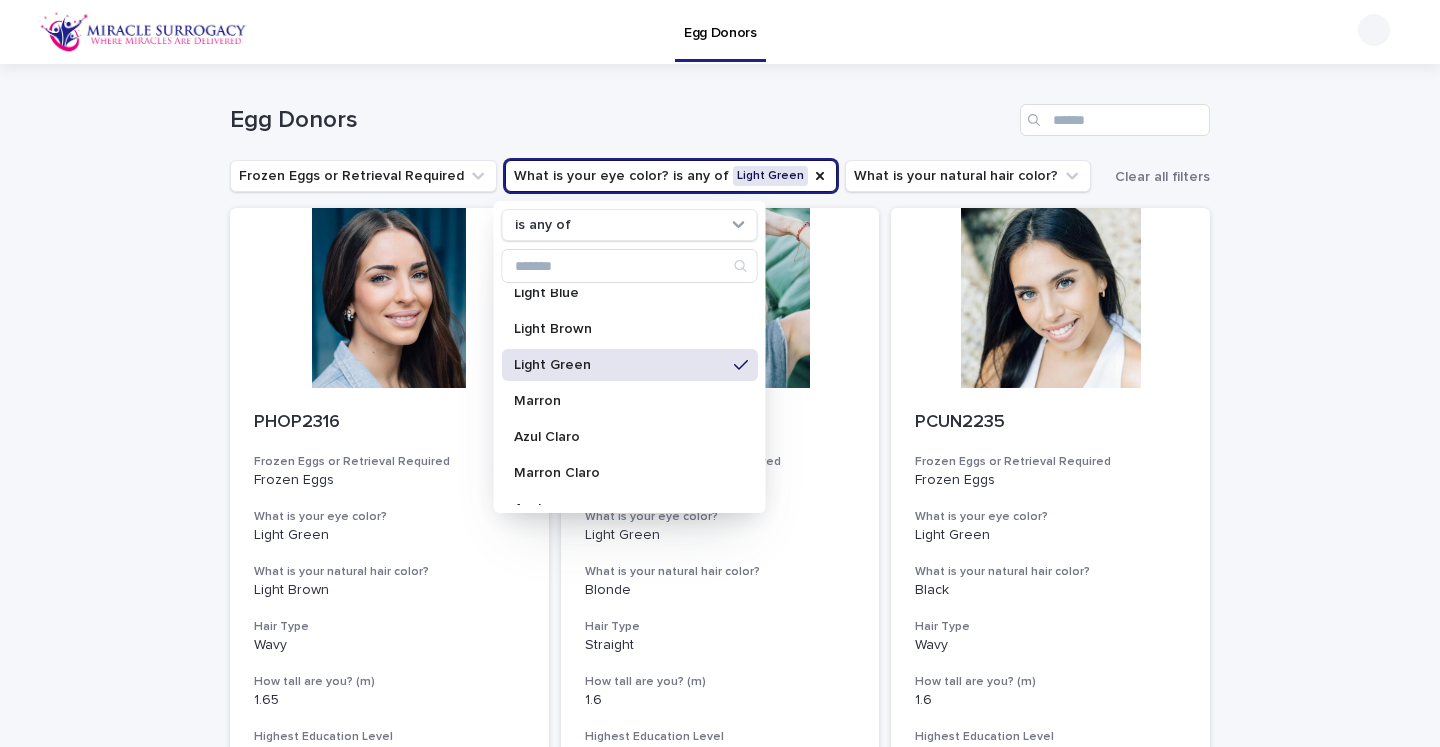 click on "Loading... Saving… Loading... Saving… Egg Donors Frozen Eggs or Retrieval Required What is your eye color? is any of Light Green is any of Black Blue Brown Dark Brown Green Light Blue Light Brown Light Green Marron Azul Claro Marron Claro Azul Marron Obscuro Verdes Verdes Claro Dark brown Light brown Browm Negro What is your natural hair color? Clear all filters PHOP2316 Frozen Eggs or Retrieval Required Frozen Eggs What is your eye color? Light Green What is your natural hair color? Light Brown Hair Type Wavy How tall are you? (m) 1.65 Highest Education Level Bachelor's Degree  Body Type Slim PHOP2406 Frozen Eggs or Retrieval Required Retrieval Required What is your eye color? Light Green What is your natural hair color? Blonde Hair Type Straight How tall are you? (m) 1.6 Highest Education Level Bachelor's Degree  Body Type Slim PCUN2235 Frozen Eggs or Retrieval Required Frozen Eggs What is your eye color? Light Green What is your natural hair color? Black Hair Type Wavy How tall are you? (m) 1.6 Slim 1" at bounding box center [720, 1175] 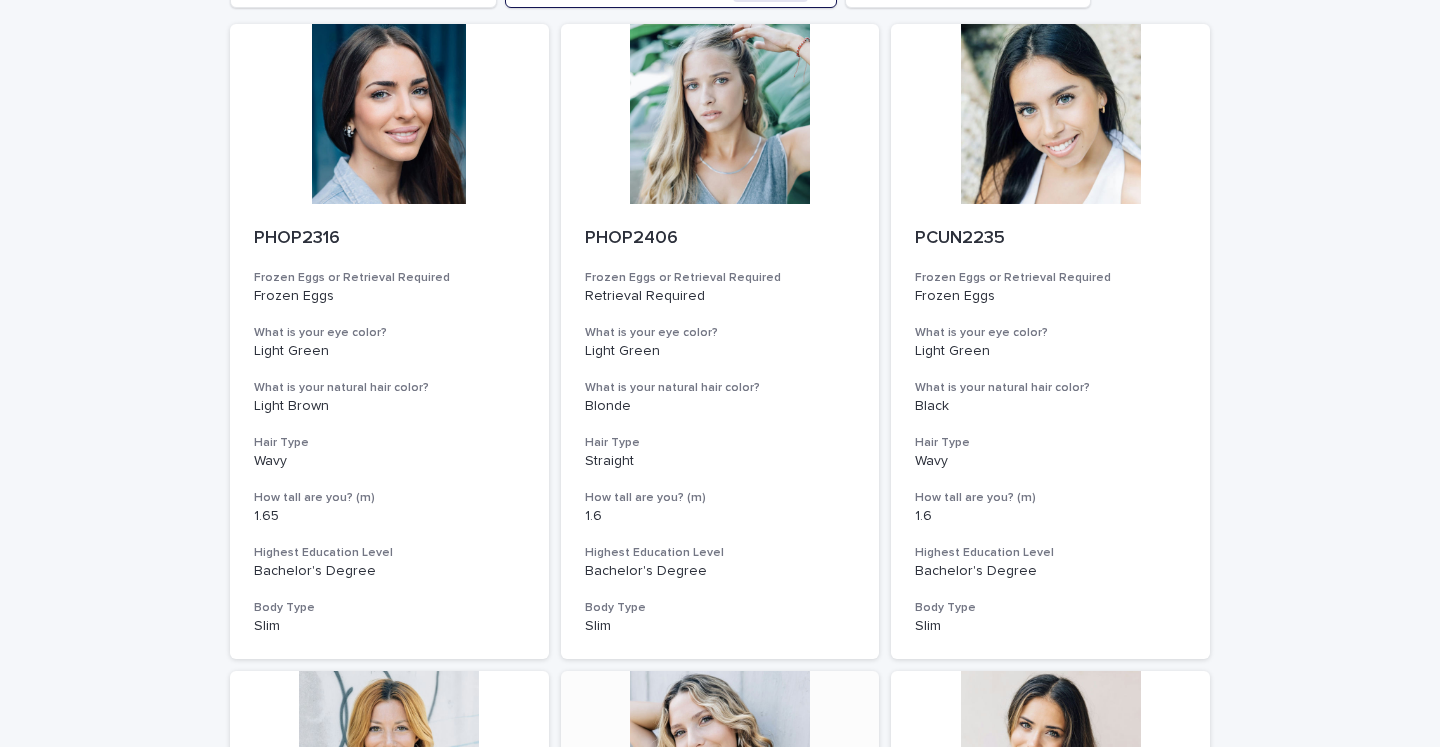 scroll, scrollTop: 0, scrollLeft: 0, axis: both 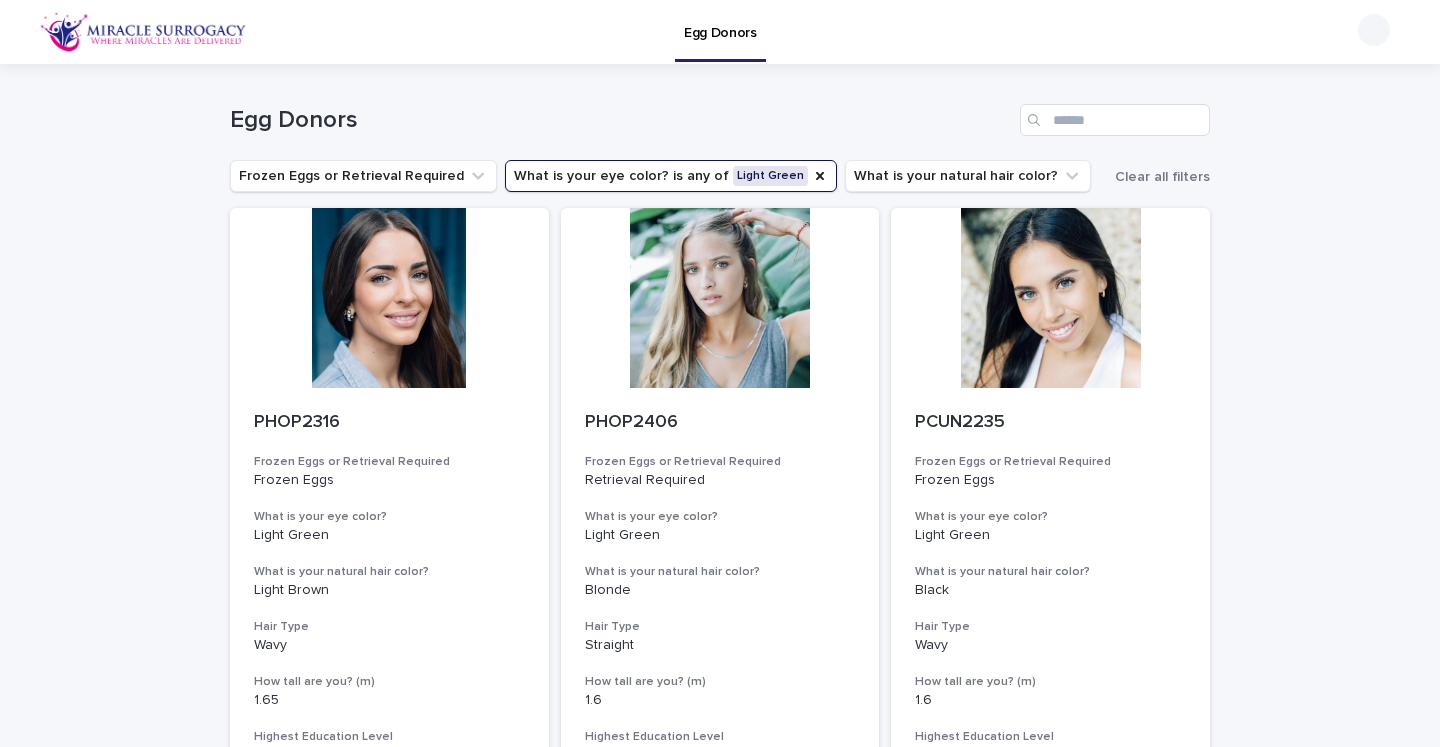 click on "What is your eye color? is any of Light Green" at bounding box center (671, 176) 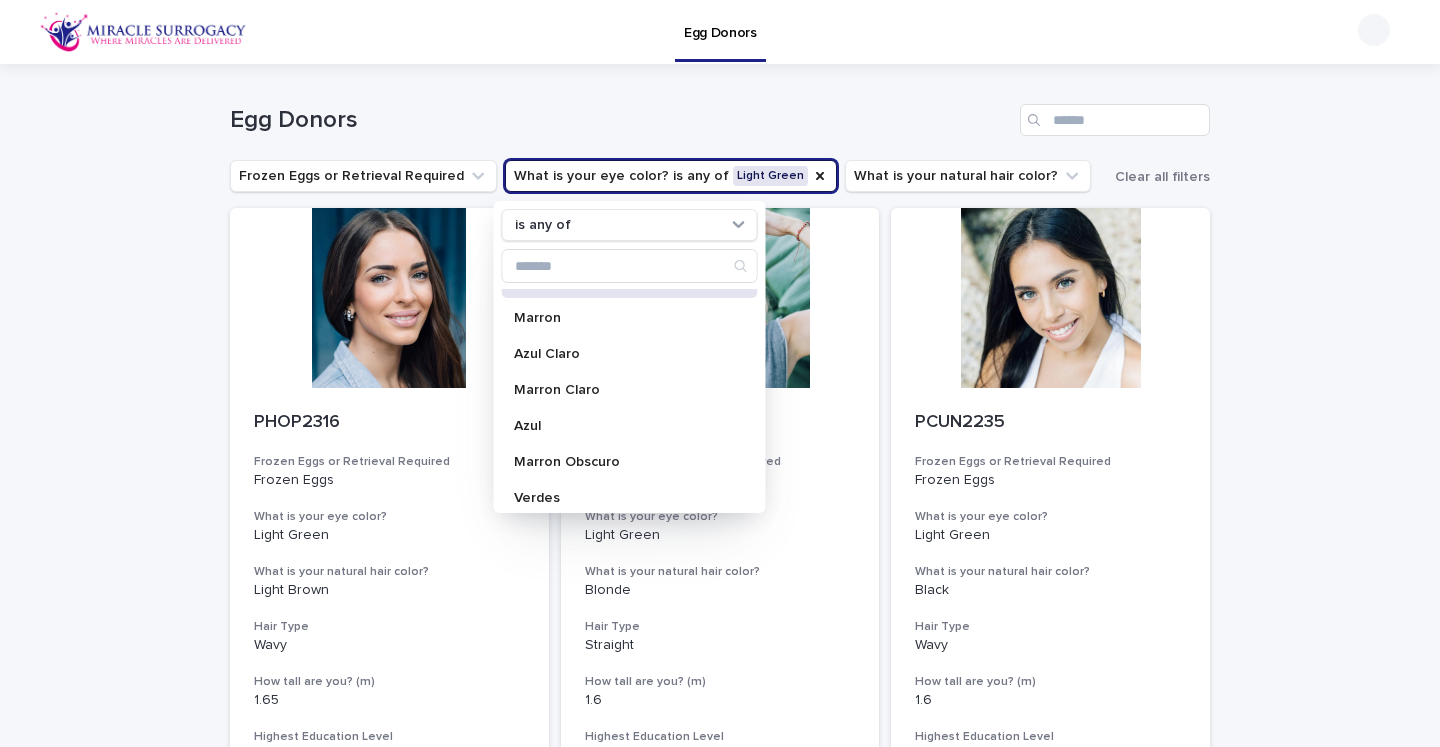 scroll, scrollTop: 464, scrollLeft: 0, axis: vertical 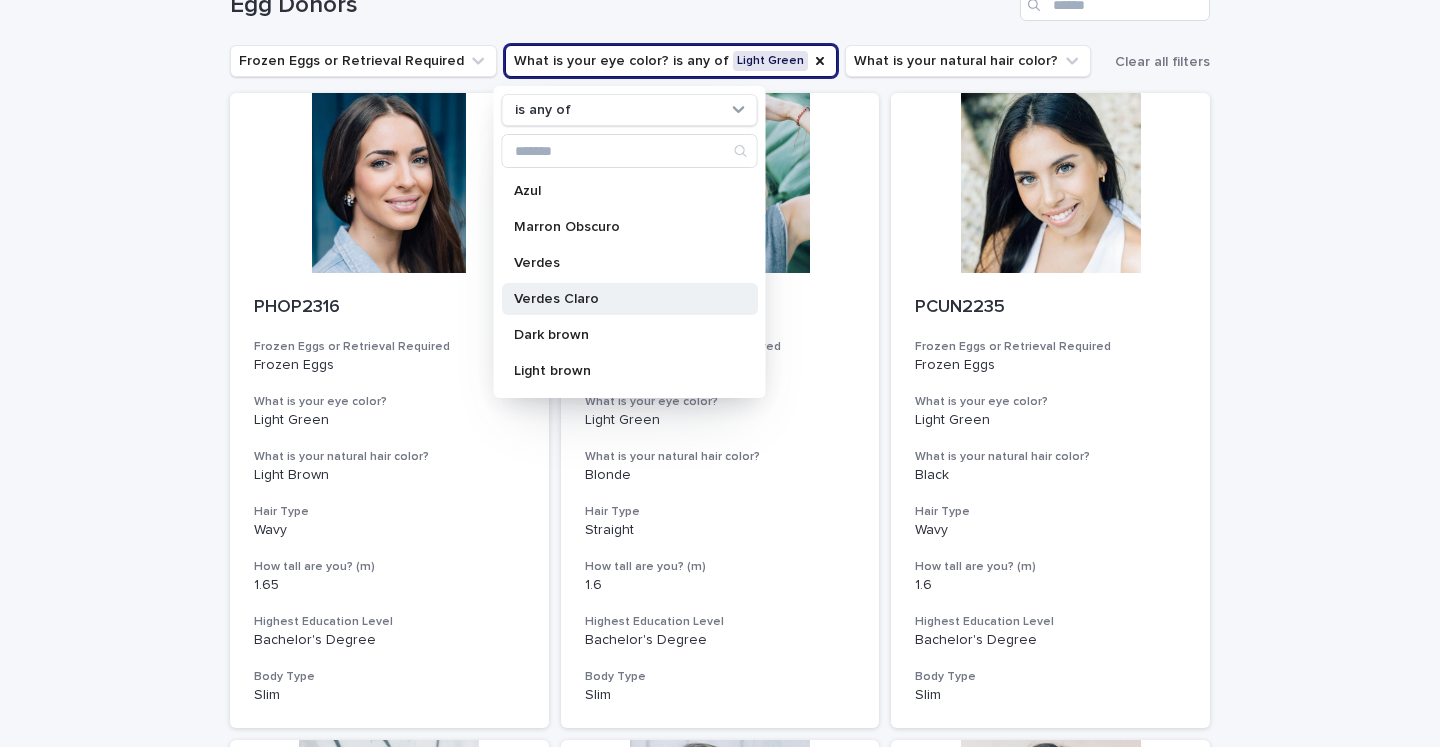 click on "Verdes Claro" at bounding box center (620, 299) 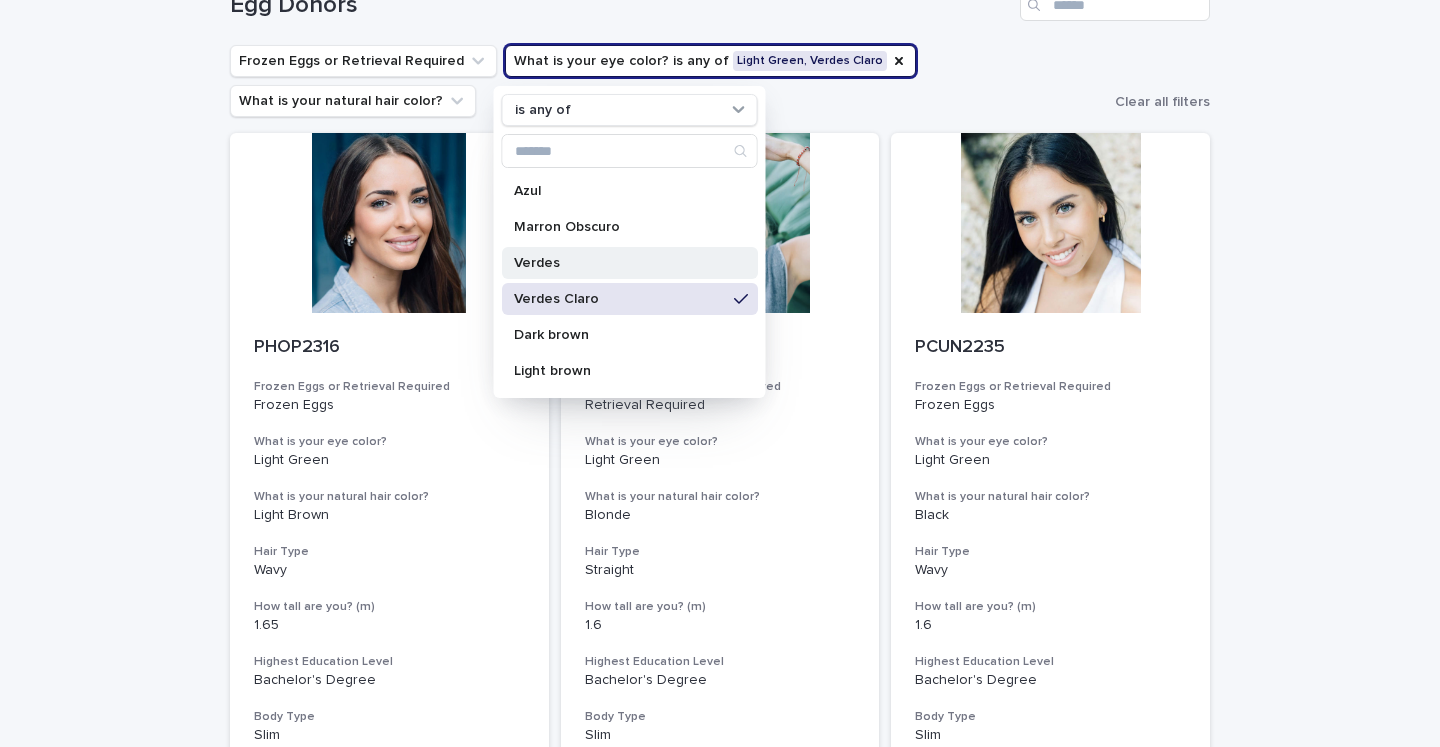 click on "Verdes" at bounding box center [630, 263] 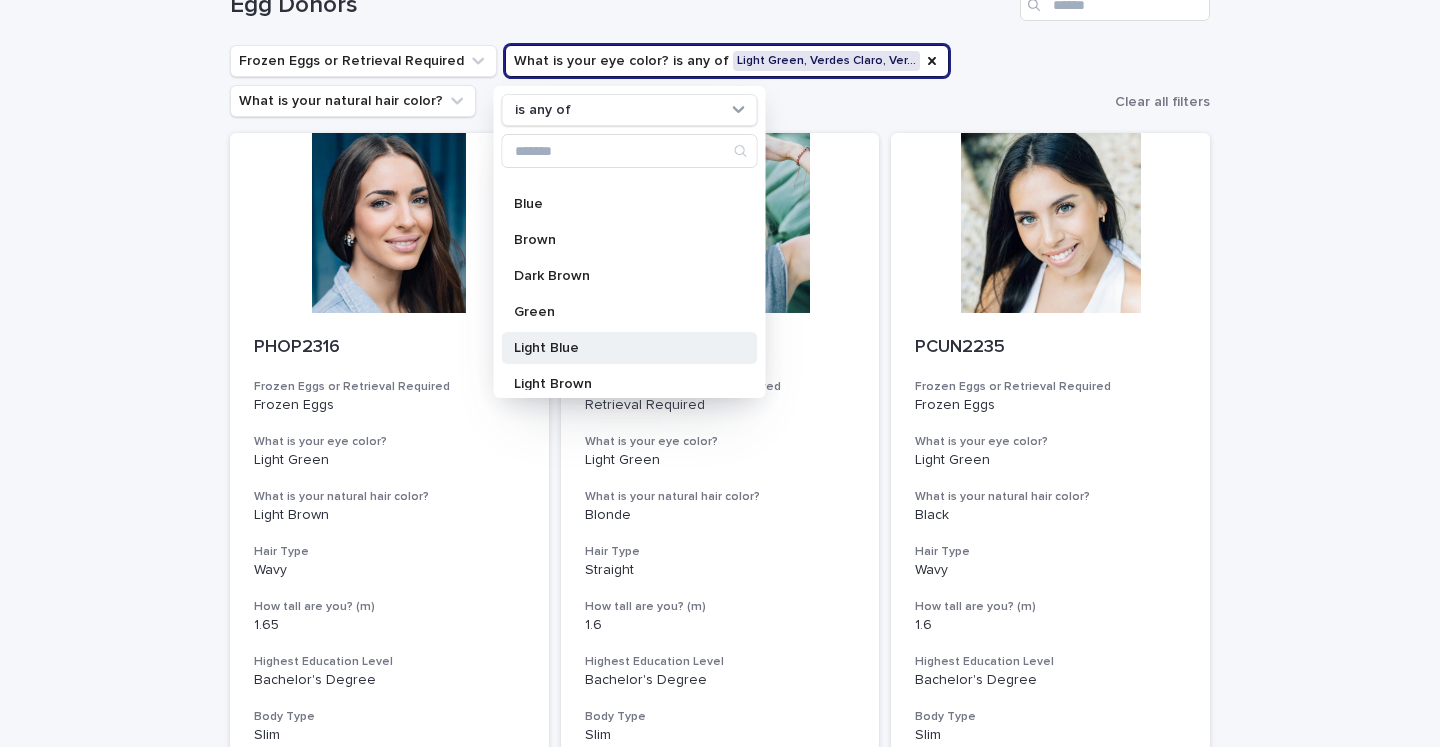 scroll, scrollTop: 83, scrollLeft: 0, axis: vertical 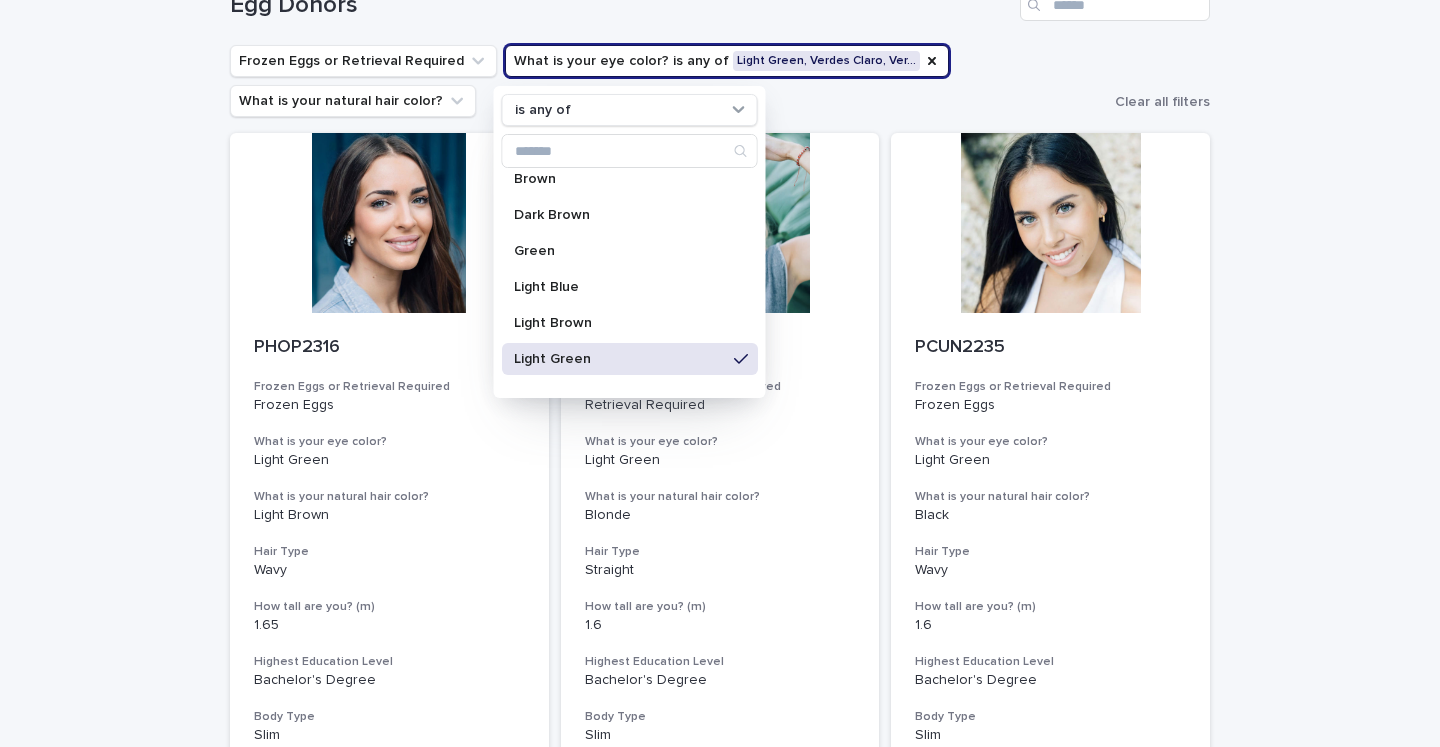 click on "Light Green" at bounding box center [620, 359] 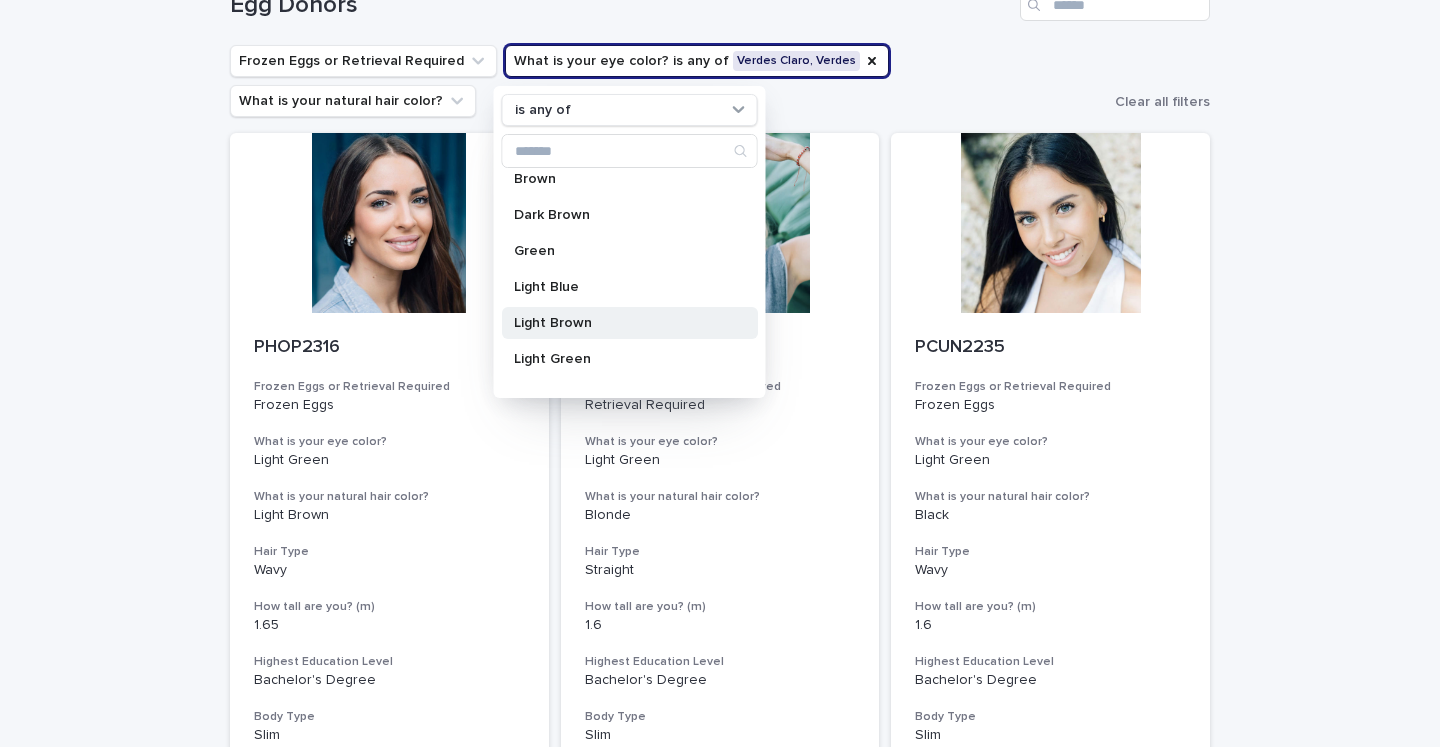 scroll, scrollTop: 0, scrollLeft: 0, axis: both 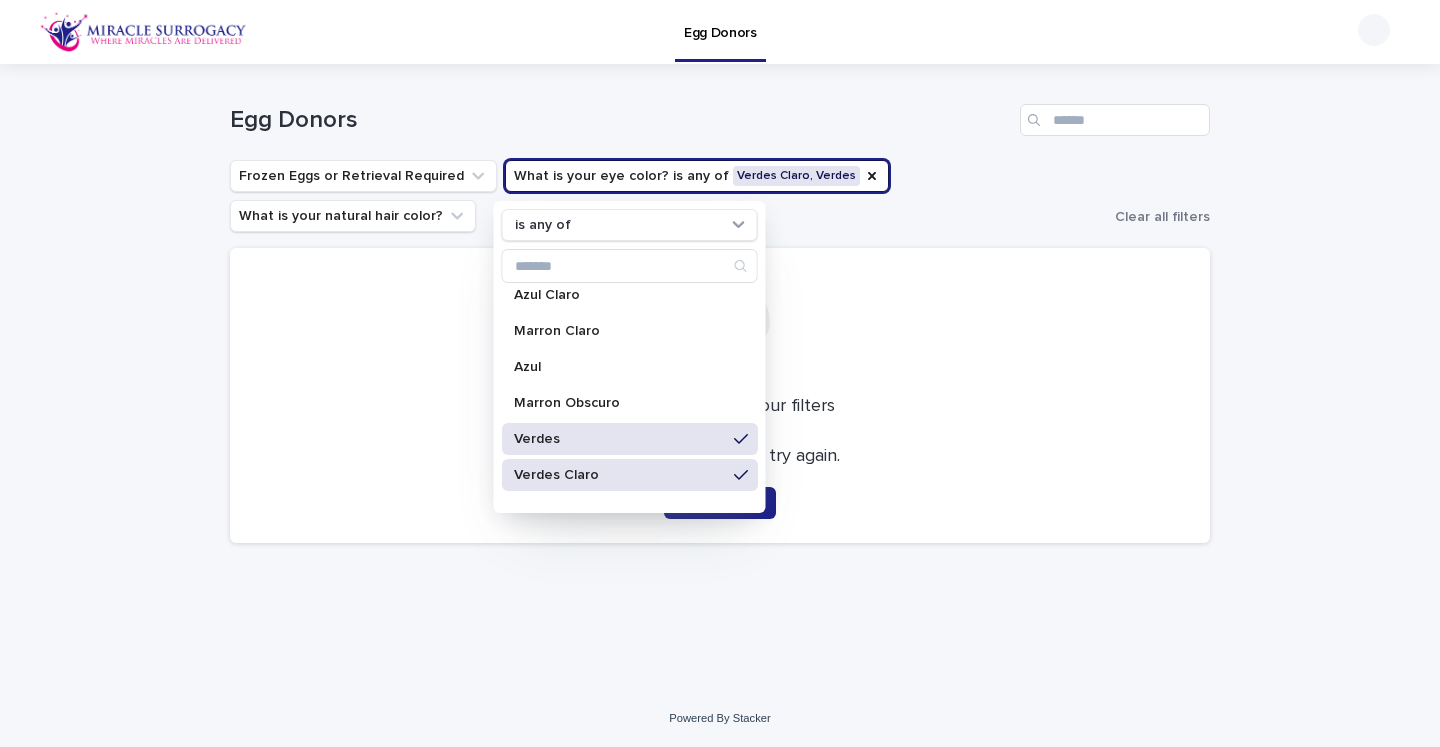 click on "Verdes" at bounding box center (620, 439) 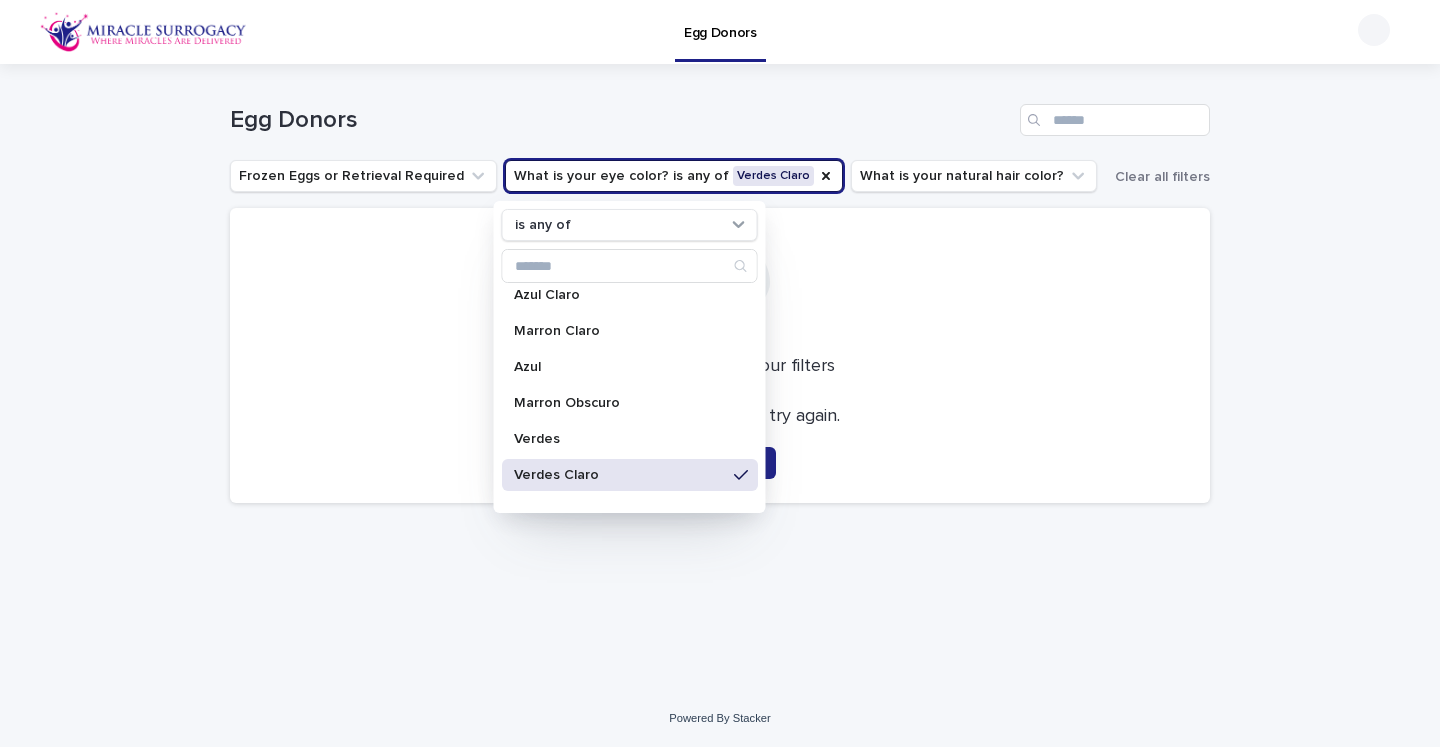 click on "Verdes Claro" at bounding box center (620, 475) 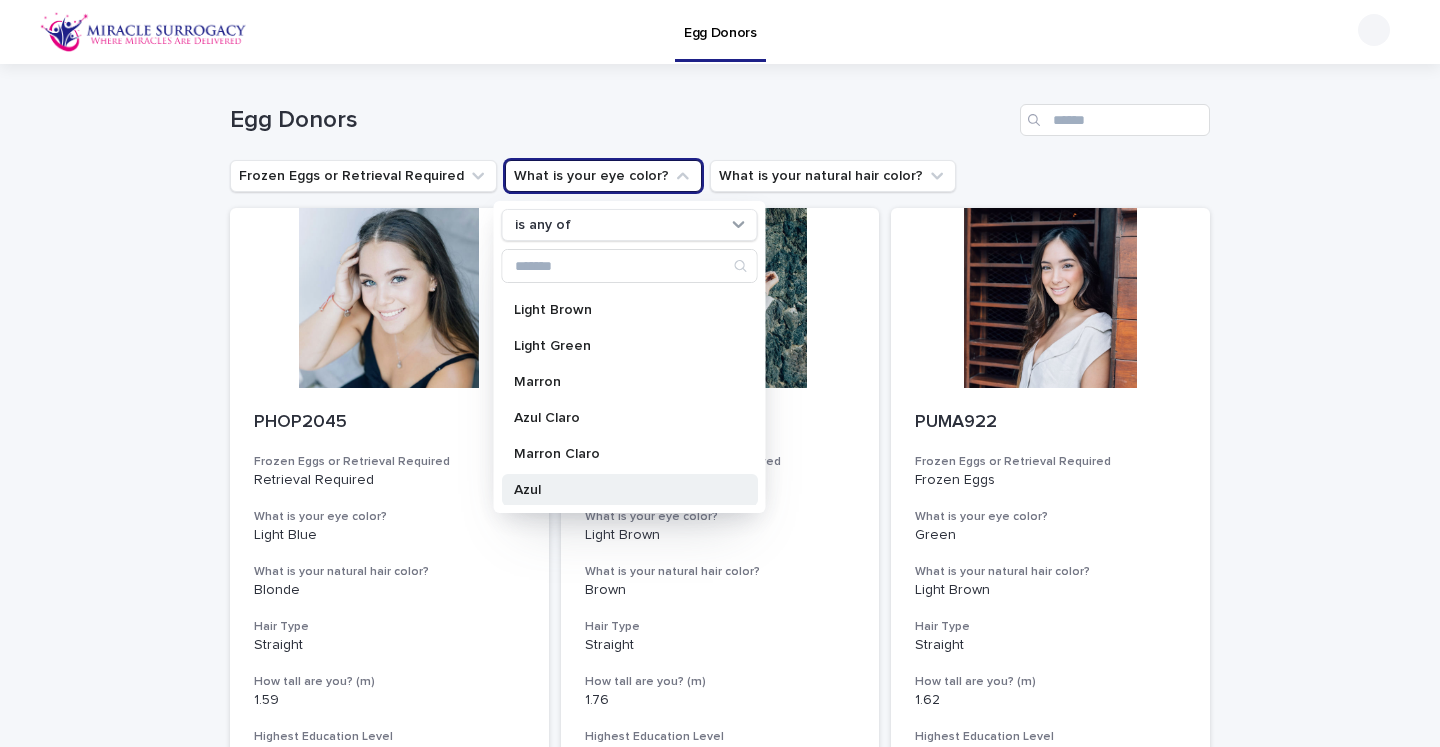 scroll, scrollTop: 209, scrollLeft: 0, axis: vertical 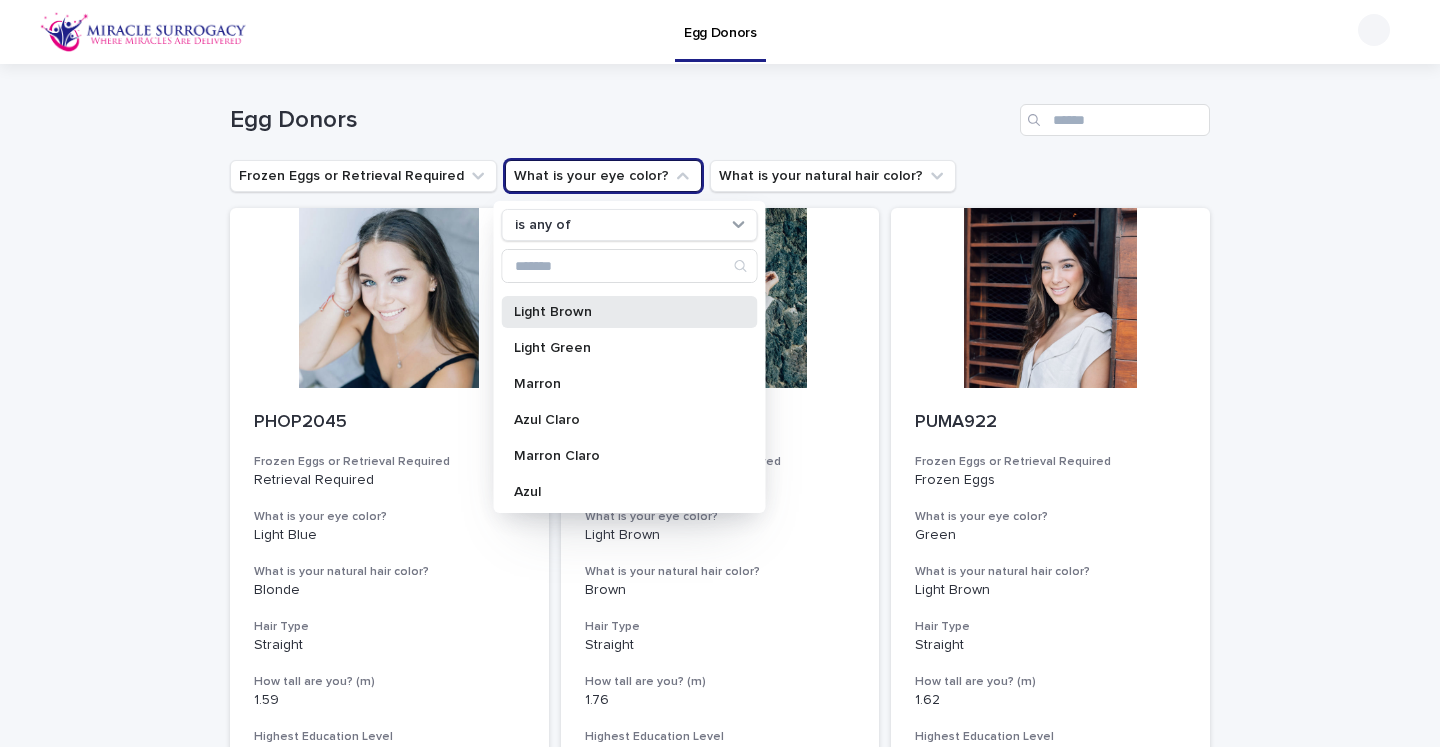 click on "Light Brown" at bounding box center (620, 312) 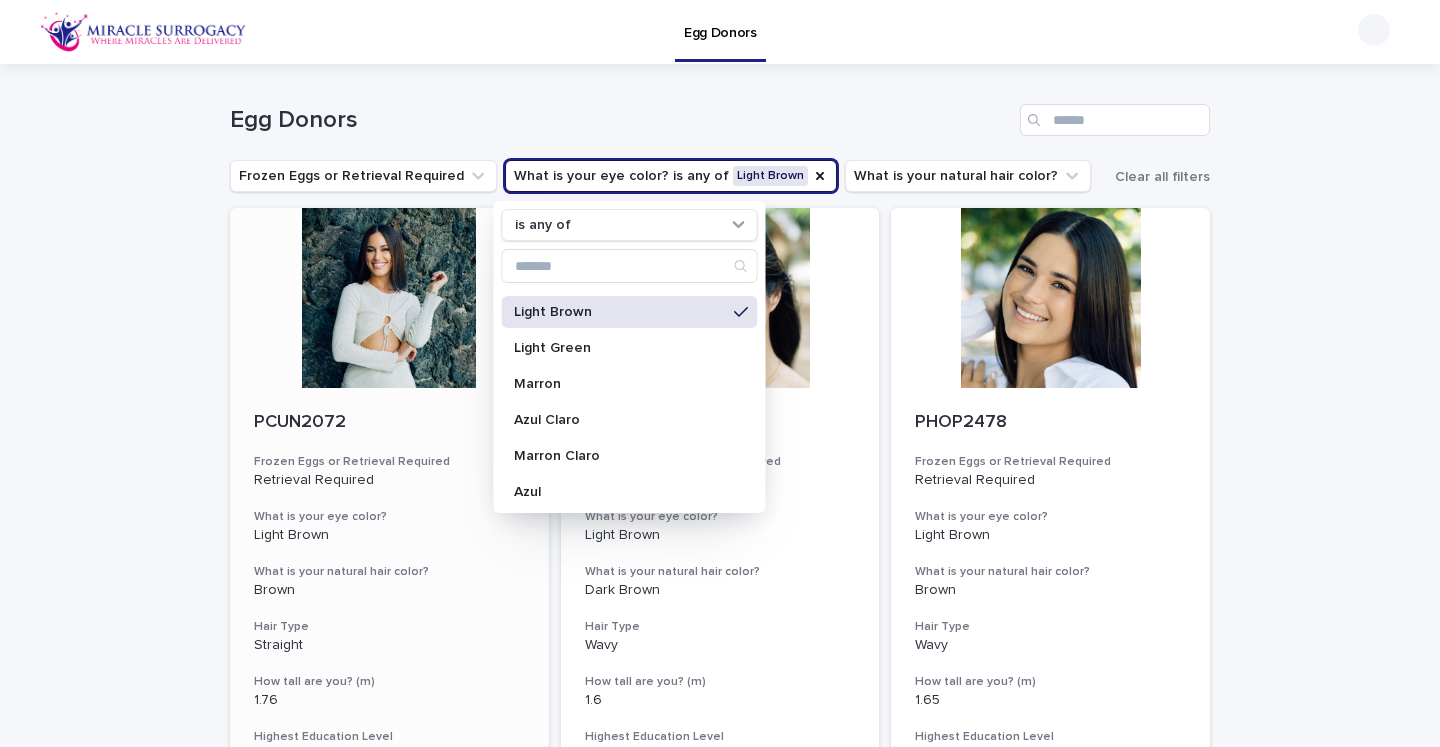 click on "PCUN2072 Frozen Eggs or Retrieval Required Retrieval Required What is your eye color? Light Brown What is your natural hair color? Brown Hair Type Straight How tall are you? (m) 1.76 Highest Education Level Bachelor's Degree (or in process) Body Type Slim" at bounding box center (389, 615) 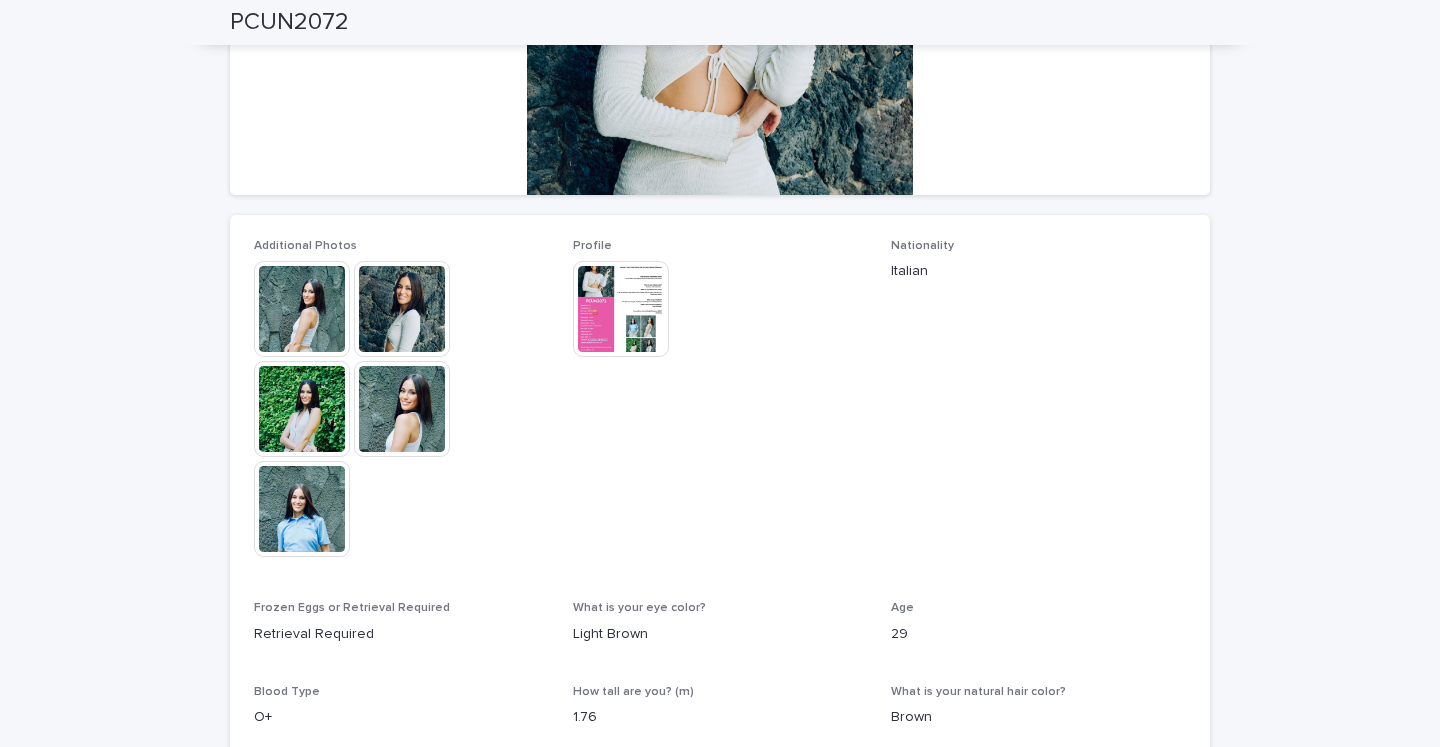 scroll, scrollTop: 403, scrollLeft: 0, axis: vertical 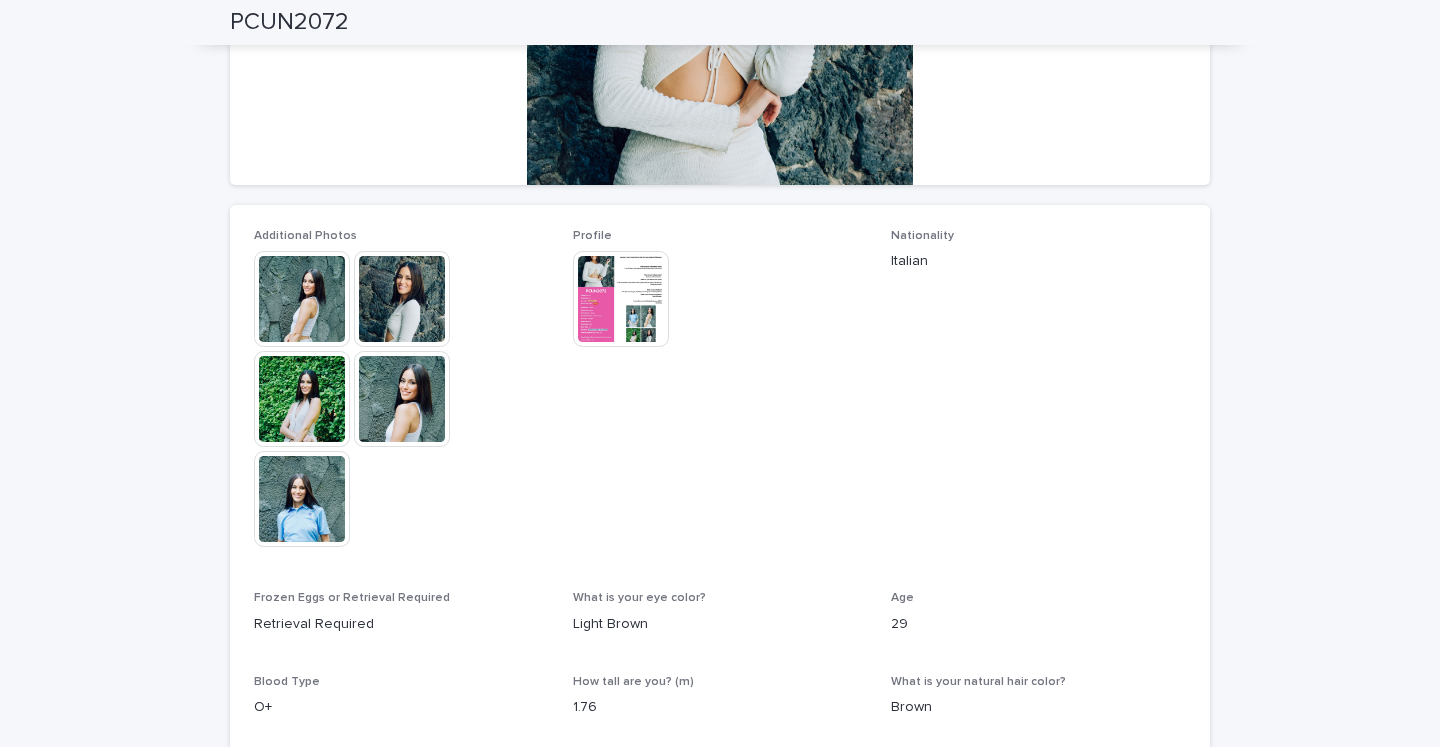 click at bounding box center [402, 399] 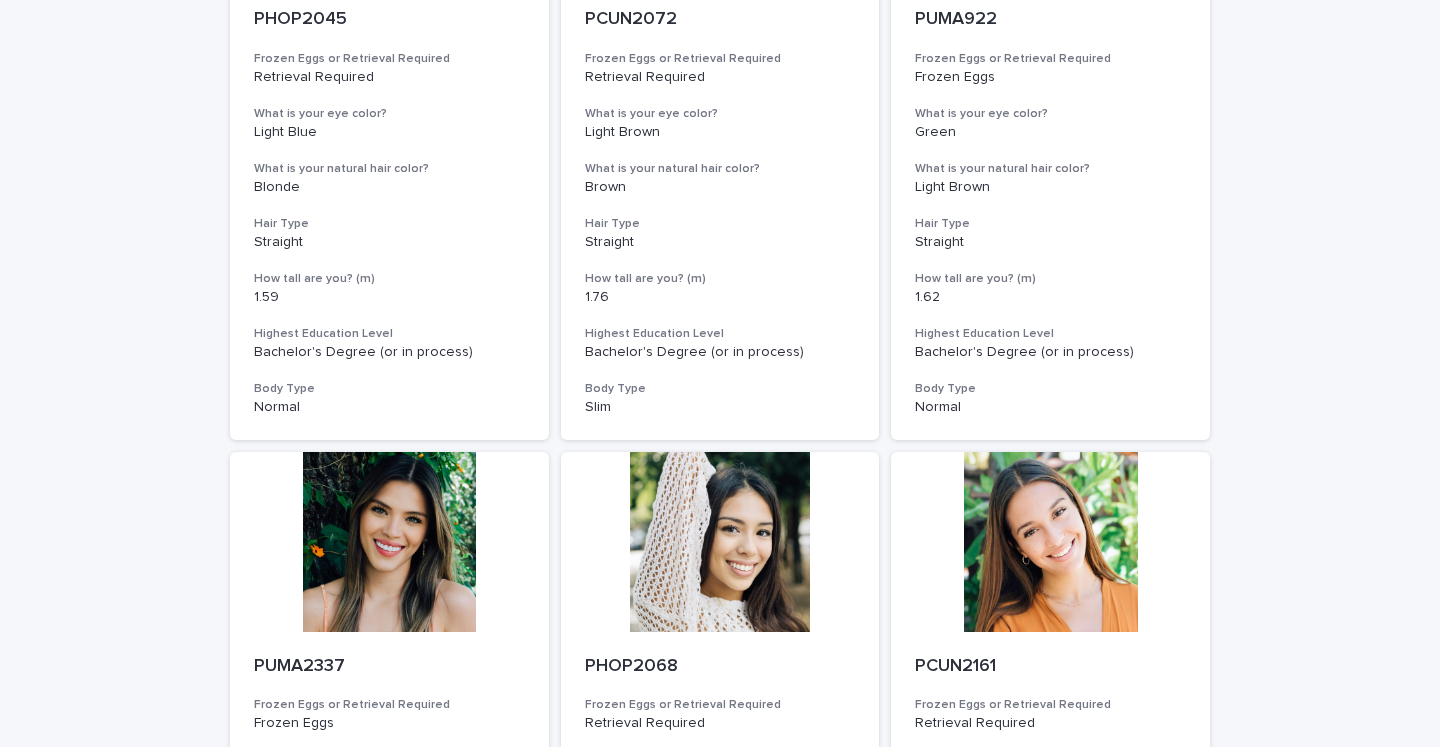 scroll, scrollTop: 0, scrollLeft: 0, axis: both 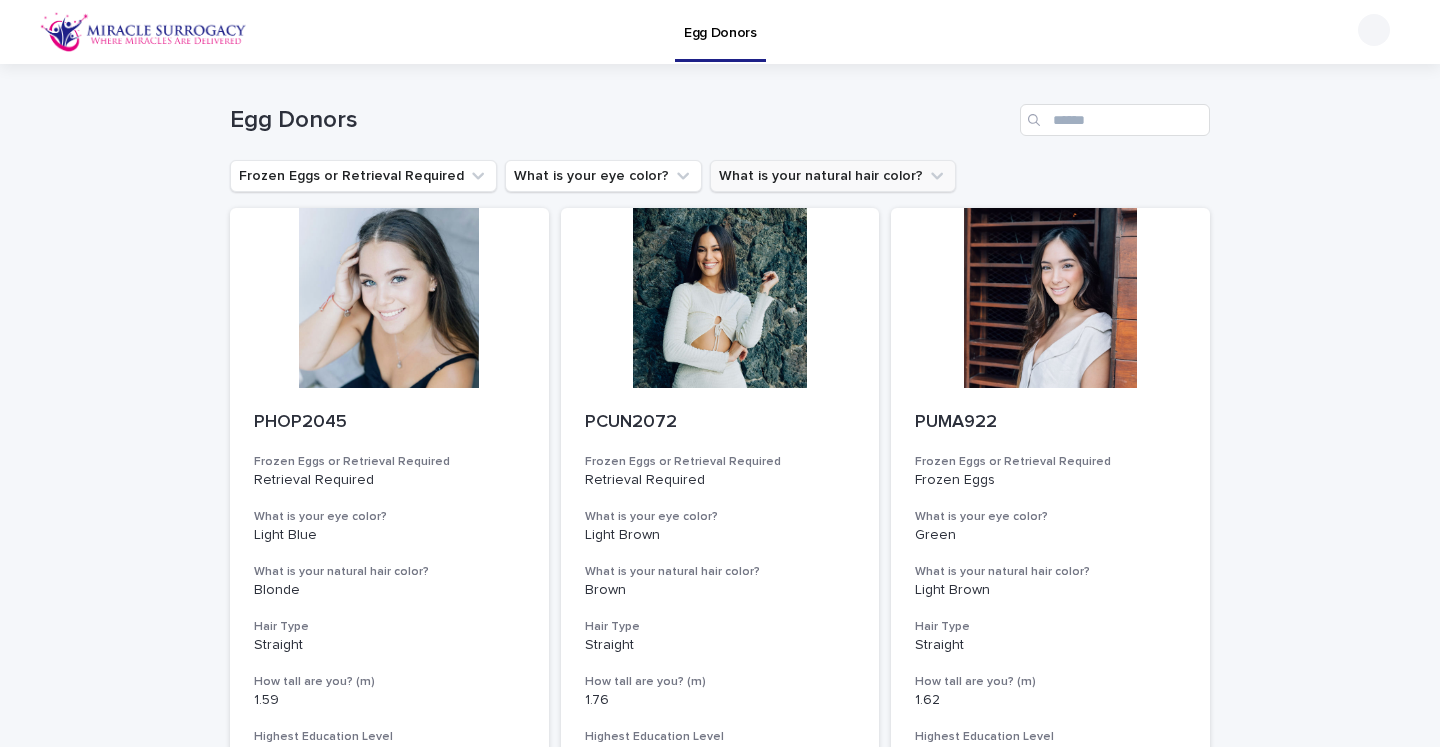 click on "What is your natural hair color?" at bounding box center [833, 176] 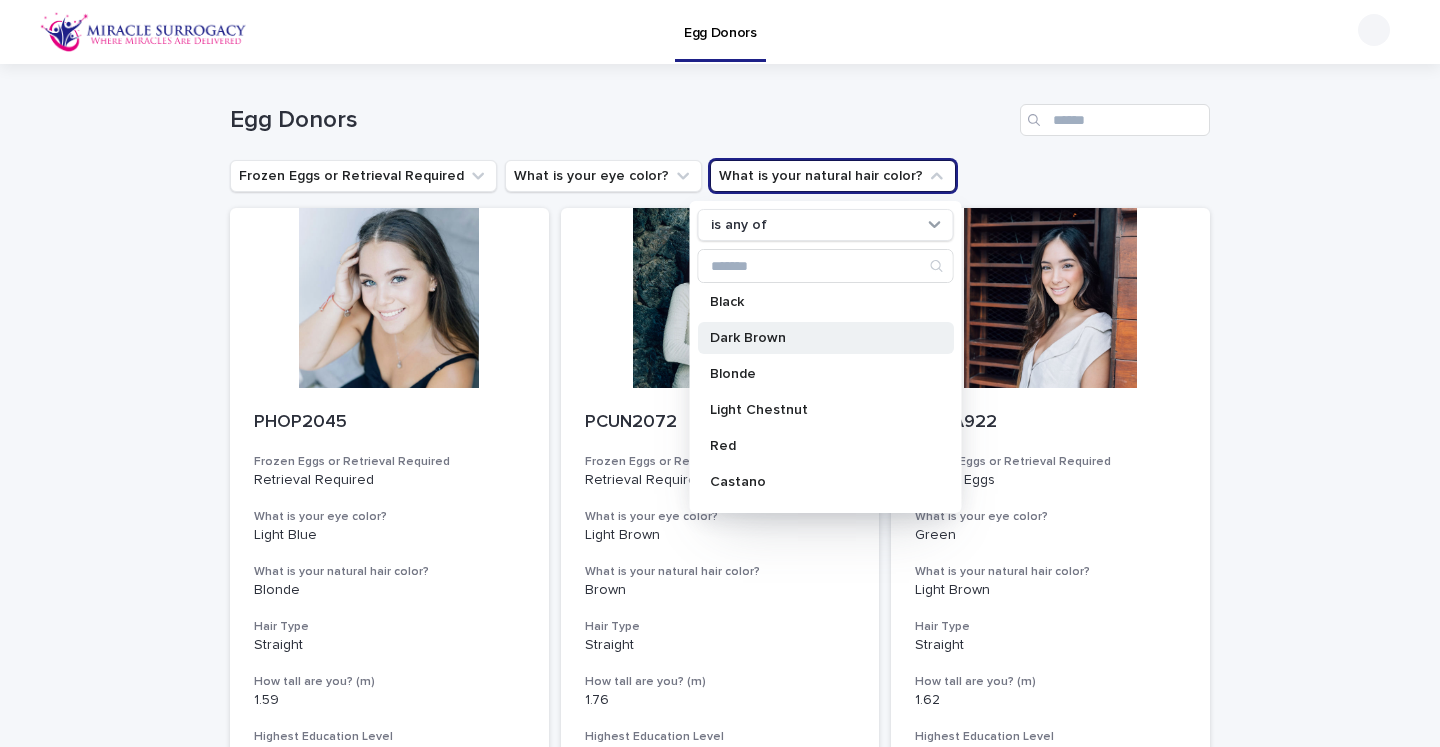 scroll, scrollTop: 80, scrollLeft: 0, axis: vertical 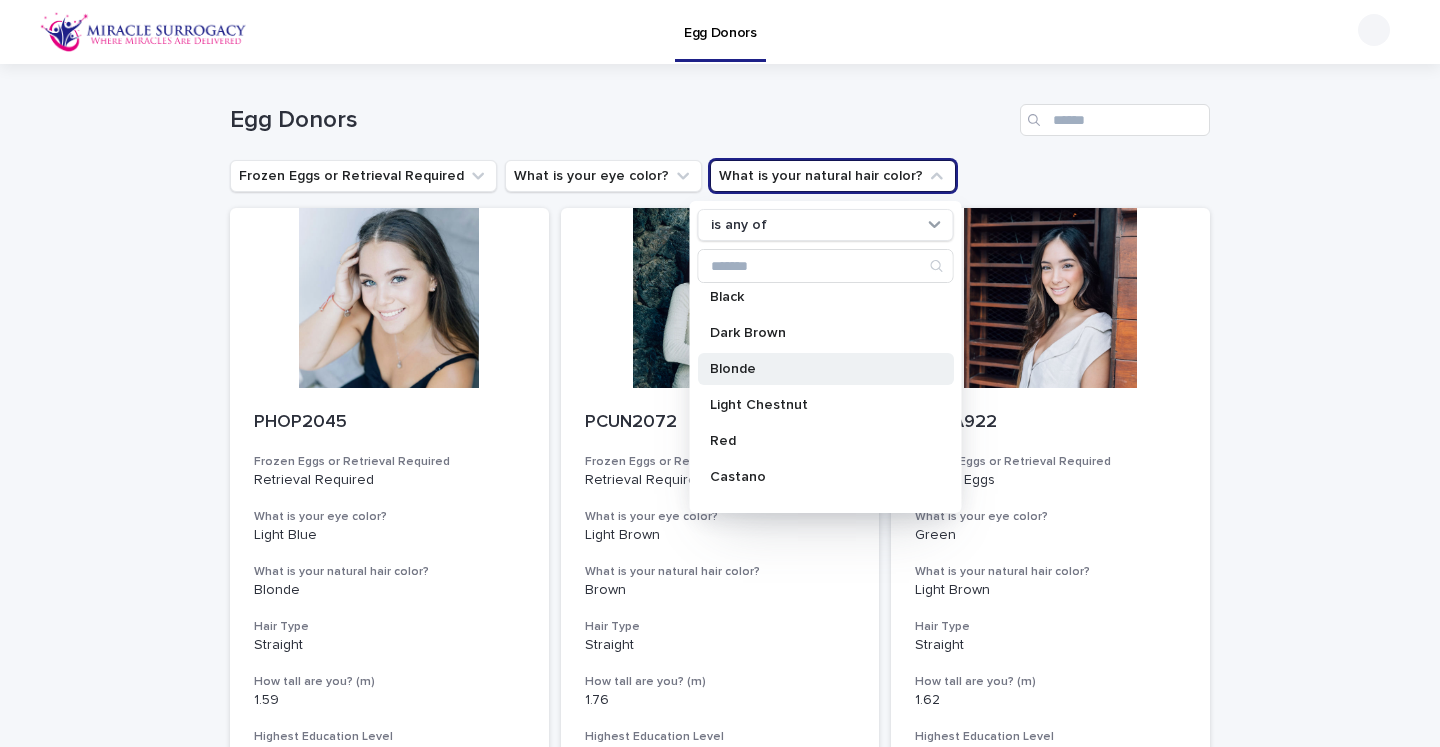 click on "Blonde" at bounding box center (826, 369) 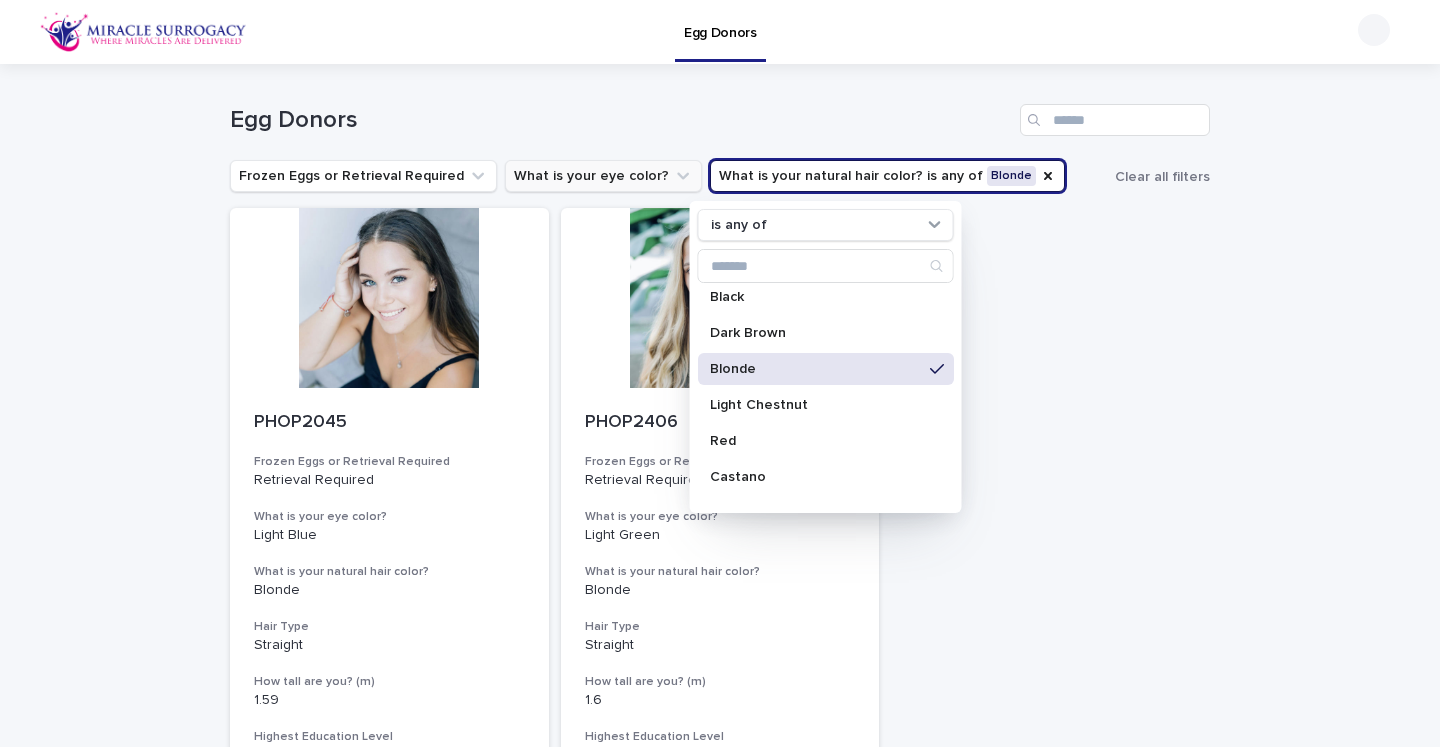click on "What is your eye color?" at bounding box center [603, 176] 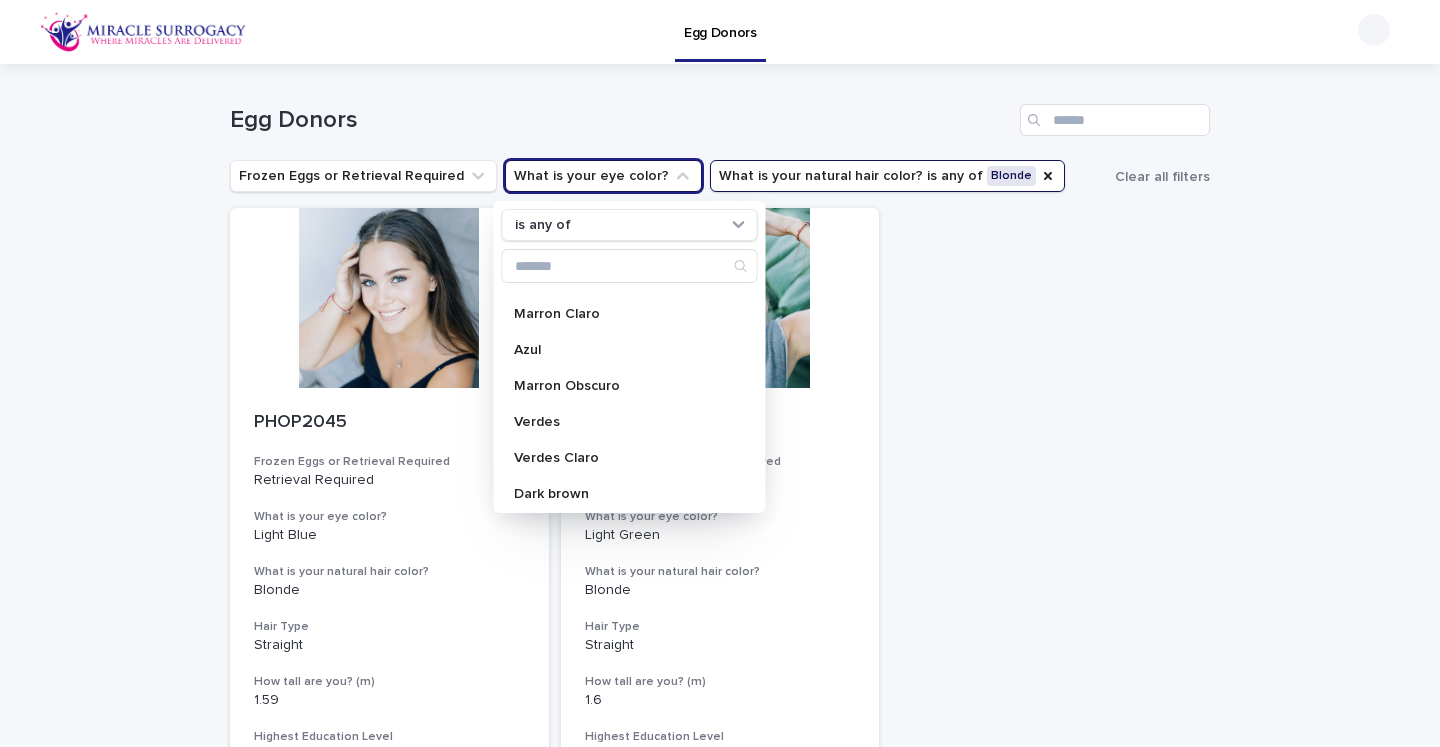 scroll, scrollTop: 464, scrollLeft: 0, axis: vertical 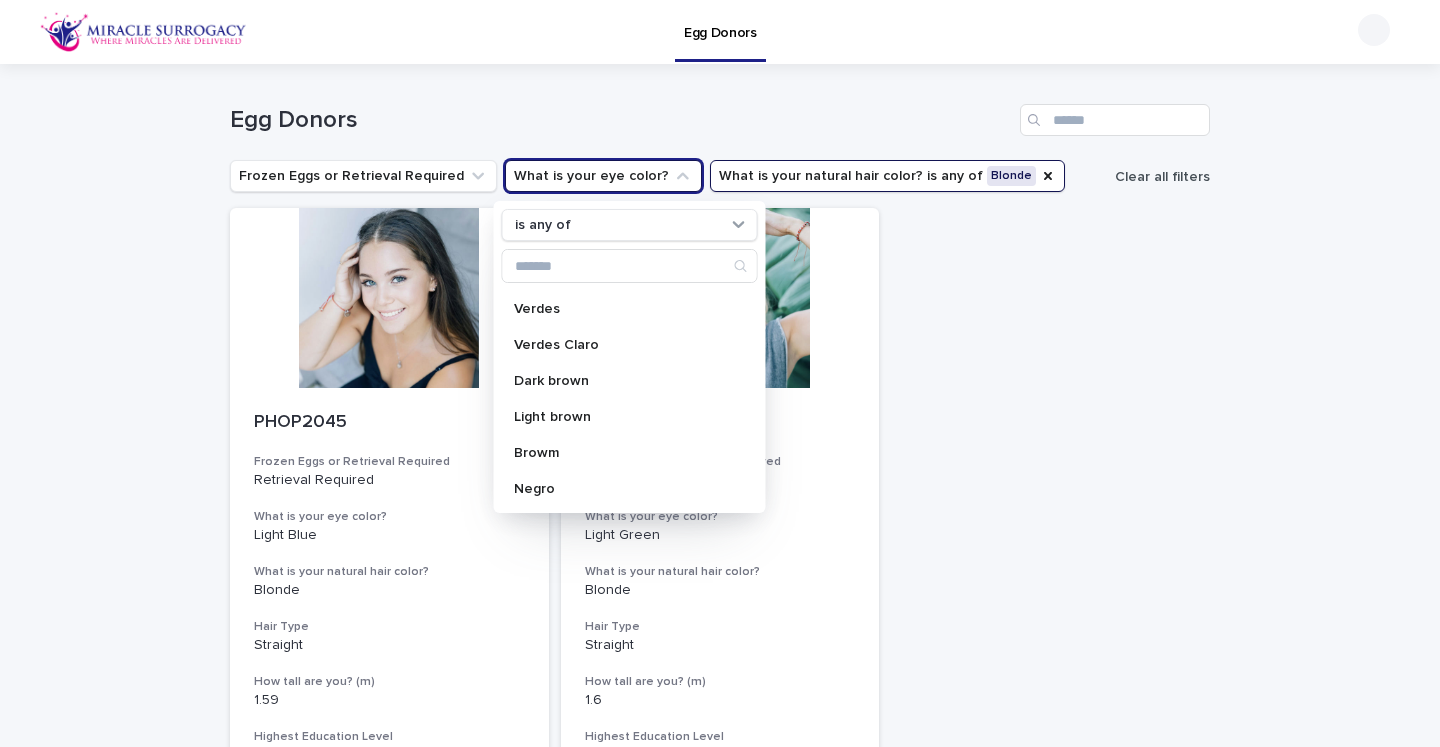 click on "Clear all filters" at bounding box center (1162, 177) 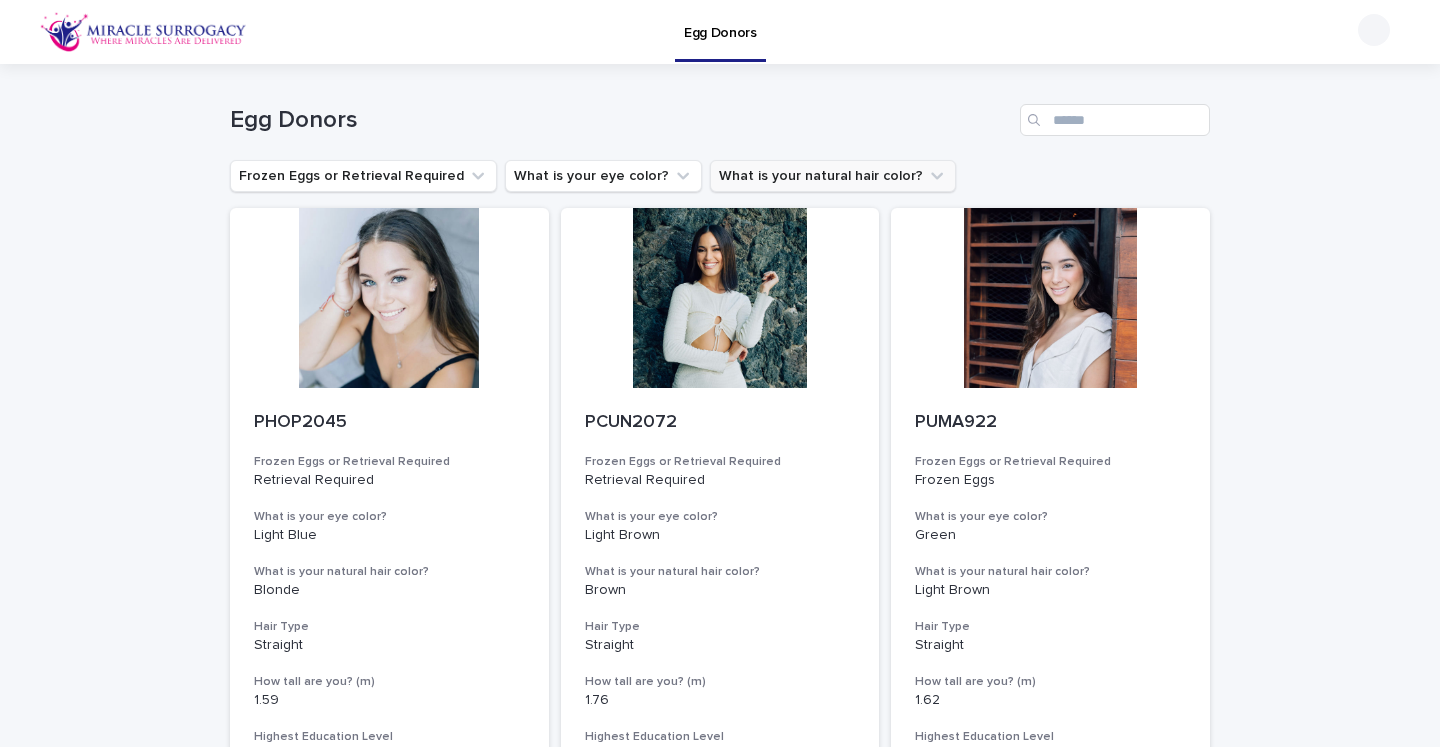 click on "What is your natural hair color?" at bounding box center [833, 176] 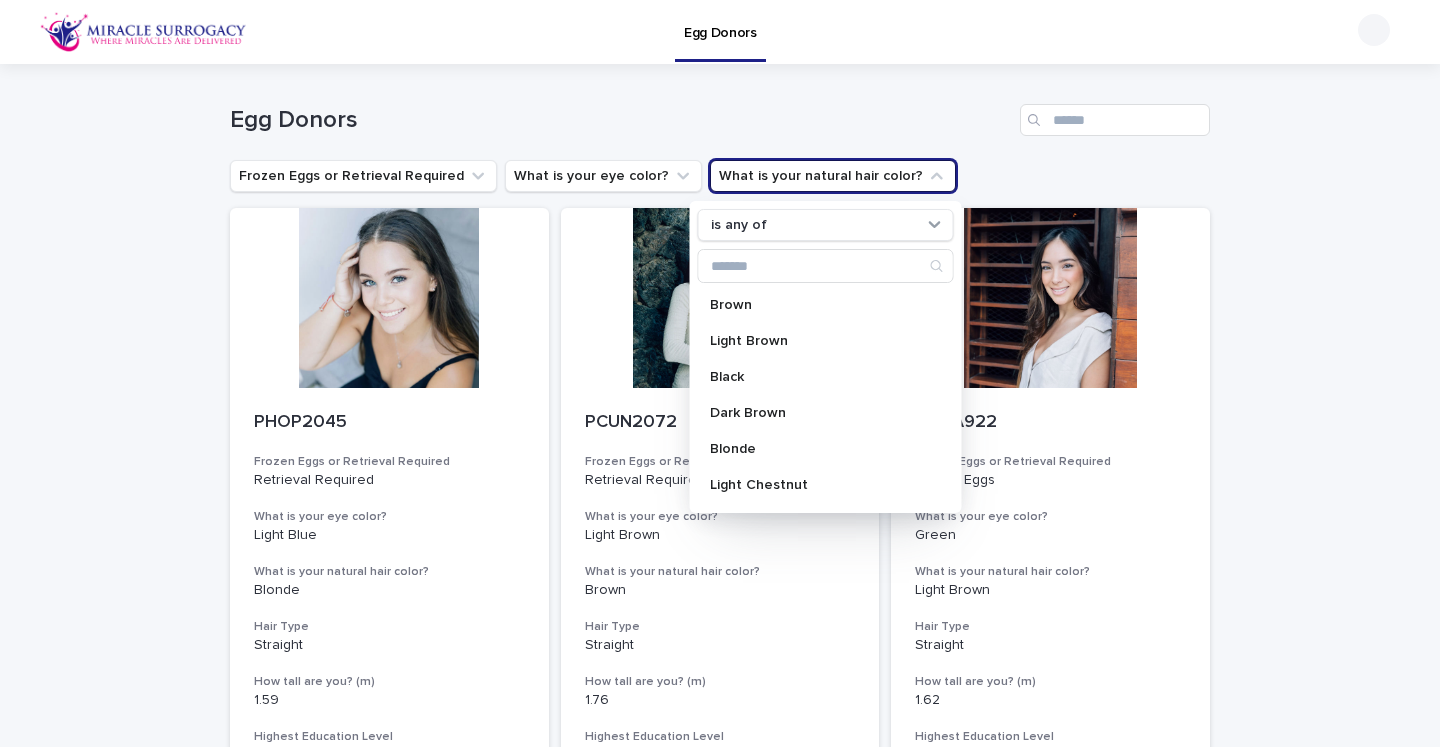 click on "Frozen Eggs or Retrieval Required What is your eye color? What is your natural hair color? is any of Brown Light Brown Black Dark Brown Blonde Light Chestnut Red Castano Rubio Castano Claro Rubio Castano Castano Obscuro Negro Light brown Dark brown" at bounding box center [720, 176] 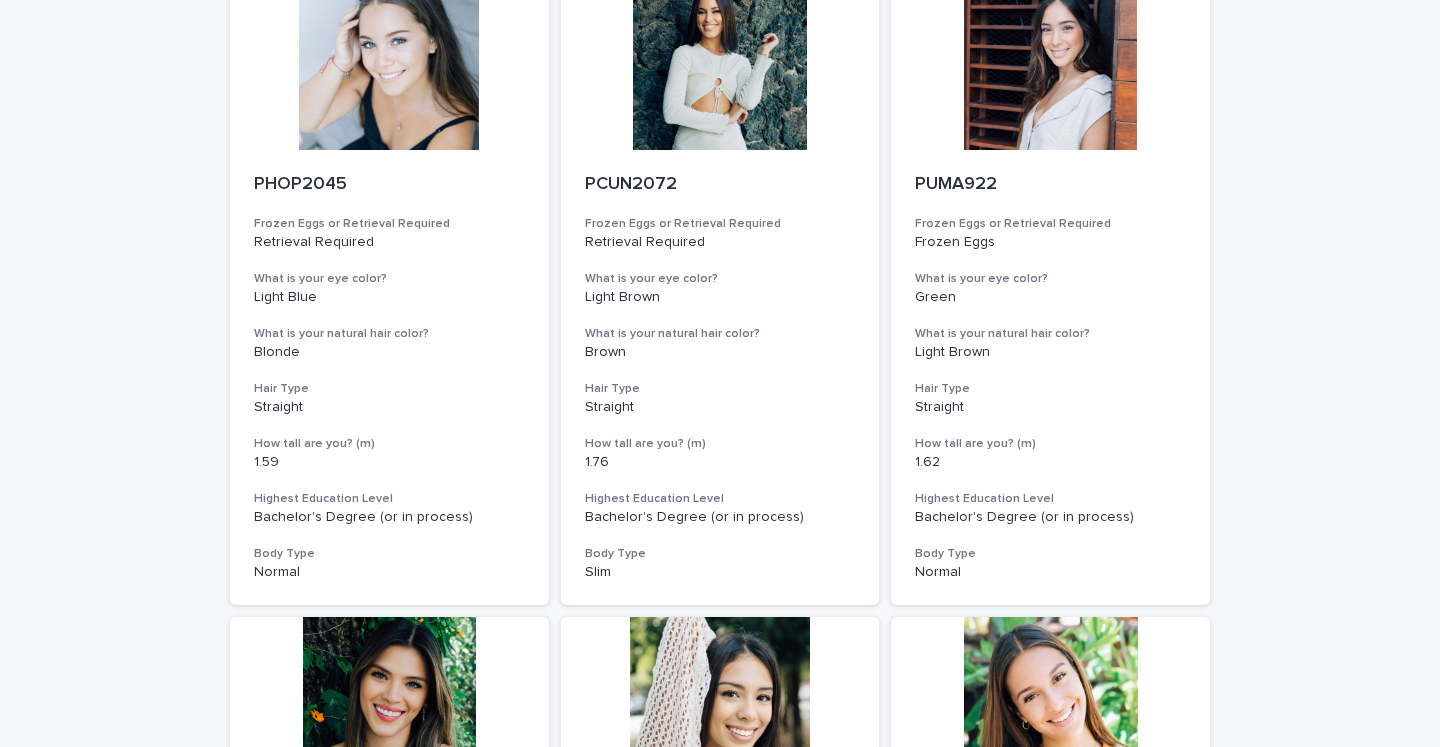 scroll, scrollTop: 0, scrollLeft: 0, axis: both 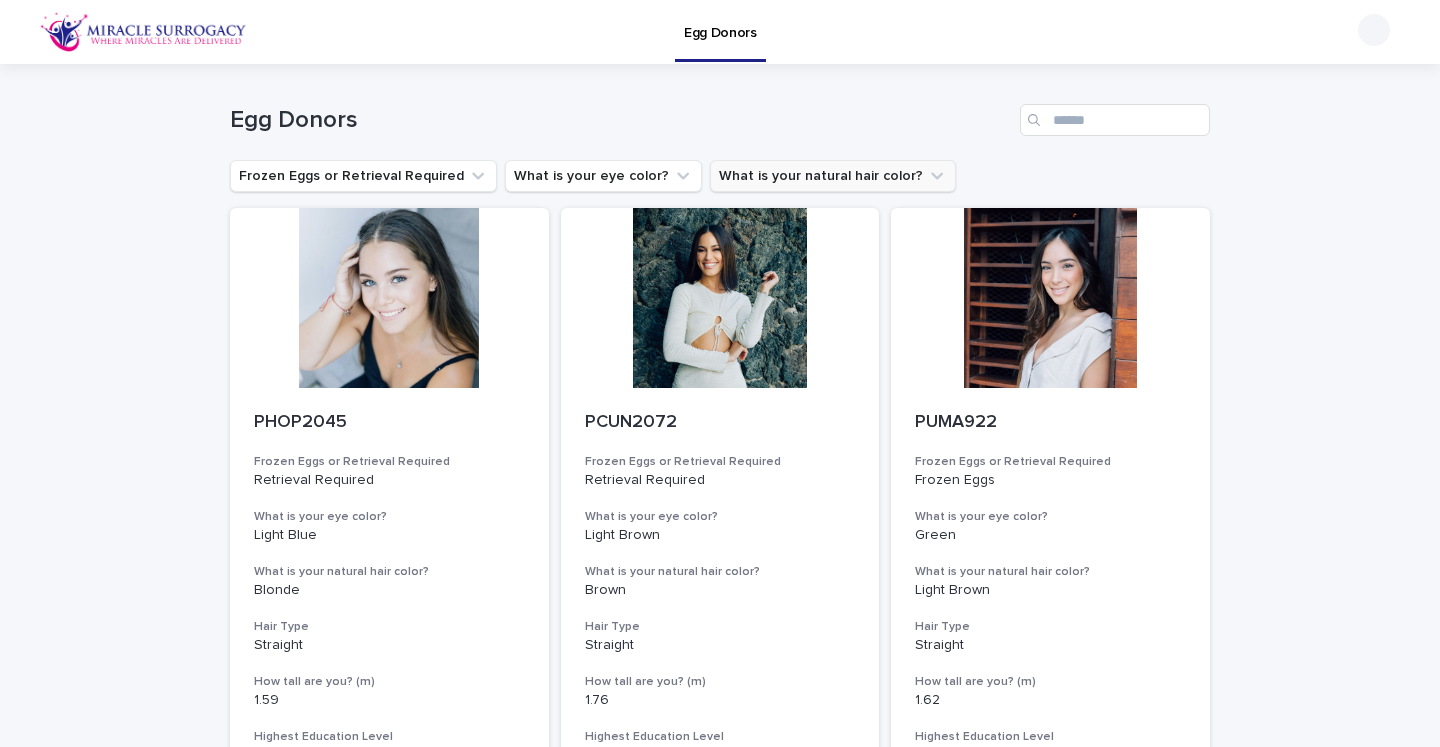 click on "What is your natural hair color?" at bounding box center [833, 176] 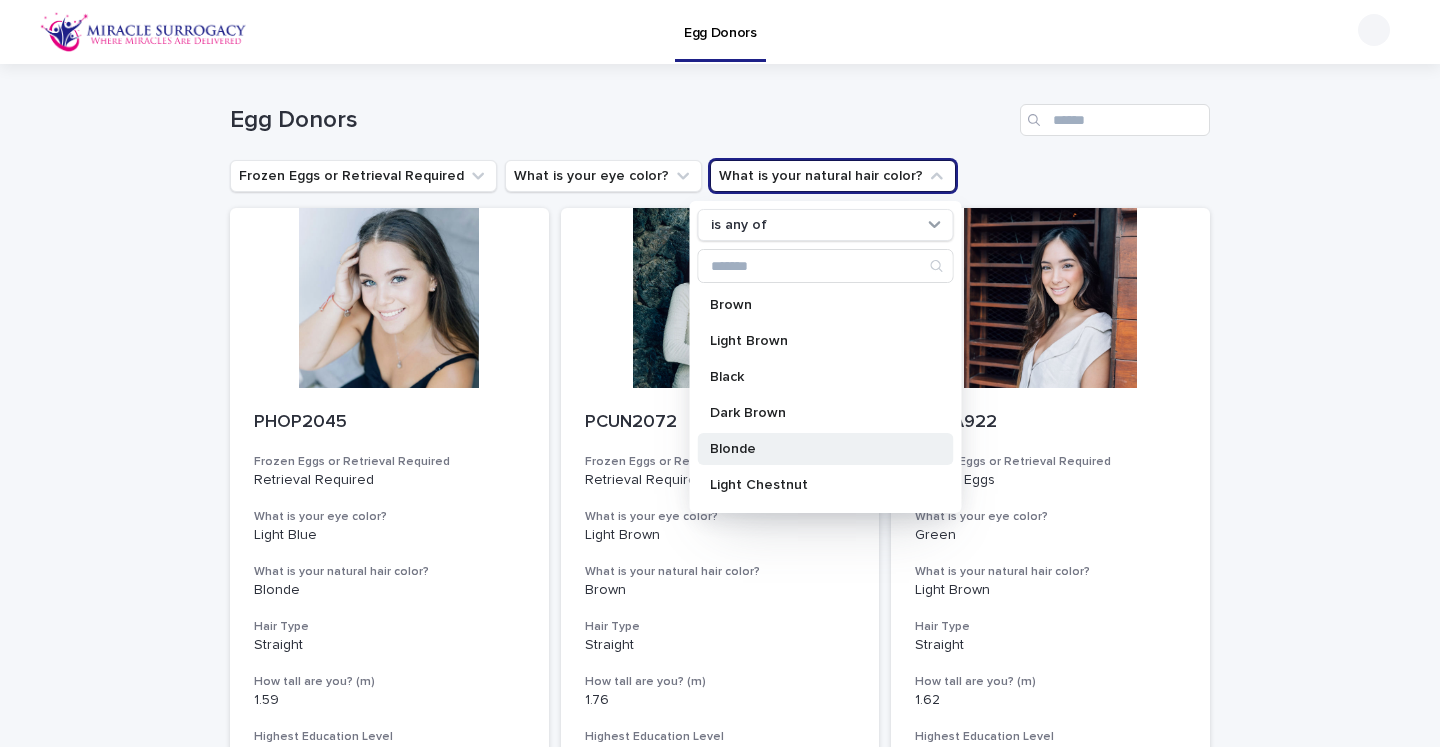click on "Blonde" at bounding box center (816, 449) 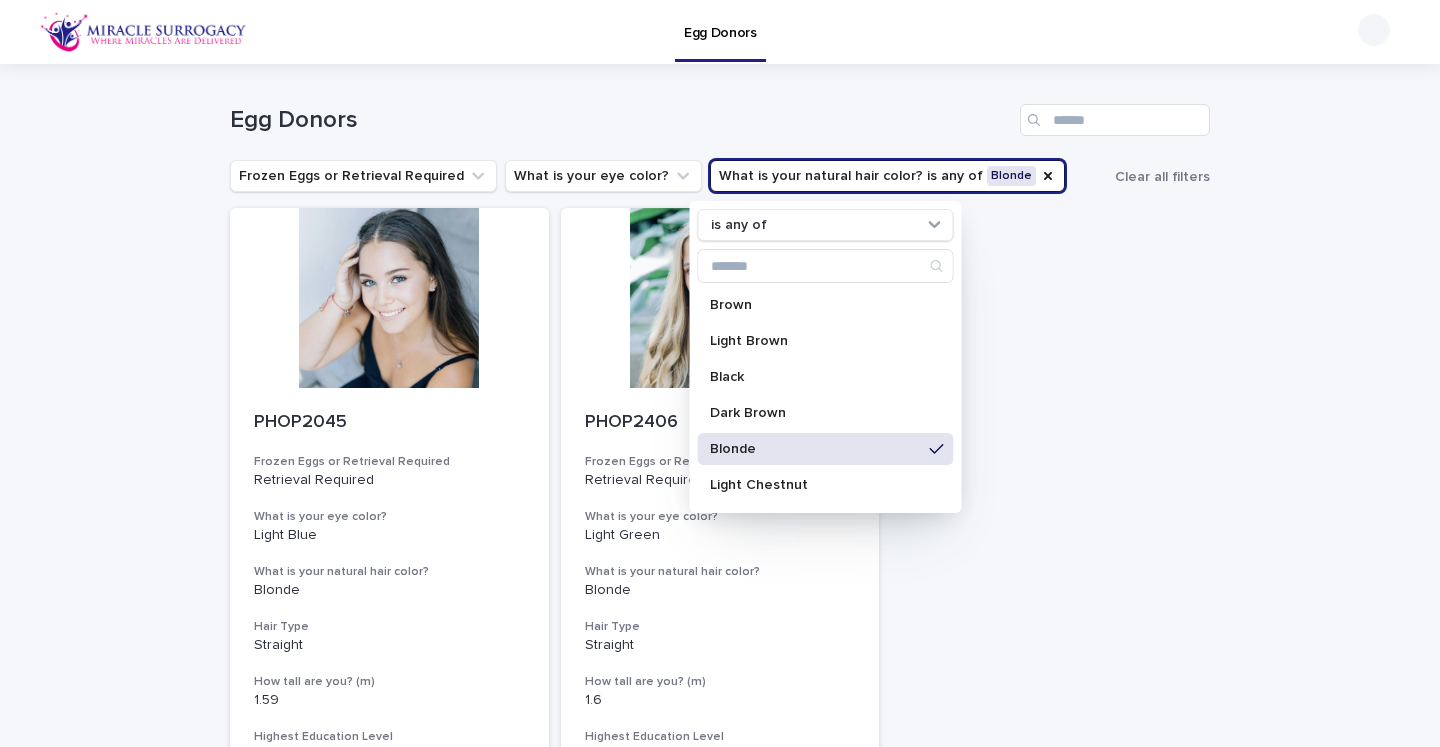 click on "Loading... Saving… Loading... Saving… Egg Donors Frozen Eggs or Retrieval Required What is your eye color? What is your natural hair color? is any of Blonde is any of Brown Light Brown Black Dark Brown Blonde Light Chestnut Red Castano Rubio Castano Claro Rubio Castano Castano Obscuro Negro Light brown Dark brown Clear all filters PHOP2045 Frozen Eggs or Retrieval Required Retrieval Required What is your eye color? Light Blue What is your natural hair color? Blonde Hair Type Straight How tall are you? (m) 1.59 Highest Education Level Bachelor's Degree (or in process) Body Type Normal PHOP2406 Frozen Eggs or Retrieval Required Retrieval Required What is your eye color? Light Green What is your natural hair color? Blonde Hair Type Straight How tall are you? (m) 1.6 Highest Education Level Bachelor's Degree  Body Type Slim 1  of  1 Show 12 records per page Back Next" at bounding box center [720, 528] 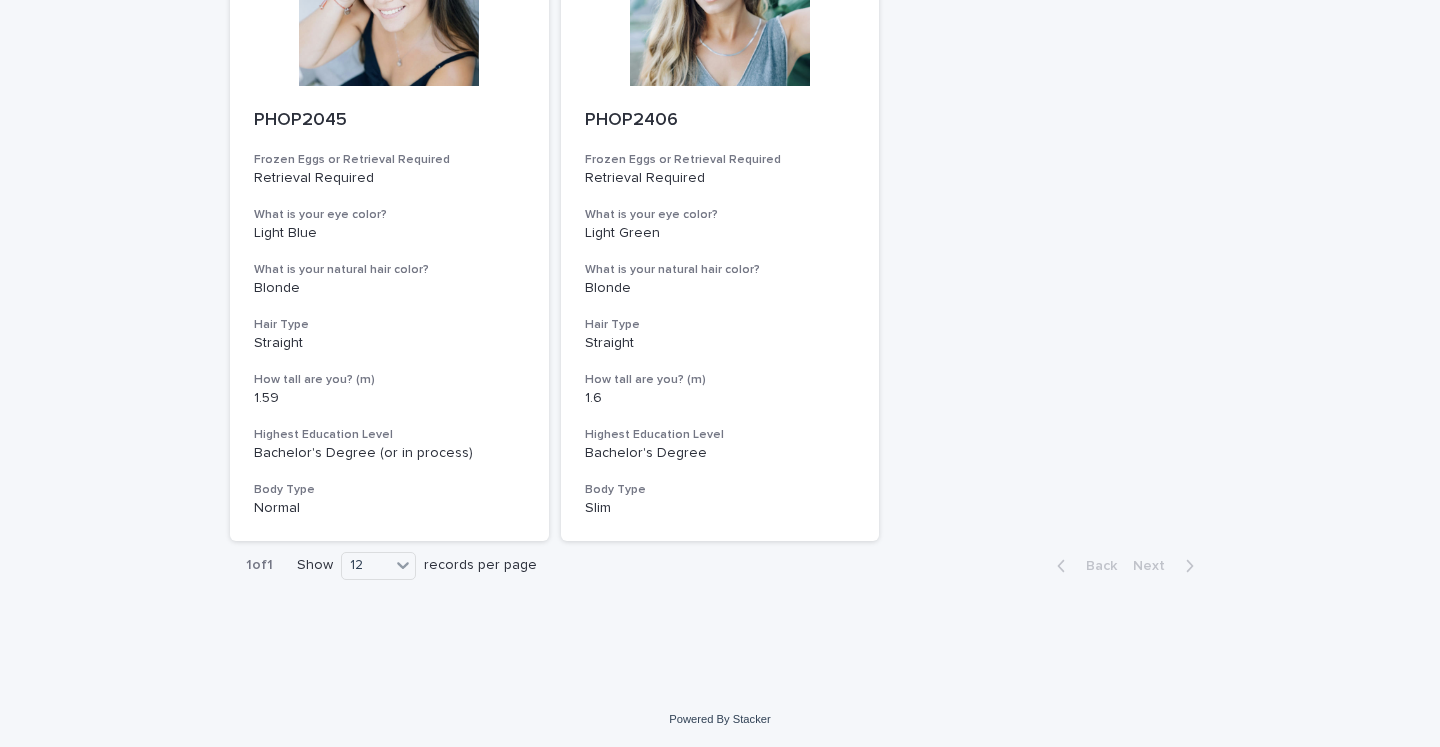 scroll, scrollTop: 0, scrollLeft: 0, axis: both 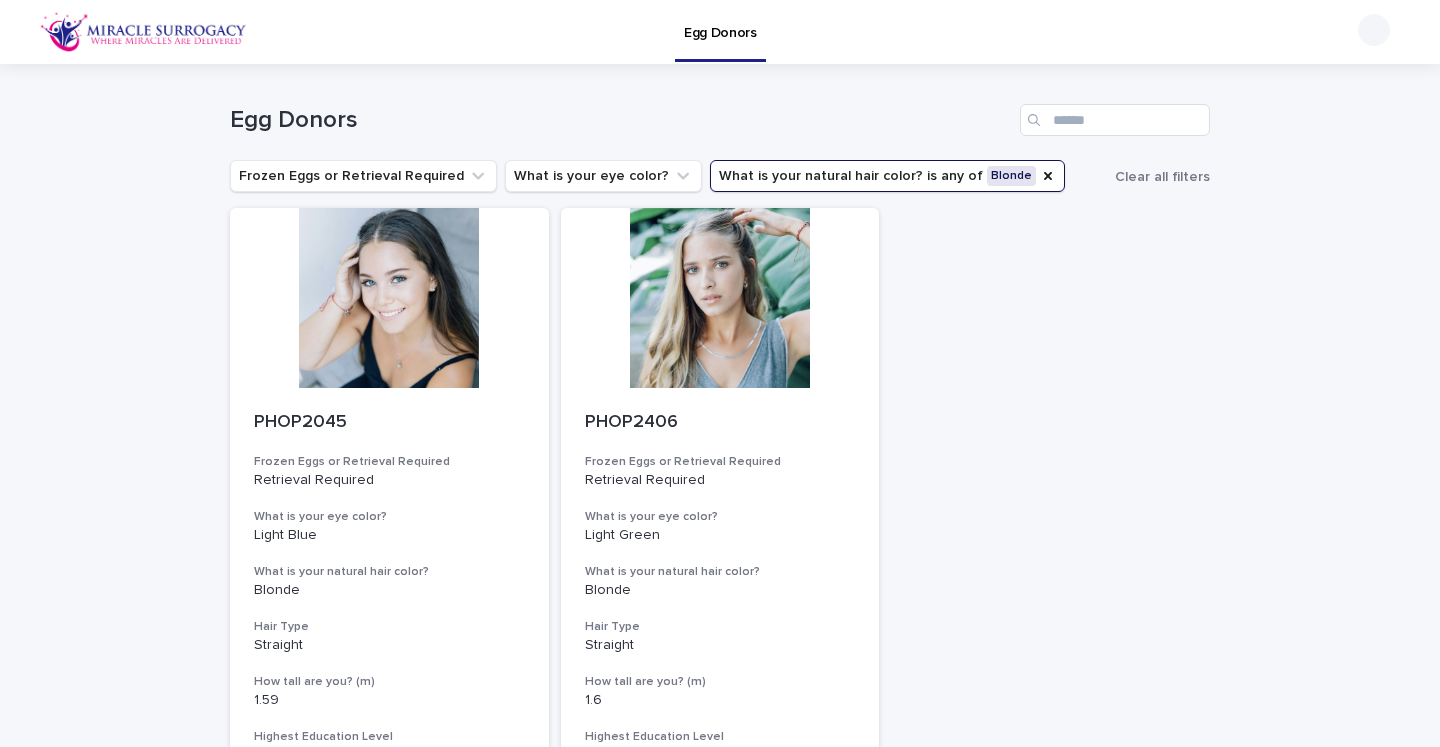 click on "What is your natural hair color? is any of Blonde" at bounding box center [887, 176] 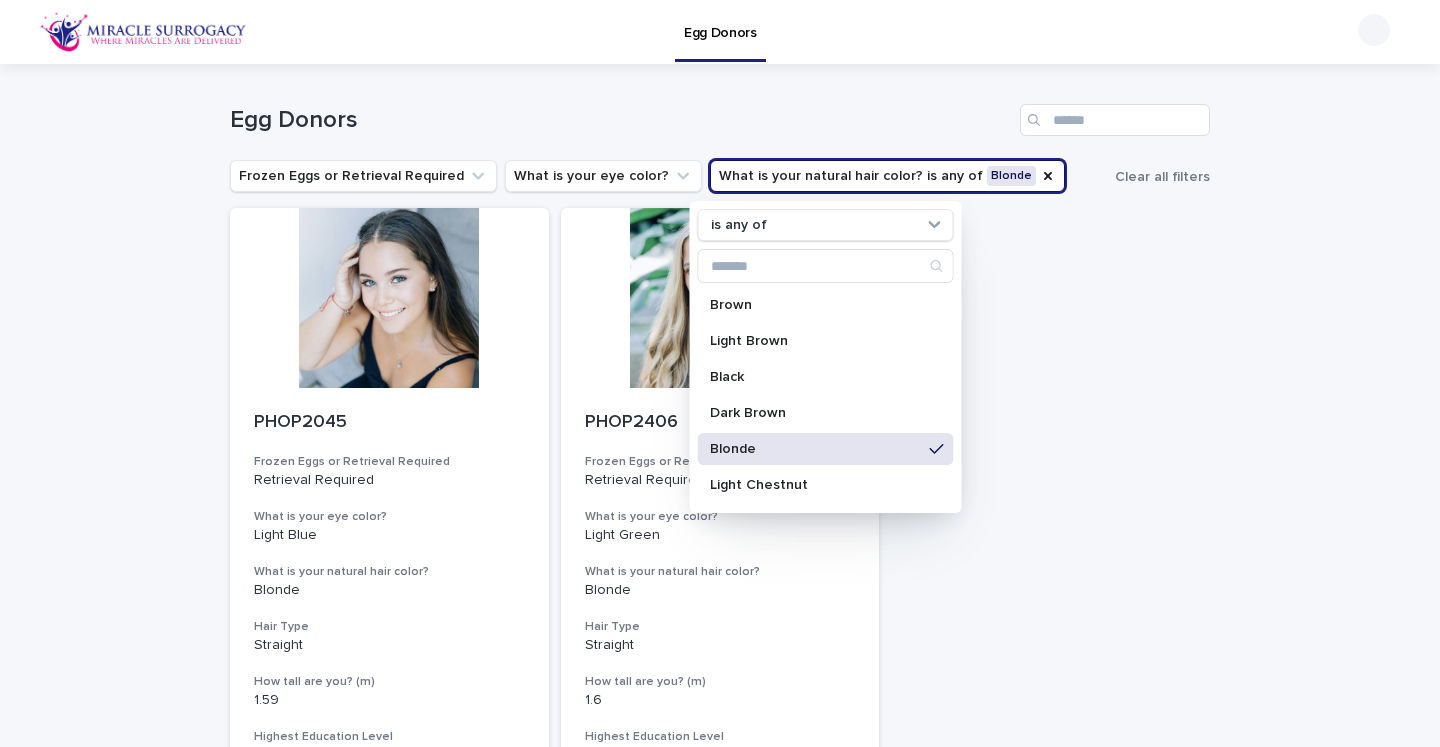 click on "PHOP2045 Frozen Eggs or Retrieval Required Retrieval Required What is your eye color? Light Blue What is your natural hair color? Blonde Hair Type Straight How tall are you? (m) 1.59 Highest Education Level Bachelor's Degree (or in process) Body Type Normal PHOP2406 Frozen Eggs or Retrieval Required Retrieval Required What is your eye color? Light Green What is your natural hair color? Blonde Hair Type Straight How tall are you? (m) 1.6 Highest Education Level Bachelor's Degree  Body Type Slim" at bounding box center [720, 525] 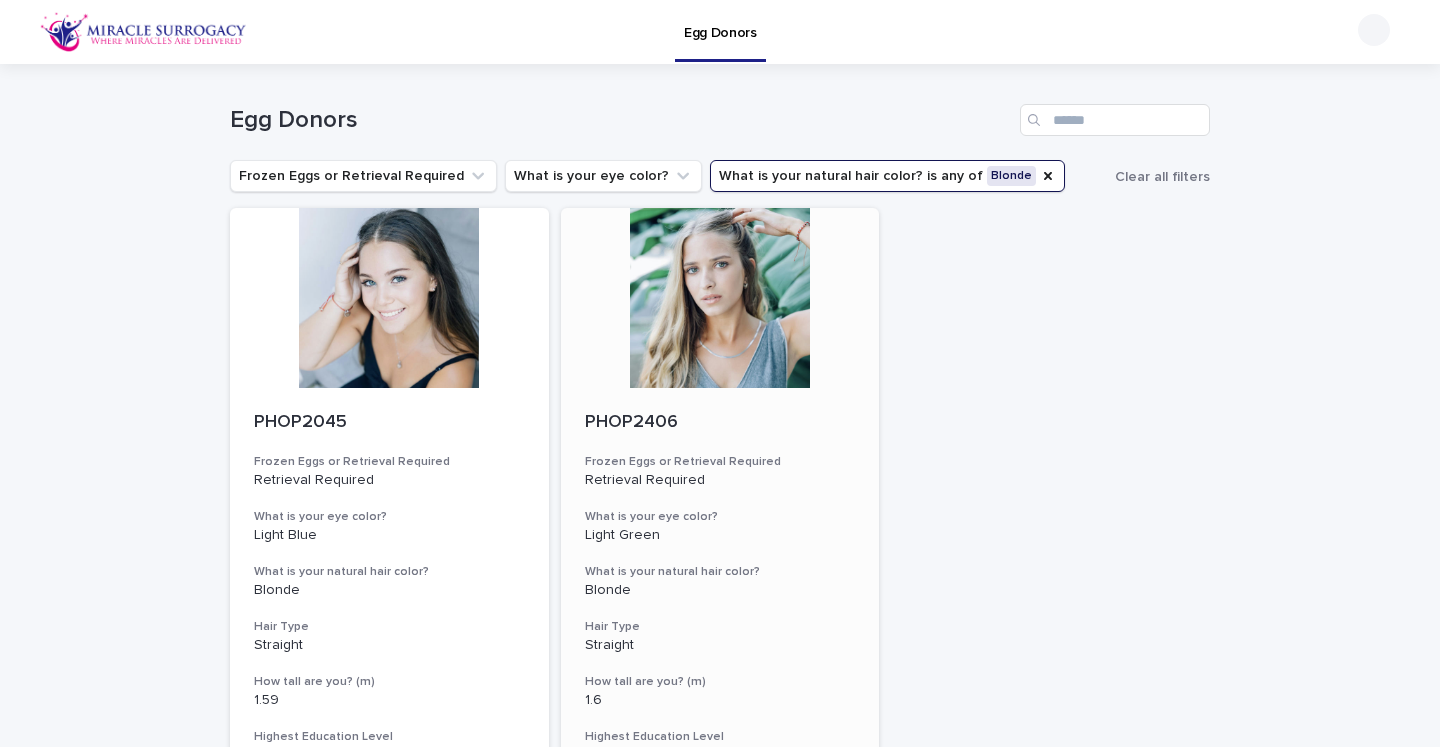 click on "PHOP2406" at bounding box center (720, 423) 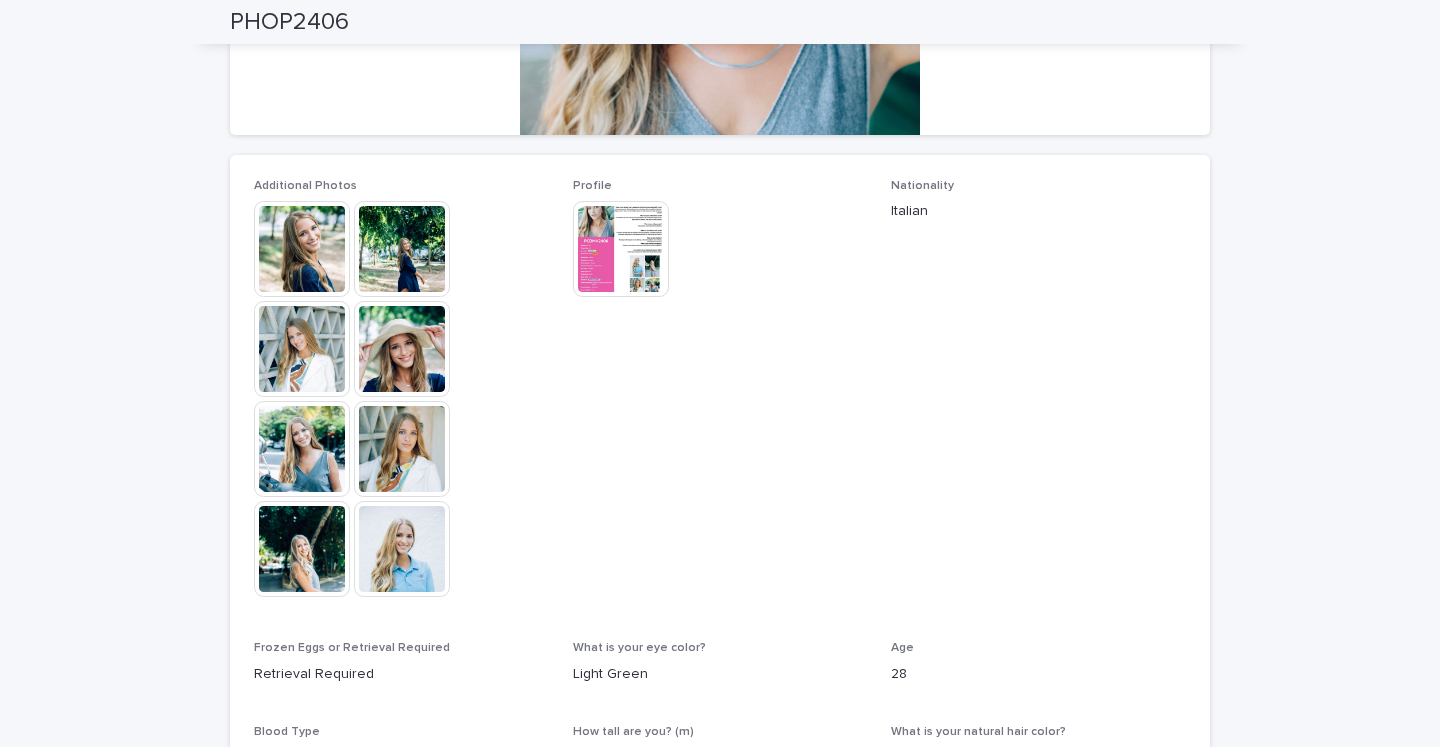 scroll, scrollTop: 457, scrollLeft: 0, axis: vertical 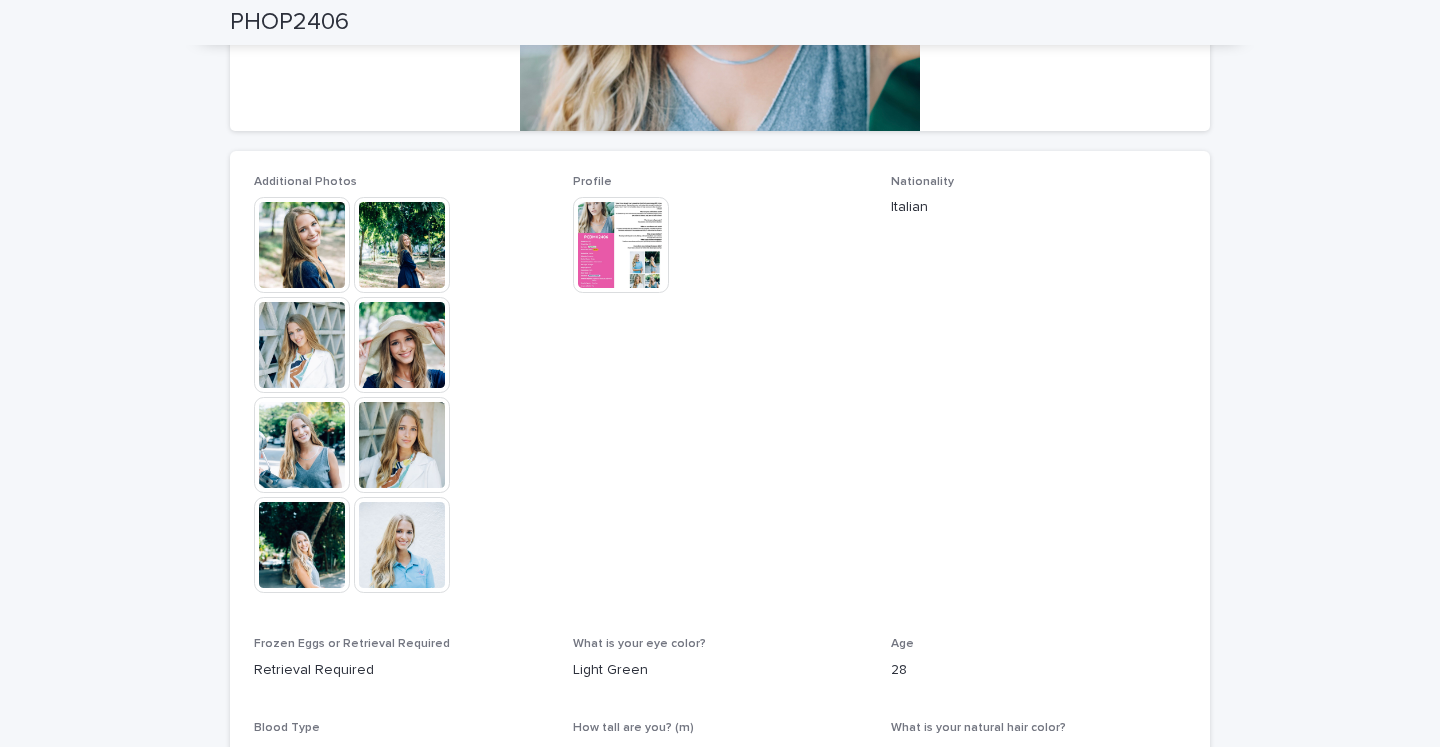 click at bounding box center (402, 245) 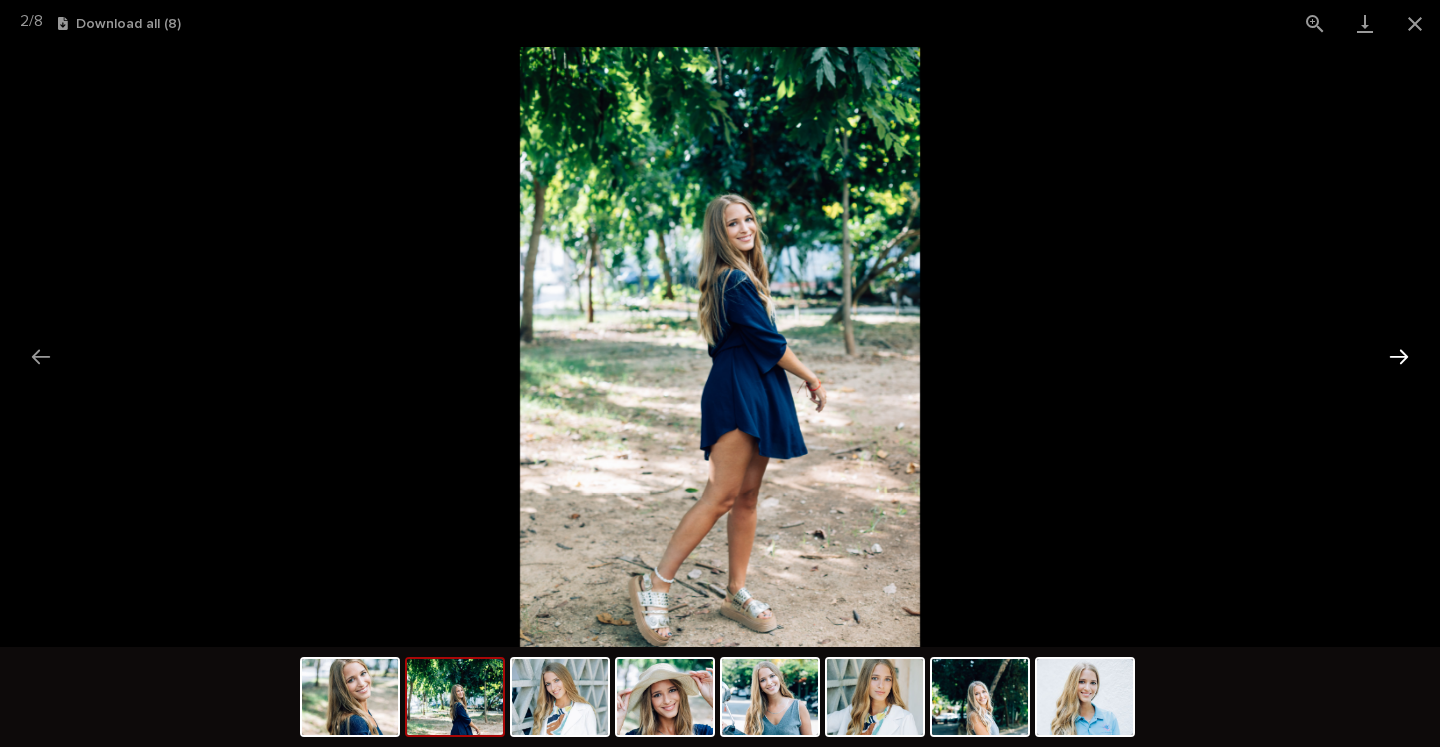 click at bounding box center [1399, 356] 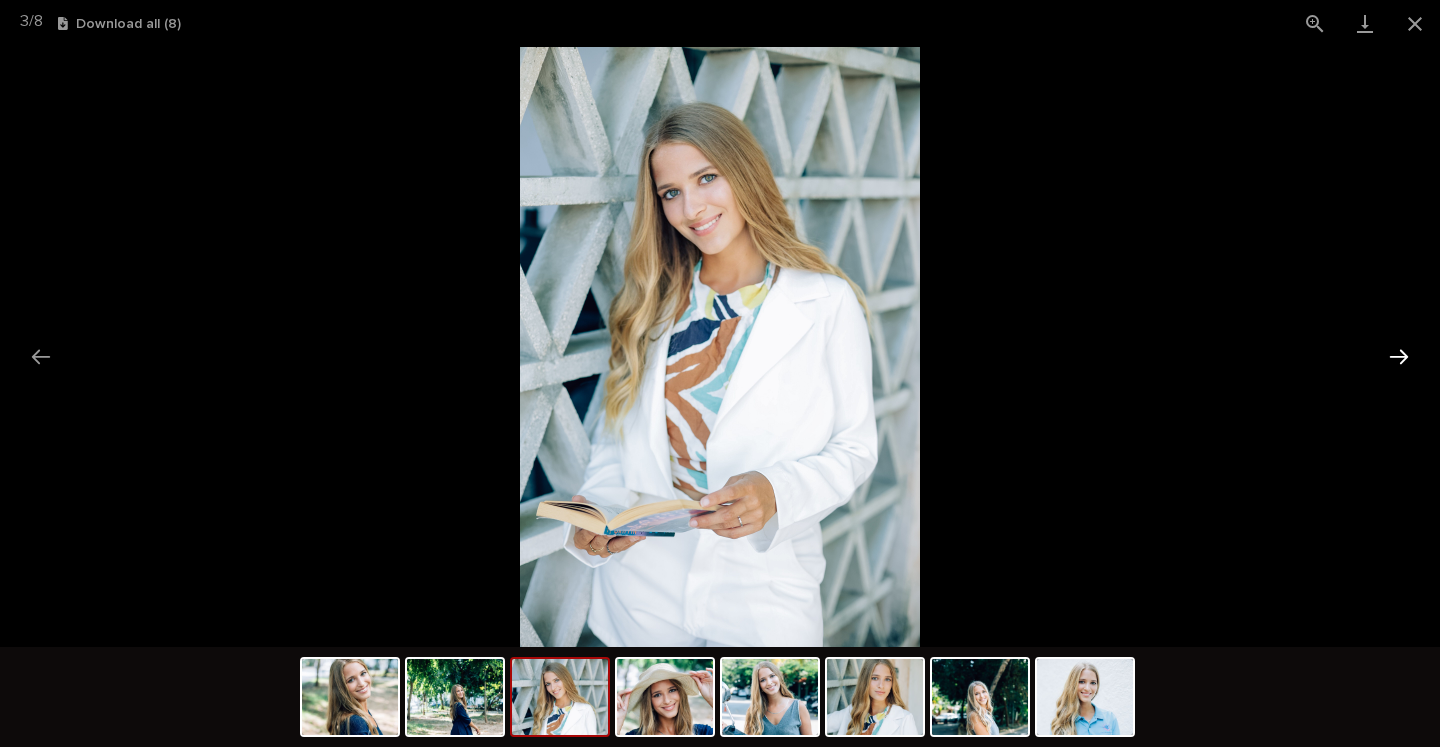 click at bounding box center [1399, 356] 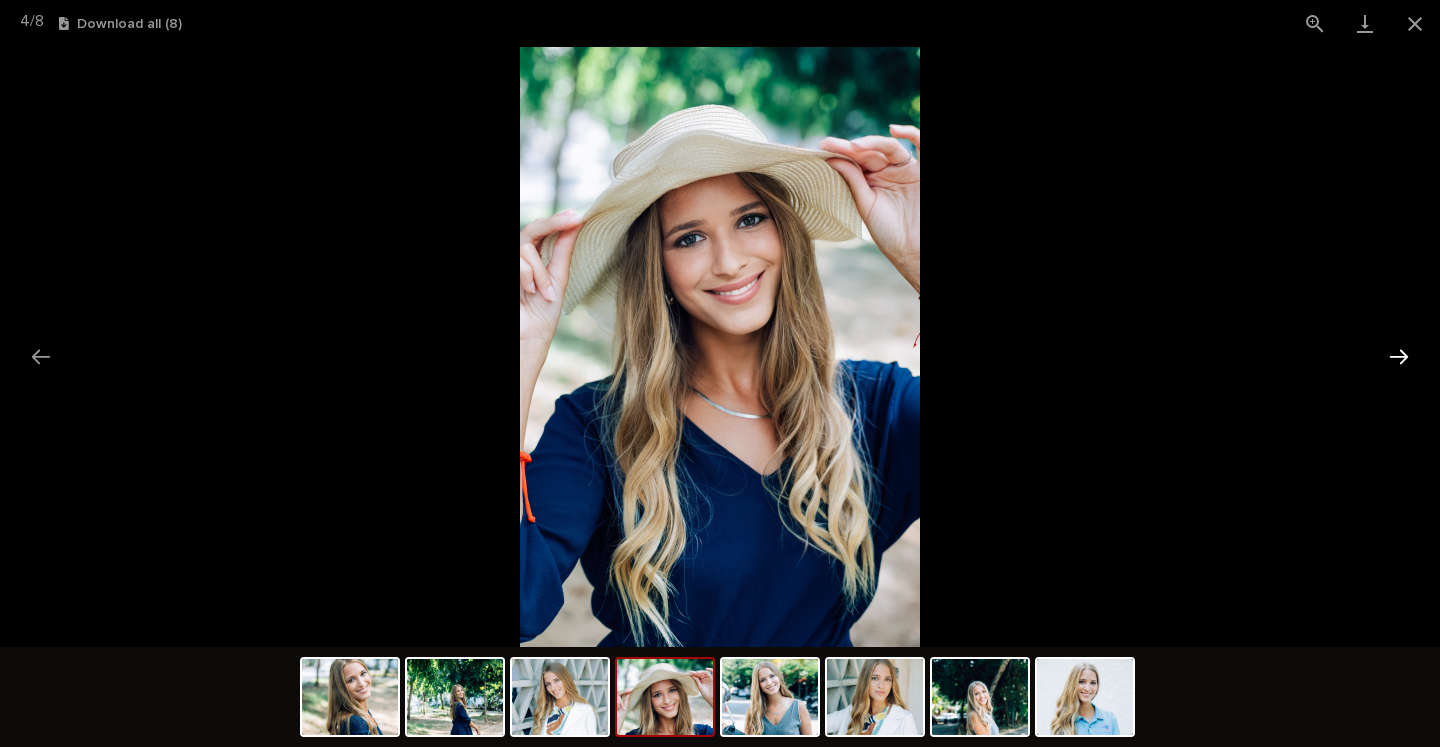 click at bounding box center (1399, 356) 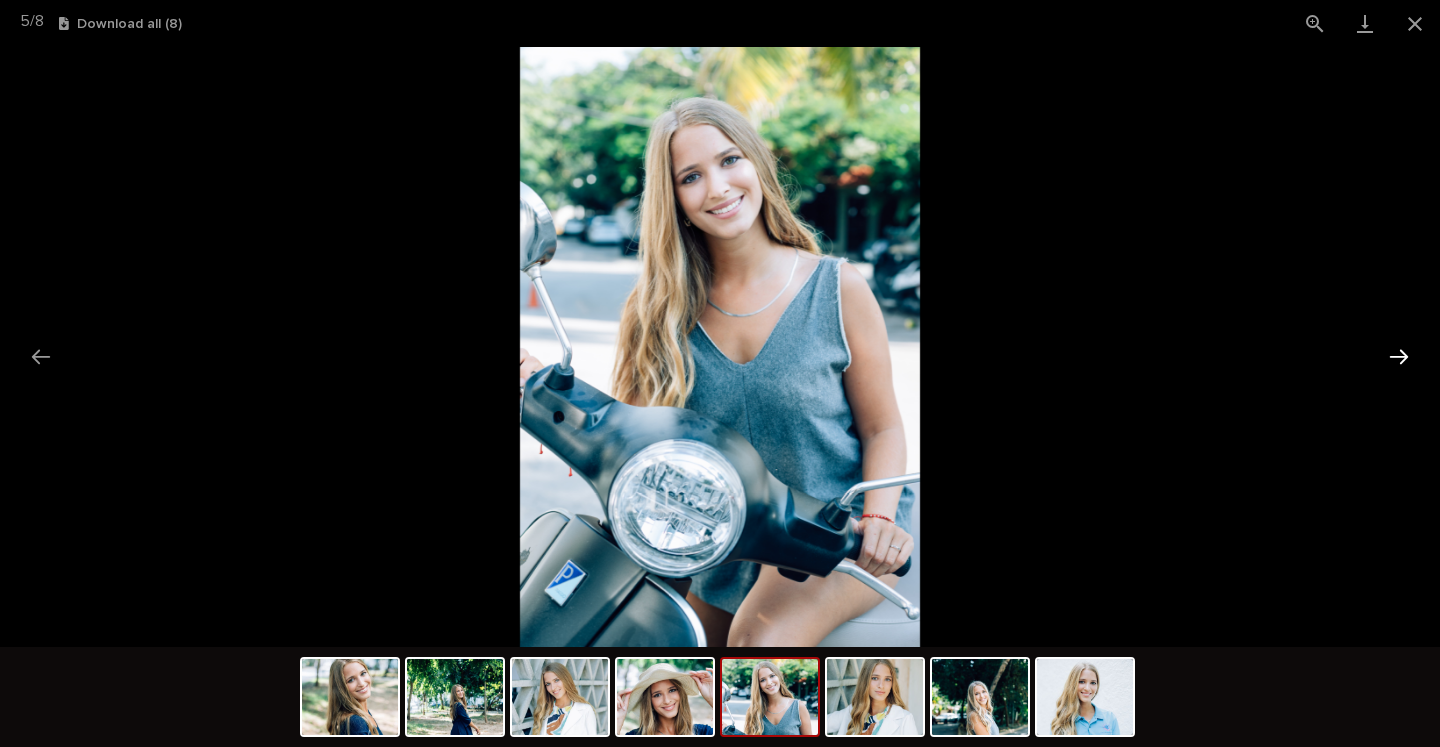 click at bounding box center [1399, 356] 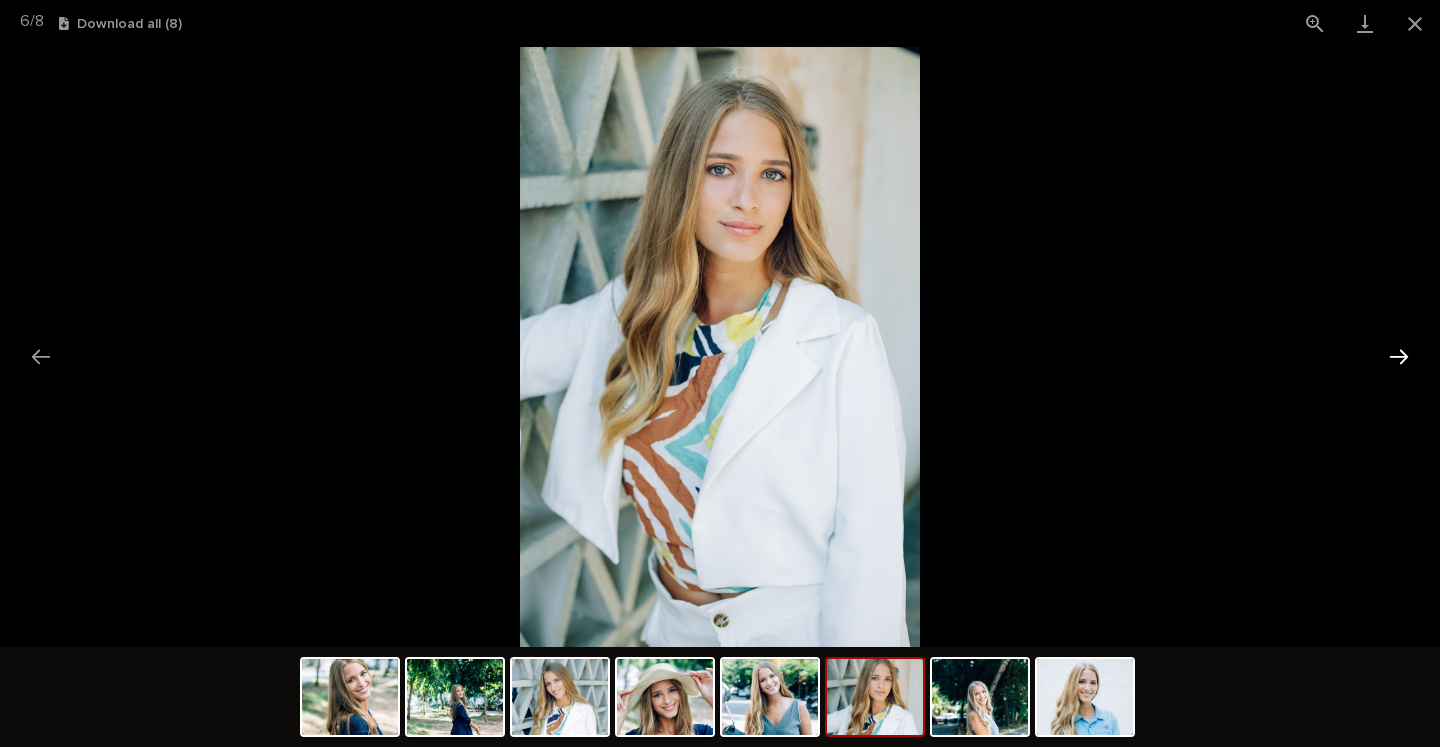 click at bounding box center [1399, 356] 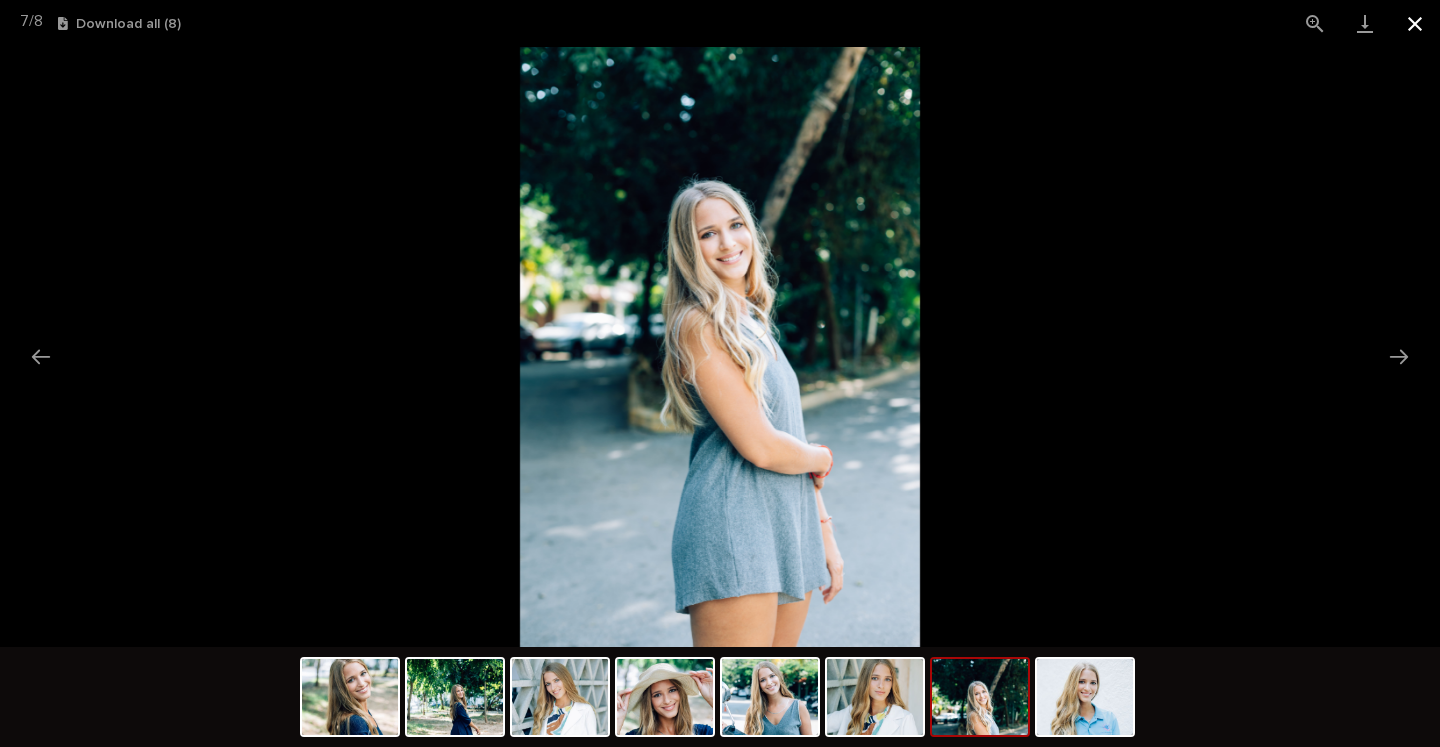click at bounding box center (1415, 23) 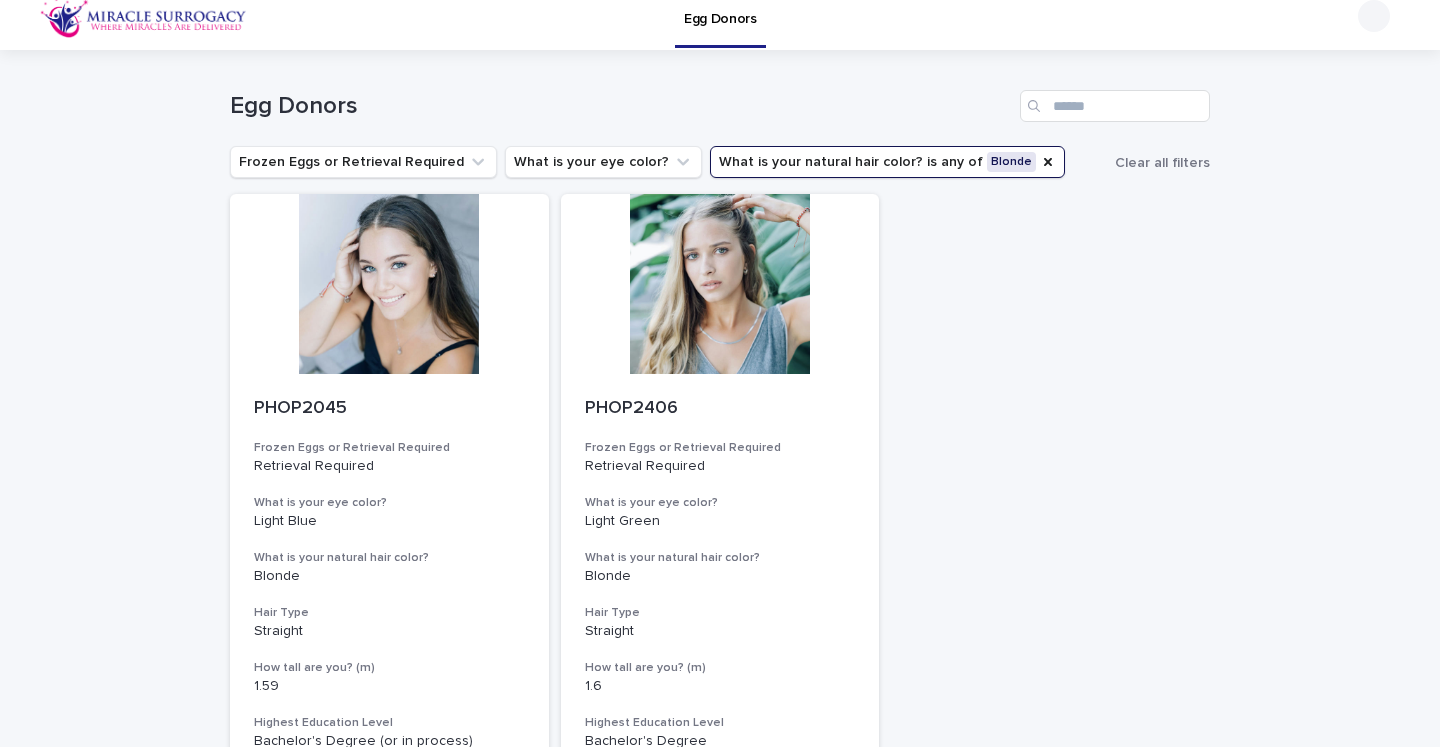 scroll, scrollTop: 15, scrollLeft: 0, axis: vertical 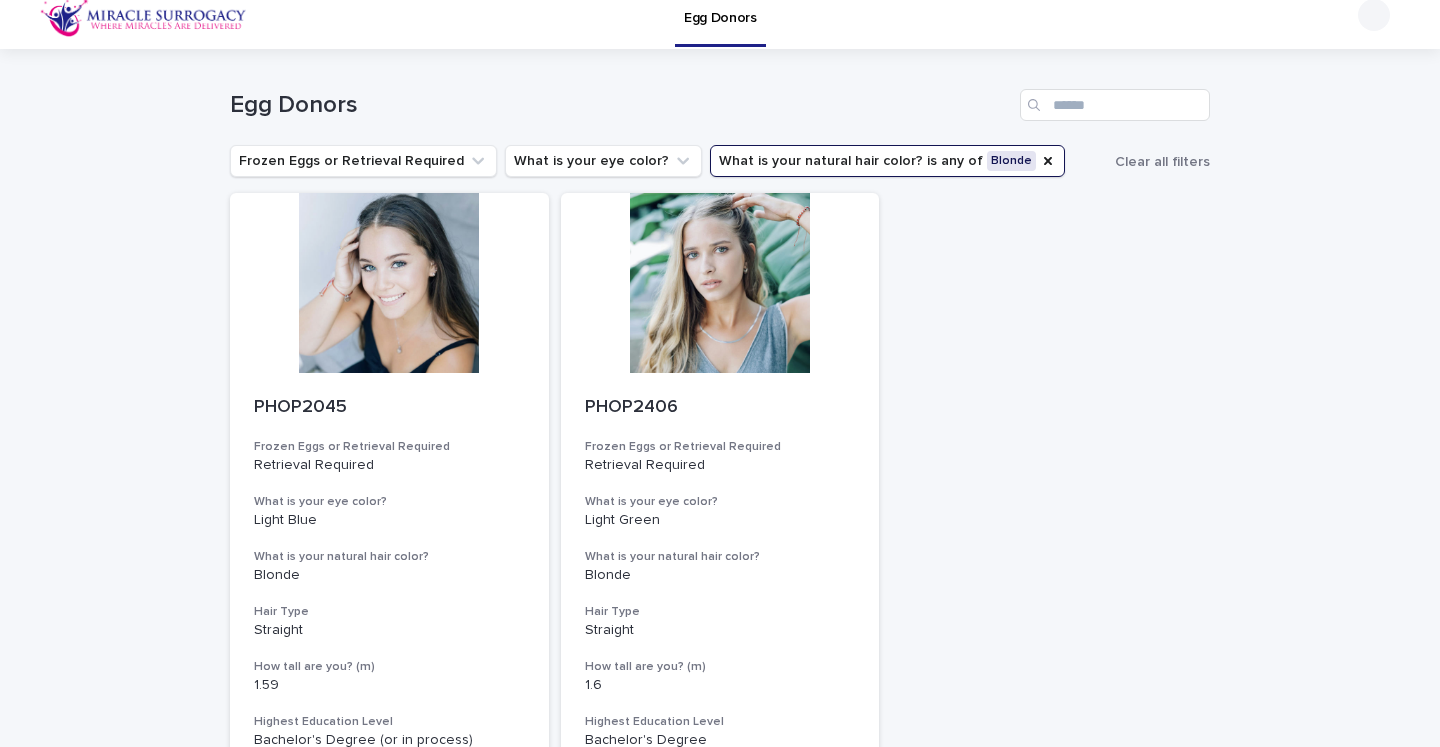 click on "What is your natural hair color? is any of Blonde" at bounding box center [887, 161] 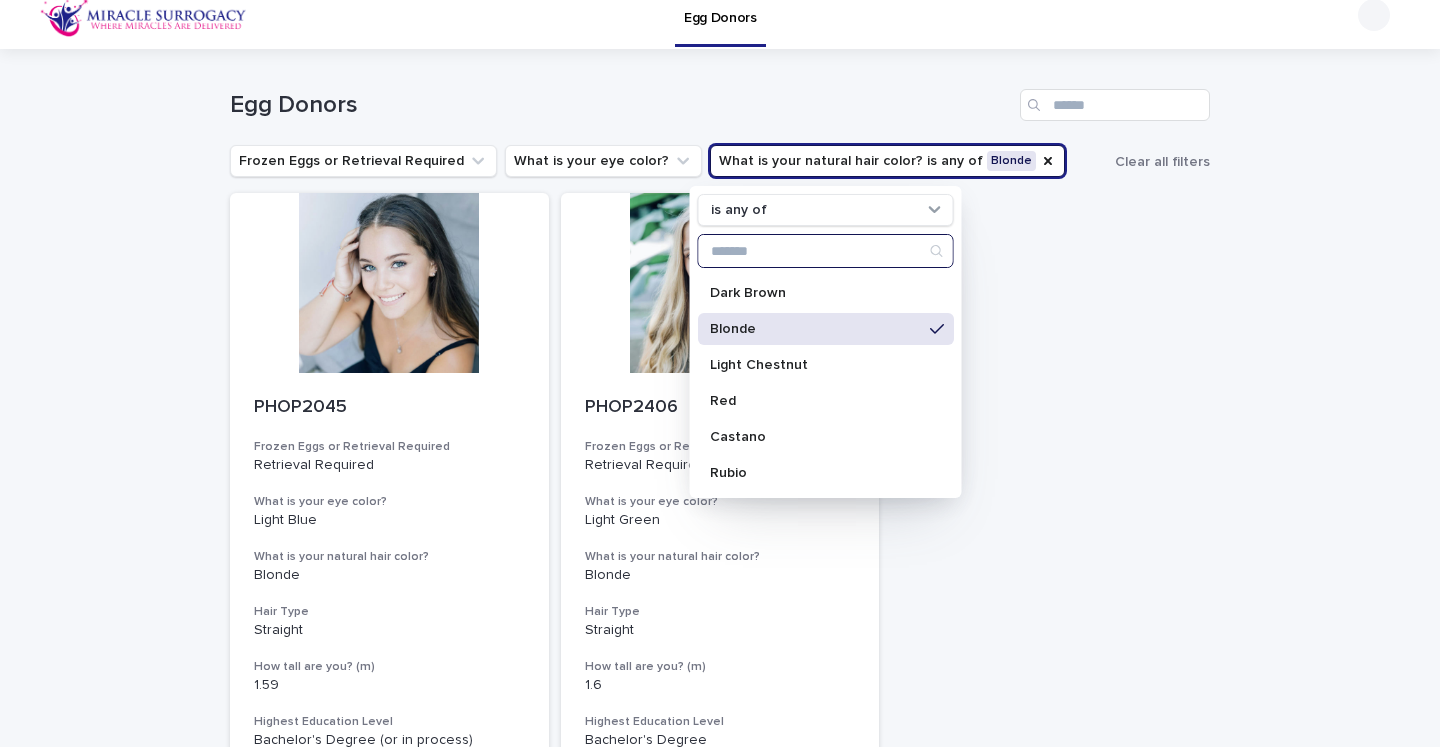 scroll, scrollTop: 149, scrollLeft: 0, axis: vertical 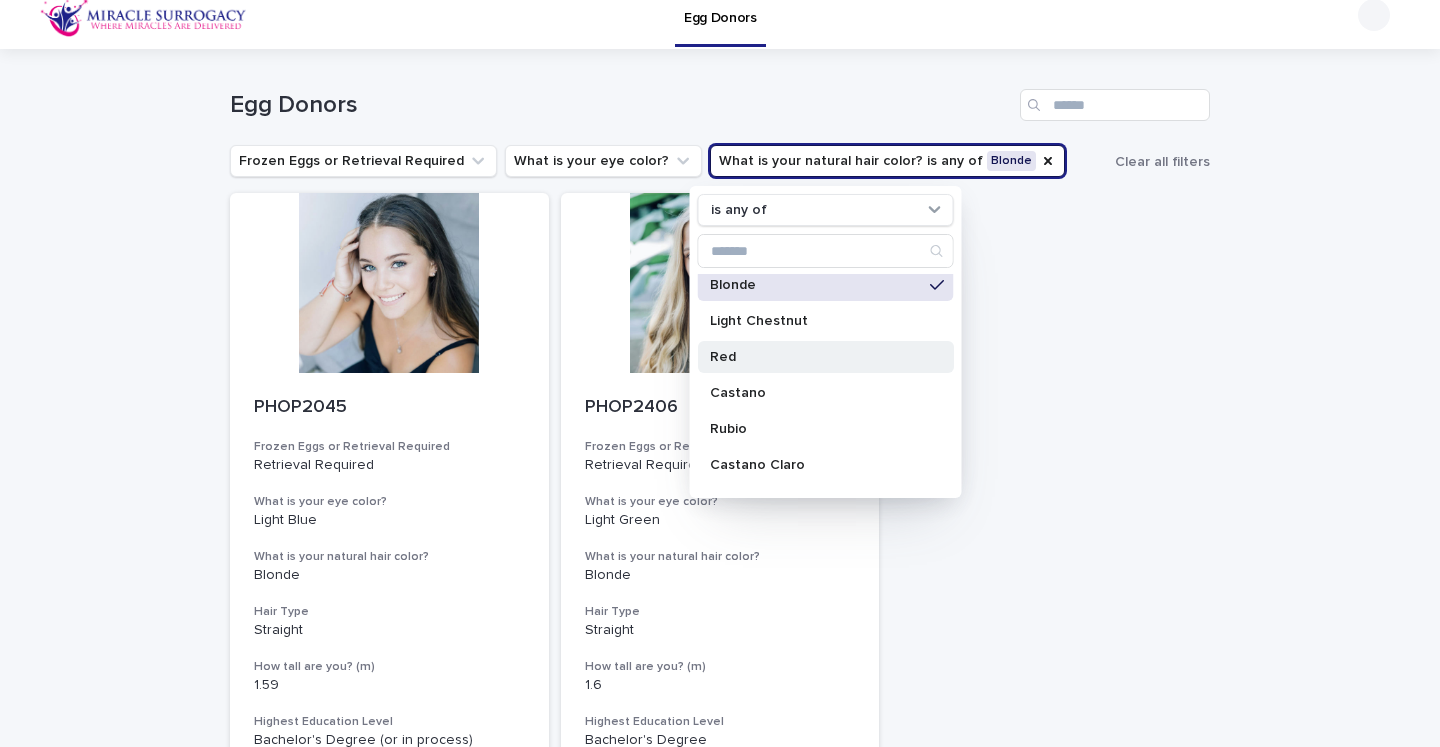 click on "Red" at bounding box center (826, 357) 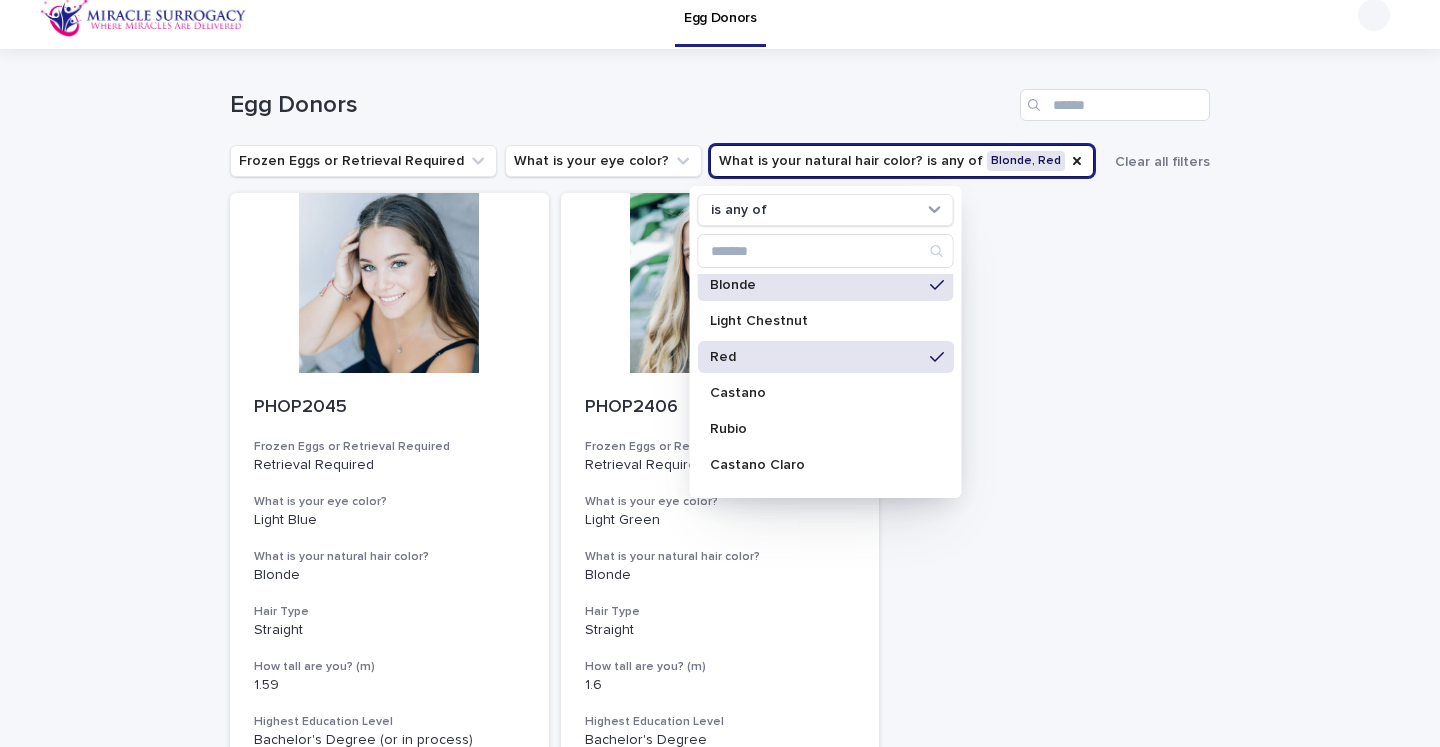 click on "Blonde" at bounding box center [826, 285] 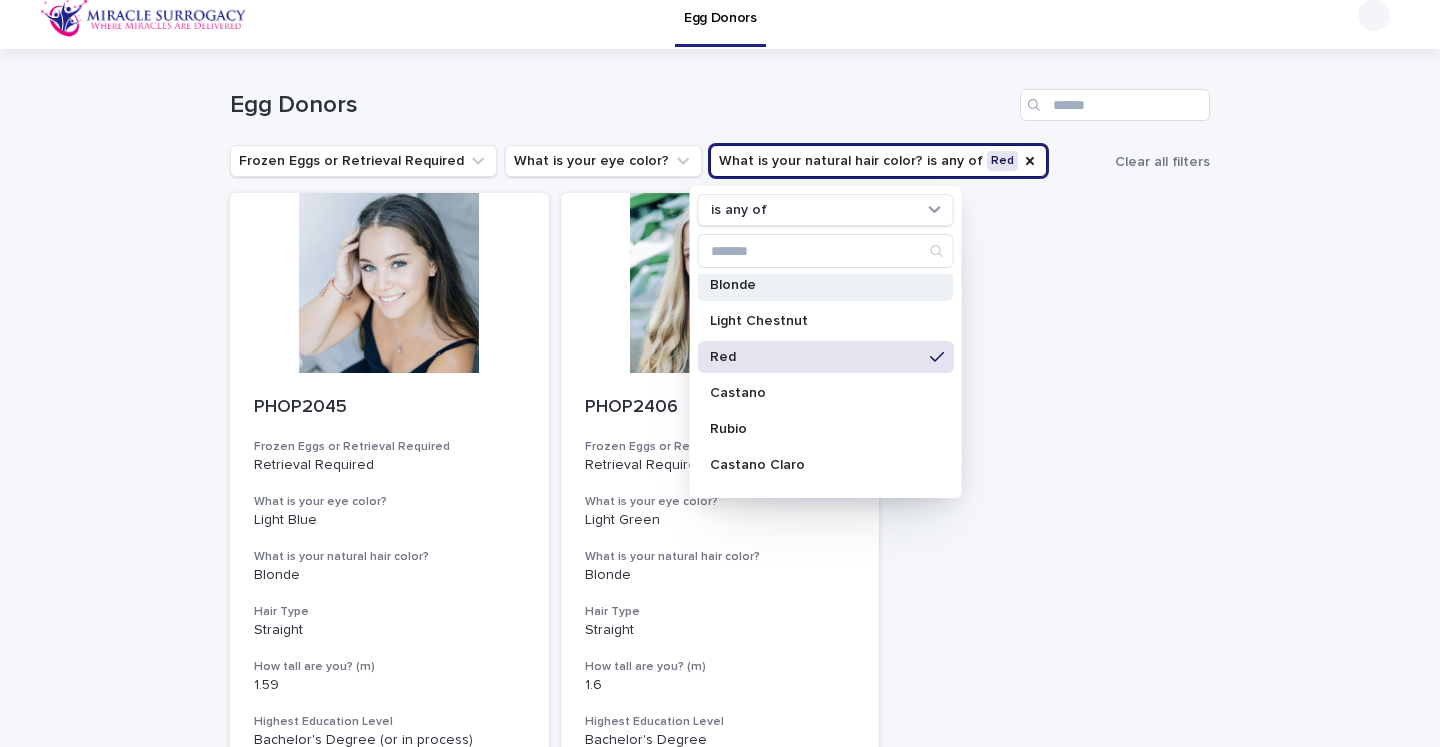 scroll, scrollTop: 0, scrollLeft: 0, axis: both 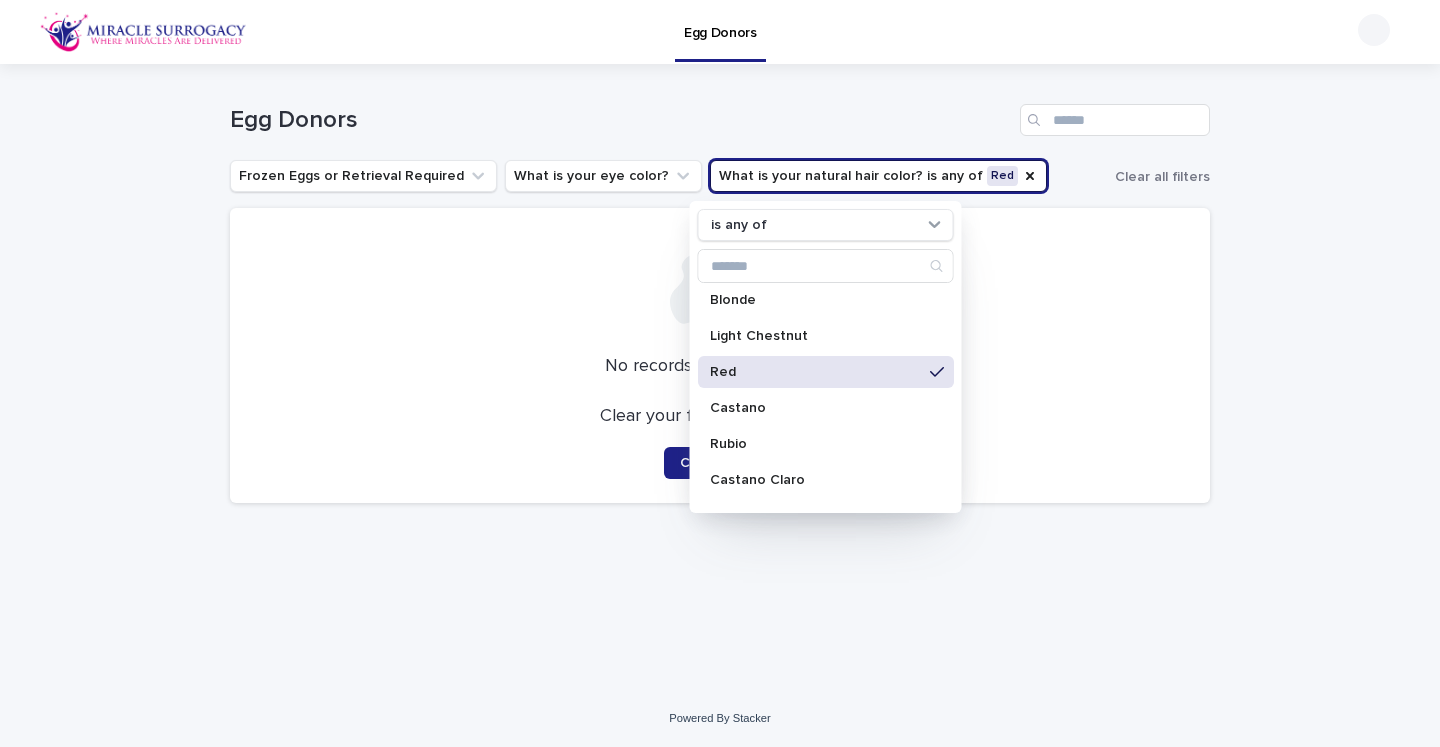 click on "Red" at bounding box center [816, 372] 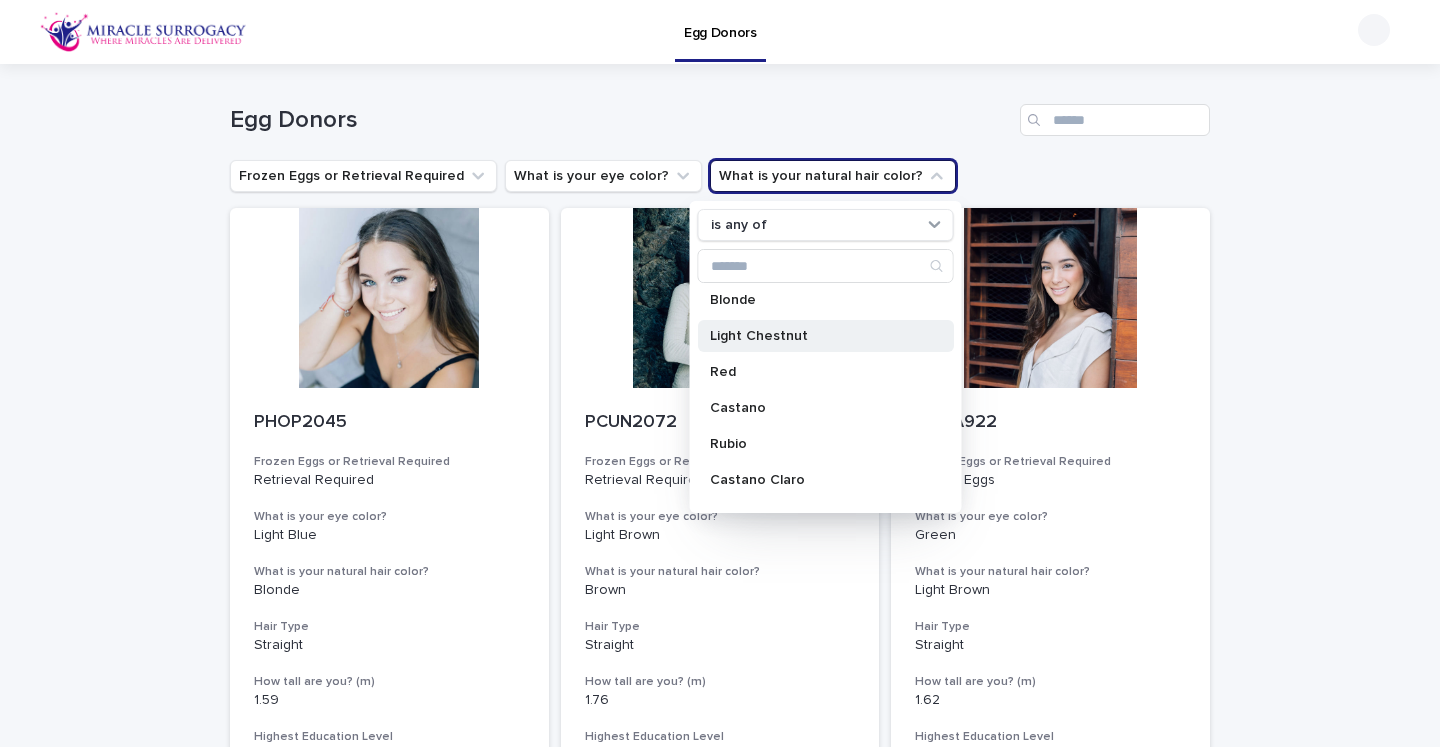 click on "Light Chestnut" at bounding box center (816, 336) 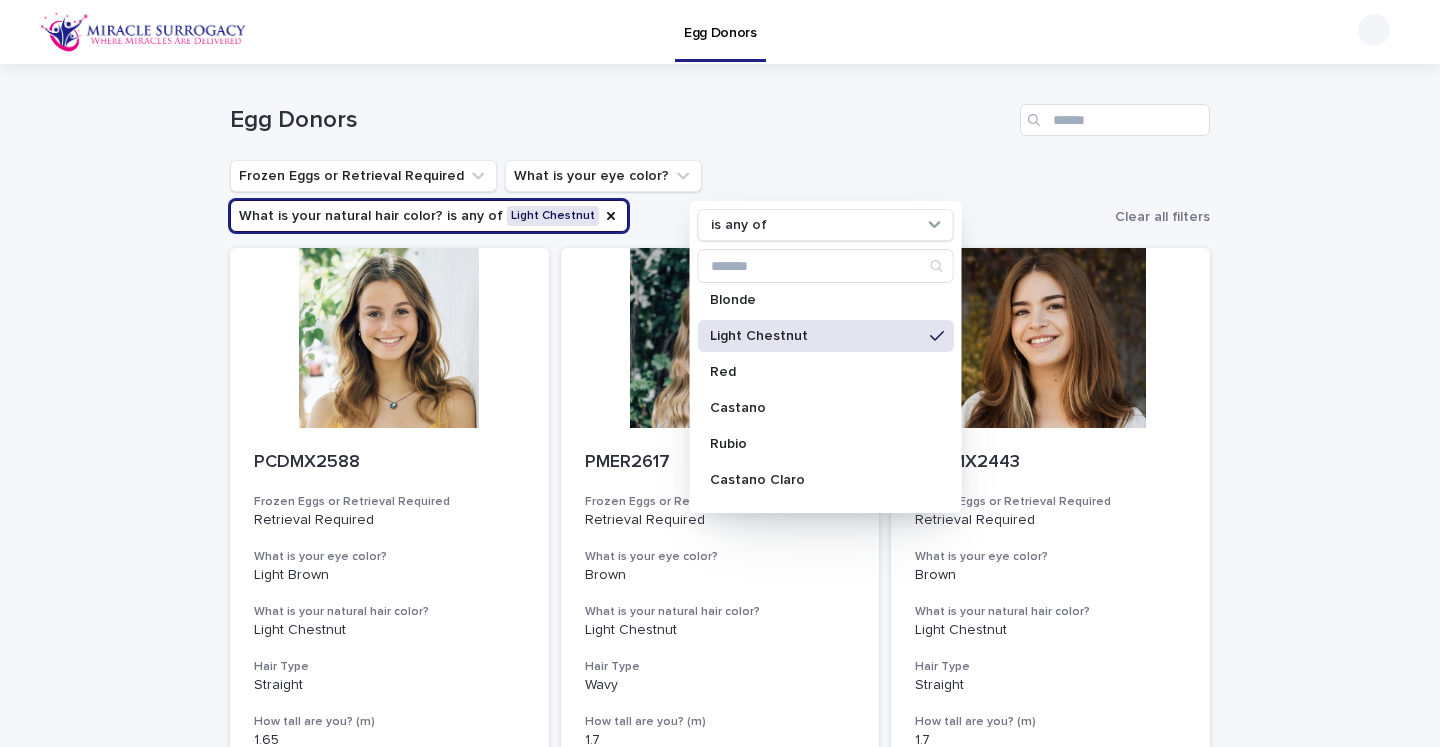 click on "Loading... Saving… Loading... Saving… Egg Donors Frozen Eggs or Retrieval Required What is your eye color? What is your natural hair color? is any of Light Chestnut is any of Brown Light Brown Black Dark Brown Blonde Light Chestnut Red Castano Rubio Castano Claro Rubio Castano Castano Obscuro Negro Light brown Dark brown Clear all filters PCDMX2588 Frozen Eggs or Retrieval Required Retrieval Required What is your eye color? Light Brown What is your natural hair color? Light Chestnut Hair Type Straight How tall are you? (m) 1.65 Highest Education Level Bachelor's Degree (or in process) Body Type Slim PMER2617 Frozen Eggs or Retrieval Required Retrieval Required What is your eye color? Brown What is your natural hair color? Light Chestnut Hair Type Wavy How tall are you? (m) 1.7 Highest Education Level Bachelor's Degree (or in process) Body Type Slim PCDMX2443 Frozen Eggs or Retrieval Required Retrieval Required What is your eye color? Brown What is your natural hair color? Light Chestnut Hair Type Straight" at bounding box center [720, 548] 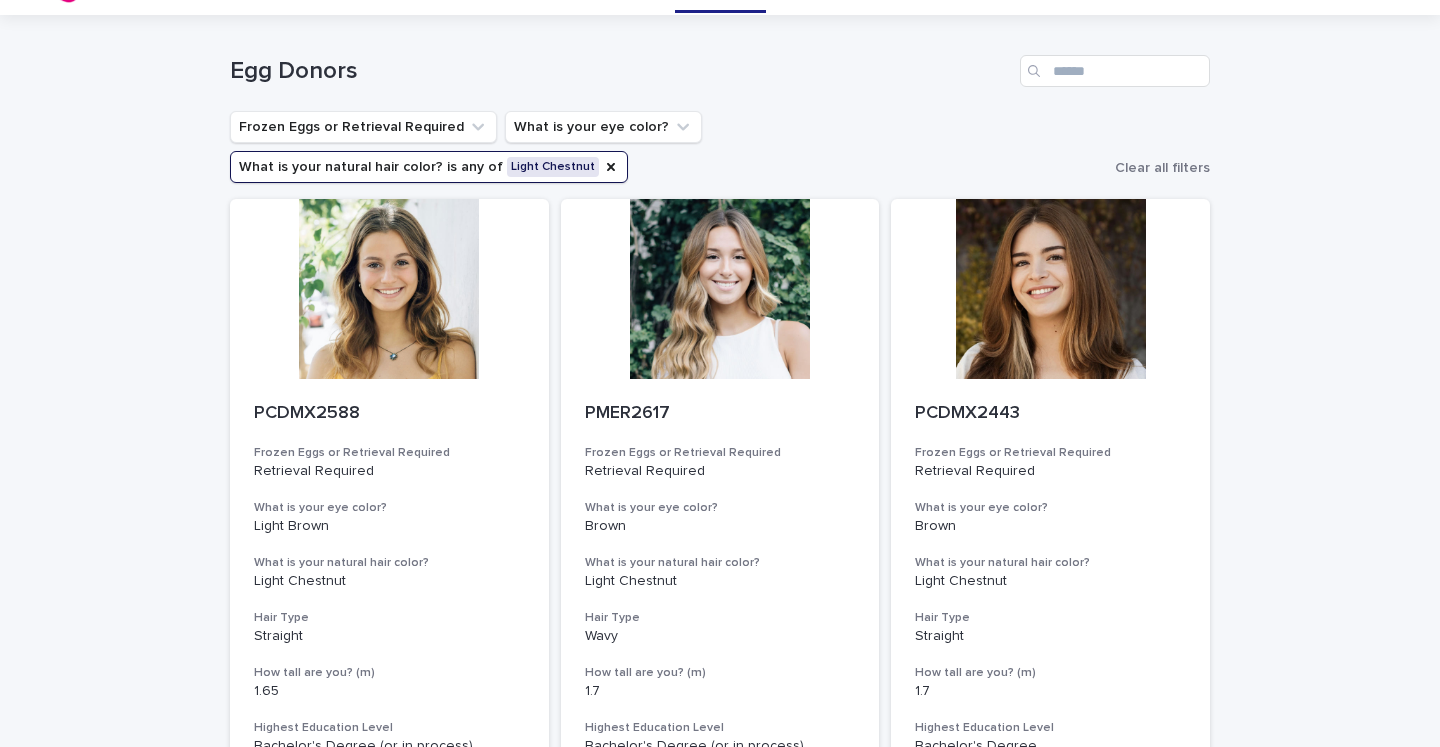 scroll, scrollTop: 0, scrollLeft: 0, axis: both 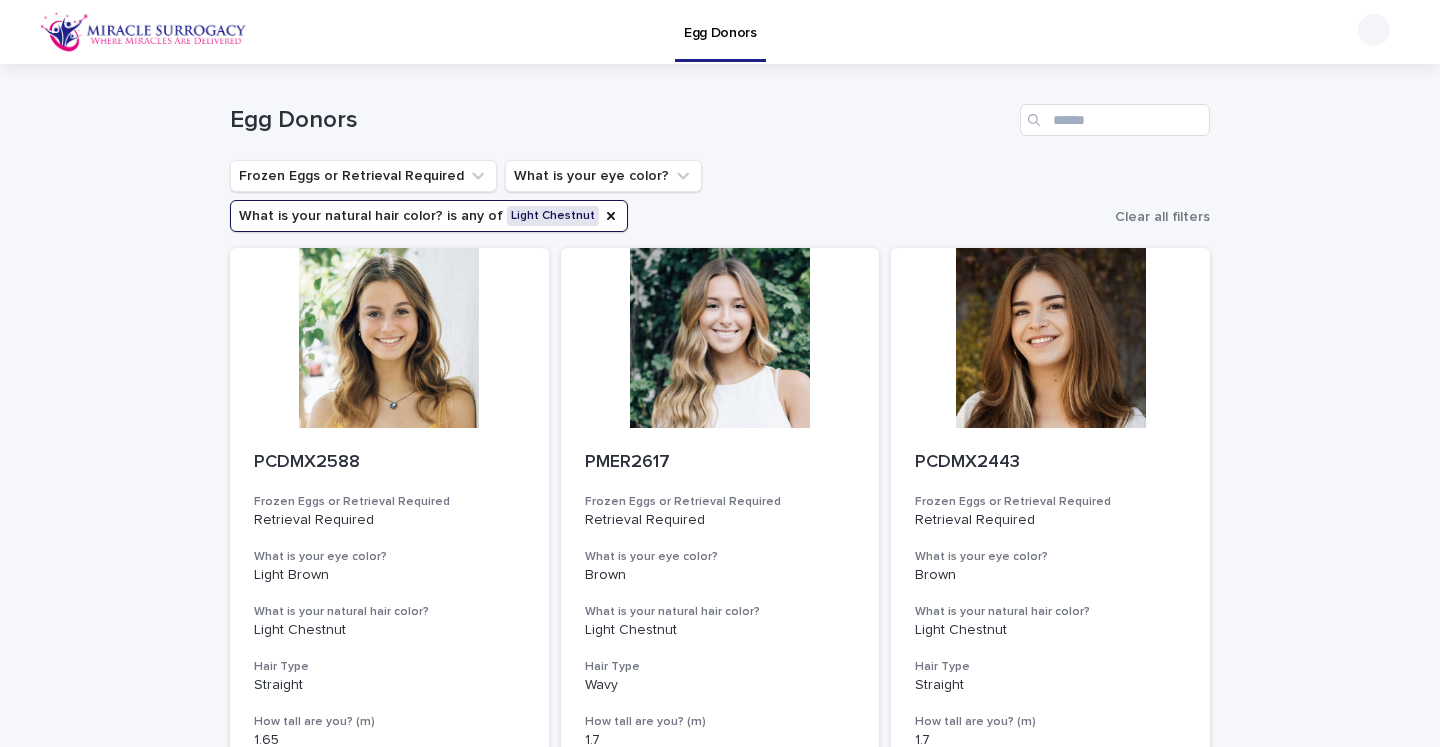 click on "What is your natural hair color? is any of Light Chestnut" at bounding box center [429, 216] 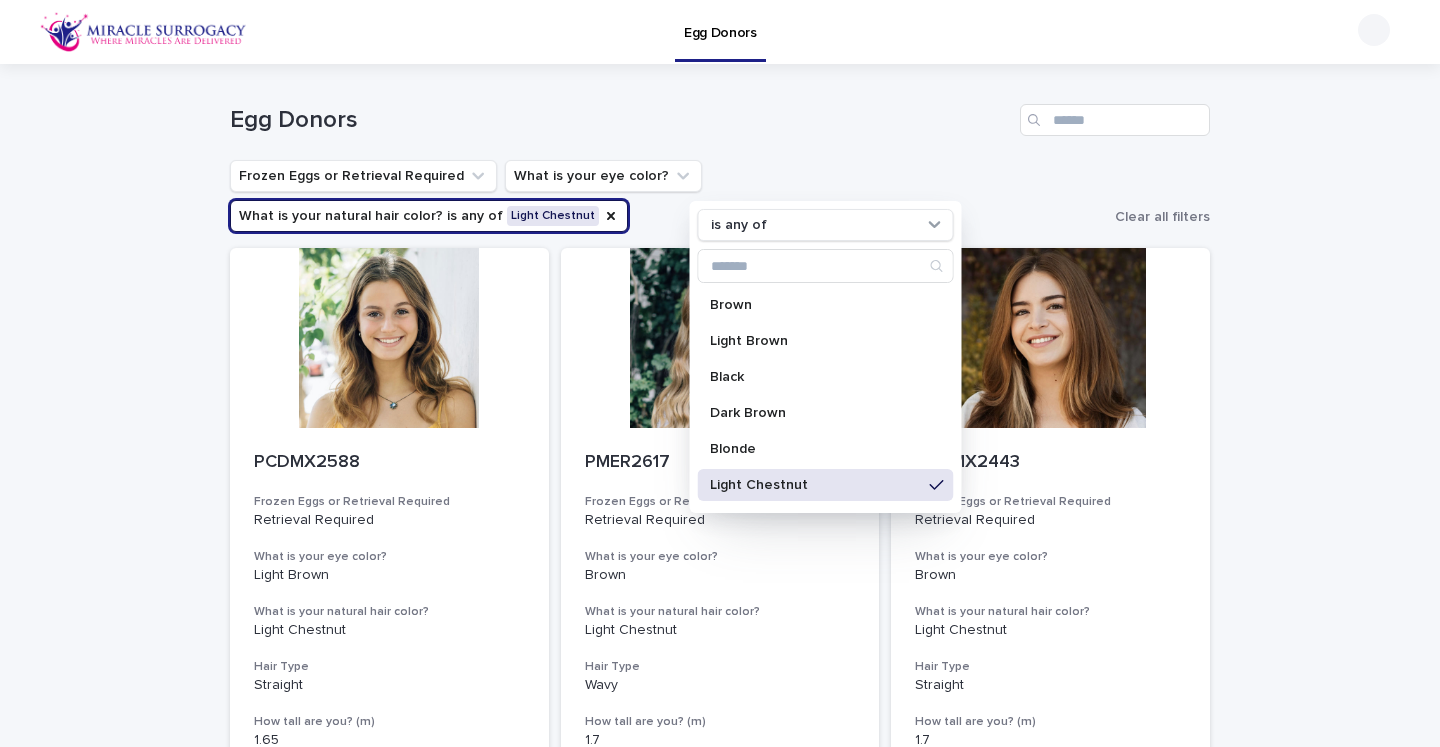 click on "Light Chestnut" at bounding box center [816, 485] 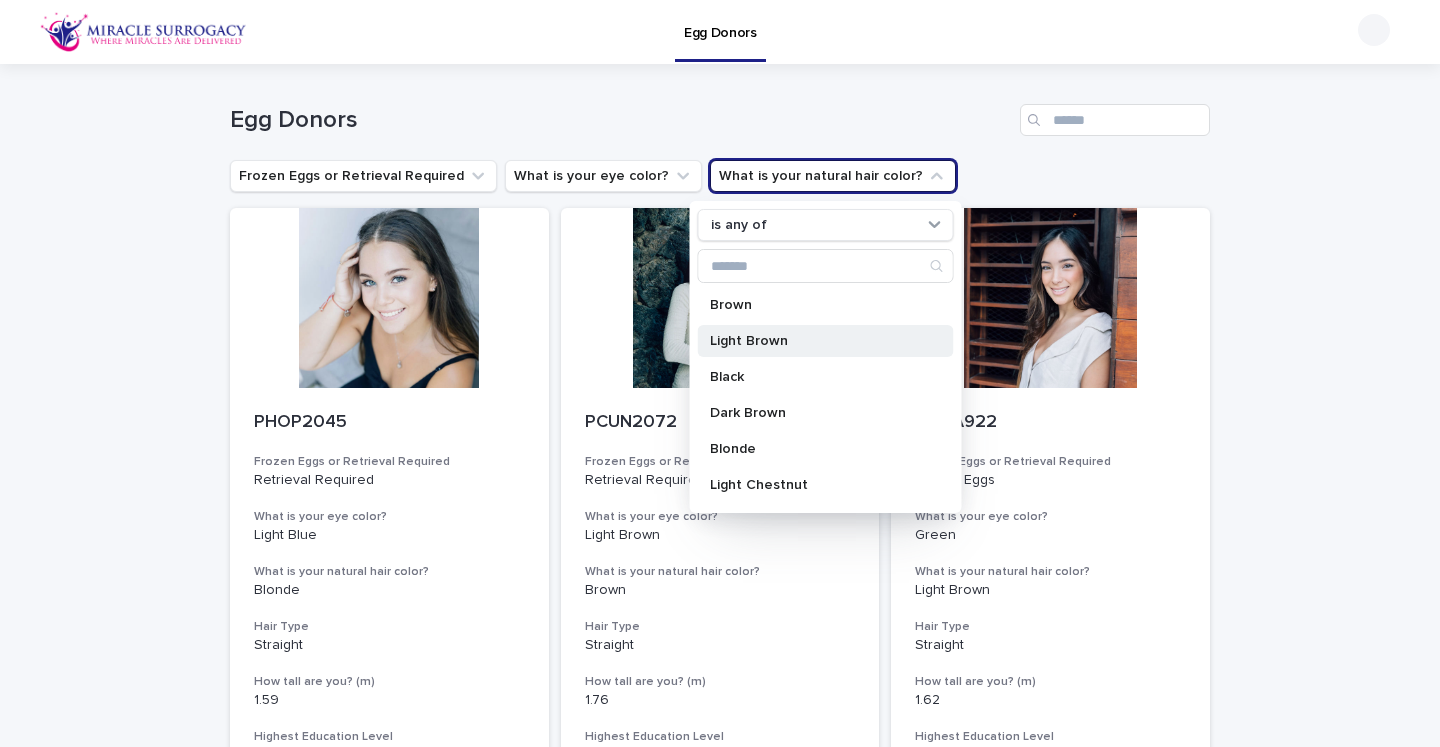 click on "Light Brown" at bounding box center [816, 341] 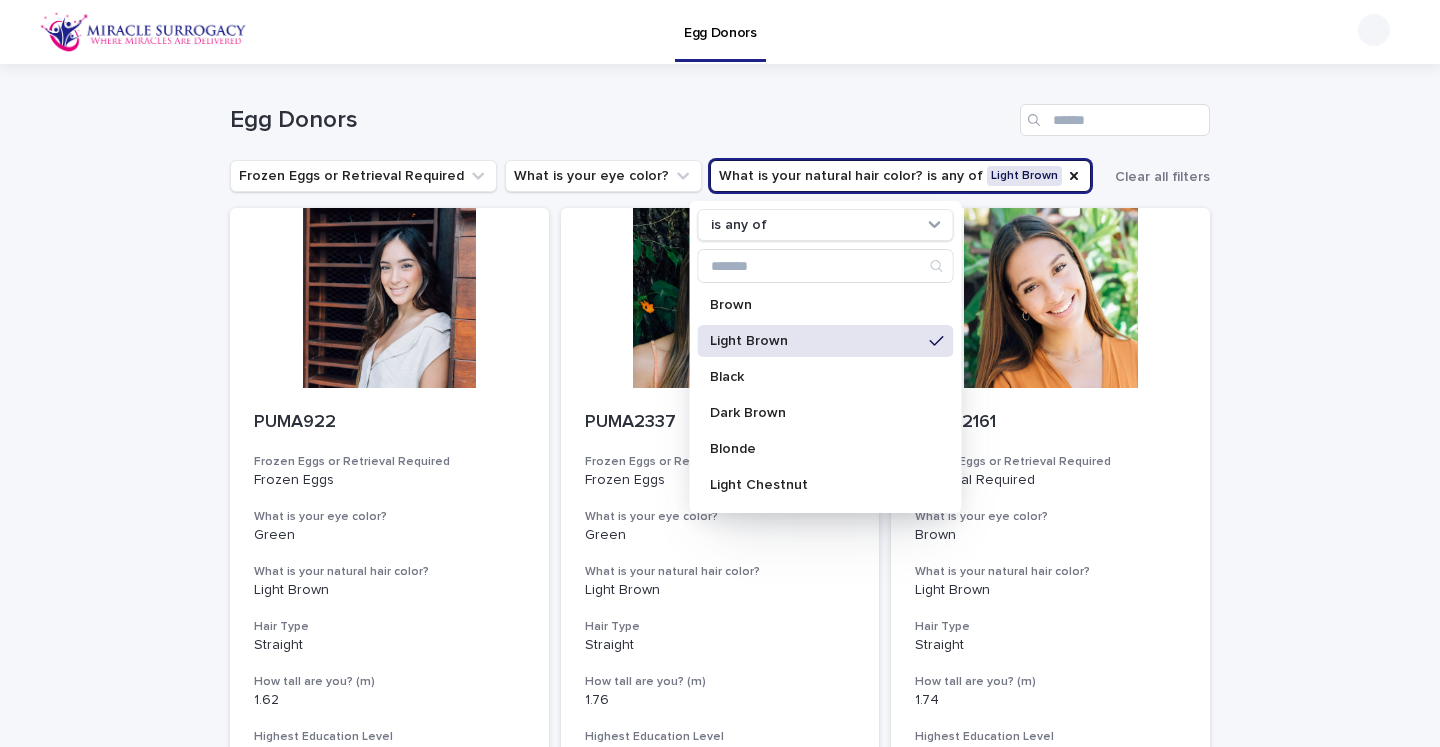 click on "Light Brown" at bounding box center [816, 341] 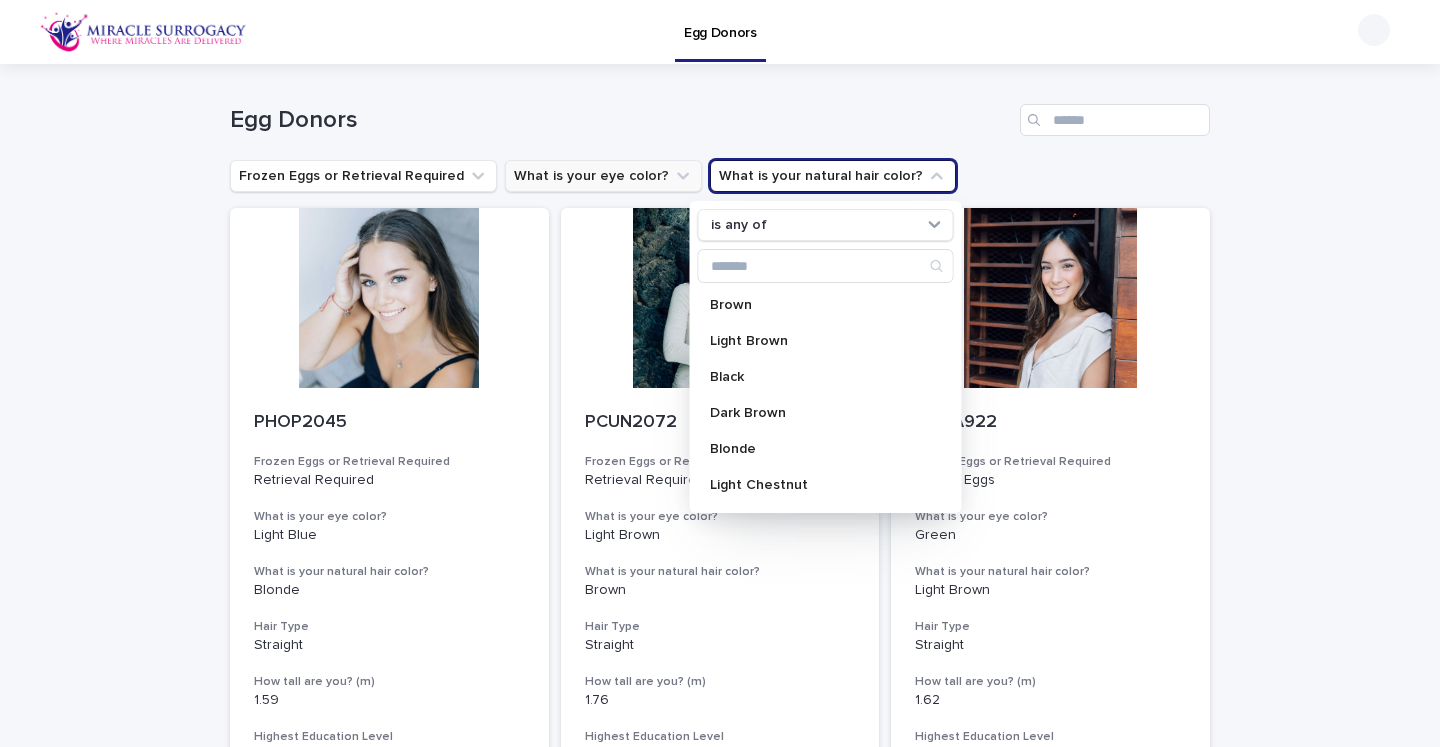 click on "What is your eye color?" at bounding box center [603, 176] 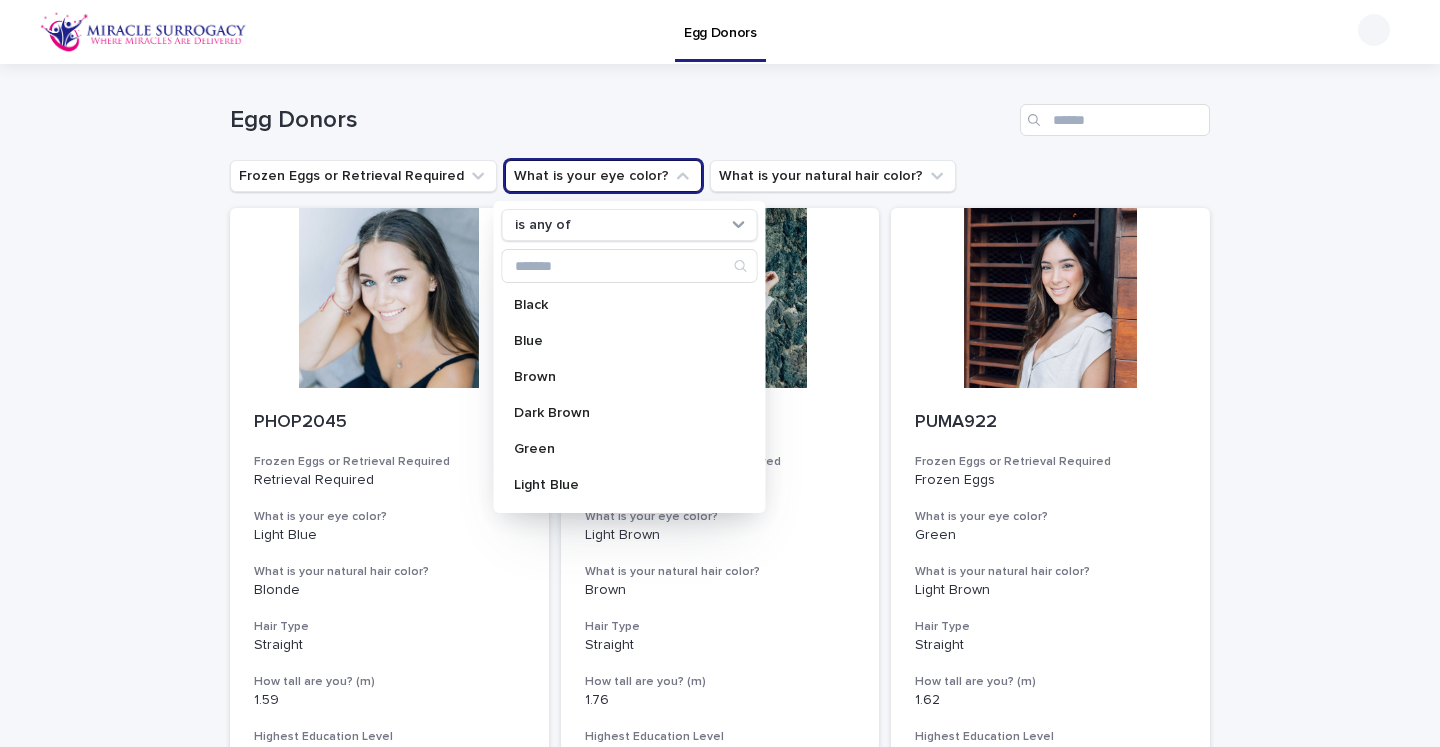 click on "Egg Donors" at bounding box center [621, 120] 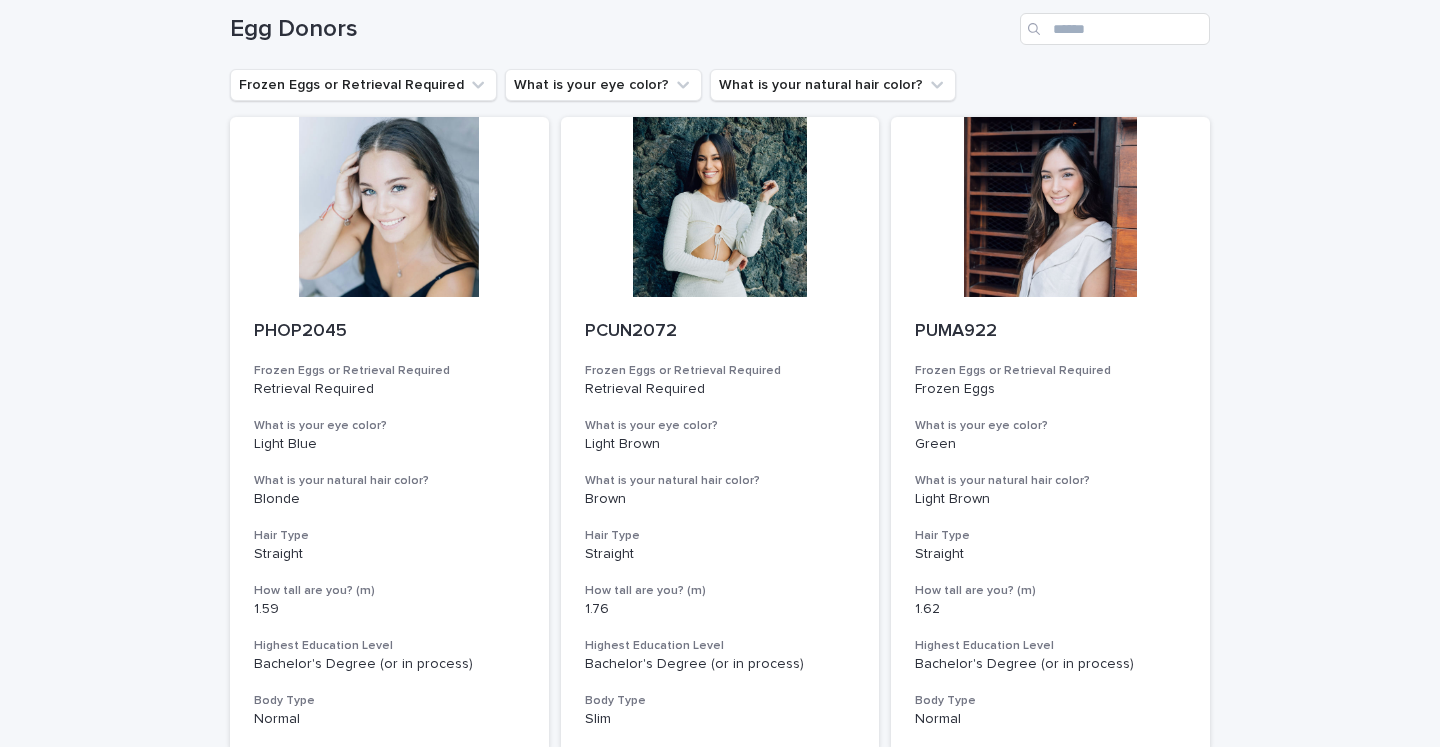 scroll, scrollTop: 0, scrollLeft: 0, axis: both 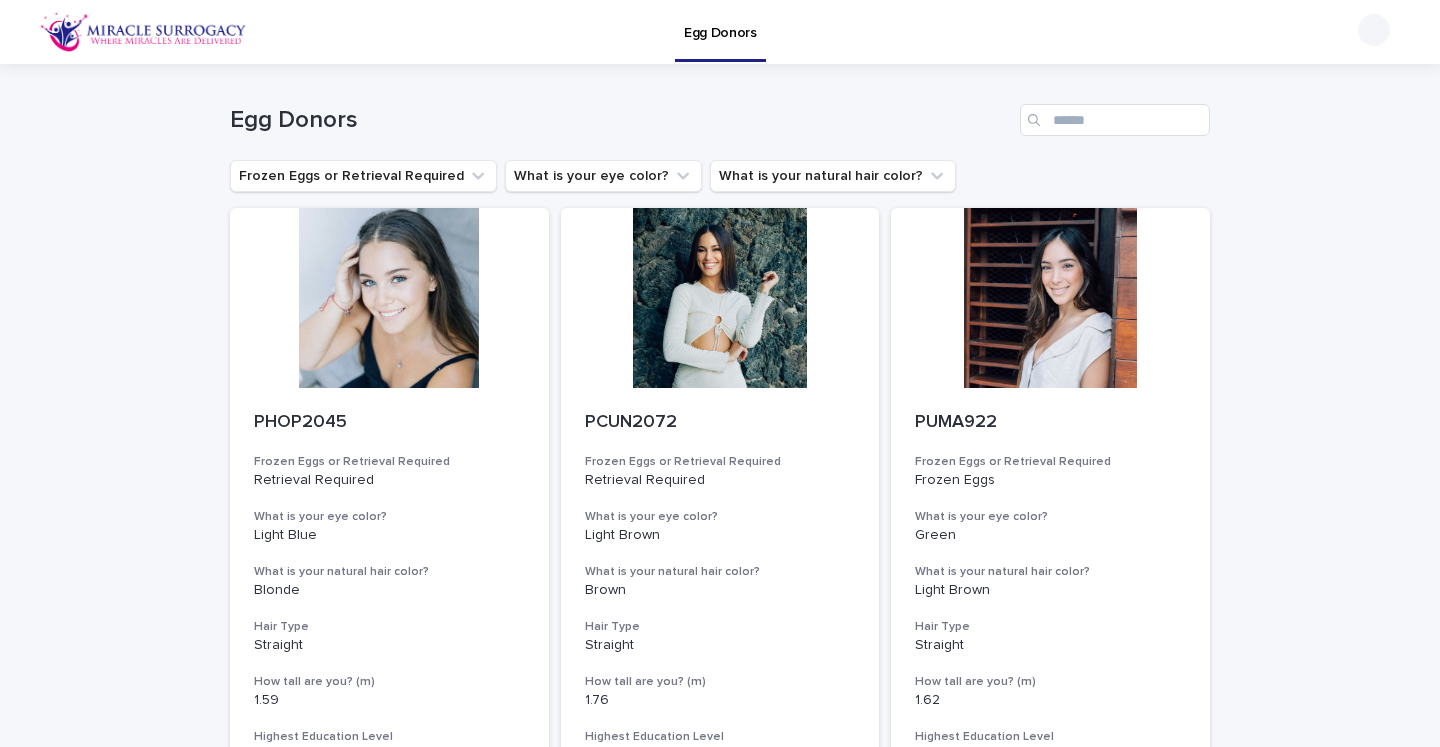 click on "Egg Donors Frozen Eggs or Retrieval Required What is your eye color? What is your natural hair color? PHOP2045 Frozen Eggs or Retrieval Required Retrieval Required What is your eye color? Light Blue What is your natural hair color? Blonde Hair Type Straight How tall are you? (m) 1.59 Highest Education Level Bachelor's Degree (or in process) Body Type Normal PCUN2072 Frozen Eggs or Retrieval Required Retrieval Required What is your eye color? Light Brown What is your natural hair color? Brown Hair Type Straight How tall are you? (m) 1.76 Highest Education Level Bachelor's Degree (or in process) Body Type Slim PUMA922 Frozen Eggs or Retrieval Required Frozen Eggs What is your eye color? Green What is your natural hair color? Light Brown Hair Type Straight How tall are you? (m) 1.62 Highest Education Level Bachelor's Degree (or in process) Body Type Normal PUMA2337 Frozen Eggs or Retrieval Required Frozen Eggs What is your eye color? Green What is your natural hair color? Light Brown Hair Type Straight 1.76 Slim" at bounding box center (720, 1448) 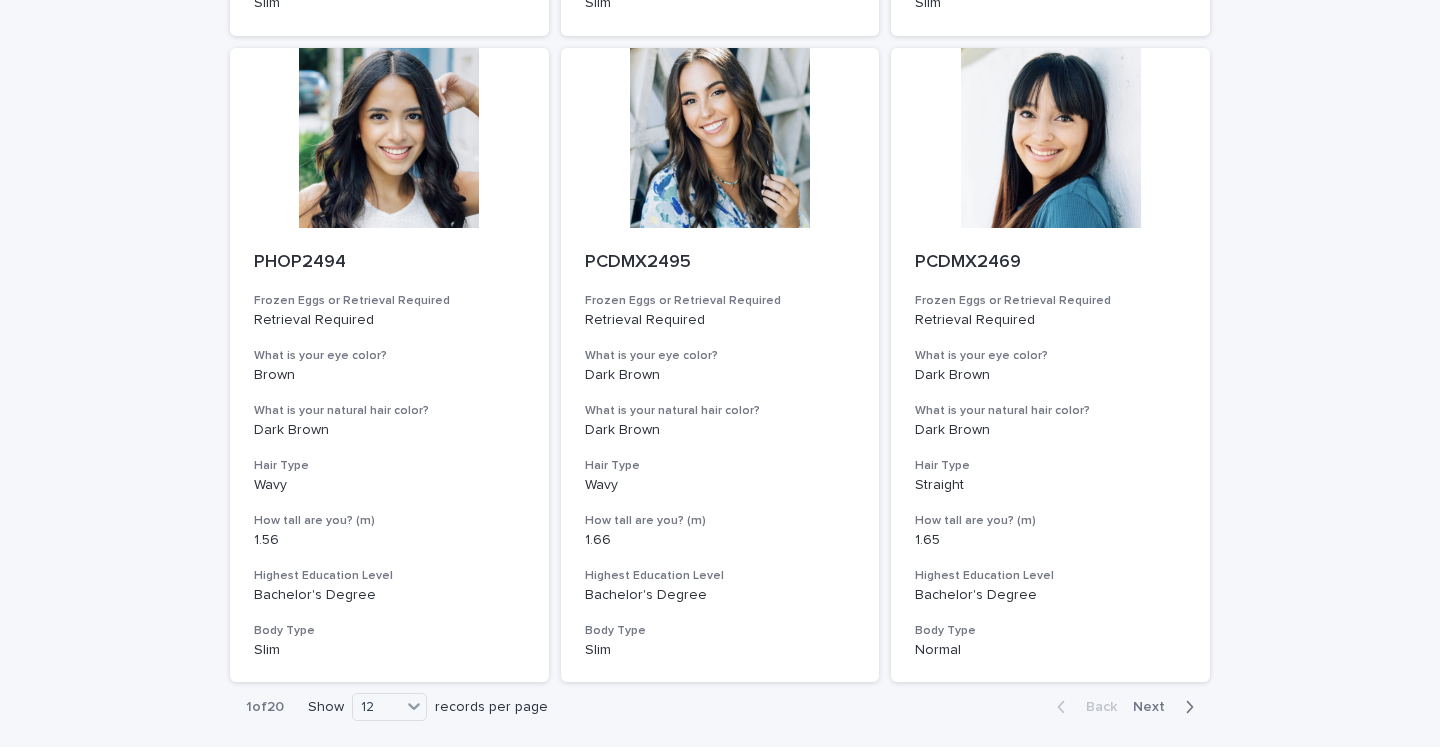 scroll, scrollTop: 2243, scrollLeft: 0, axis: vertical 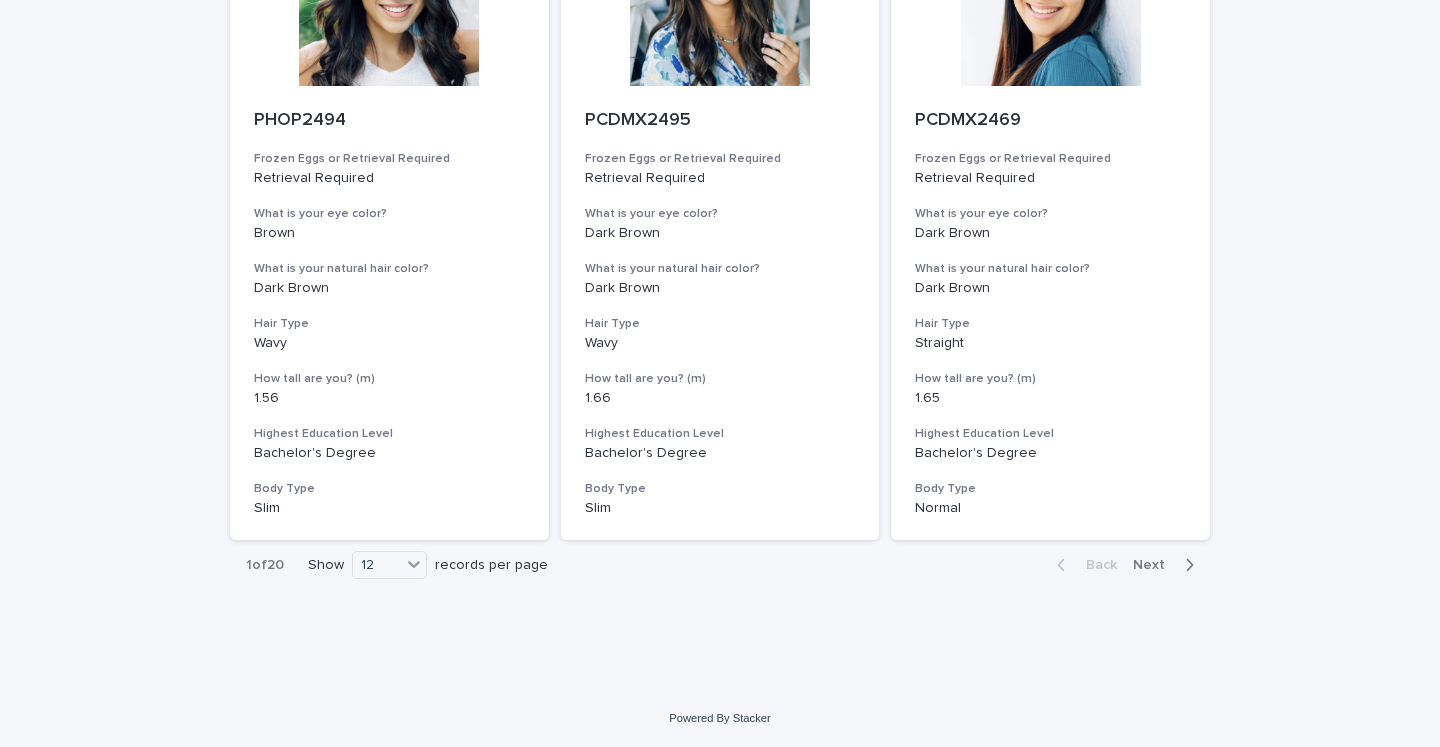 click on "Next" at bounding box center [1155, 565] 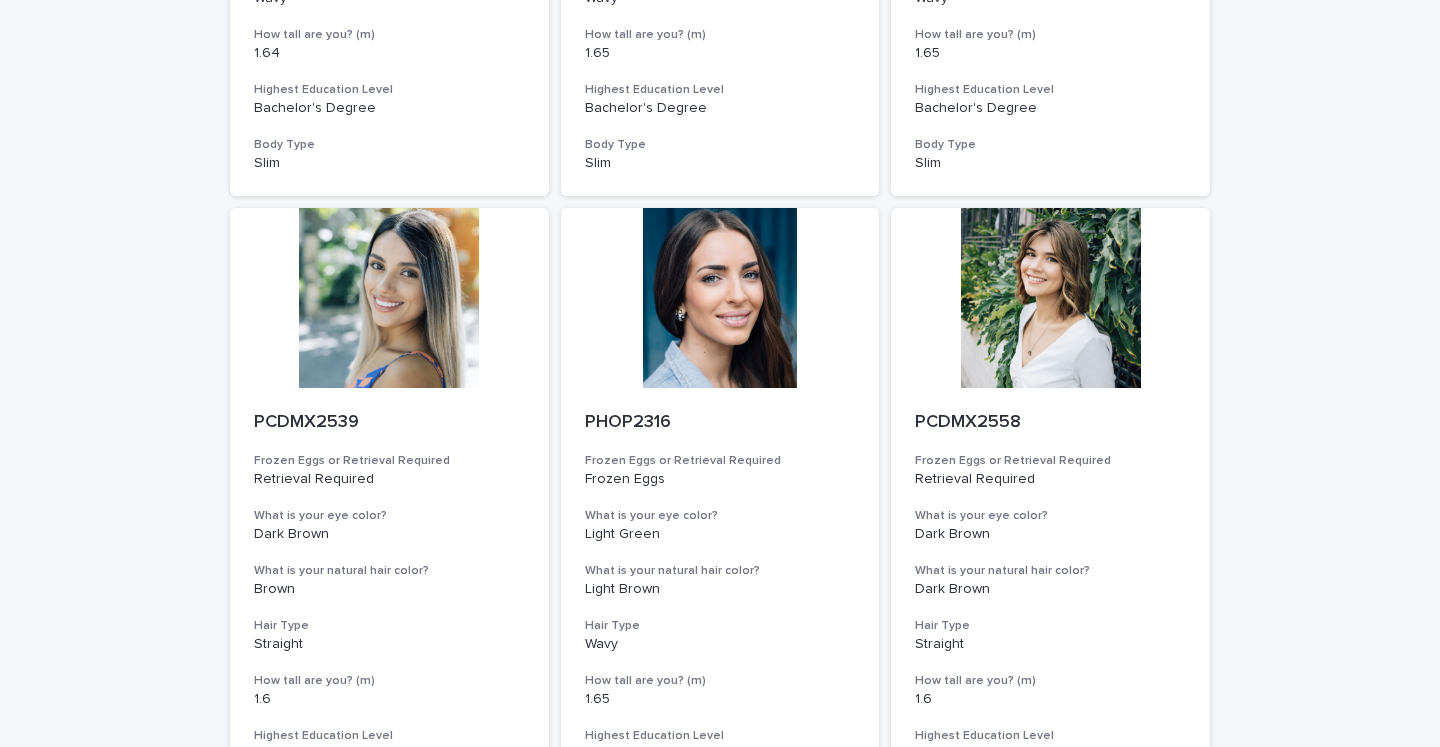 scroll, scrollTop: 0, scrollLeft: 0, axis: both 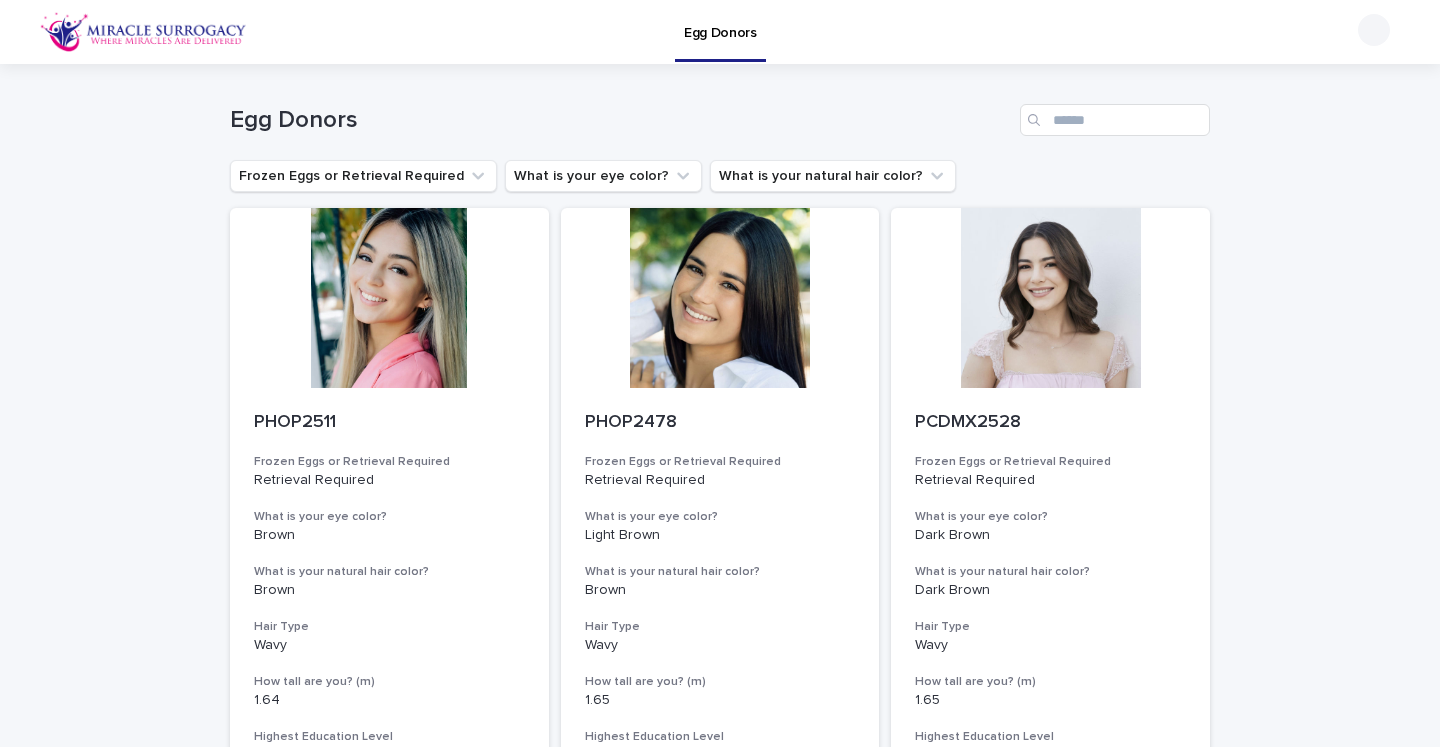 click on "Egg Donors" at bounding box center [720, 21] 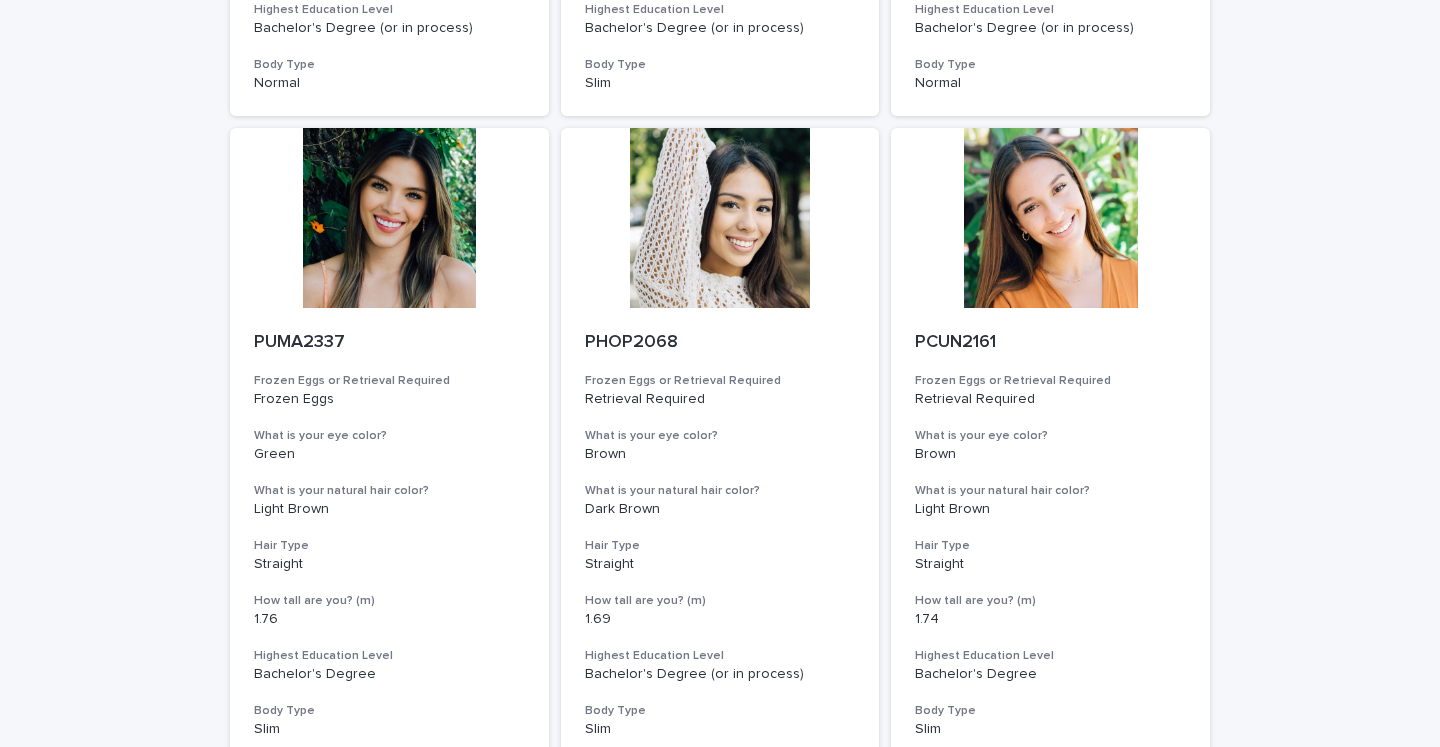 scroll, scrollTop: 732, scrollLeft: 0, axis: vertical 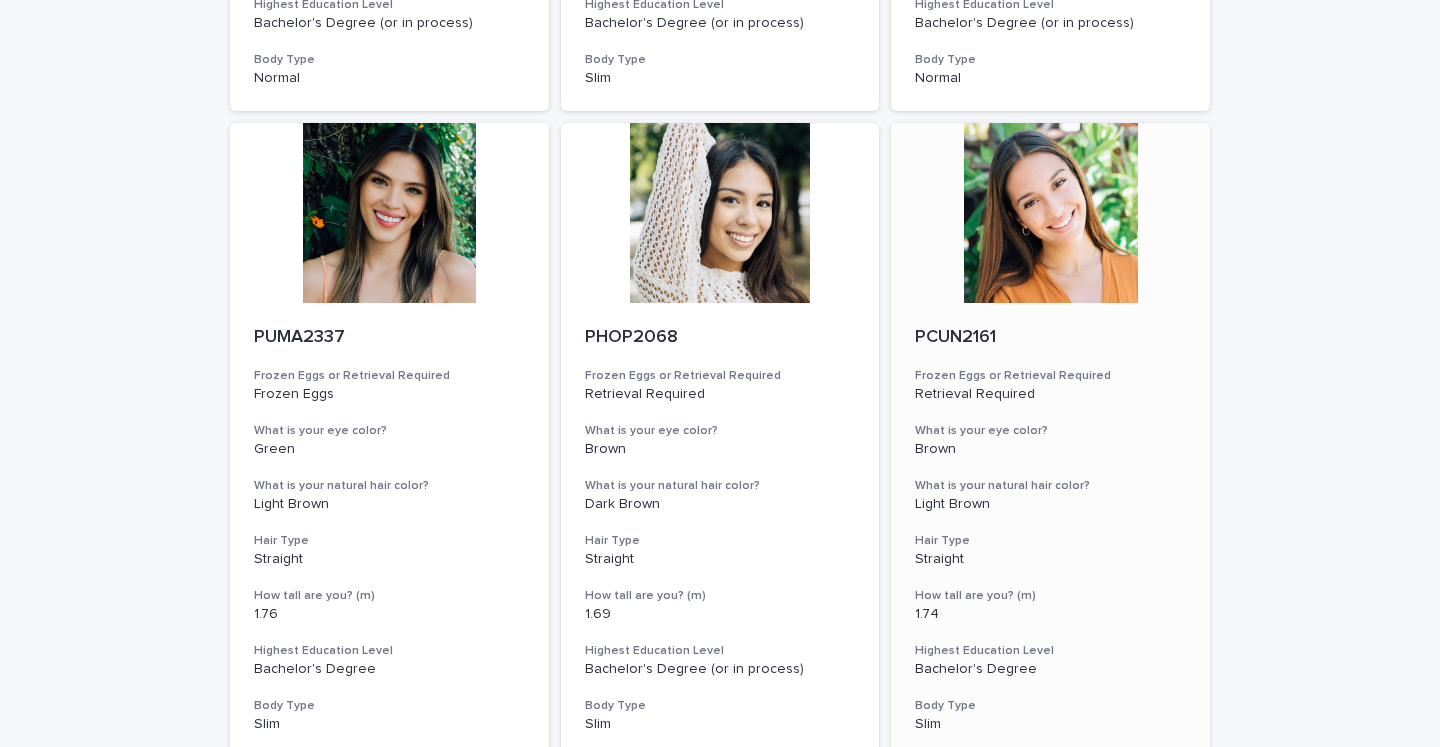 click on "PCUN2161" at bounding box center [1050, 338] 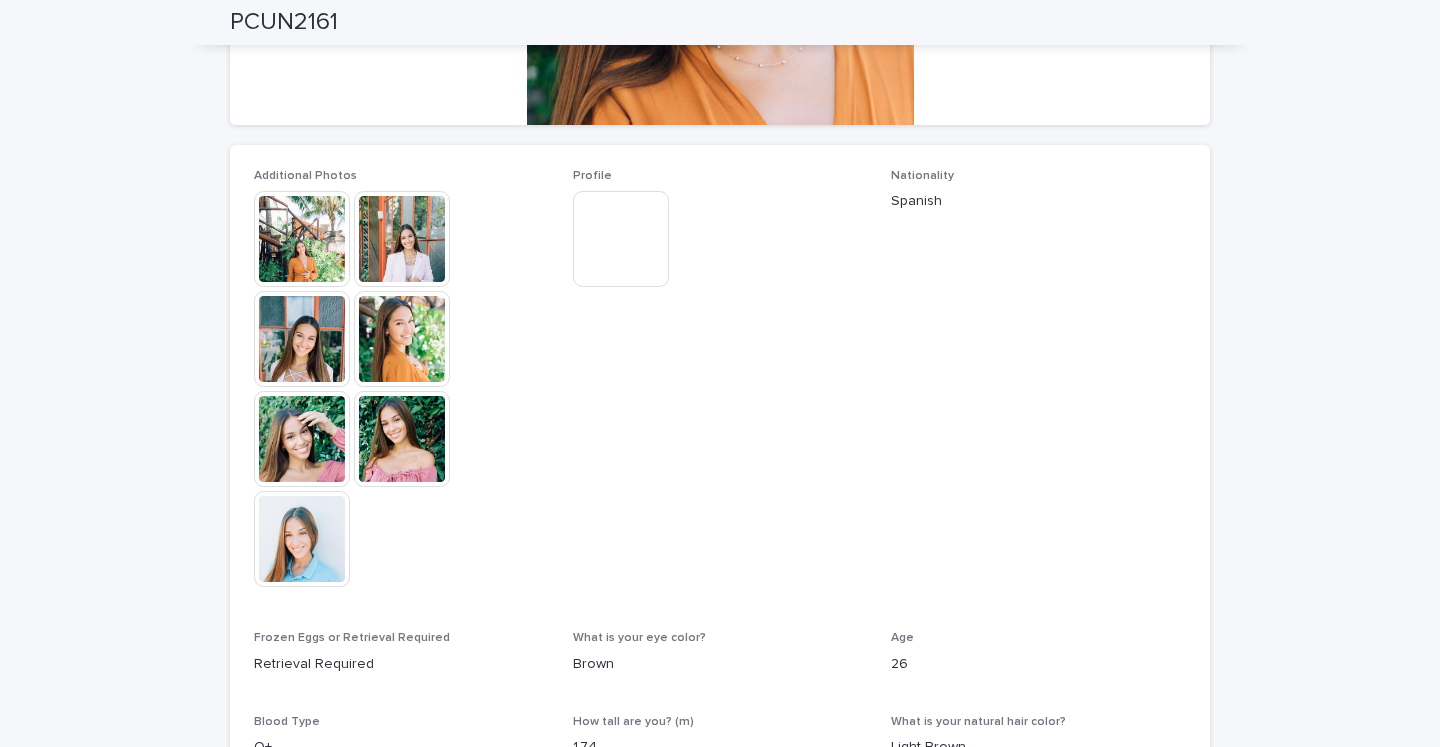 scroll, scrollTop: 465, scrollLeft: 0, axis: vertical 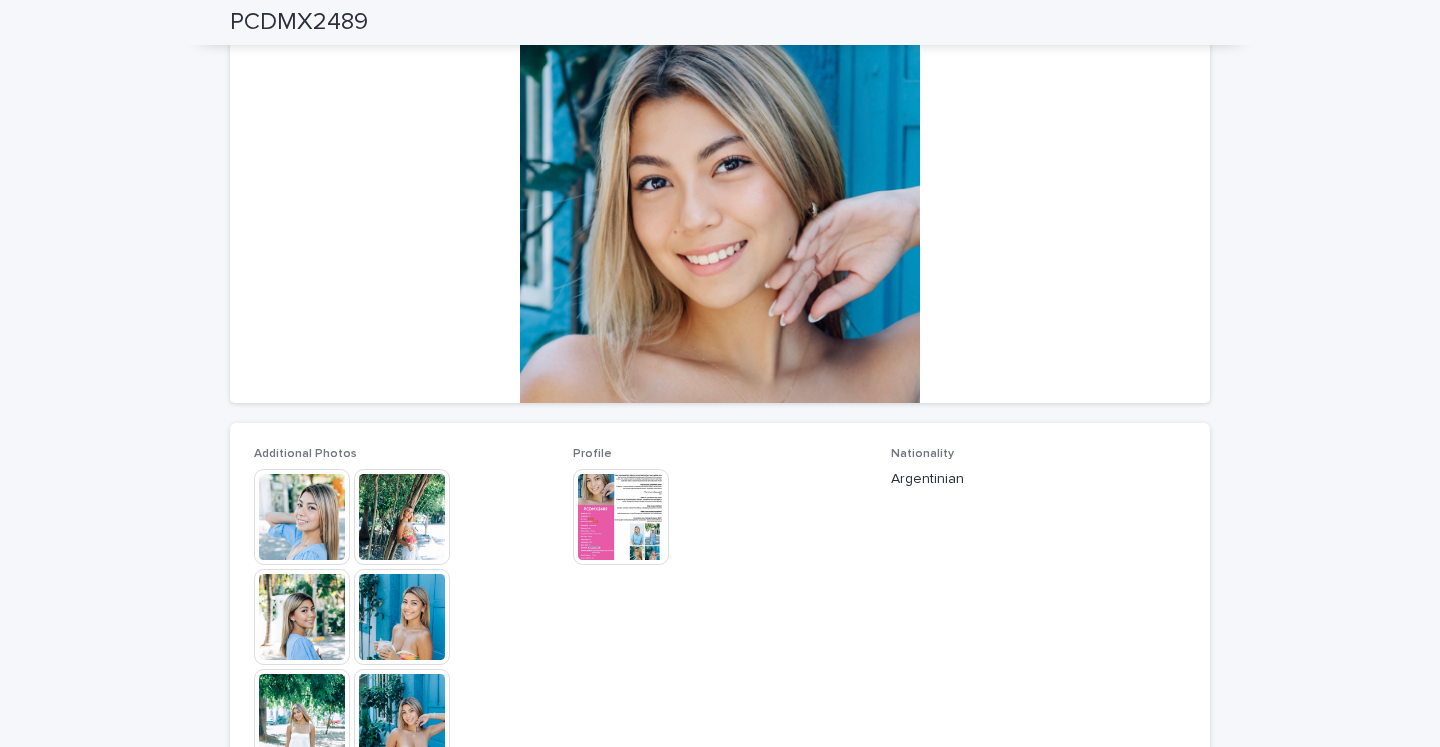 click at bounding box center [402, 617] 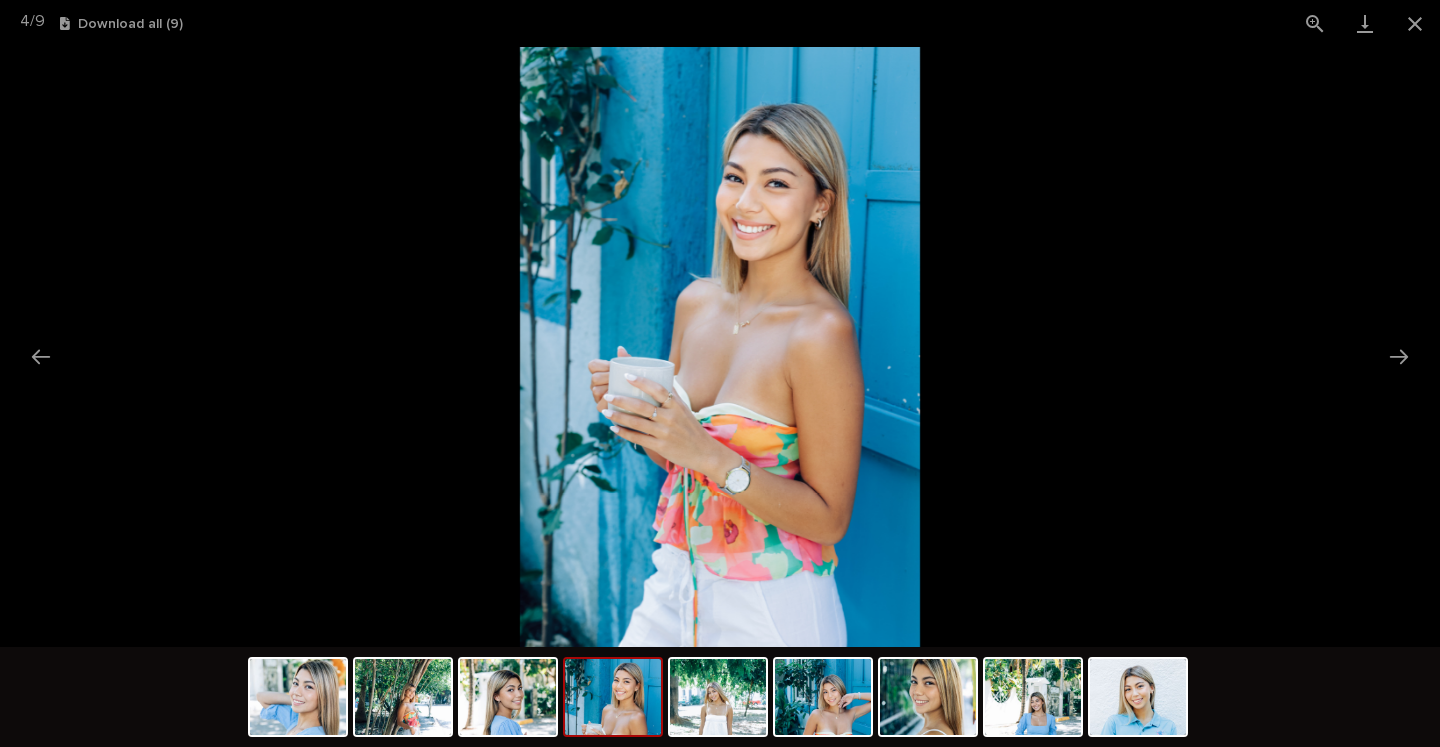 click at bounding box center [613, 697] 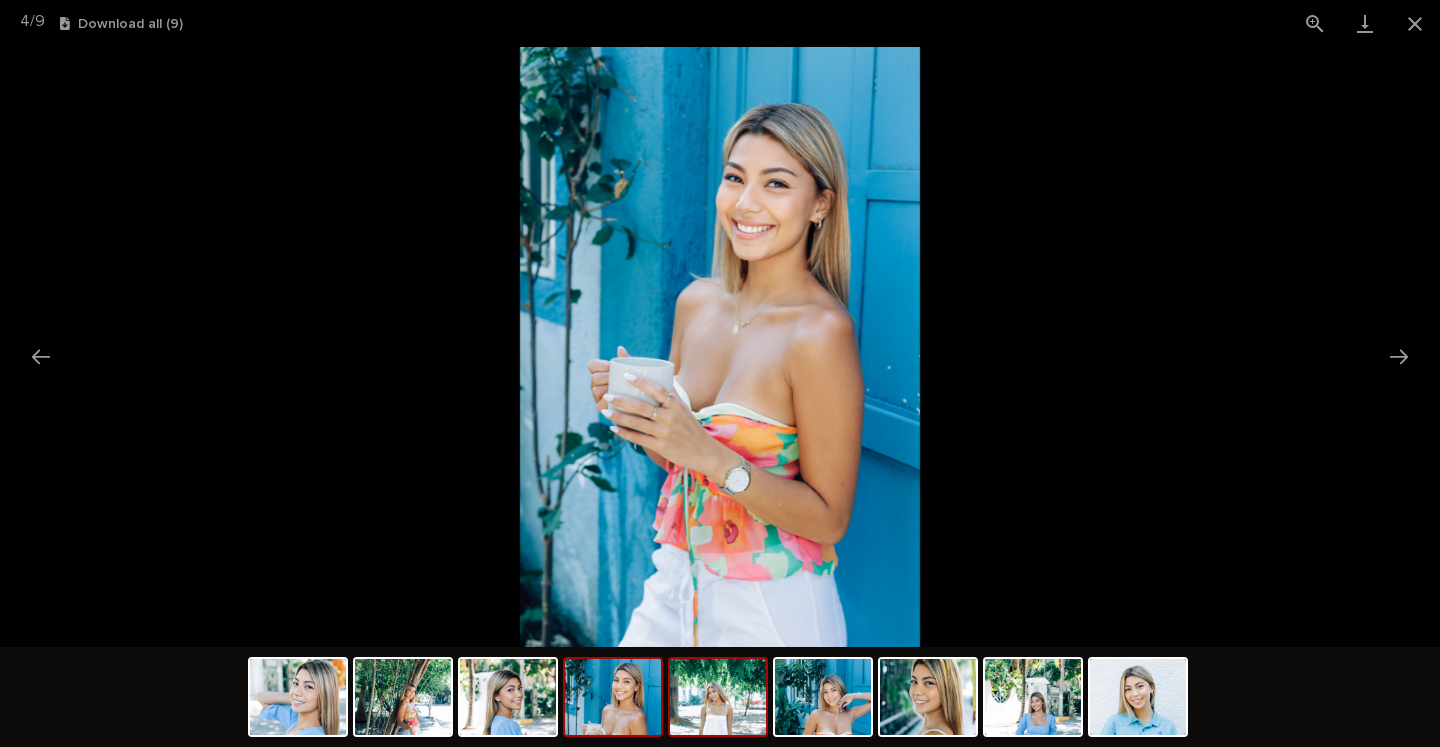 click at bounding box center [718, 697] 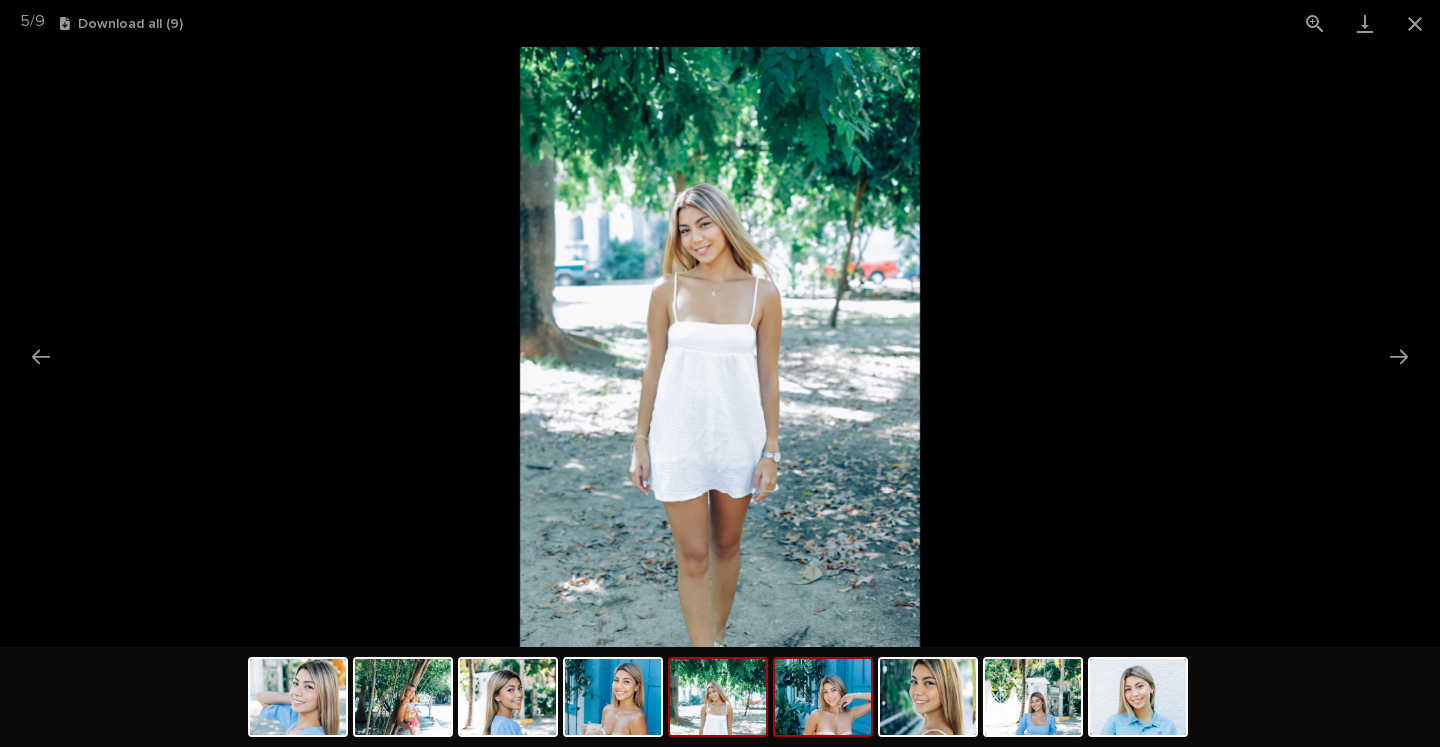 click at bounding box center (823, 697) 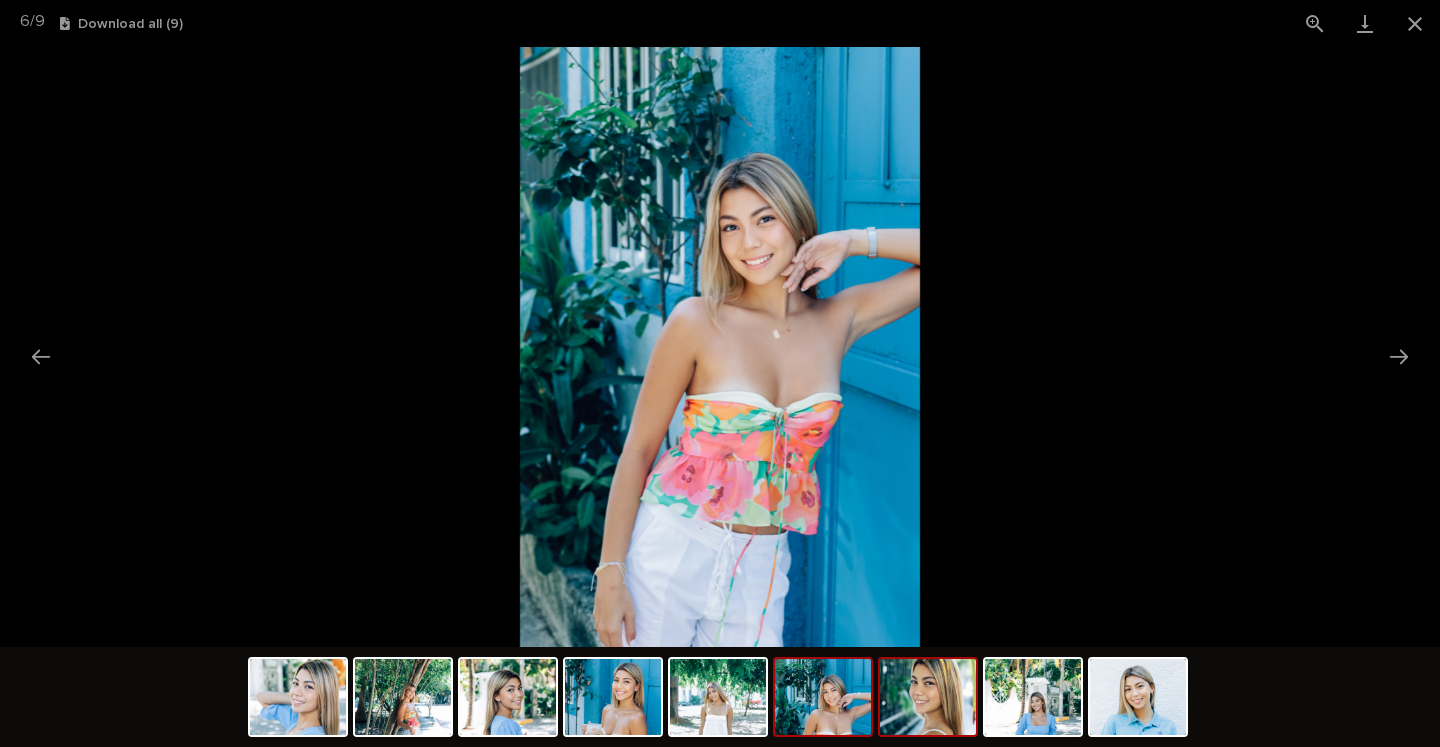 click at bounding box center [928, 697] 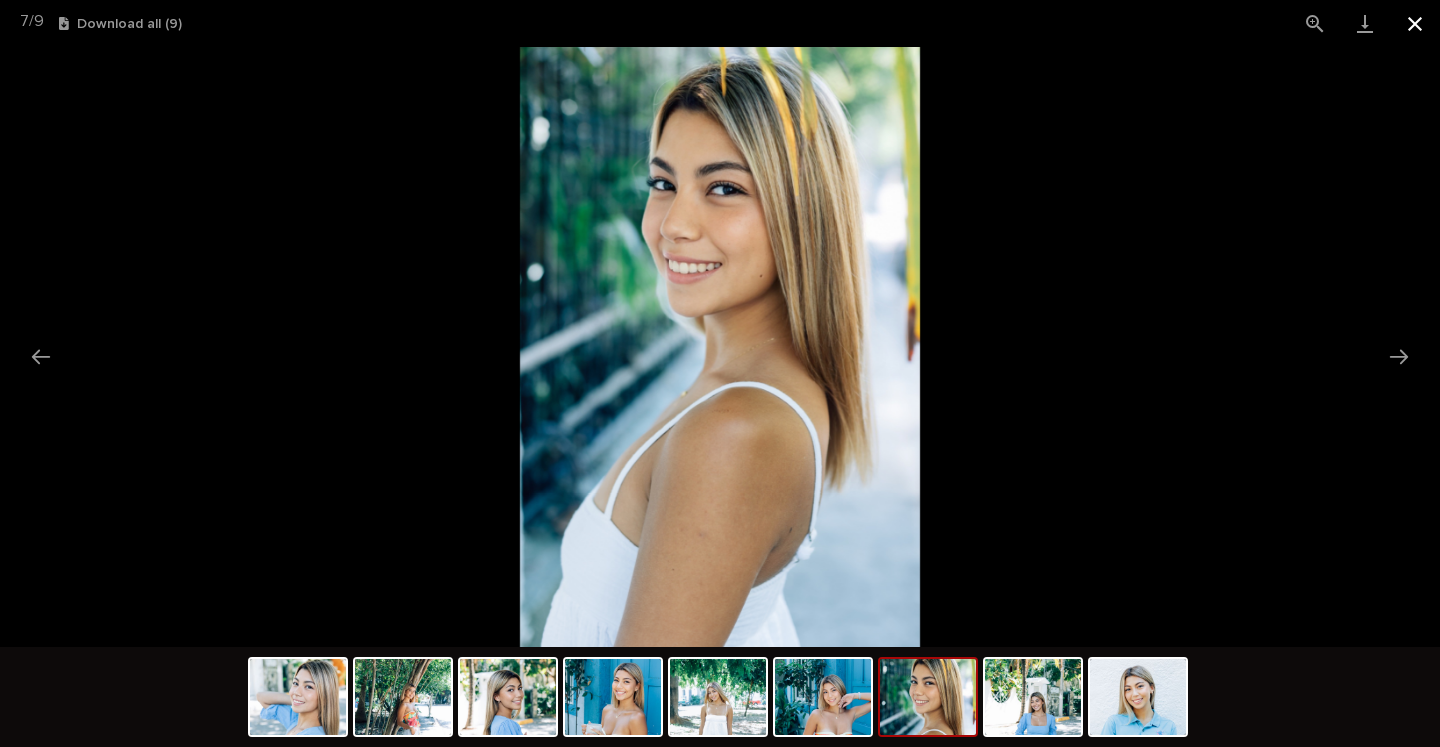 click at bounding box center [1415, 23] 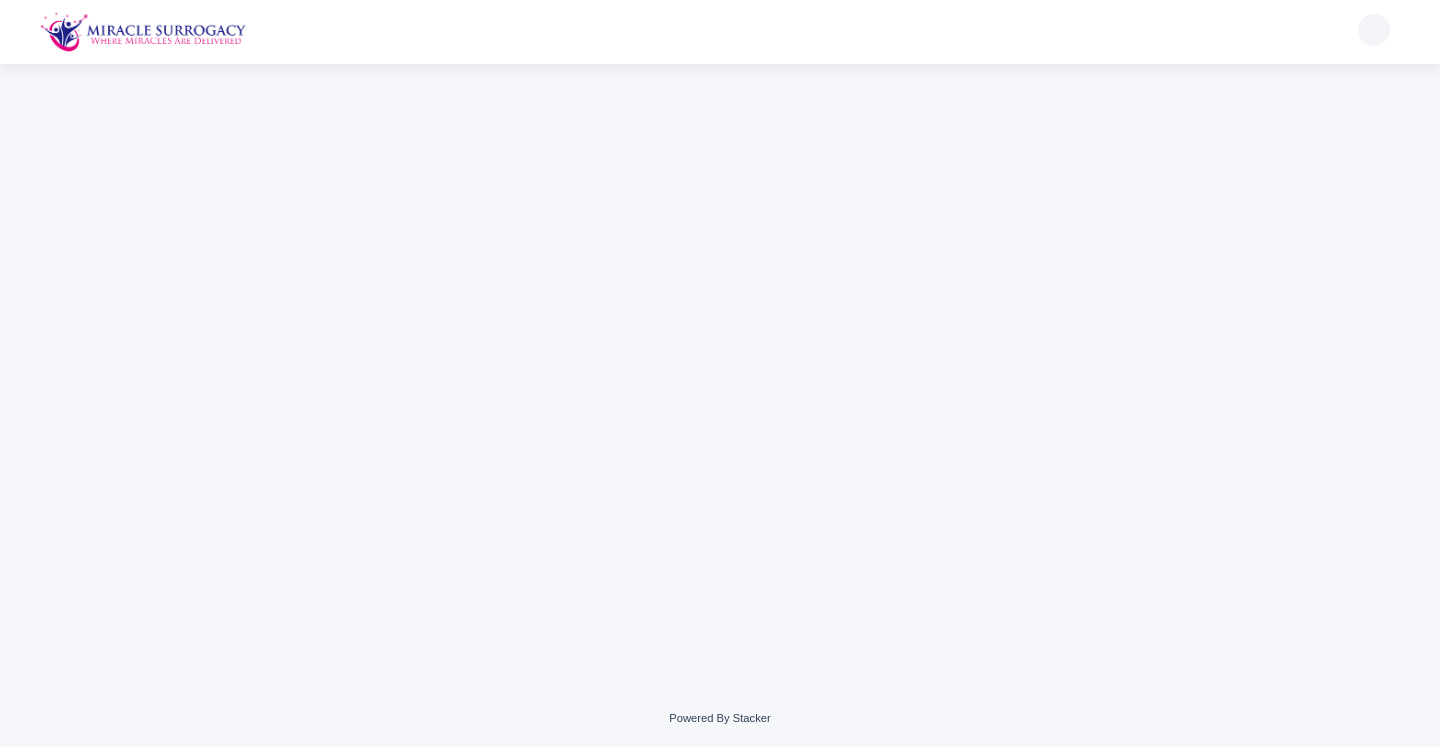 scroll, scrollTop: 0, scrollLeft: 0, axis: both 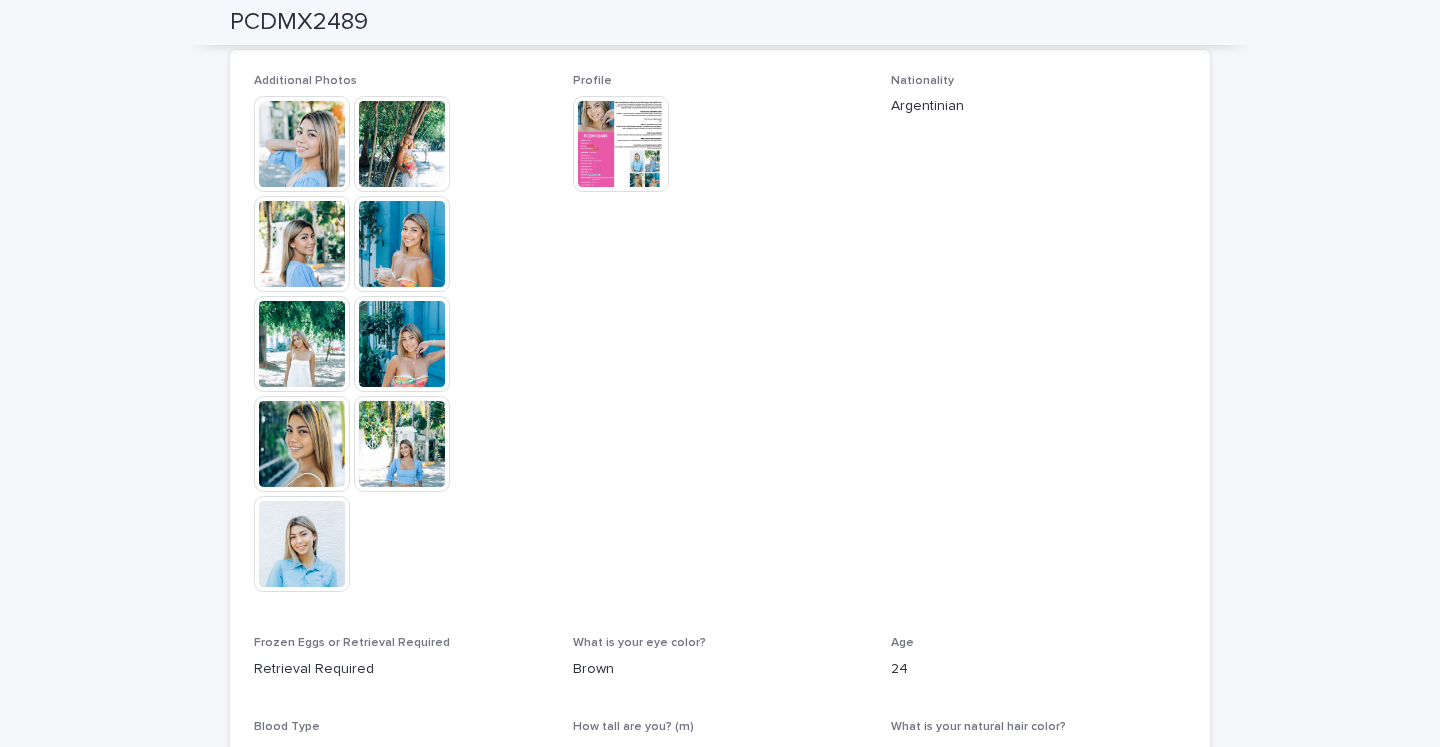 click at bounding box center (621, 144) 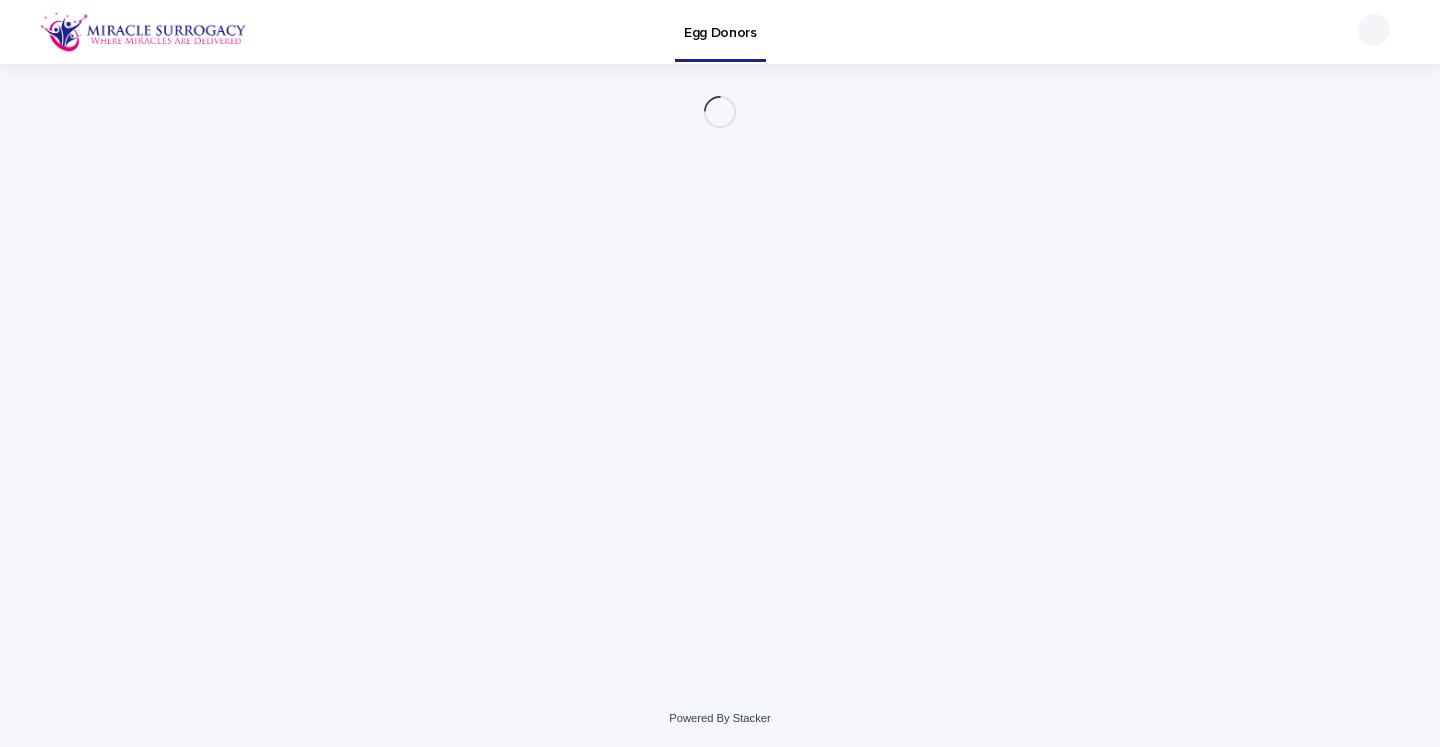 scroll, scrollTop: 0, scrollLeft: 0, axis: both 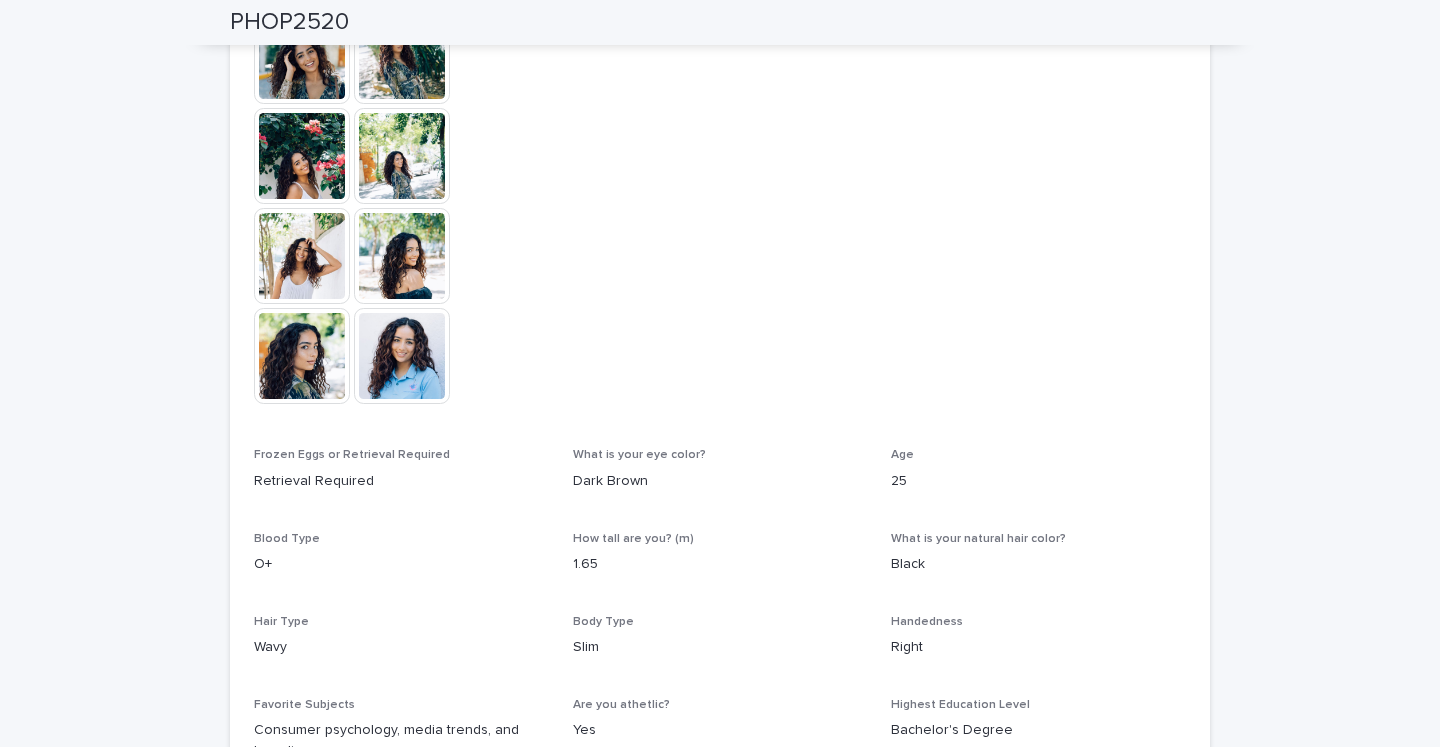 click at bounding box center (402, 156) 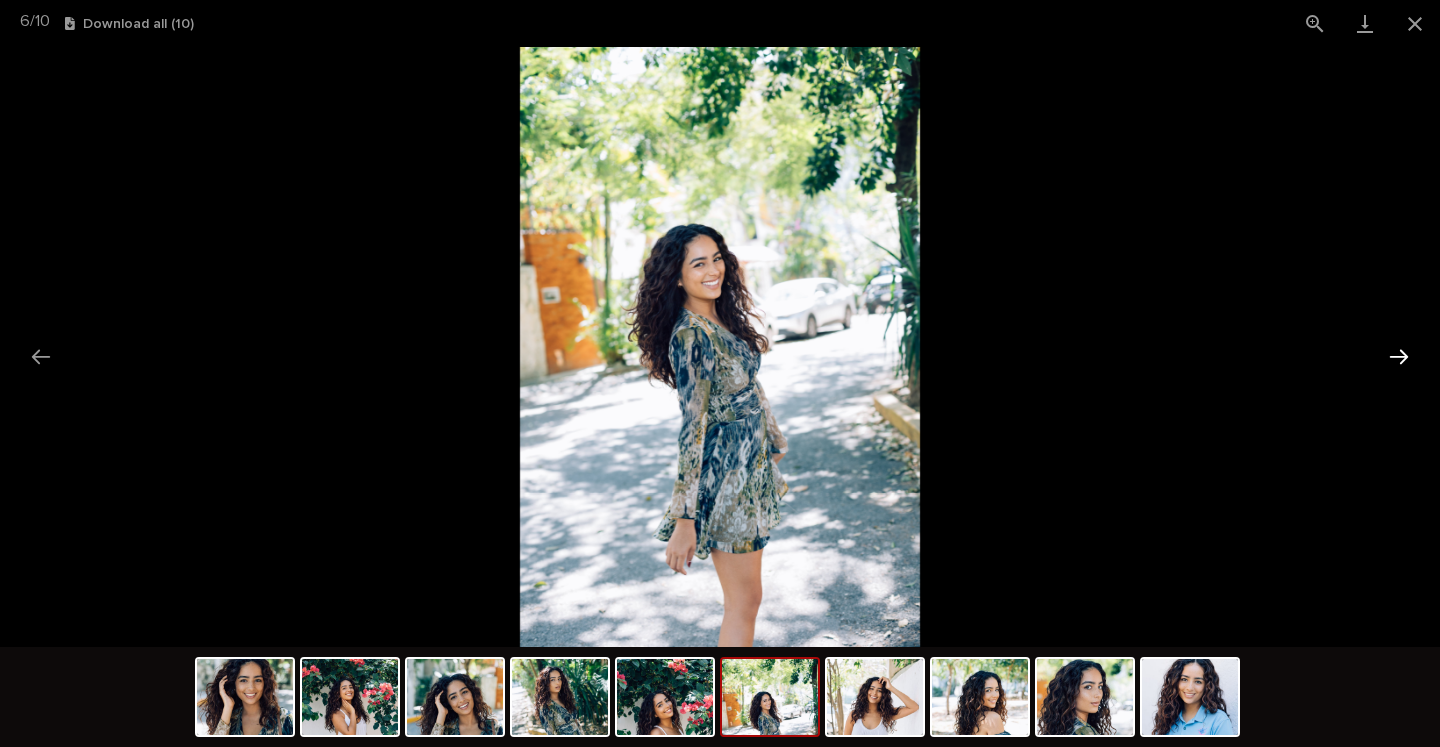 click at bounding box center (1399, 356) 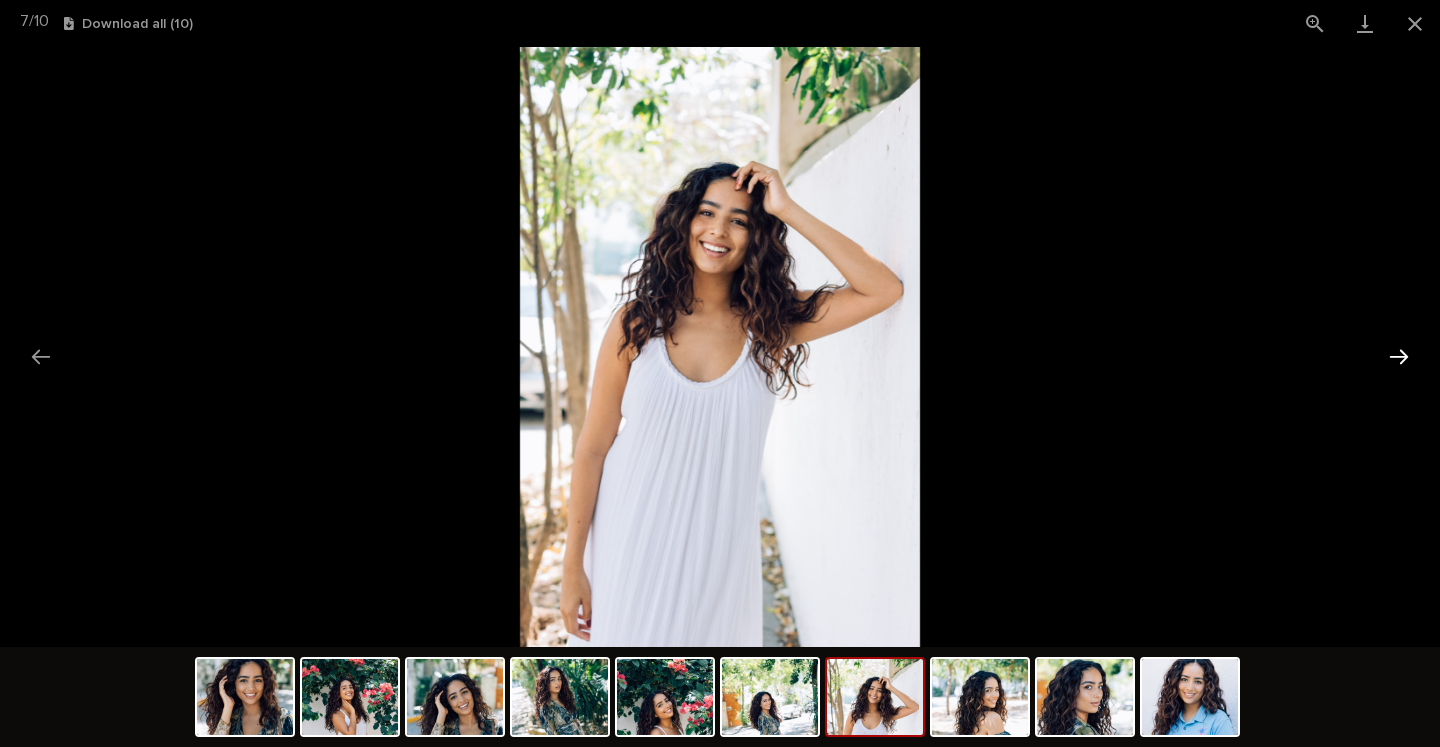 click at bounding box center [1399, 356] 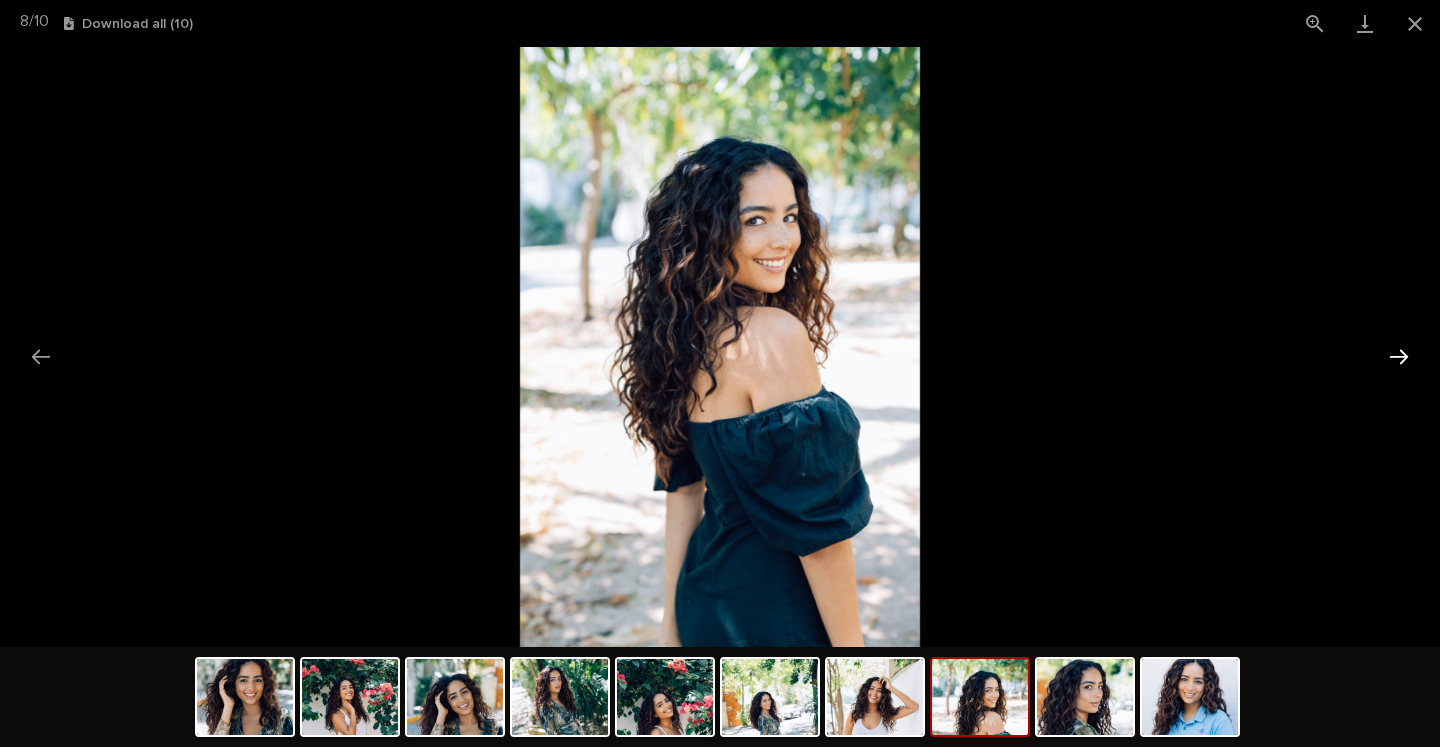 click at bounding box center [1399, 356] 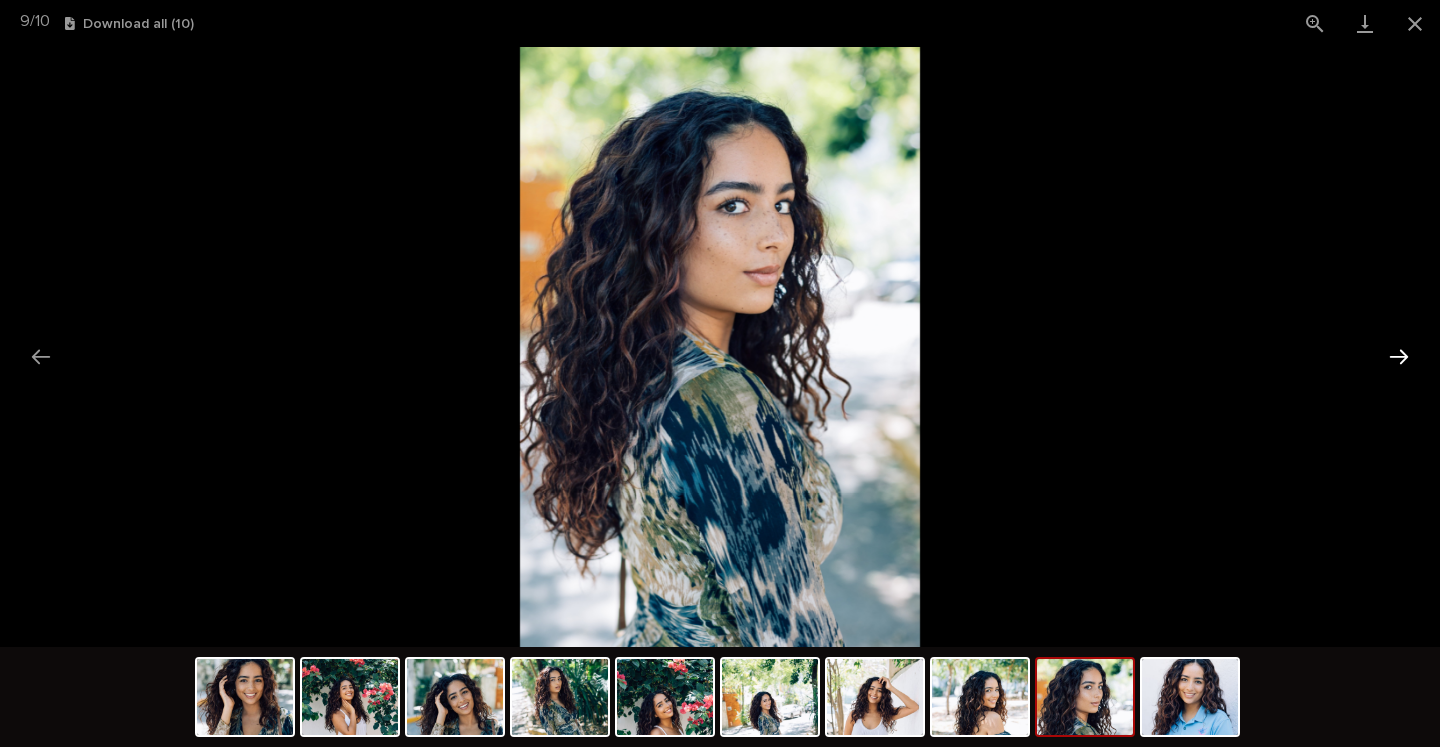 click at bounding box center (1399, 356) 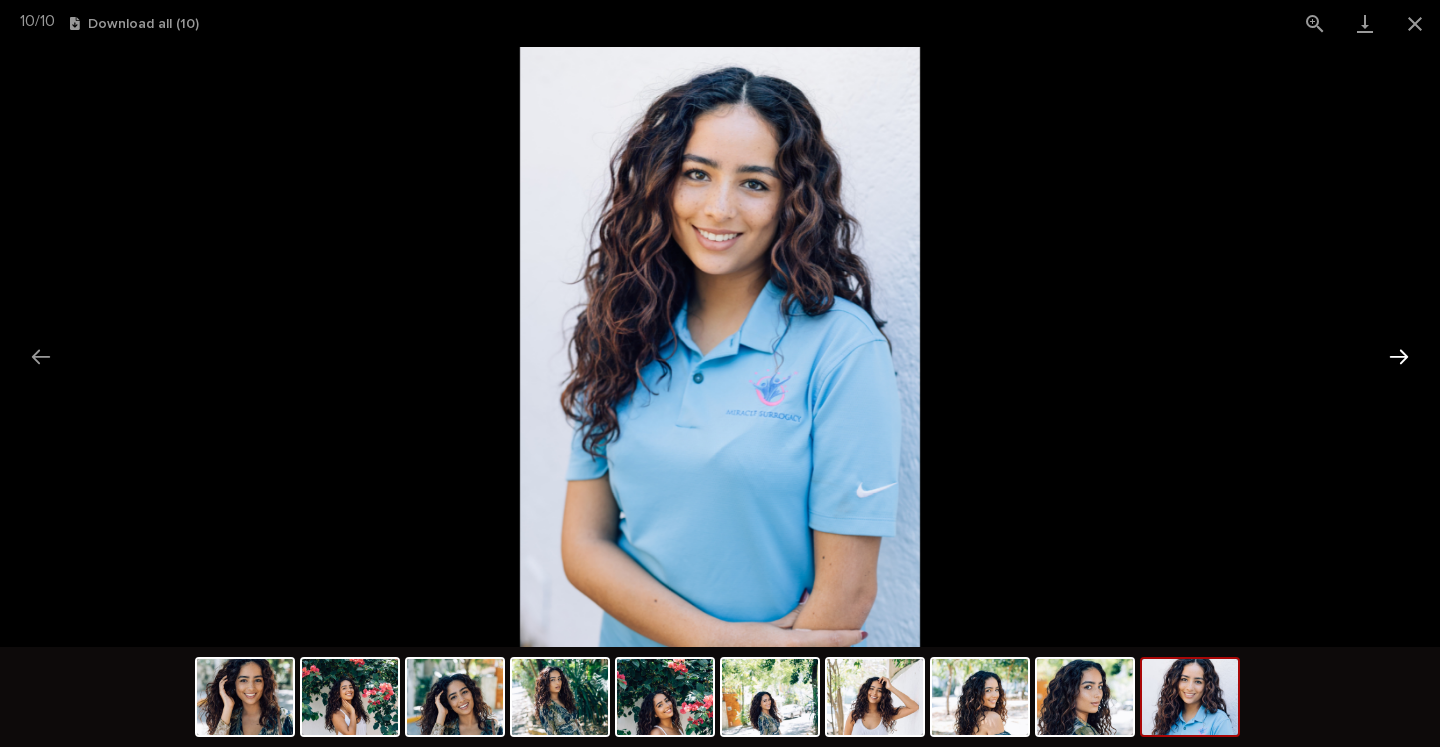 click at bounding box center [1399, 356] 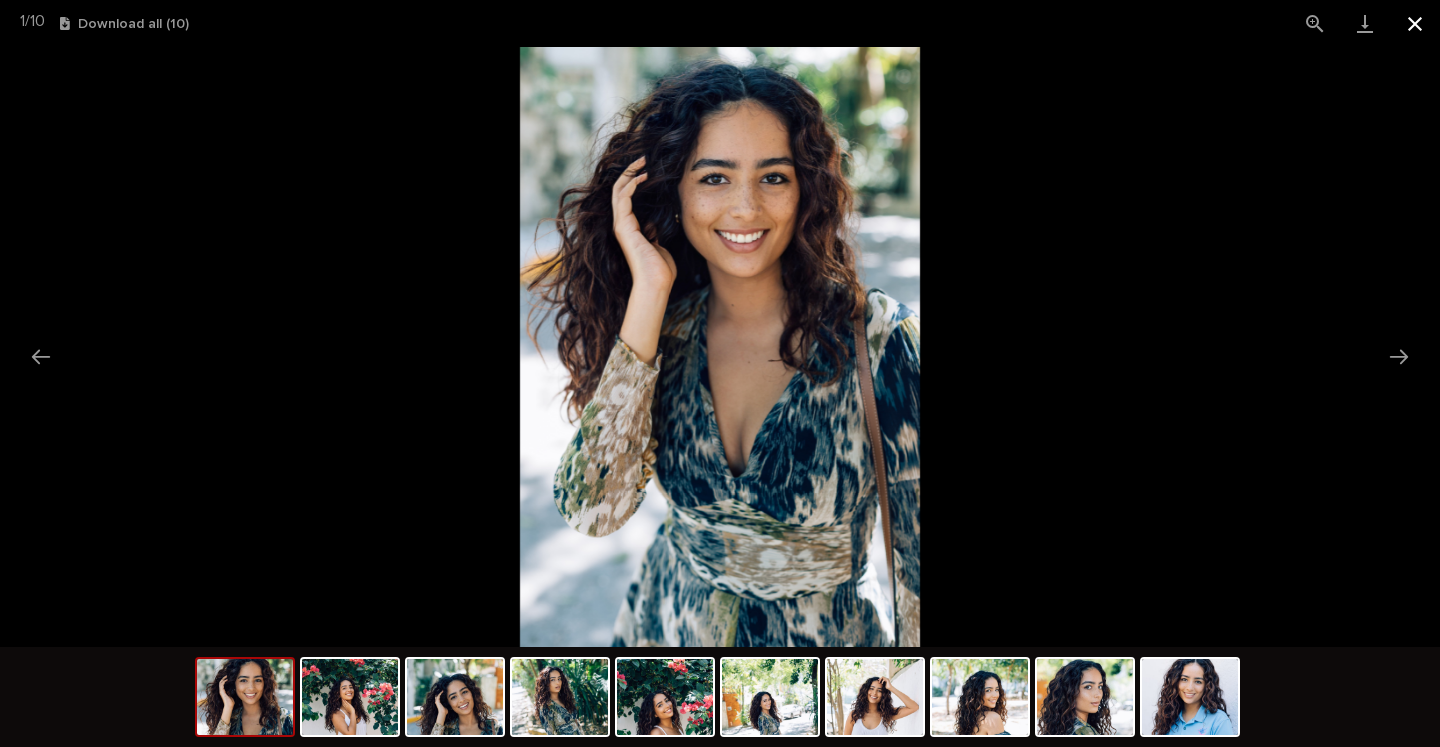 click at bounding box center [1415, 23] 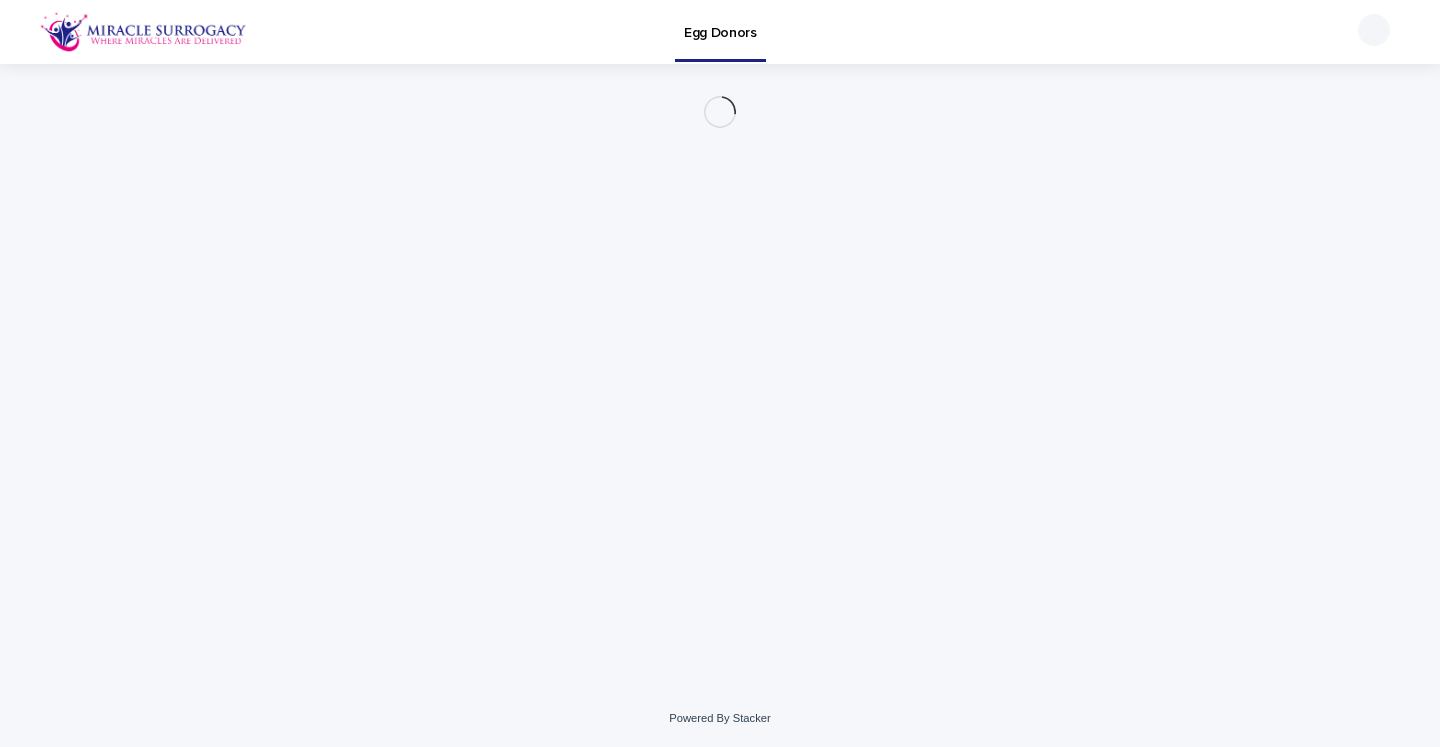 scroll, scrollTop: 0, scrollLeft: 0, axis: both 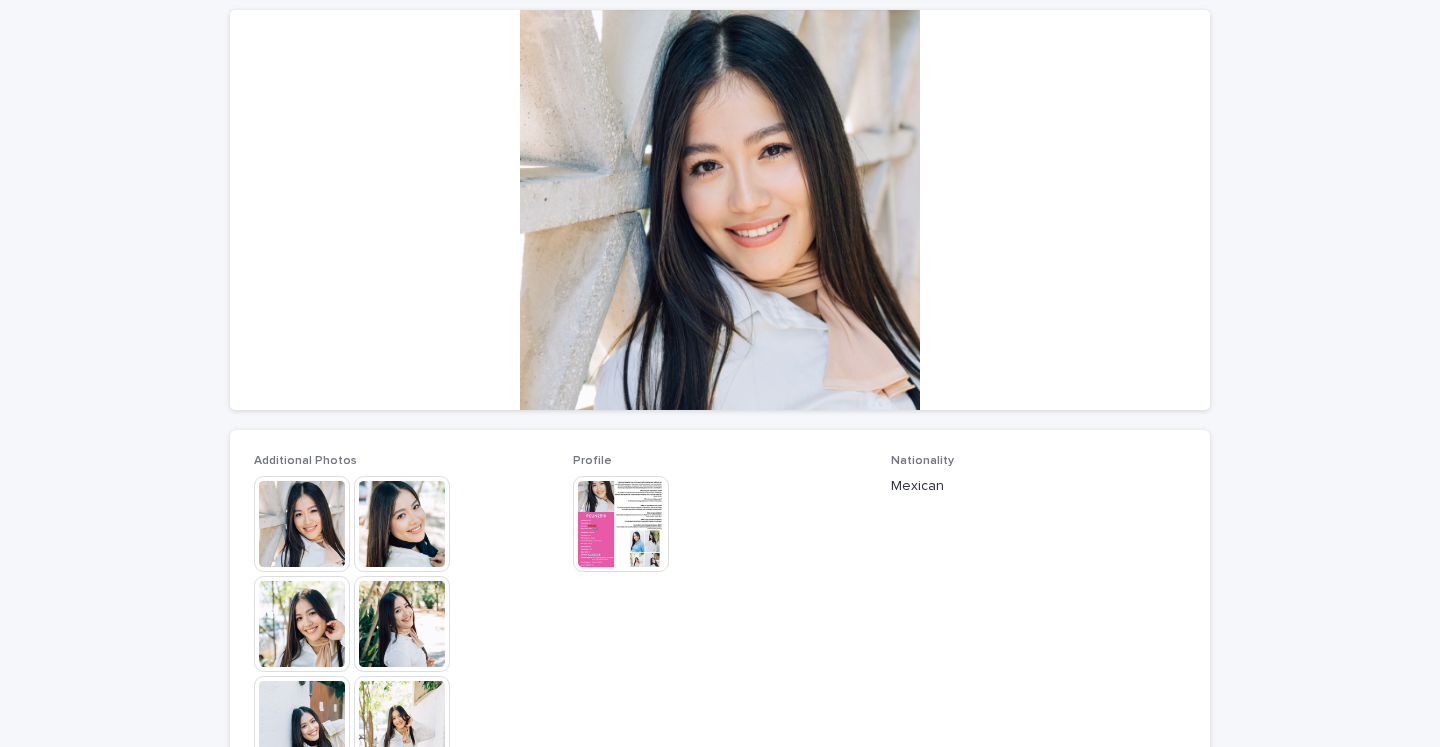 click at bounding box center [302, 524] 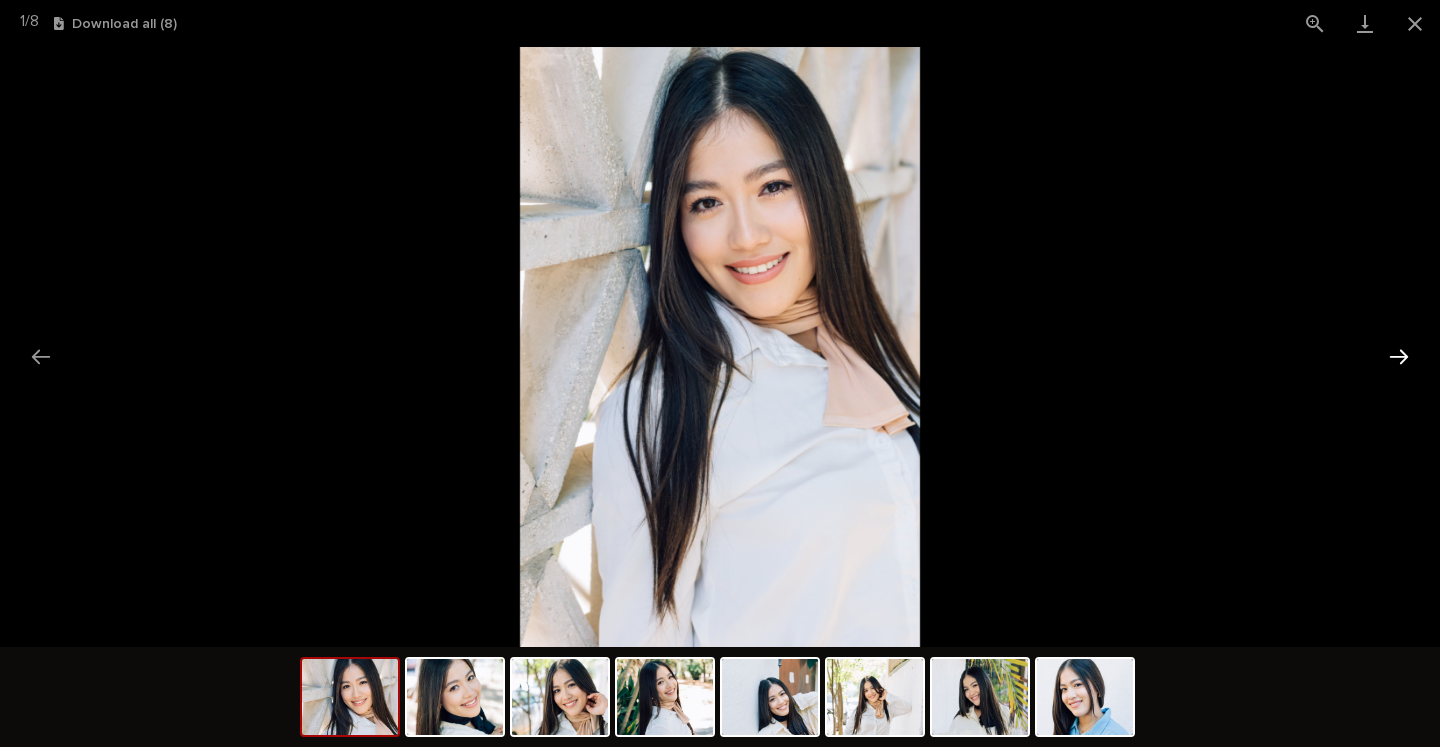 click at bounding box center [1399, 356] 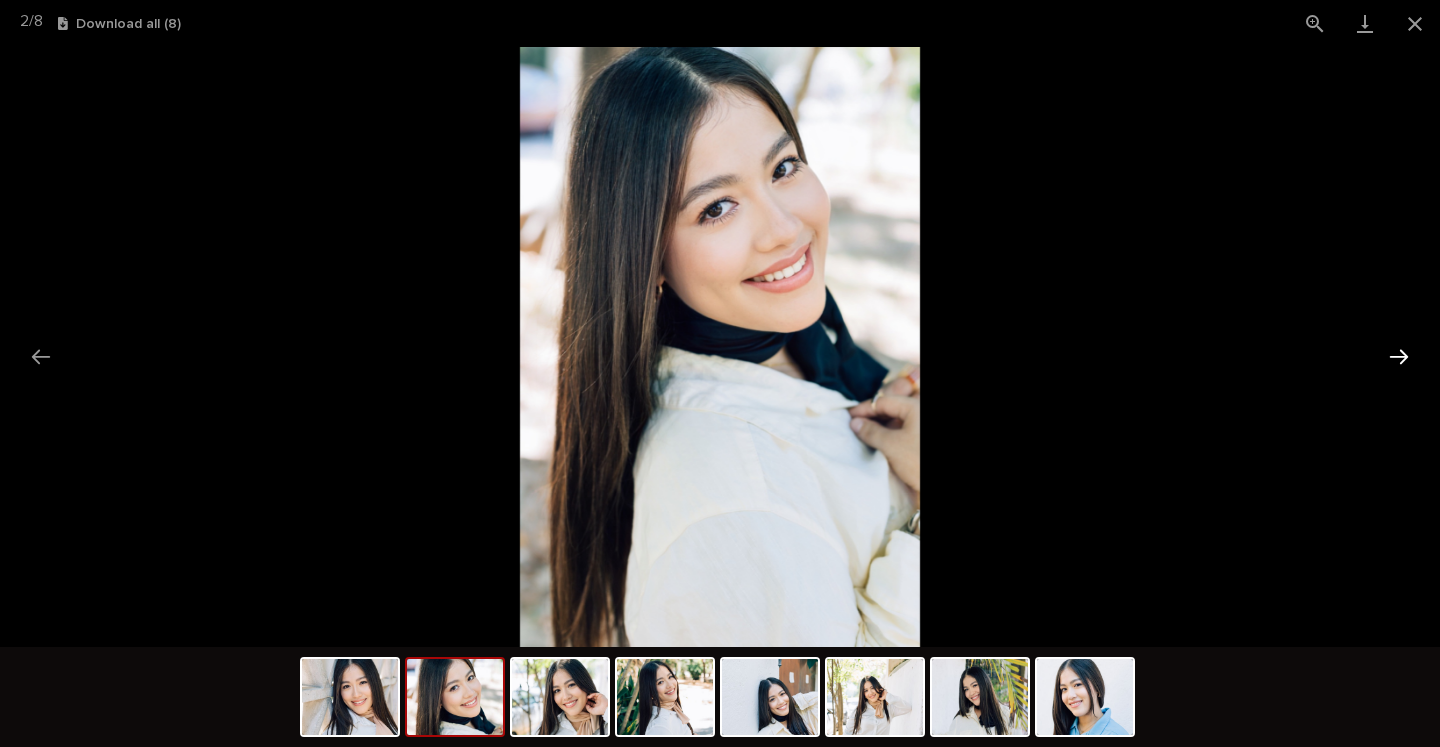 click at bounding box center (1399, 356) 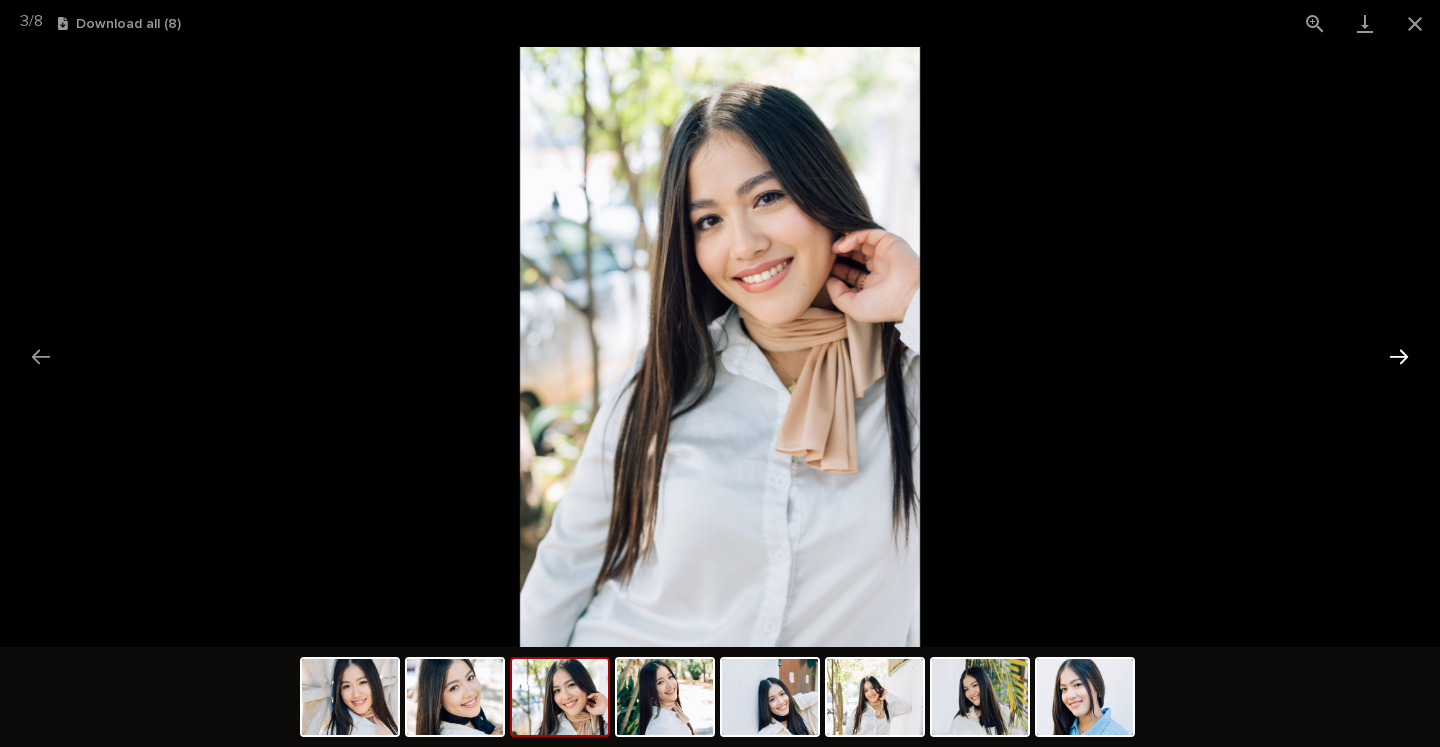 click at bounding box center [1399, 356] 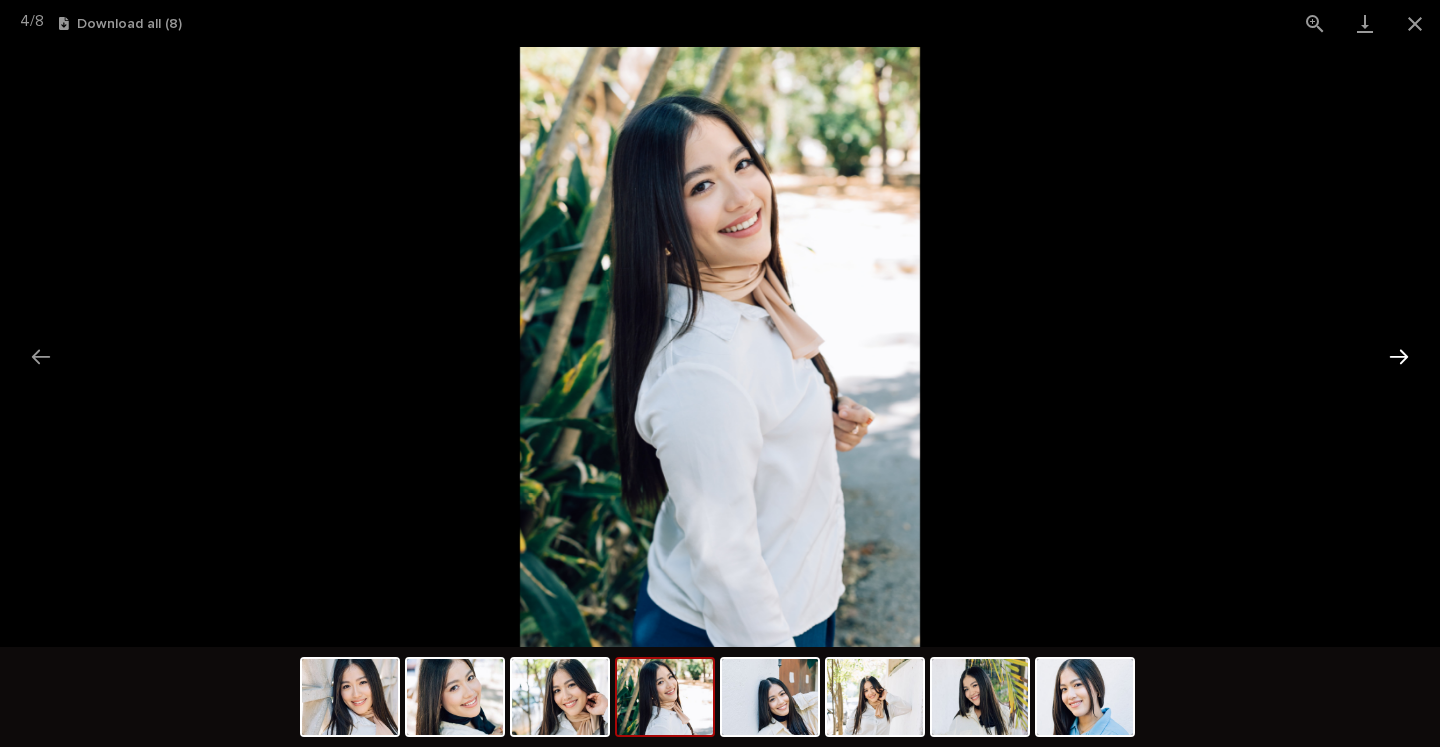 click at bounding box center (1399, 356) 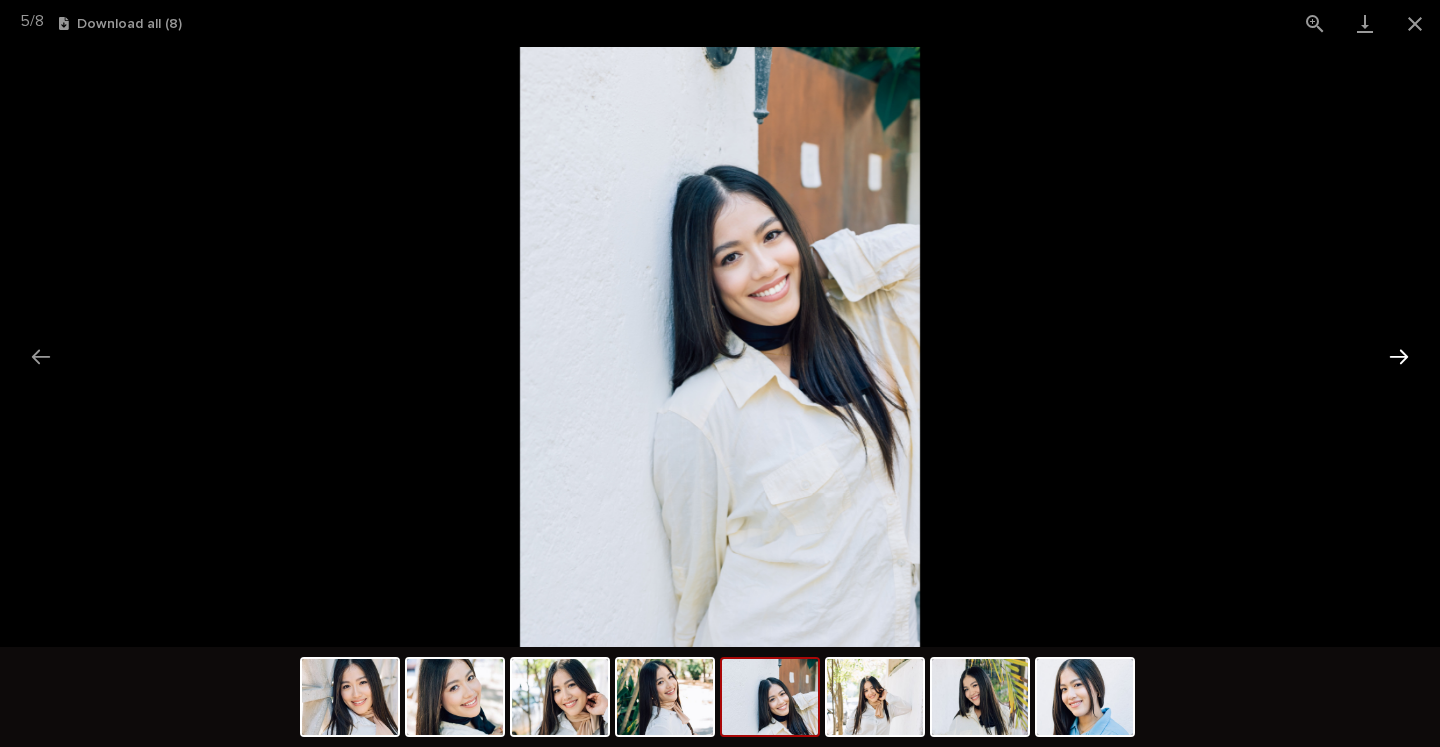 click at bounding box center [1399, 356] 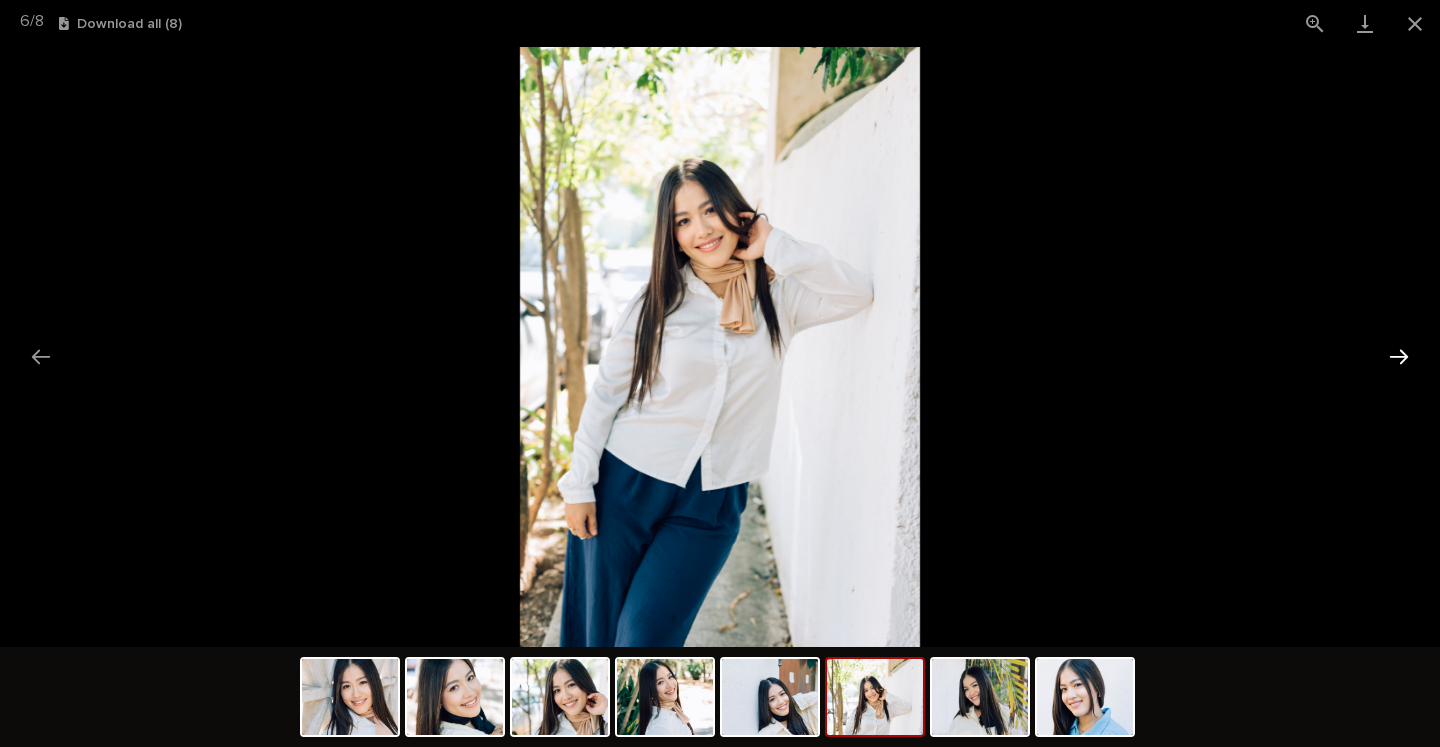 click at bounding box center (1399, 356) 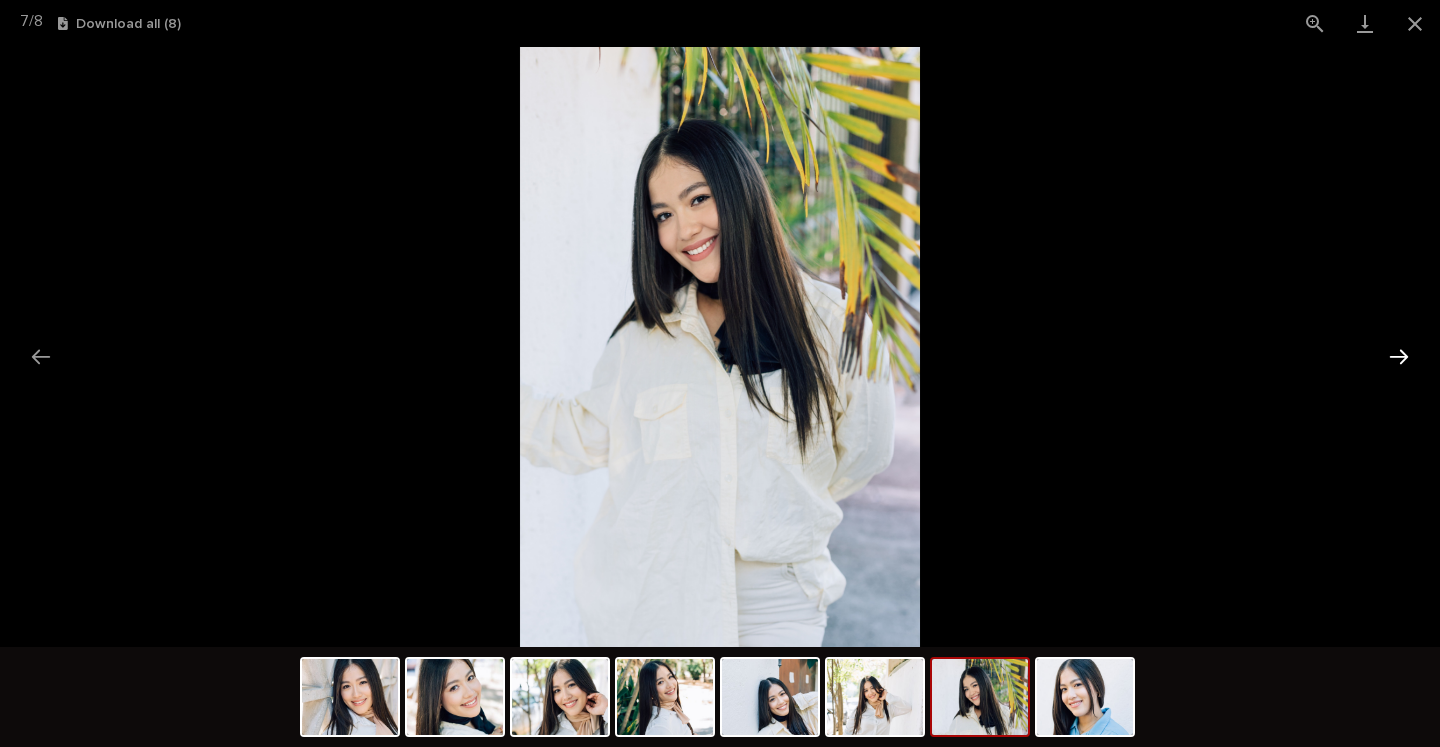 click at bounding box center [1399, 356] 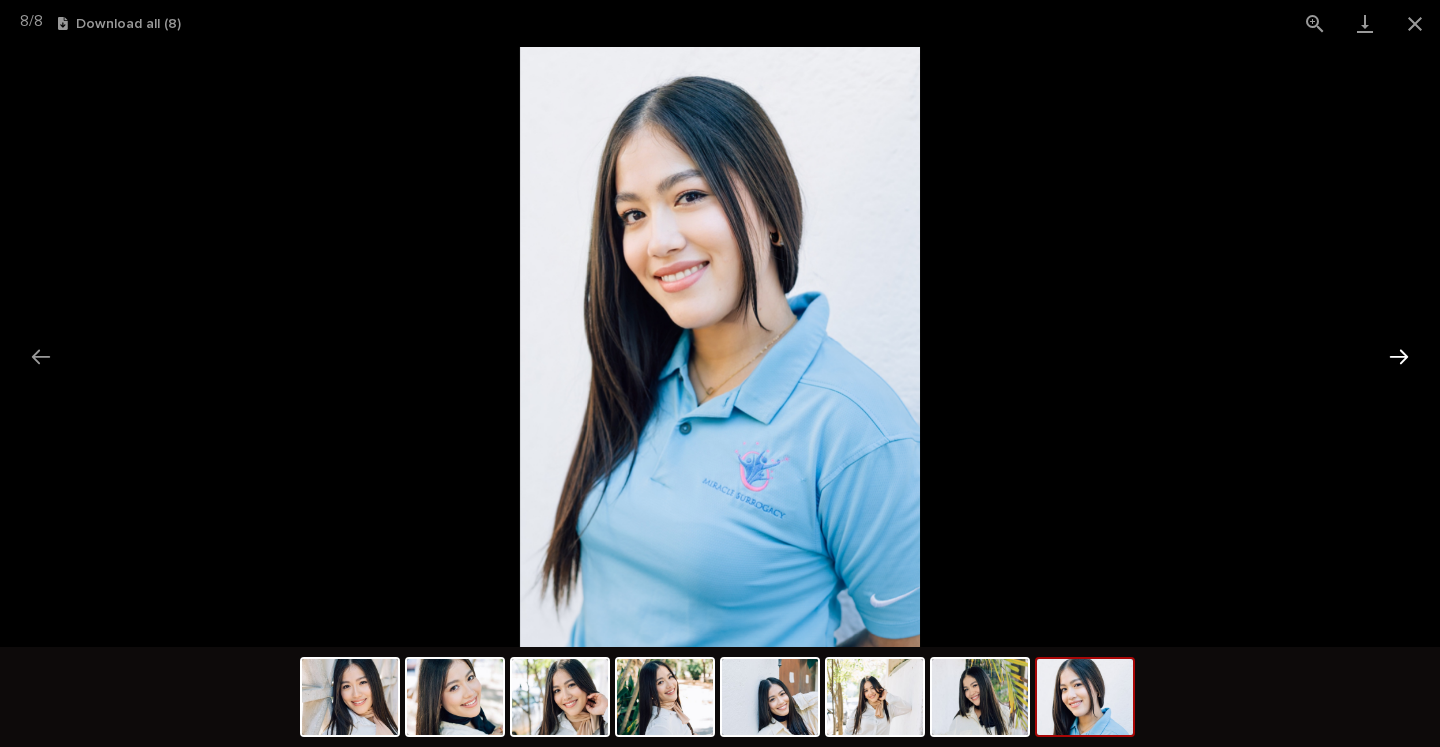 click at bounding box center [1399, 356] 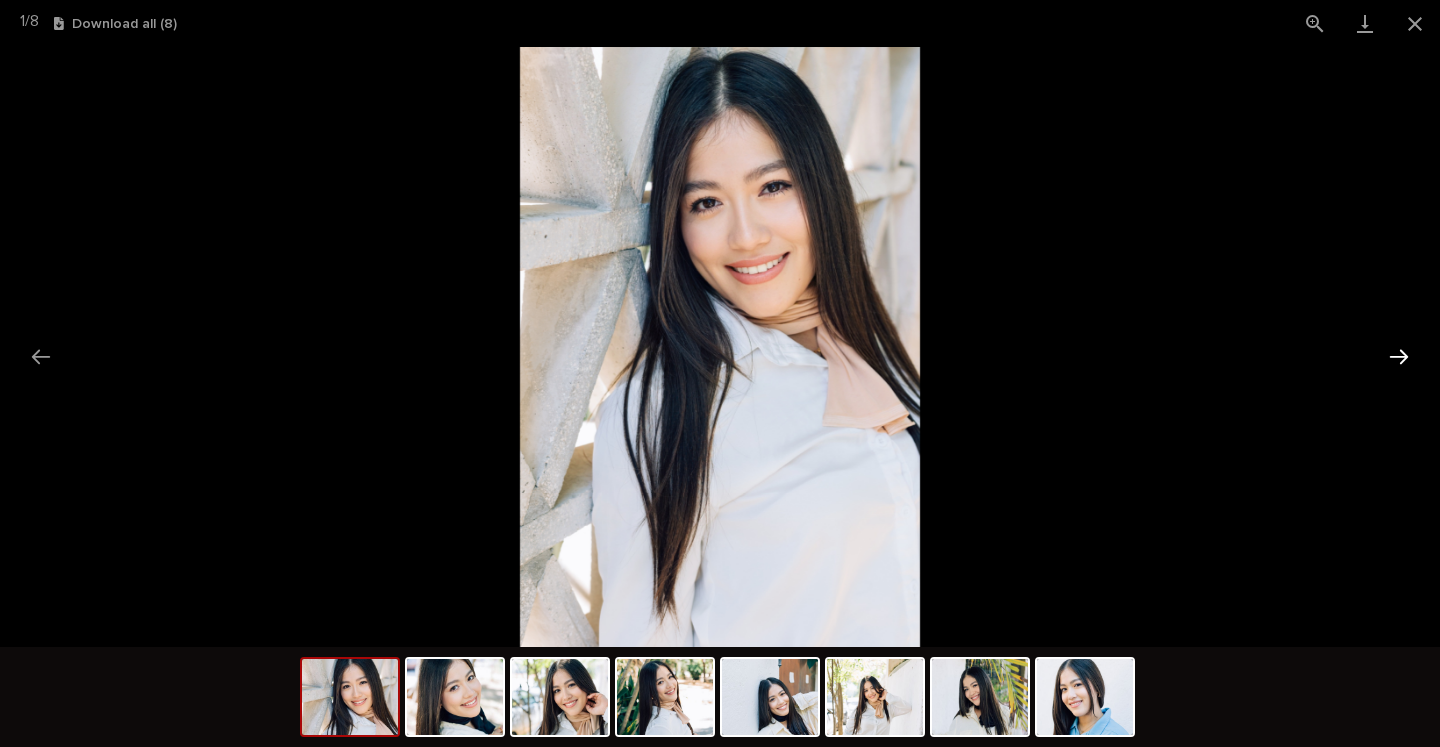 click at bounding box center (1399, 356) 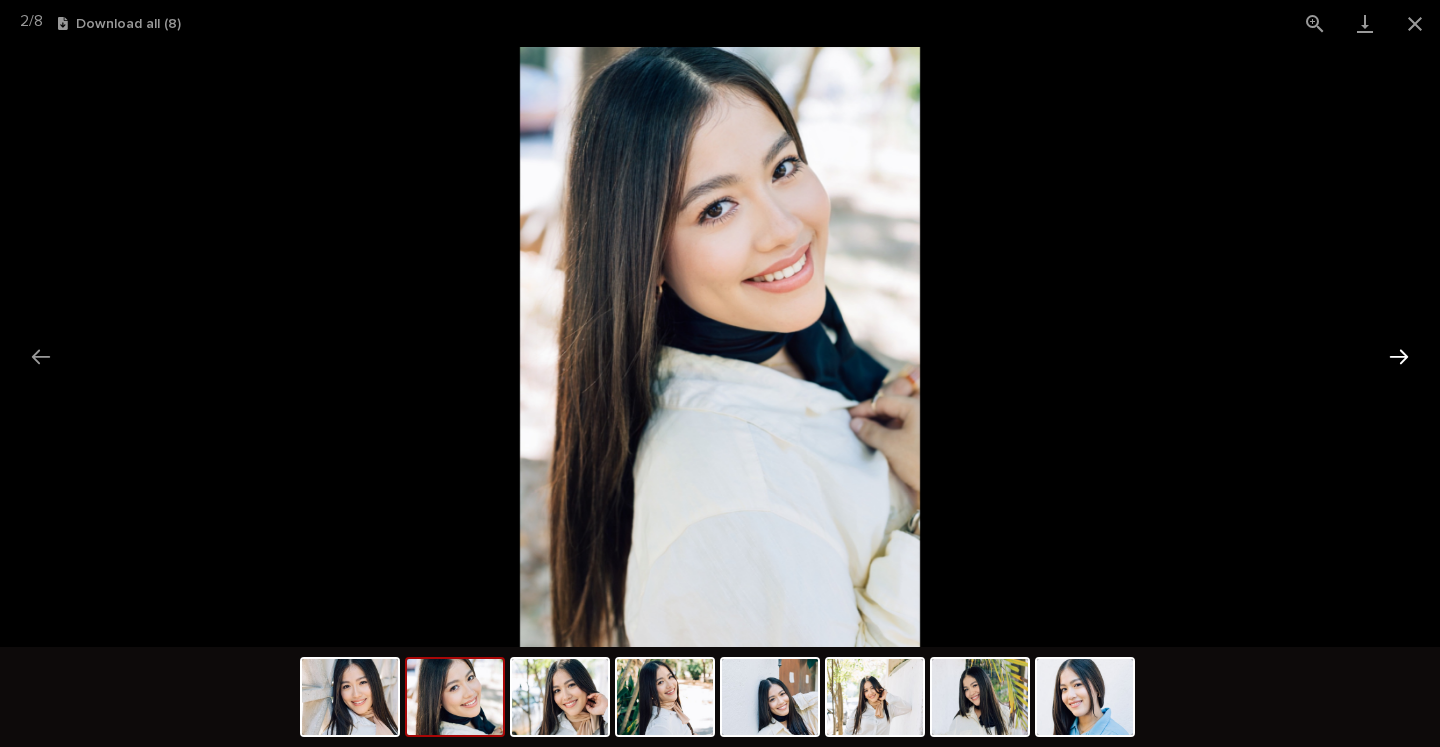 click at bounding box center [1399, 356] 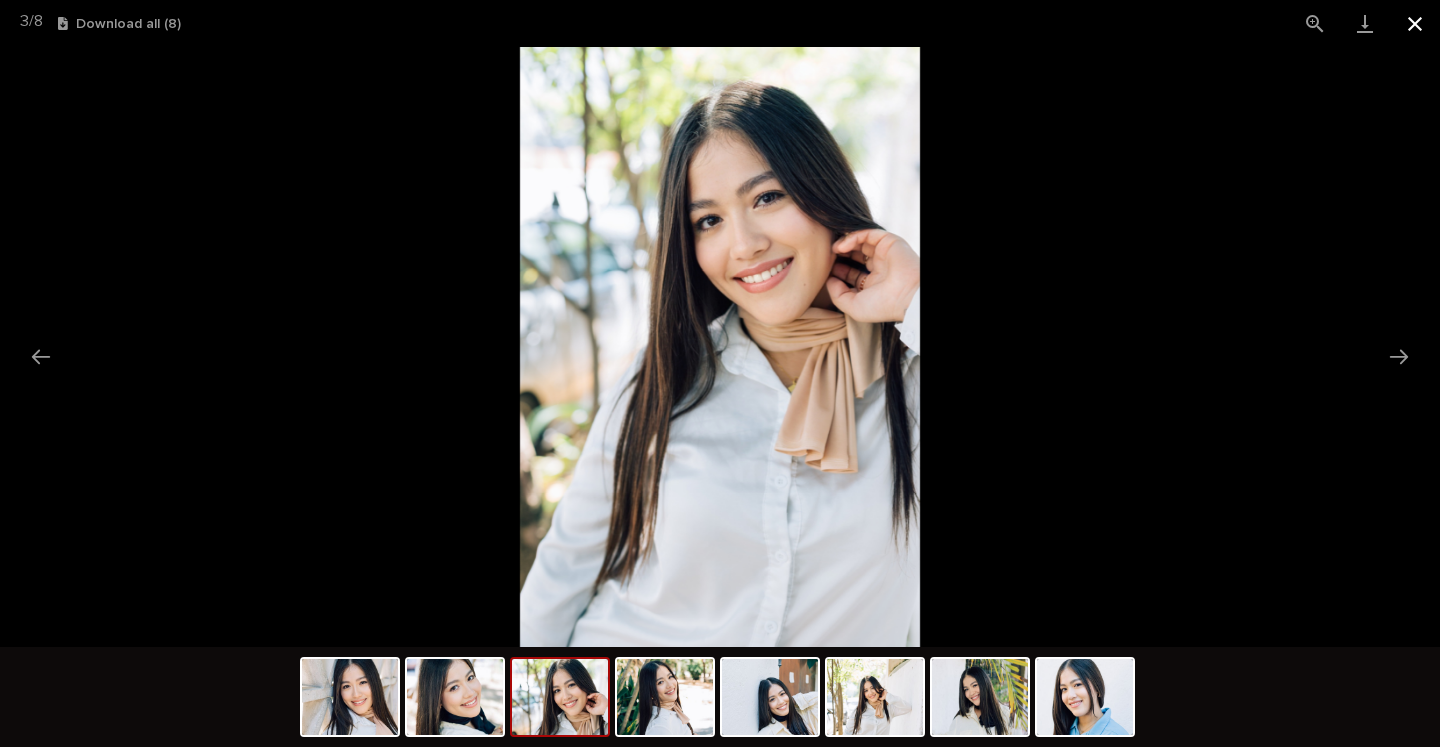 click at bounding box center [1415, 23] 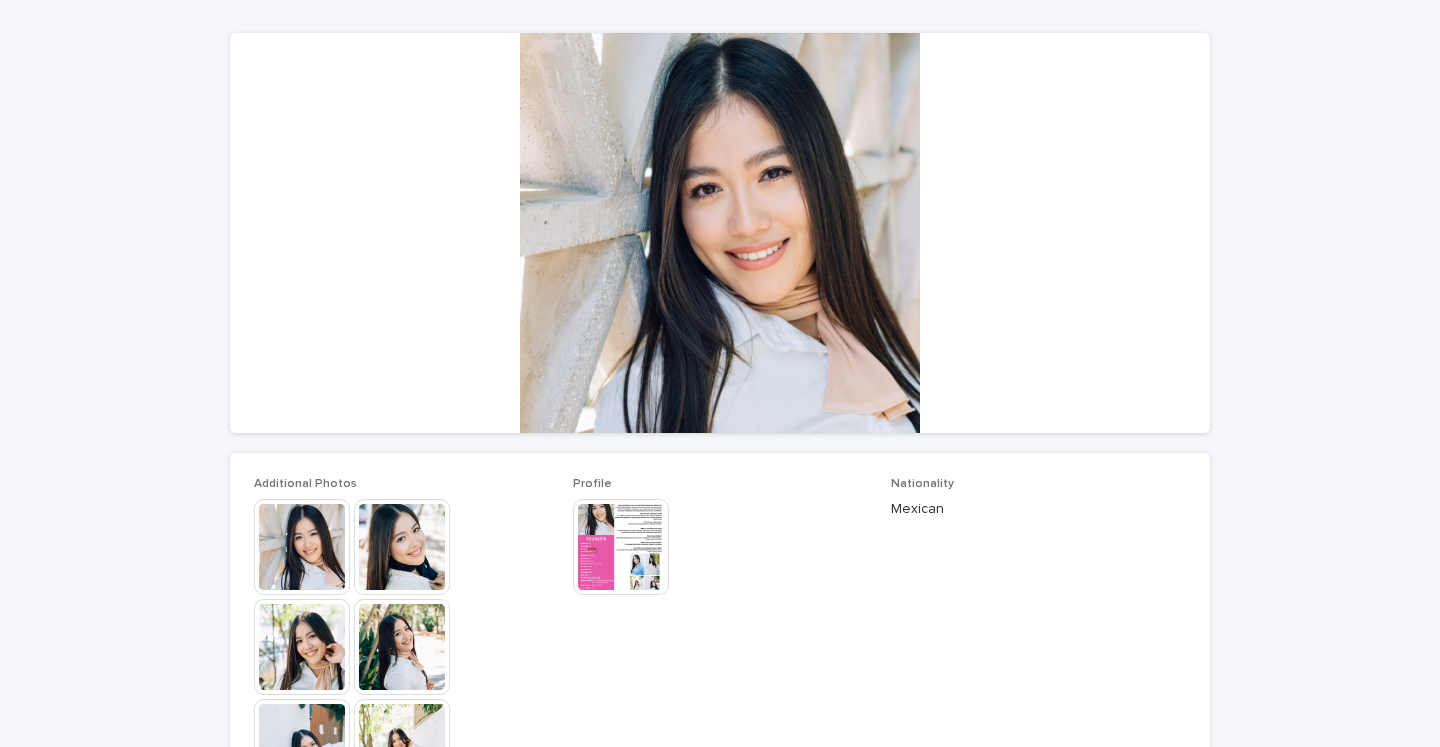 scroll, scrollTop: 158, scrollLeft: 0, axis: vertical 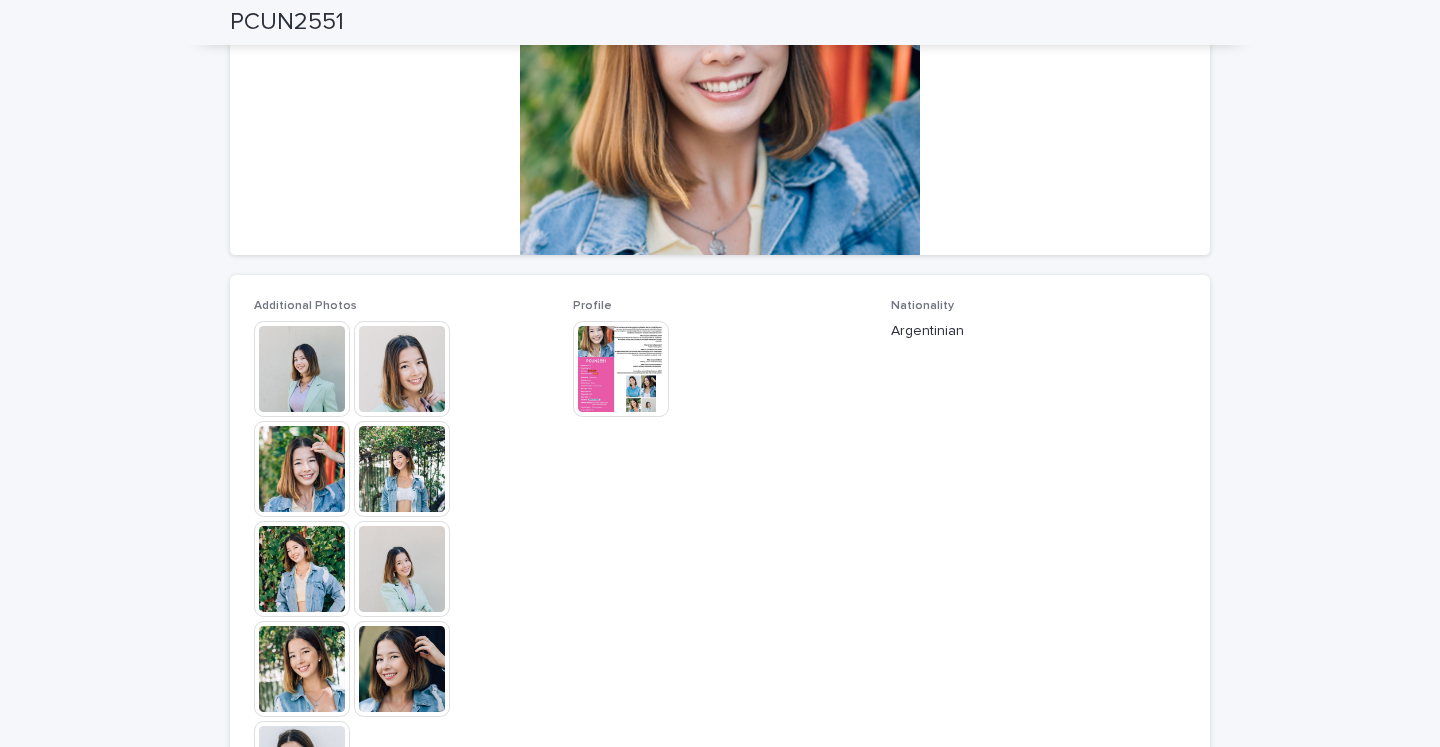 click at bounding box center (402, 369) 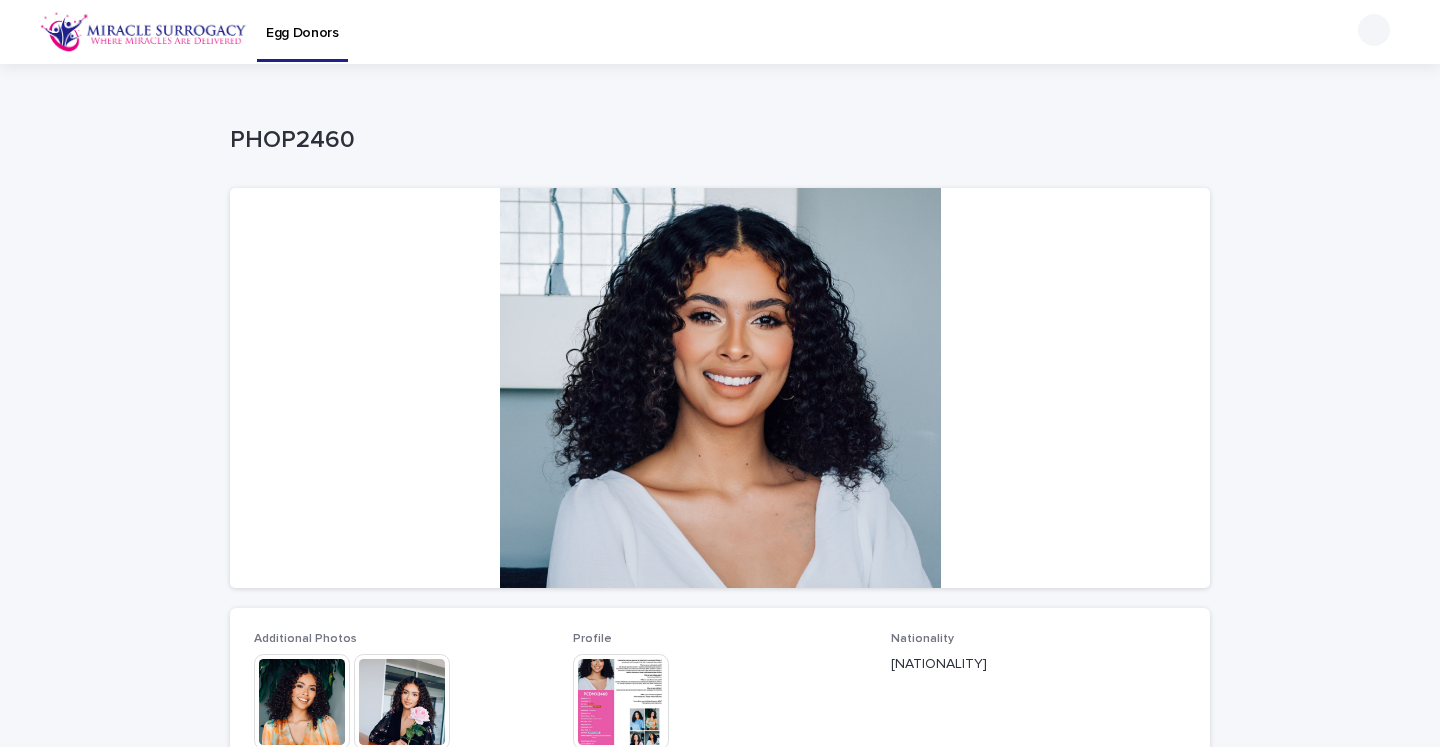 scroll, scrollTop: 0, scrollLeft: 0, axis: both 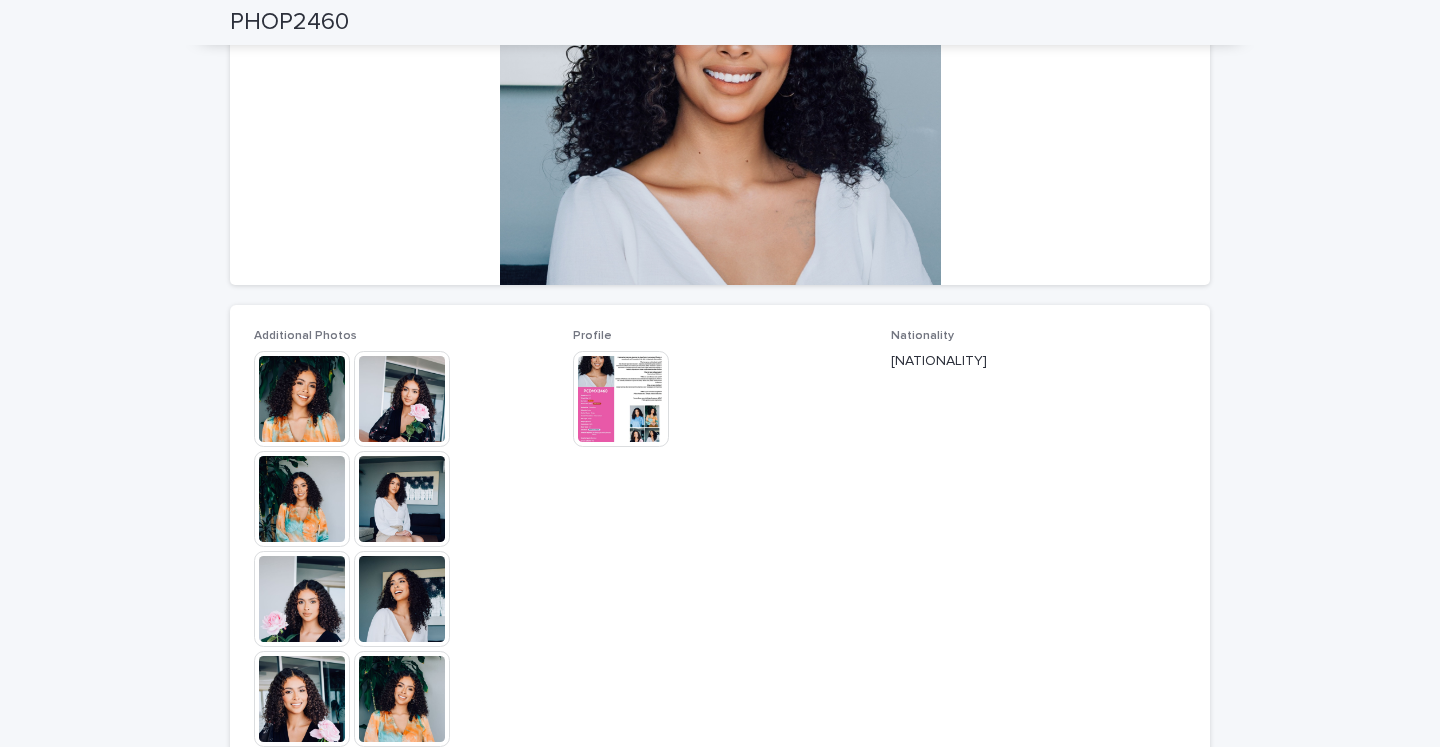 click at bounding box center (402, 399) 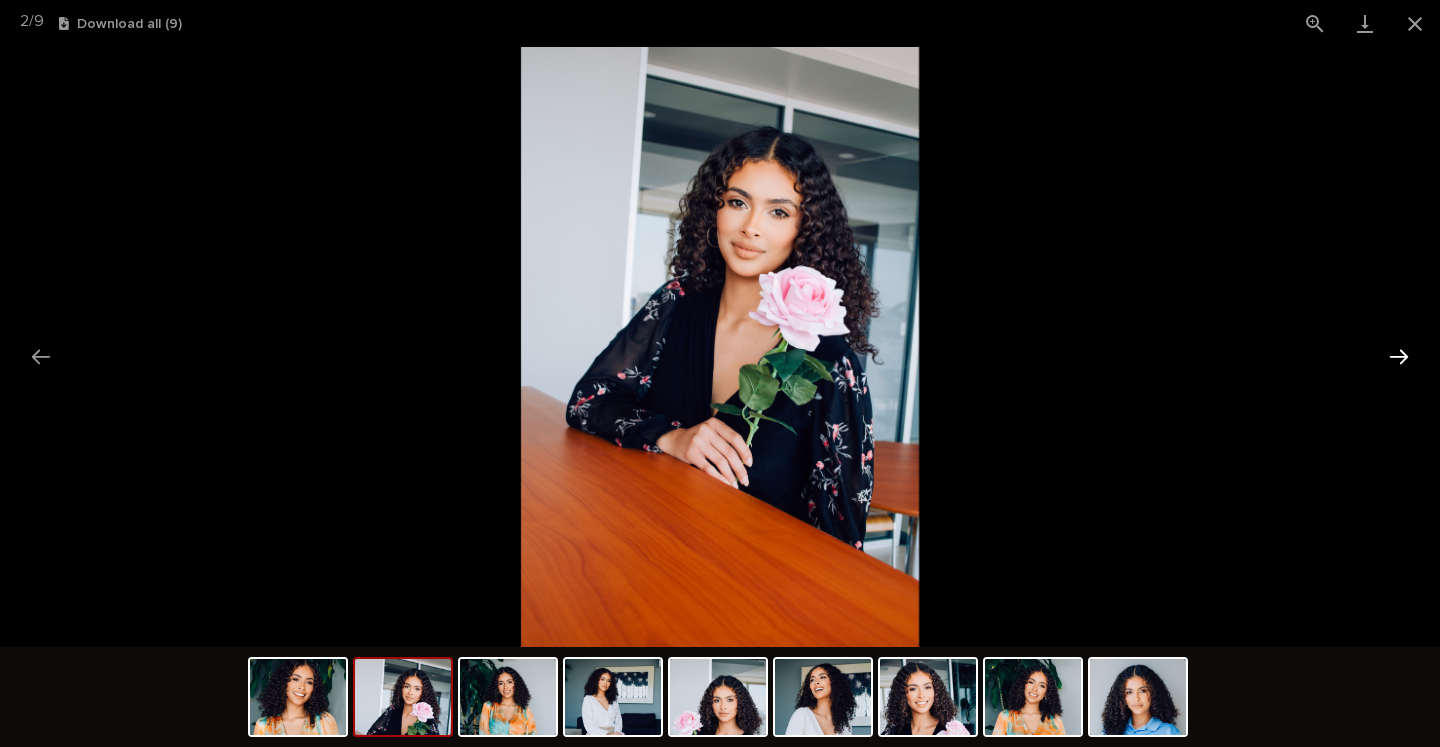 click at bounding box center (1399, 356) 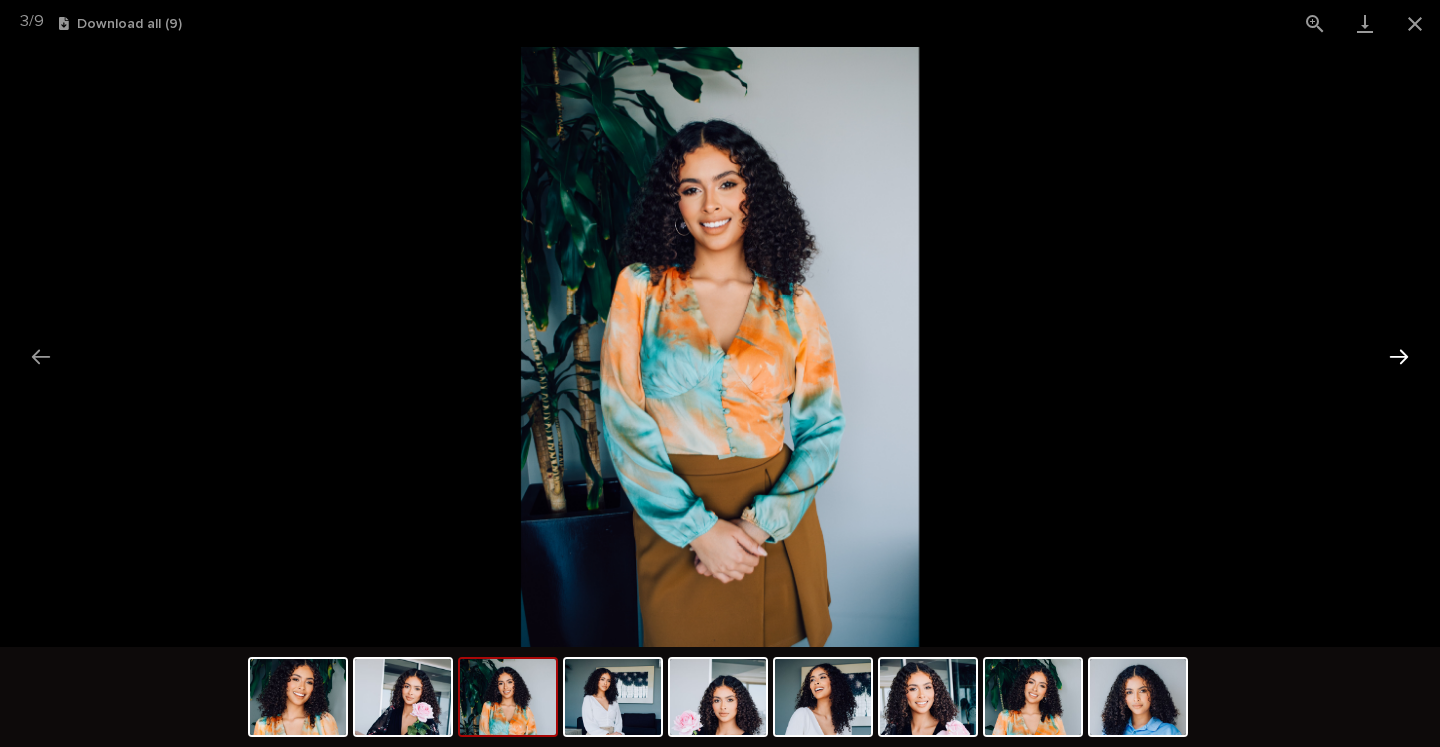 click at bounding box center [1399, 356] 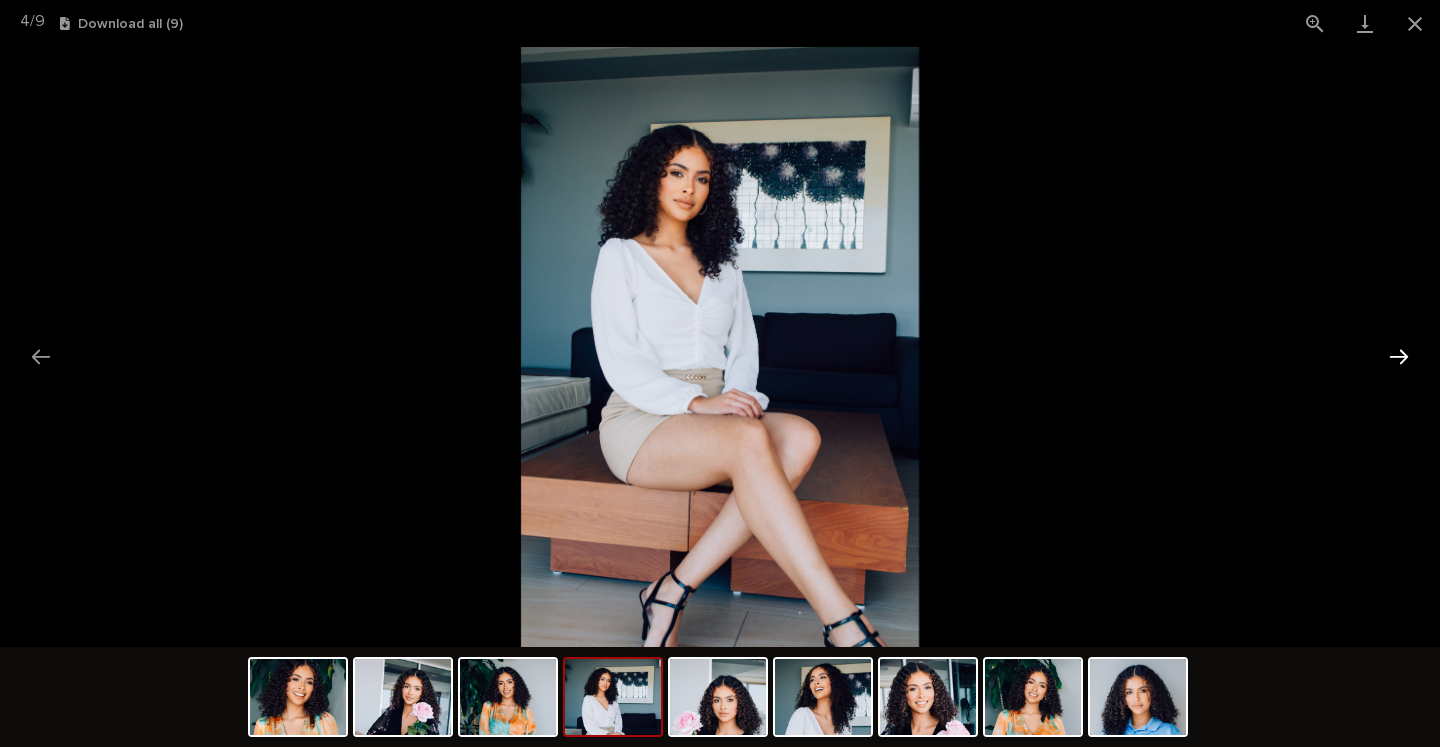 click at bounding box center (1399, 356) 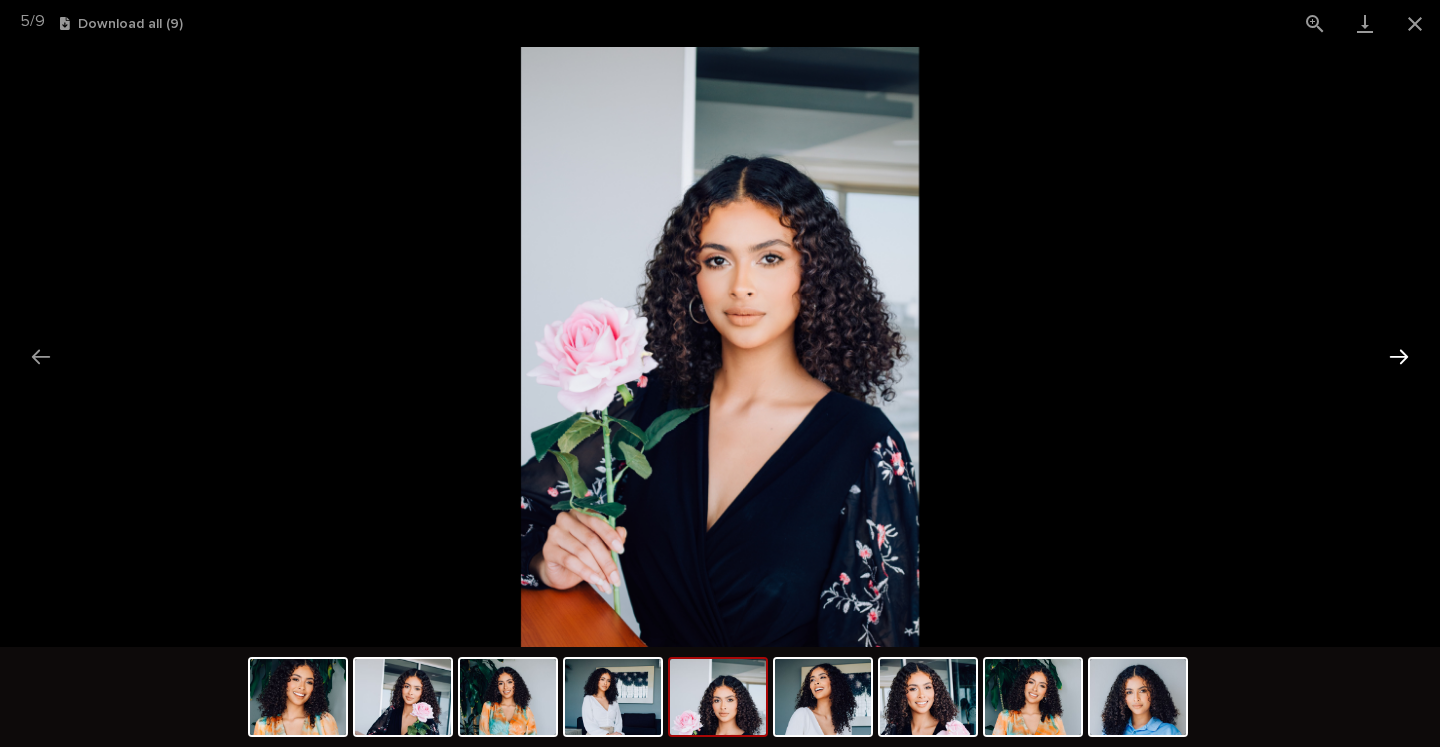 click at bounding box center (1399, 356) 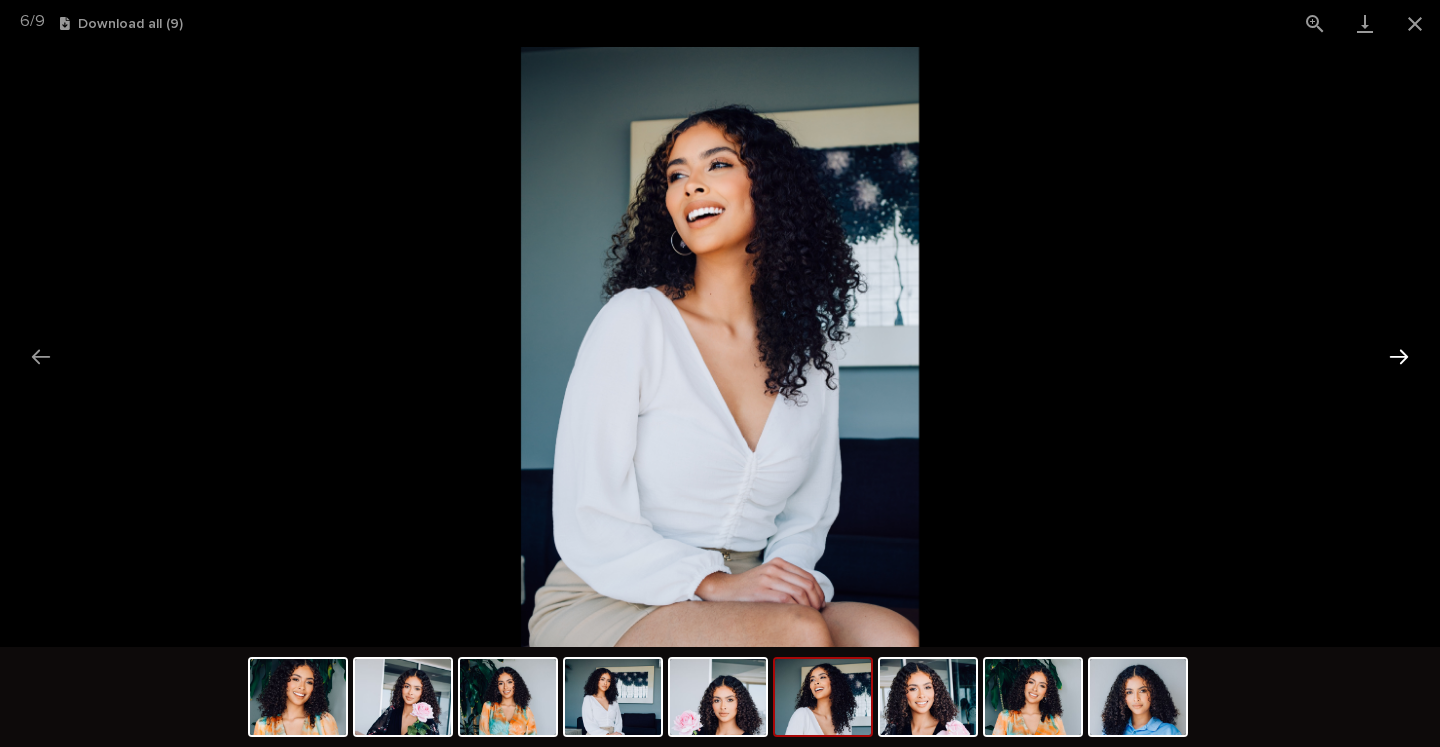 click at bounding box center (1399, 356) 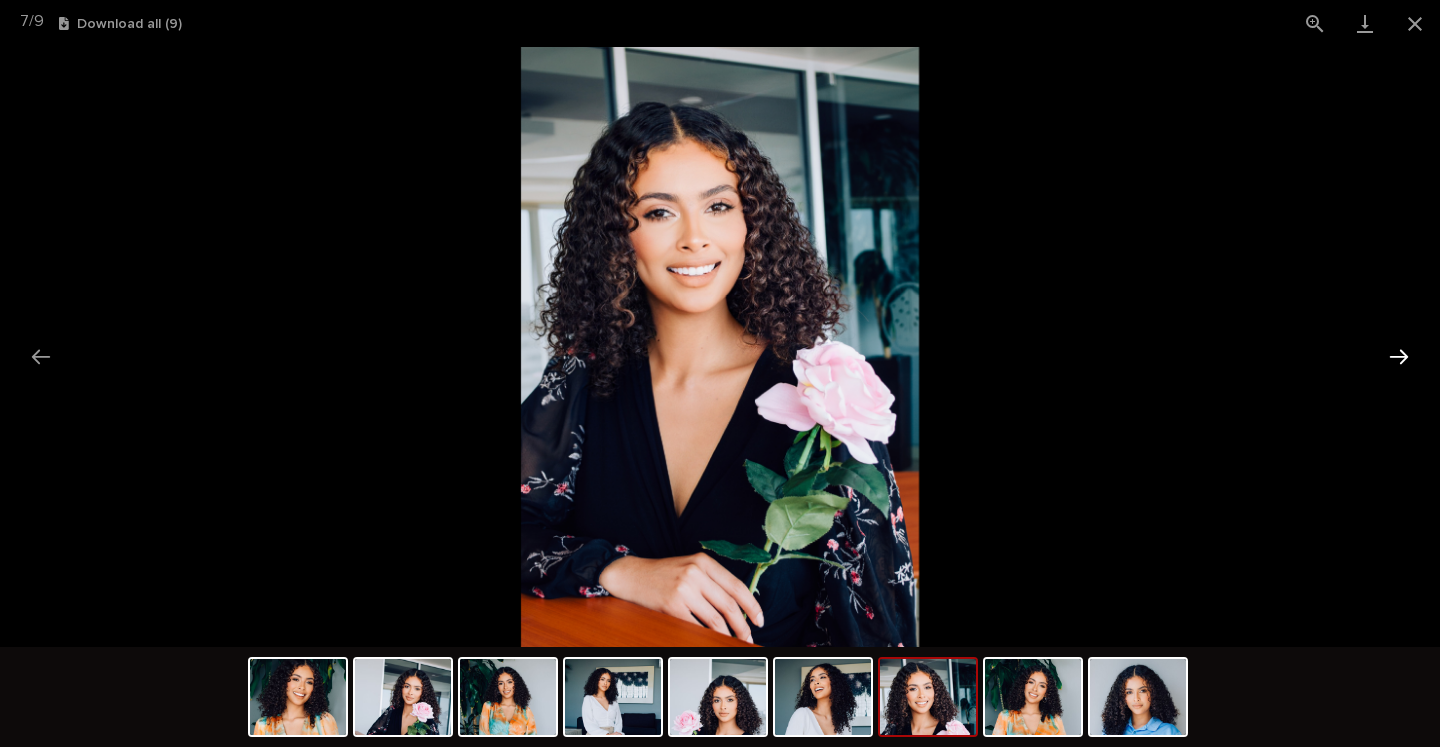click at bounding box center (1399, 356) 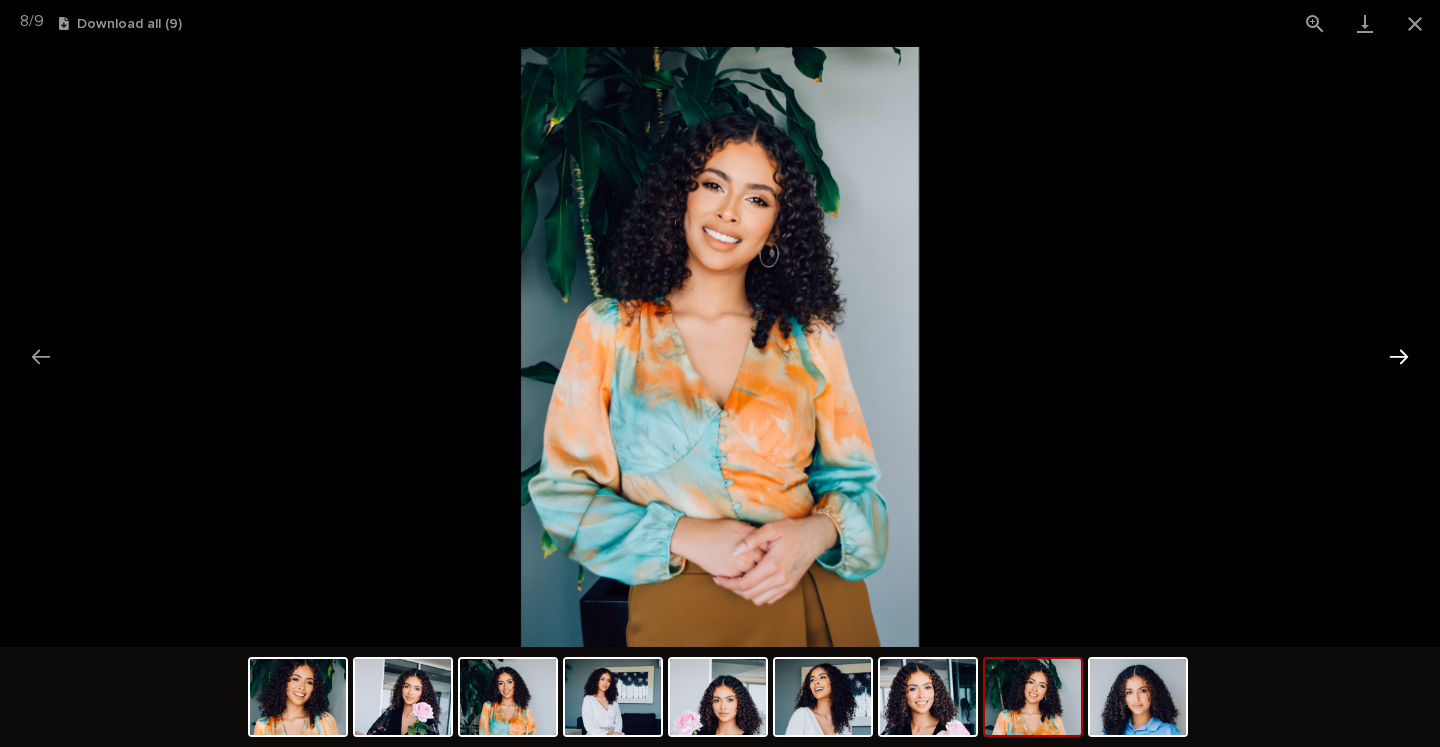 click at bounding box center (1399, 356) 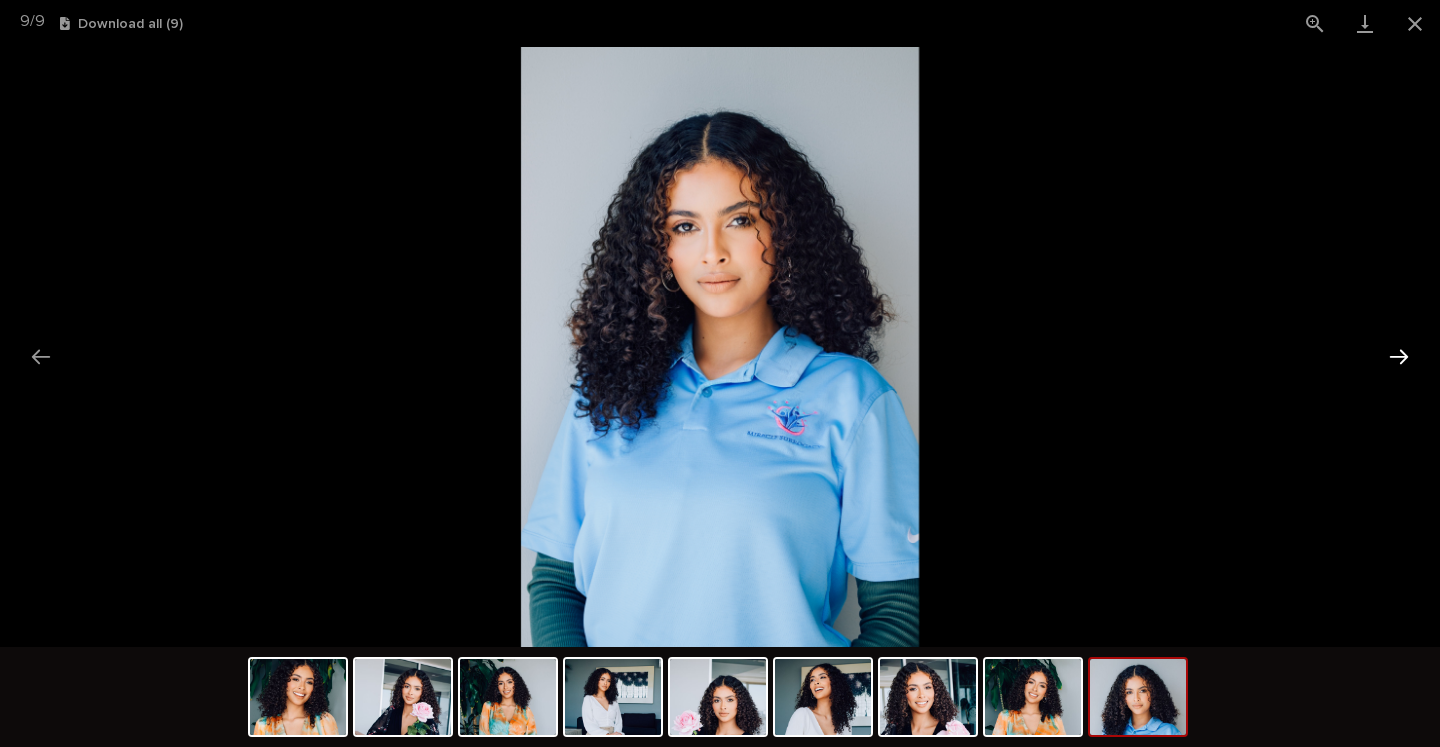 click at bounding box center [1399, 356] 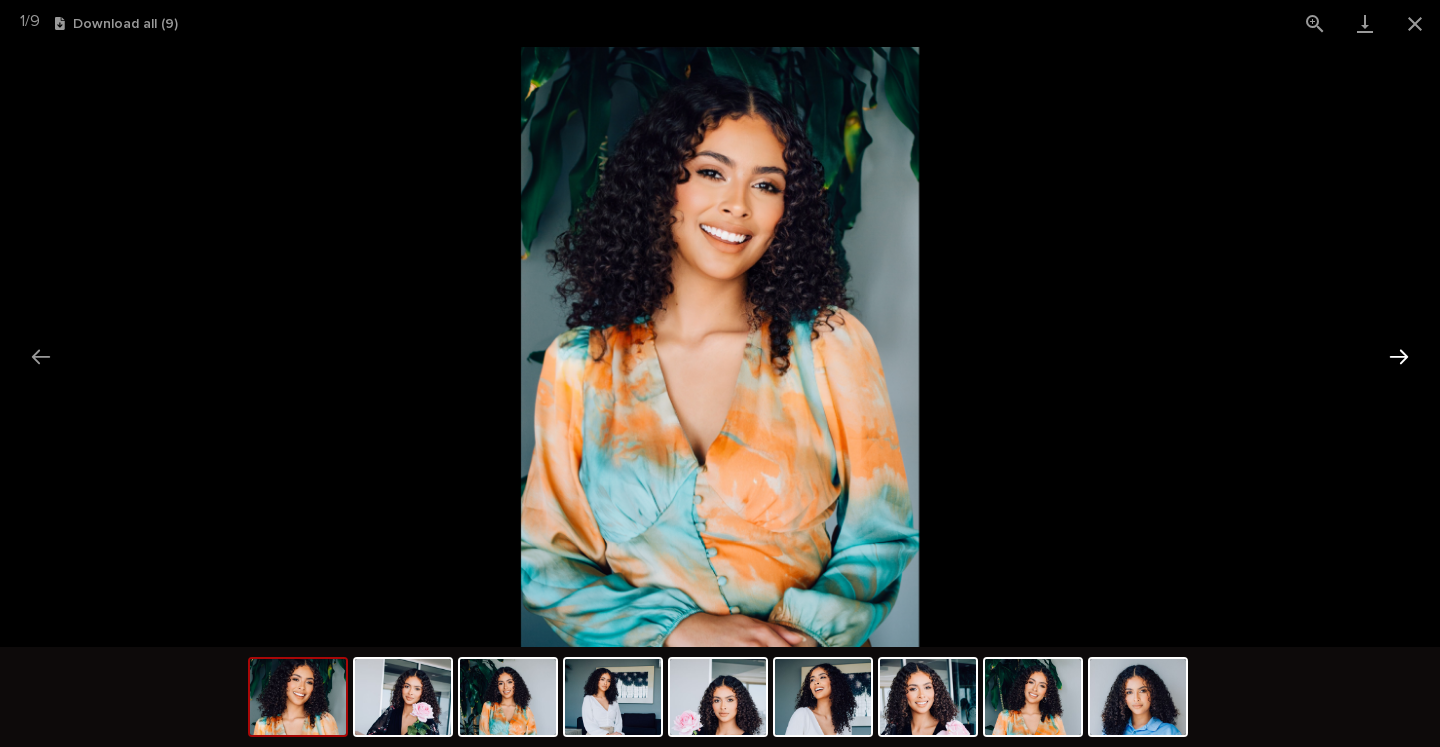 click at bounding box center [1399, 356] 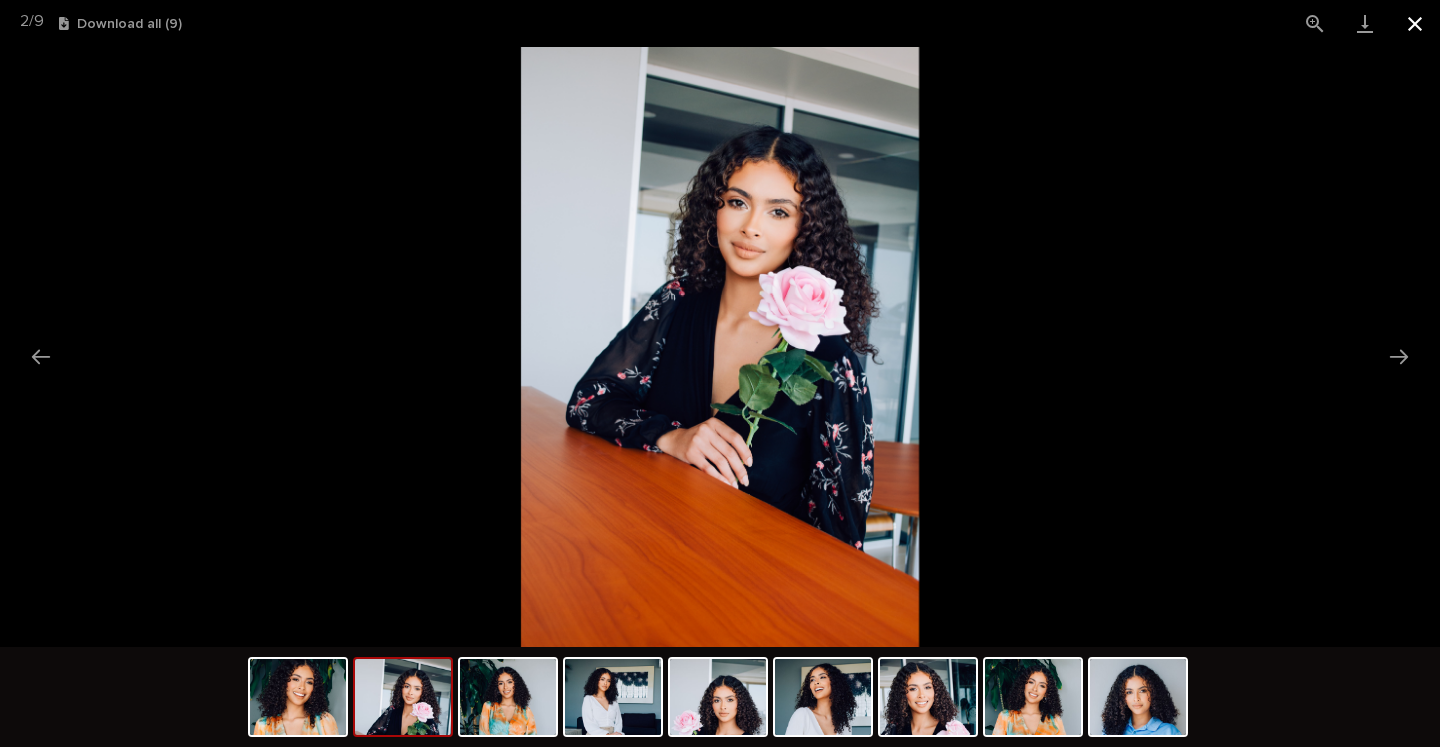 click at bounding box center [1415, 23] 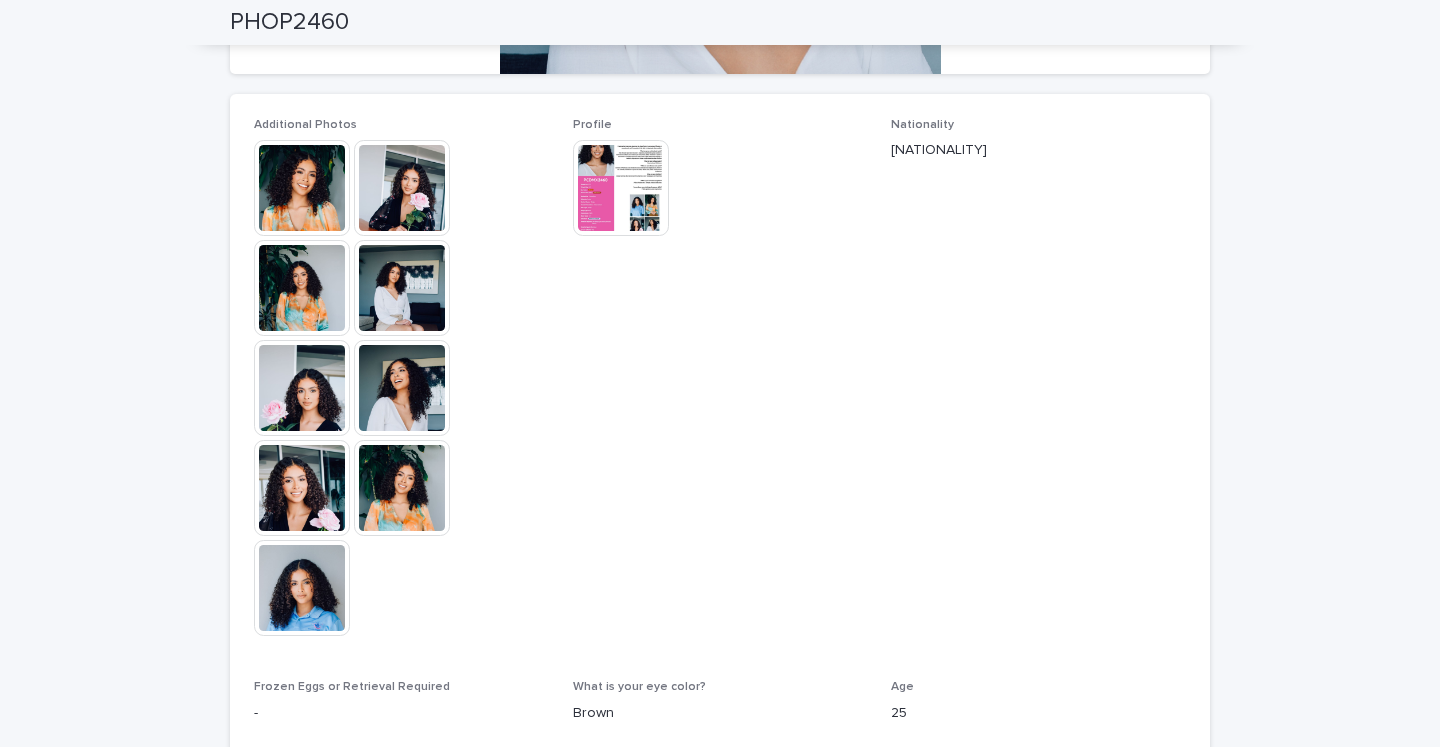 scroll, scrollTop: 520, scrollLeft: 0, axis: vertical 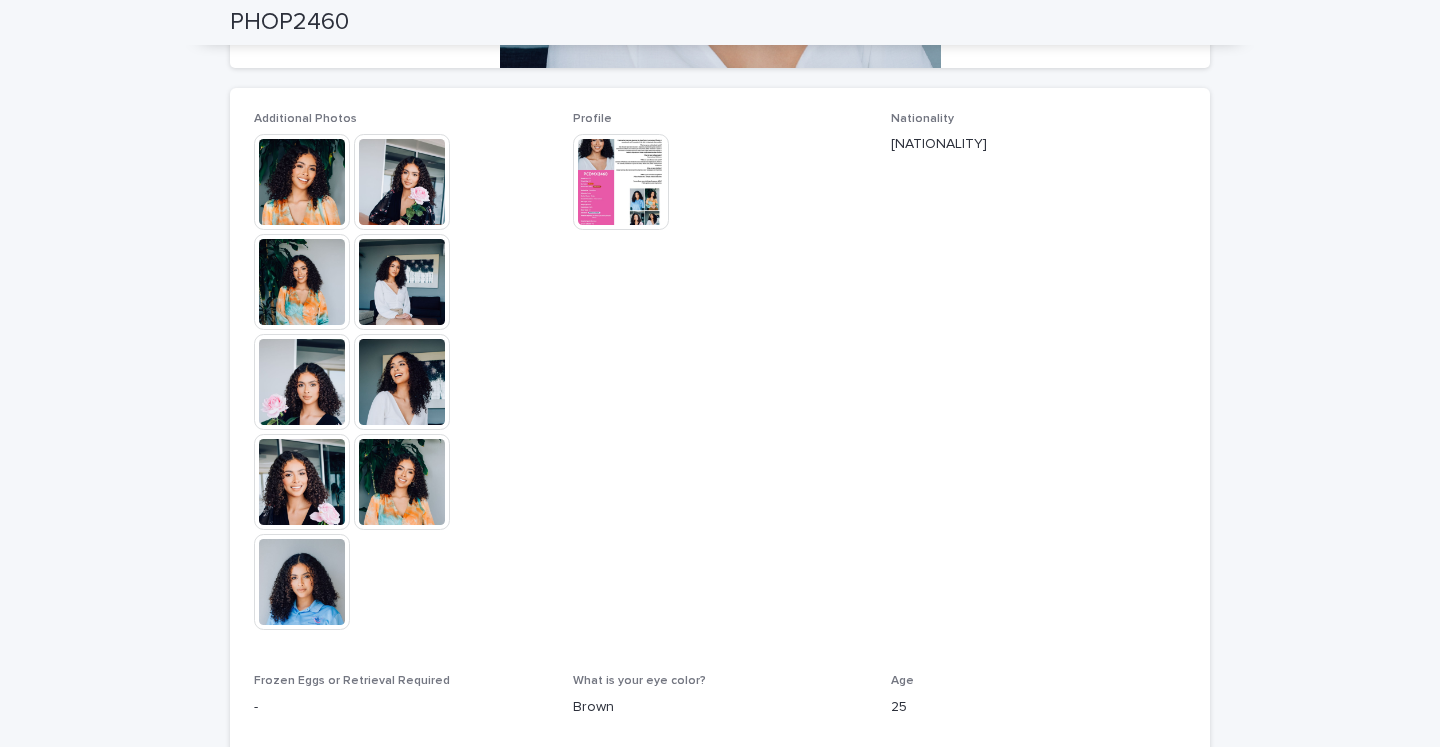 click at bounding box center (621, 182) 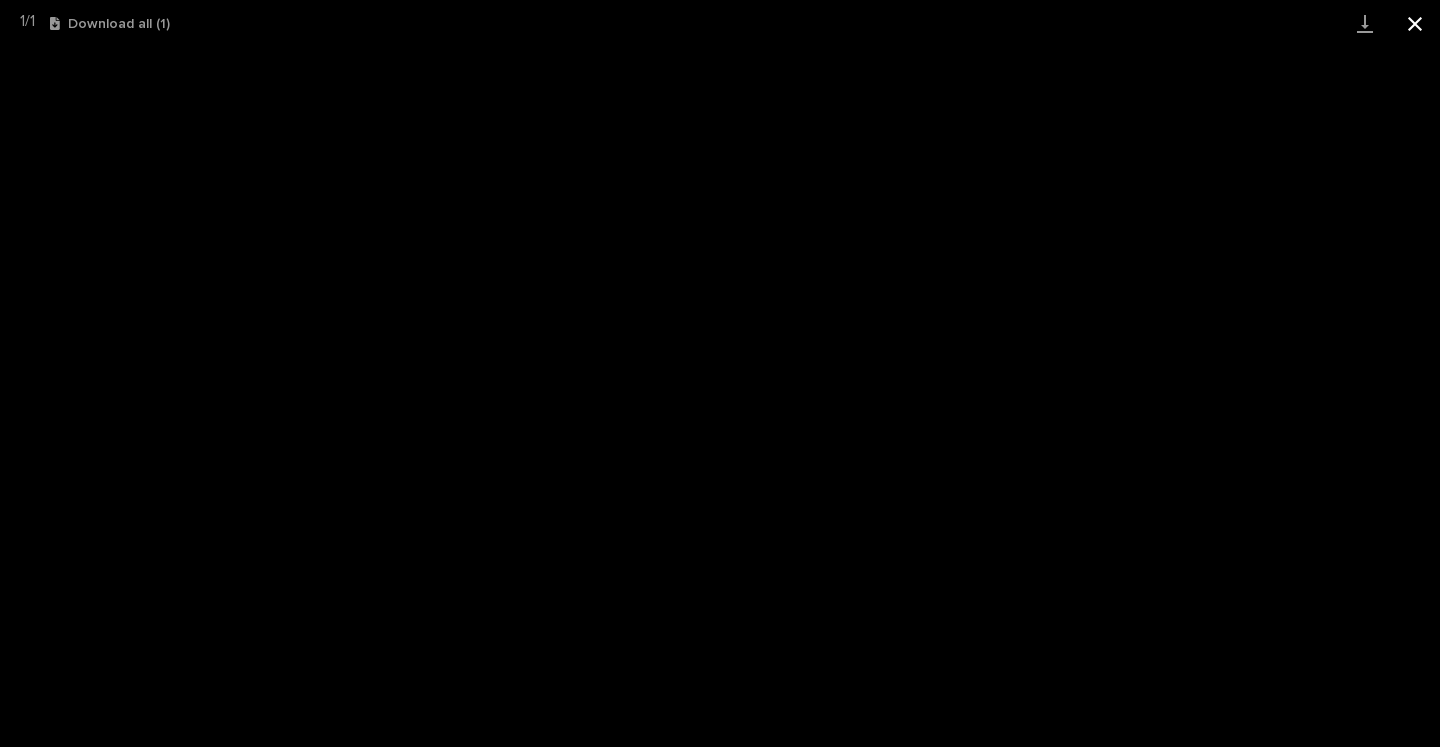 click at bounding box center [1415, 23] 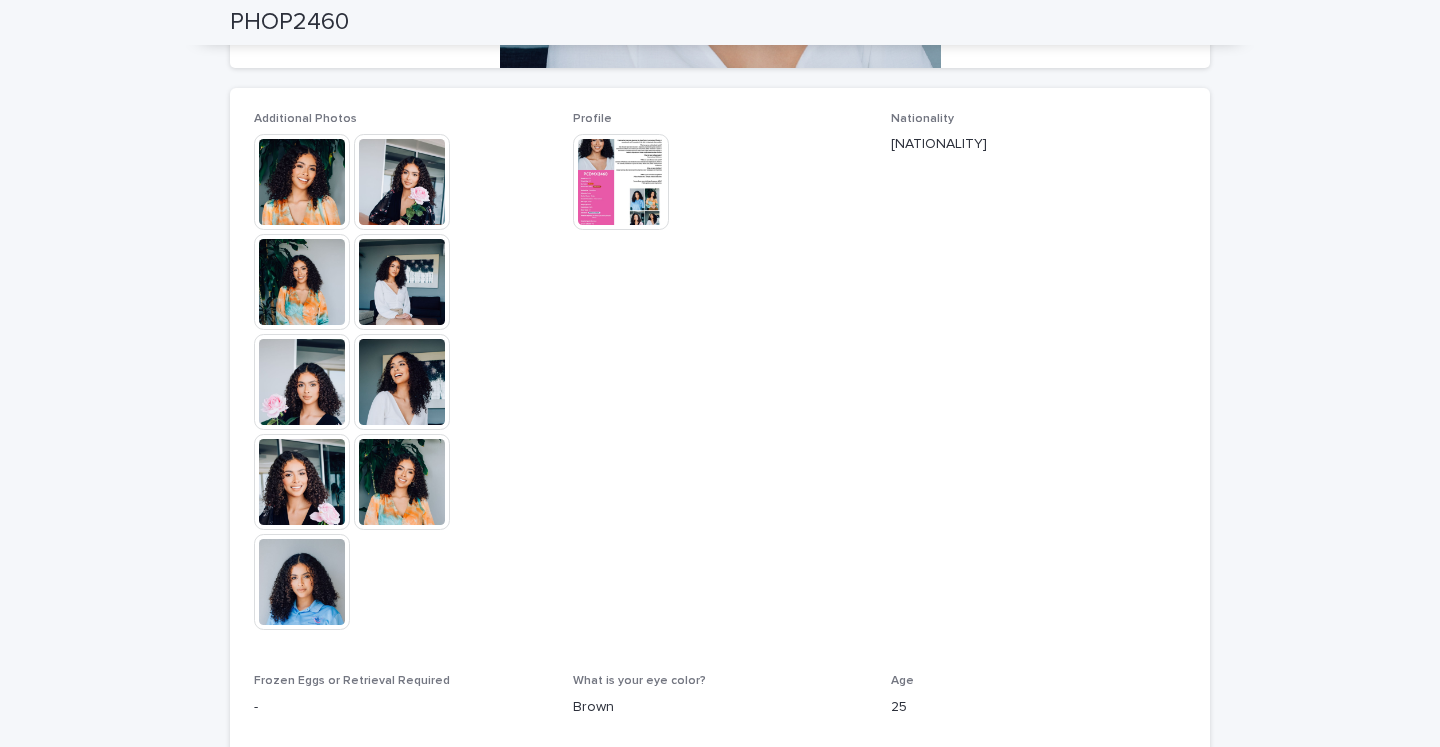 click on "Profile This file cannot be opened Download File" at bounding box center (720, 381) 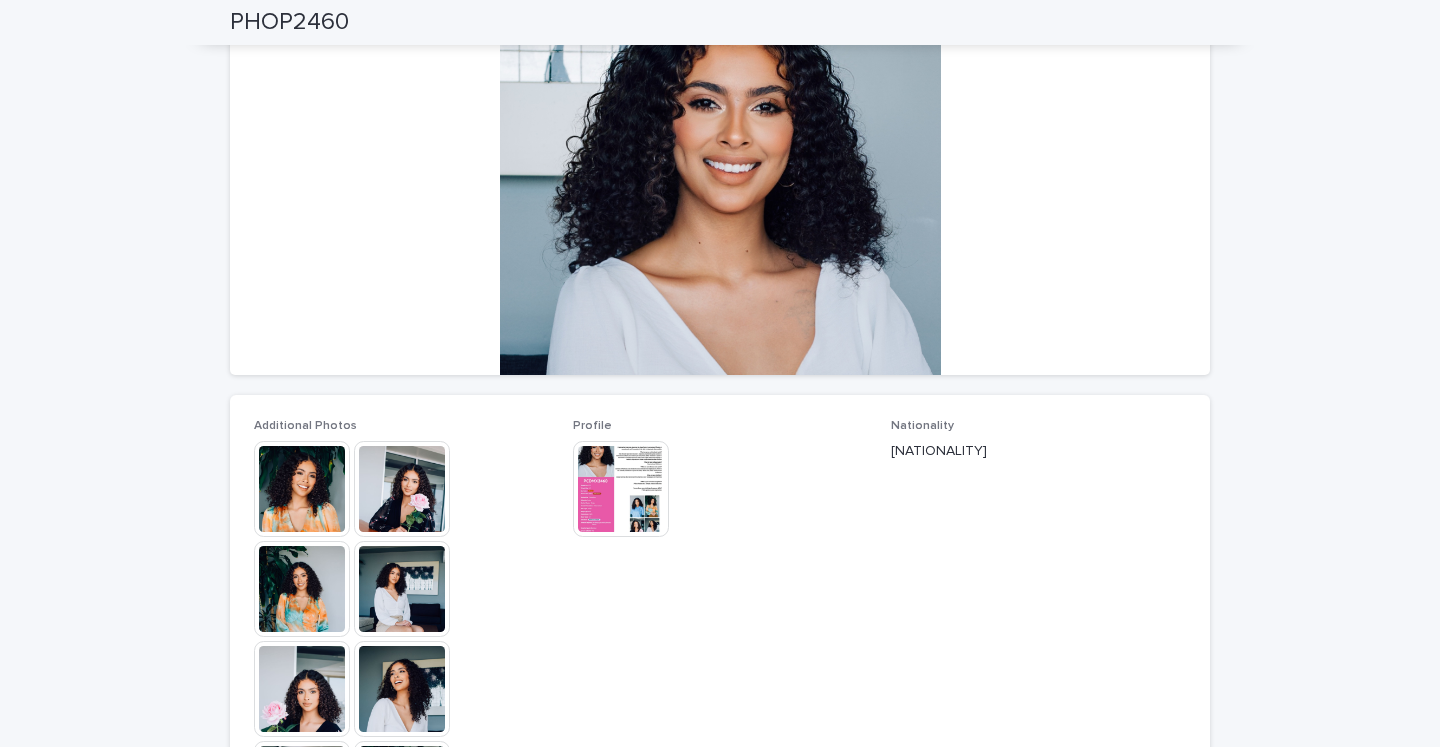 scroll, scrollTop: 0, scrollLeft: 0, axis: both 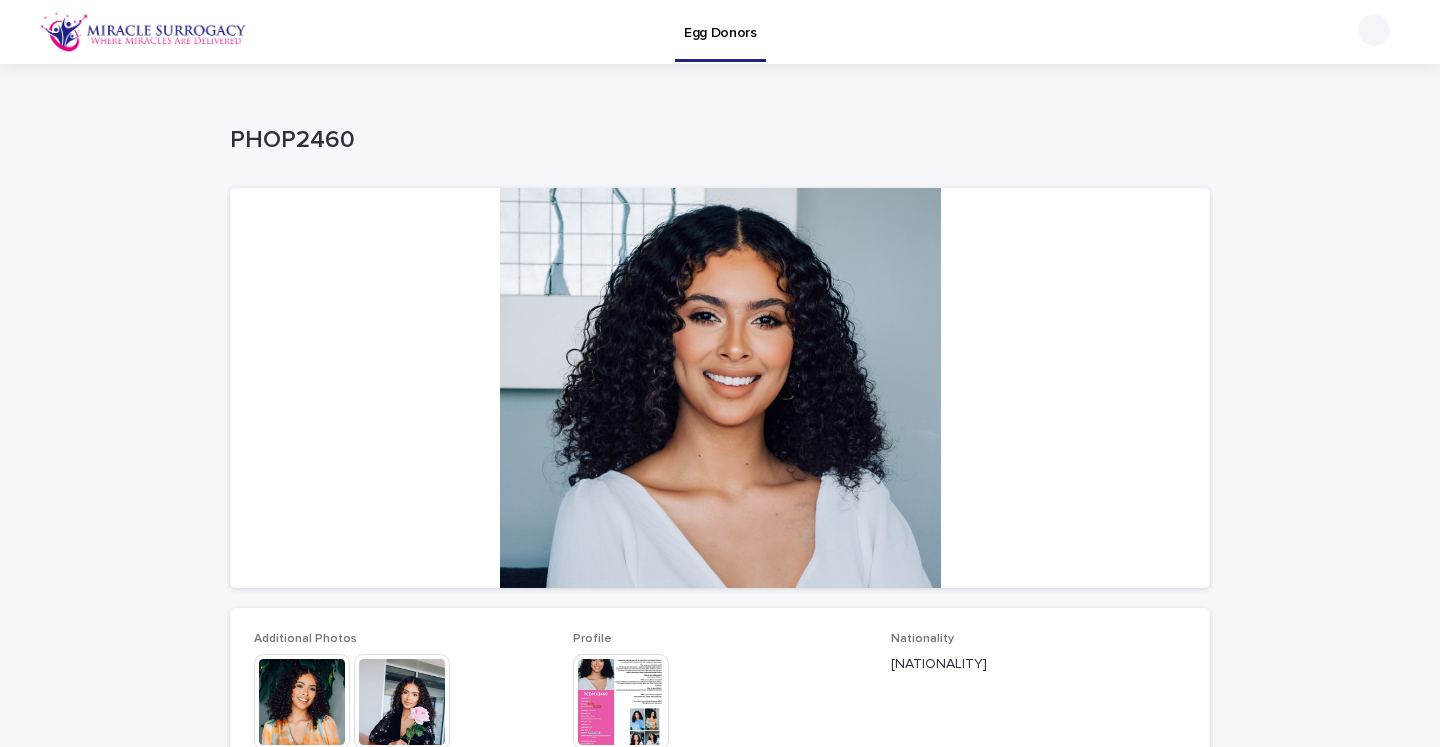click at bounding box center (621, 702) 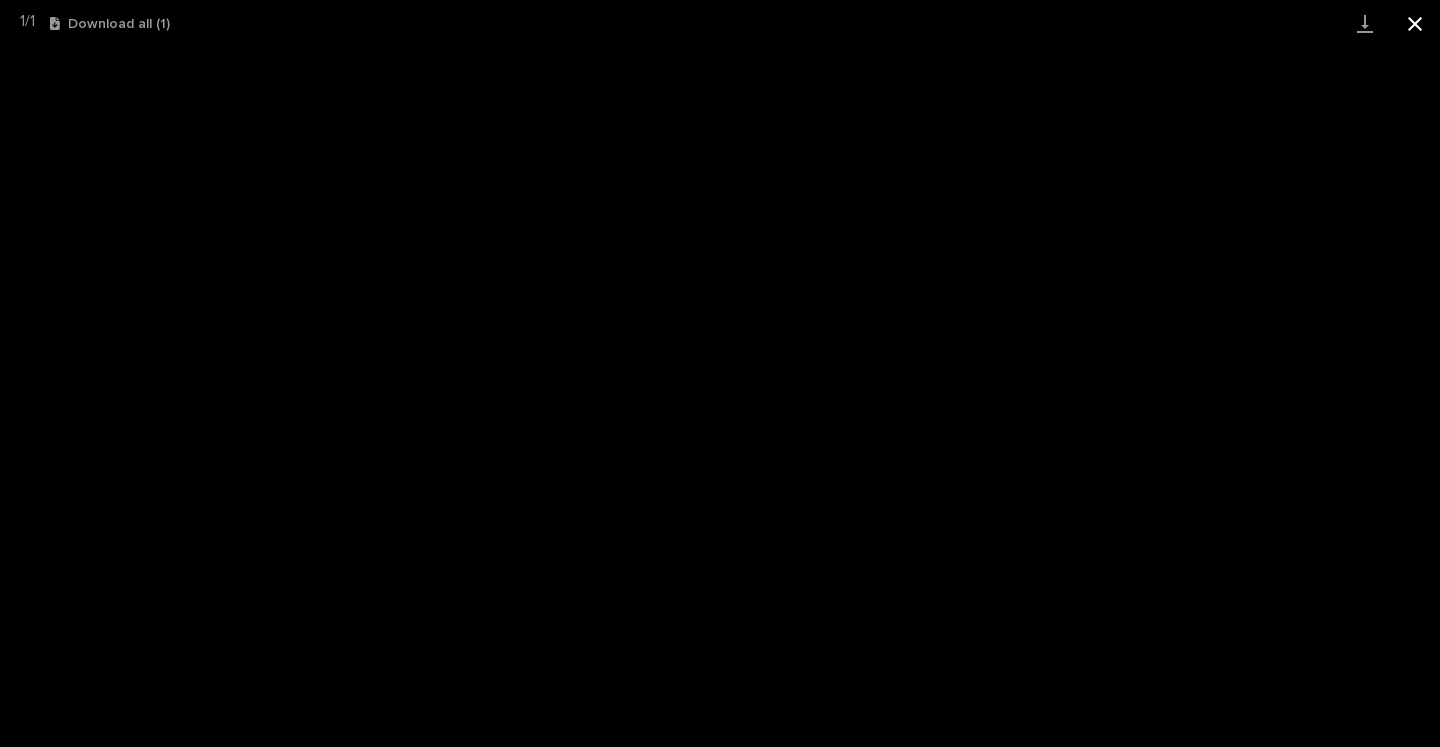 click at bounding box center (1415, 23) 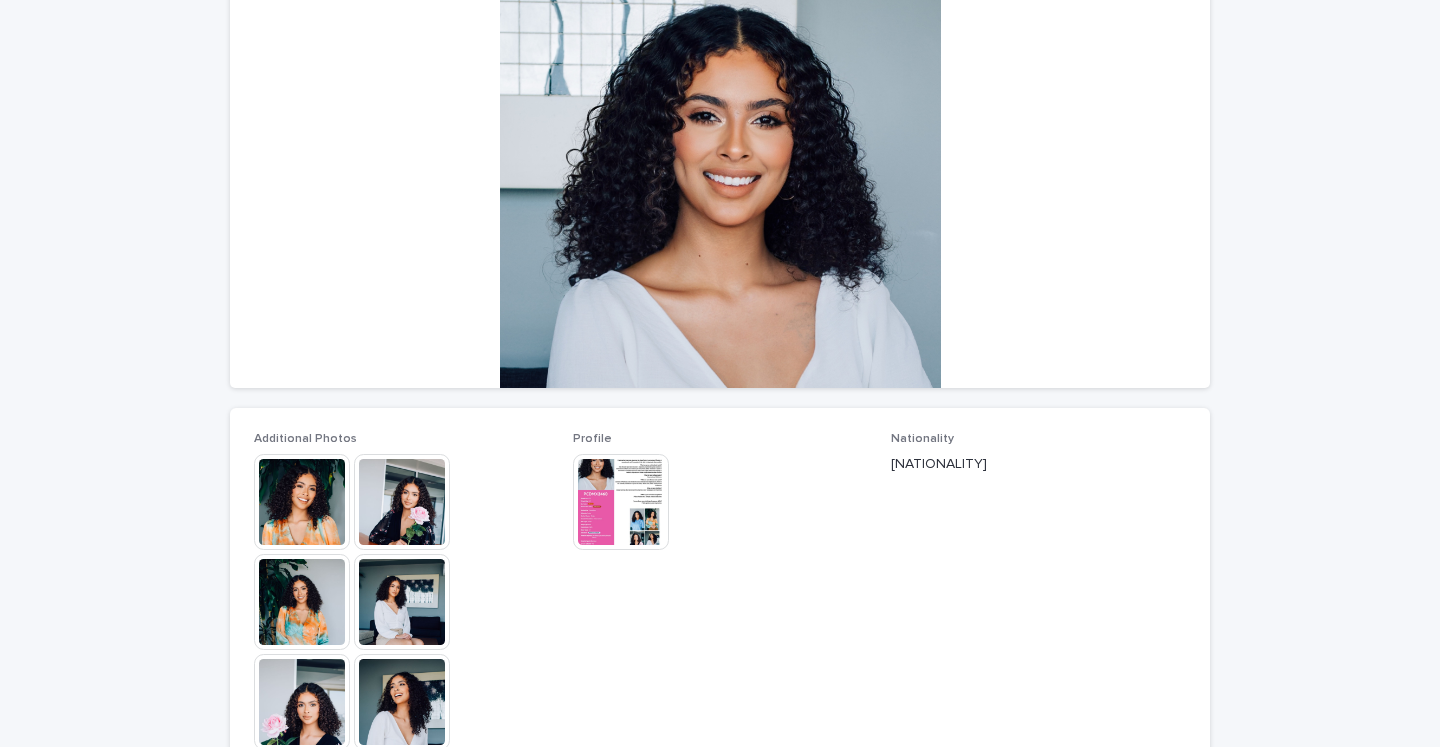 scroll, scrollTop: 304, scrollLeft: 0, axis: vertical 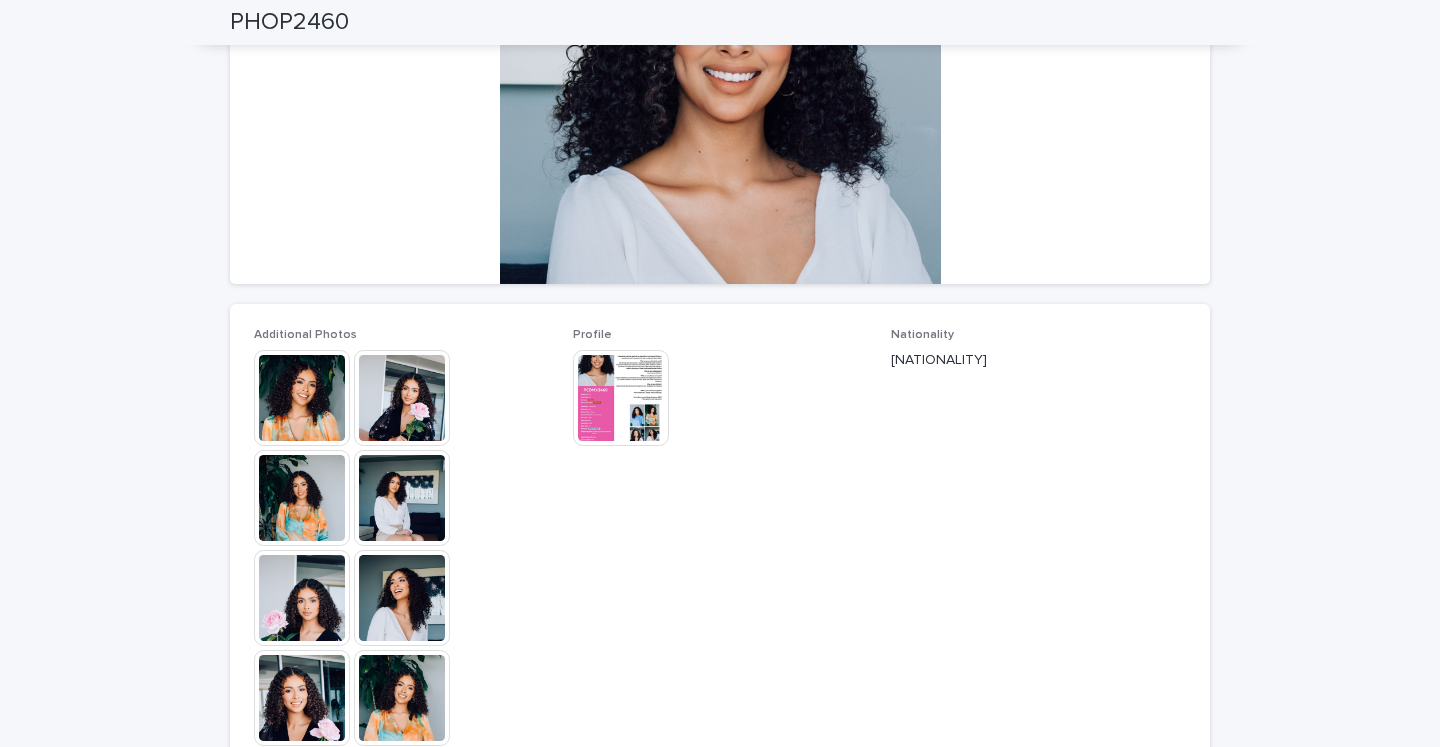 click at bounding box center (302, 398) 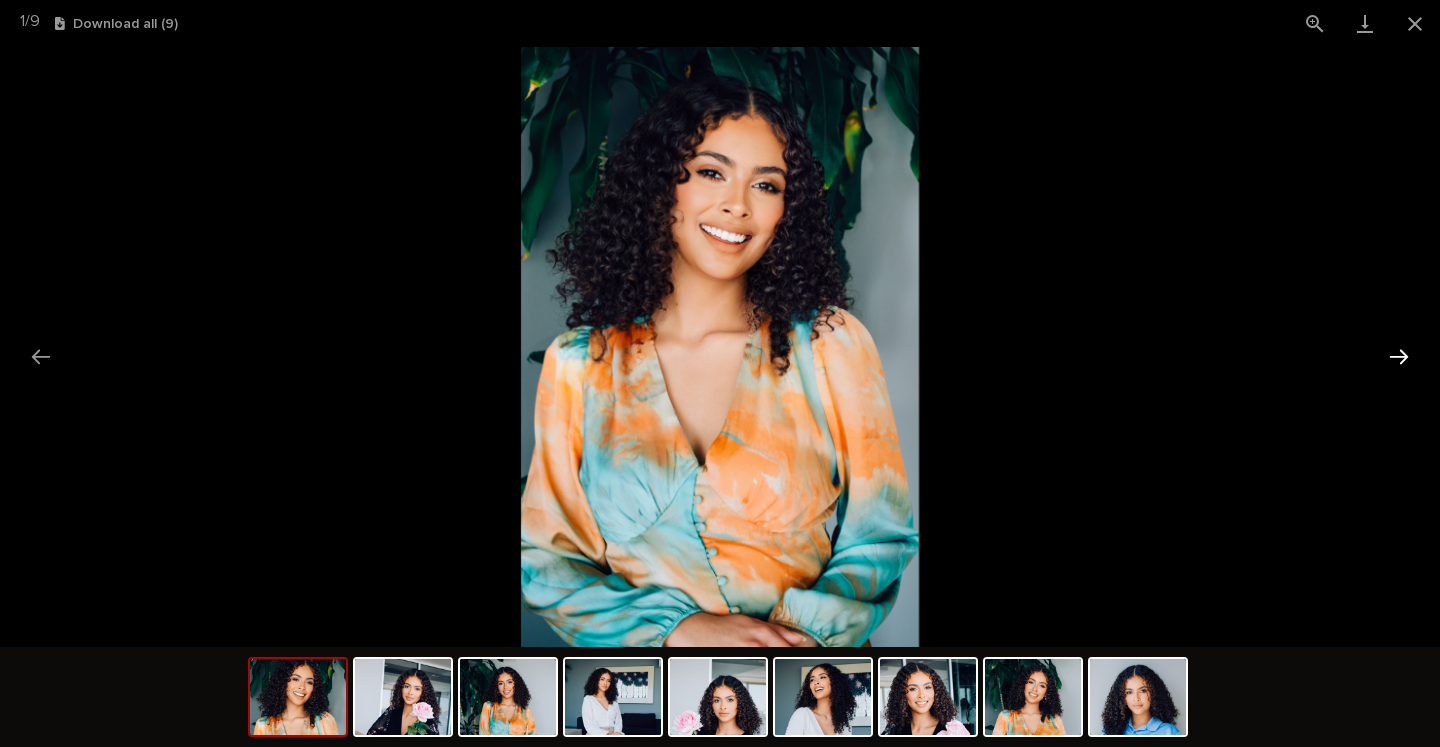 click at bounding box center (1399, 356) 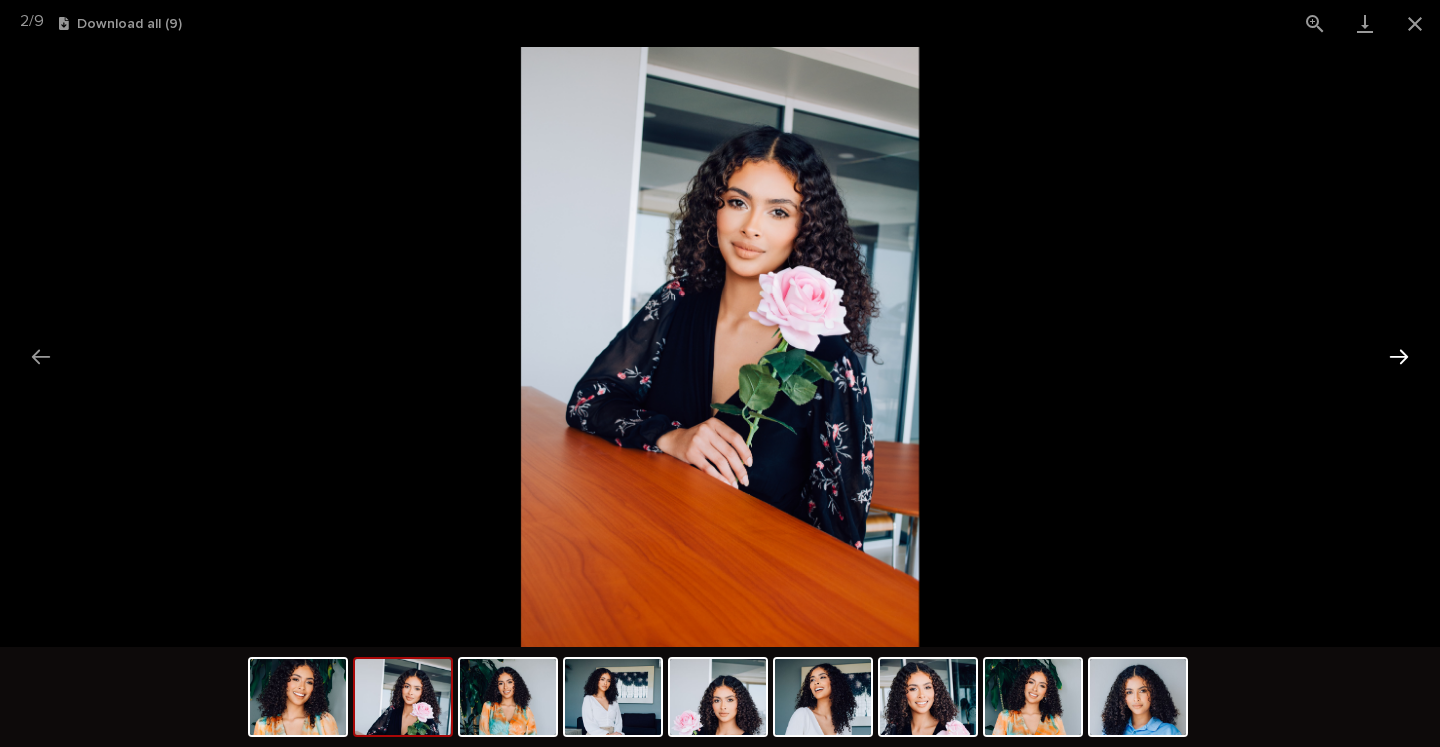 click at bounding box center (1399, 356) 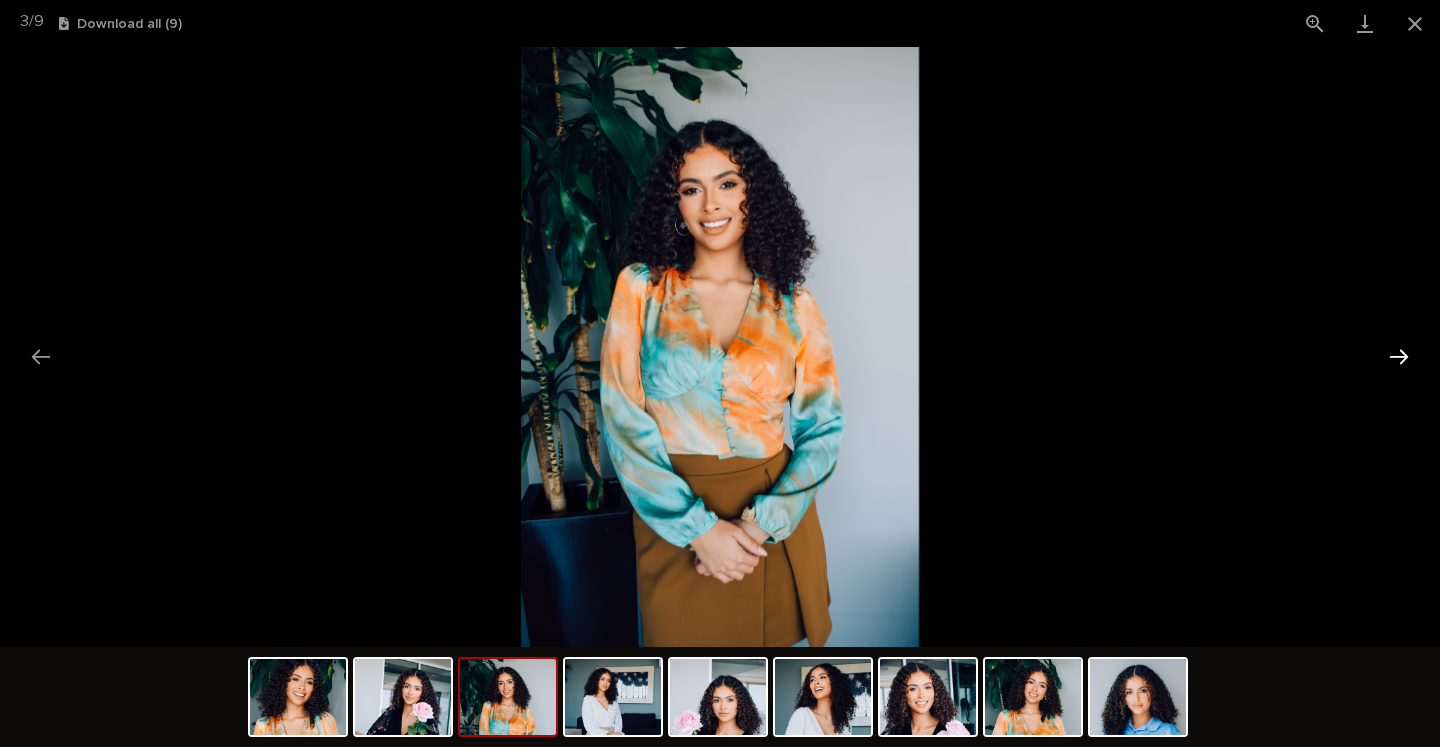 click at bounding box center [1399, 356] 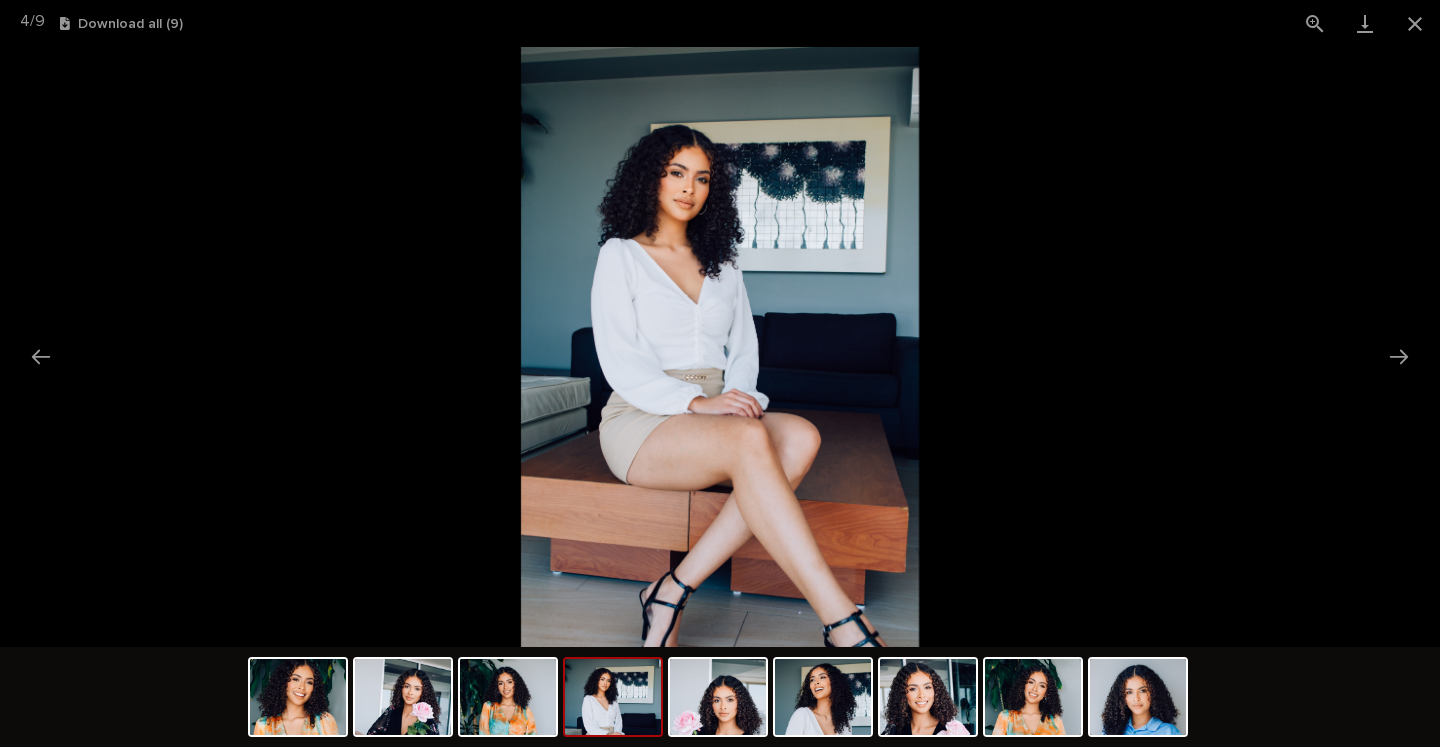 click at bounding box center [719, 347] 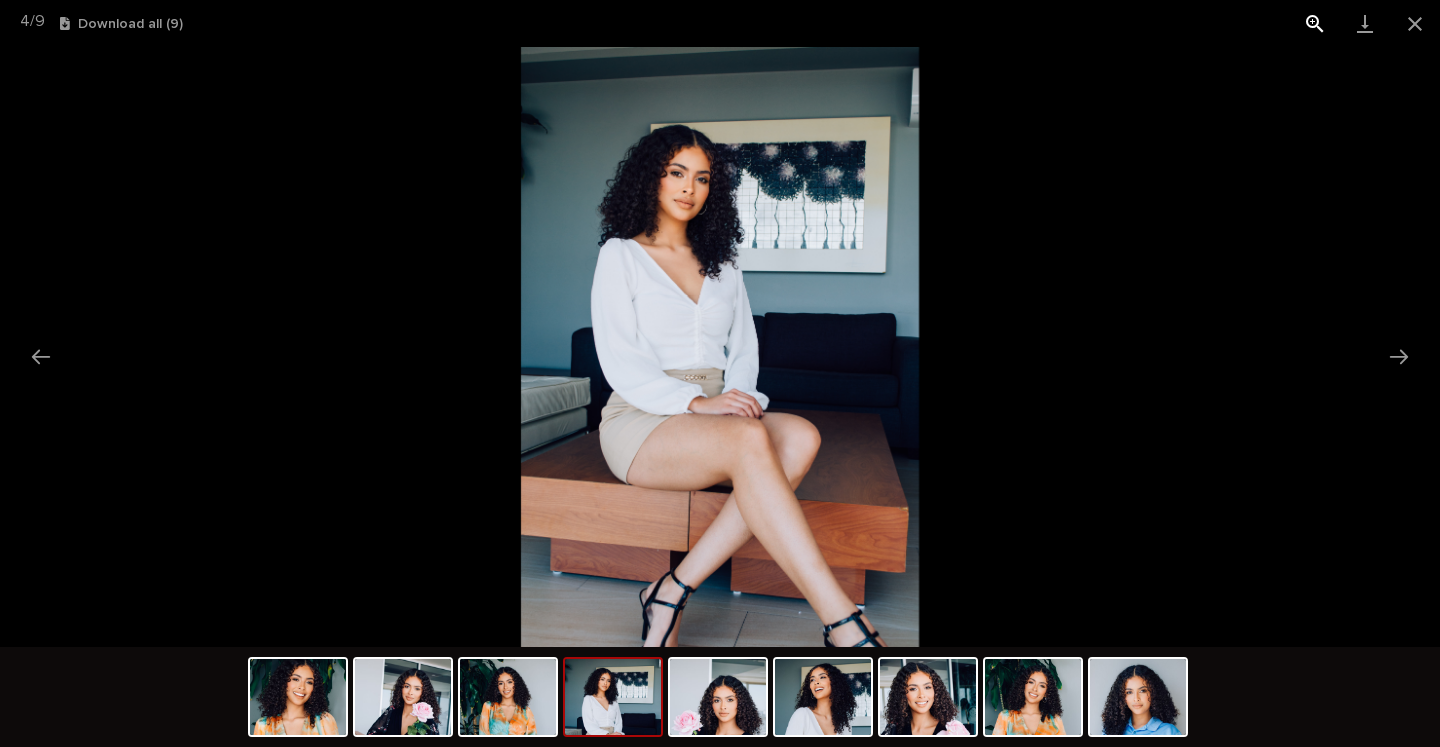 click at bounding box center [1315, 23] 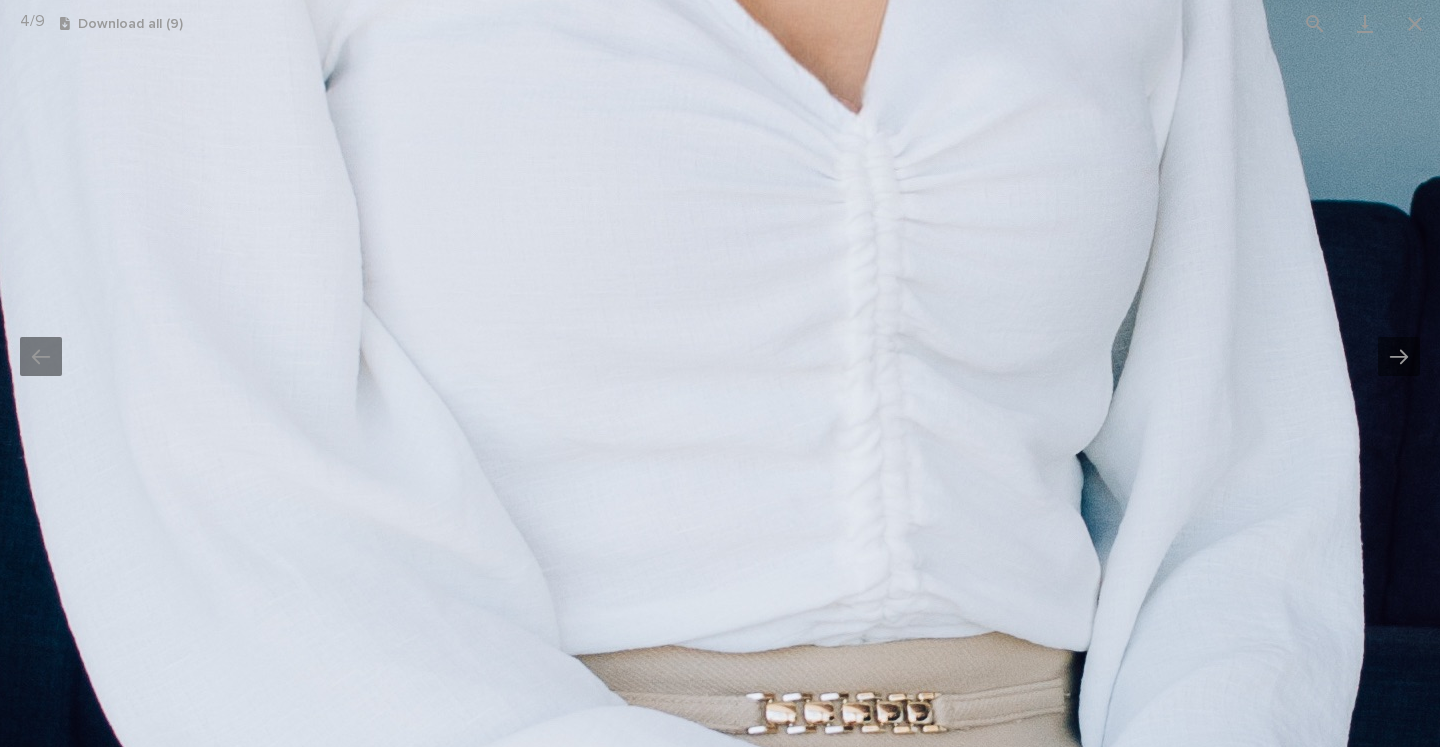 drag, startPoint x: 675, startPoint y: 515, endPoint x: 1039, endPoint y: 686, distance: 402.16537 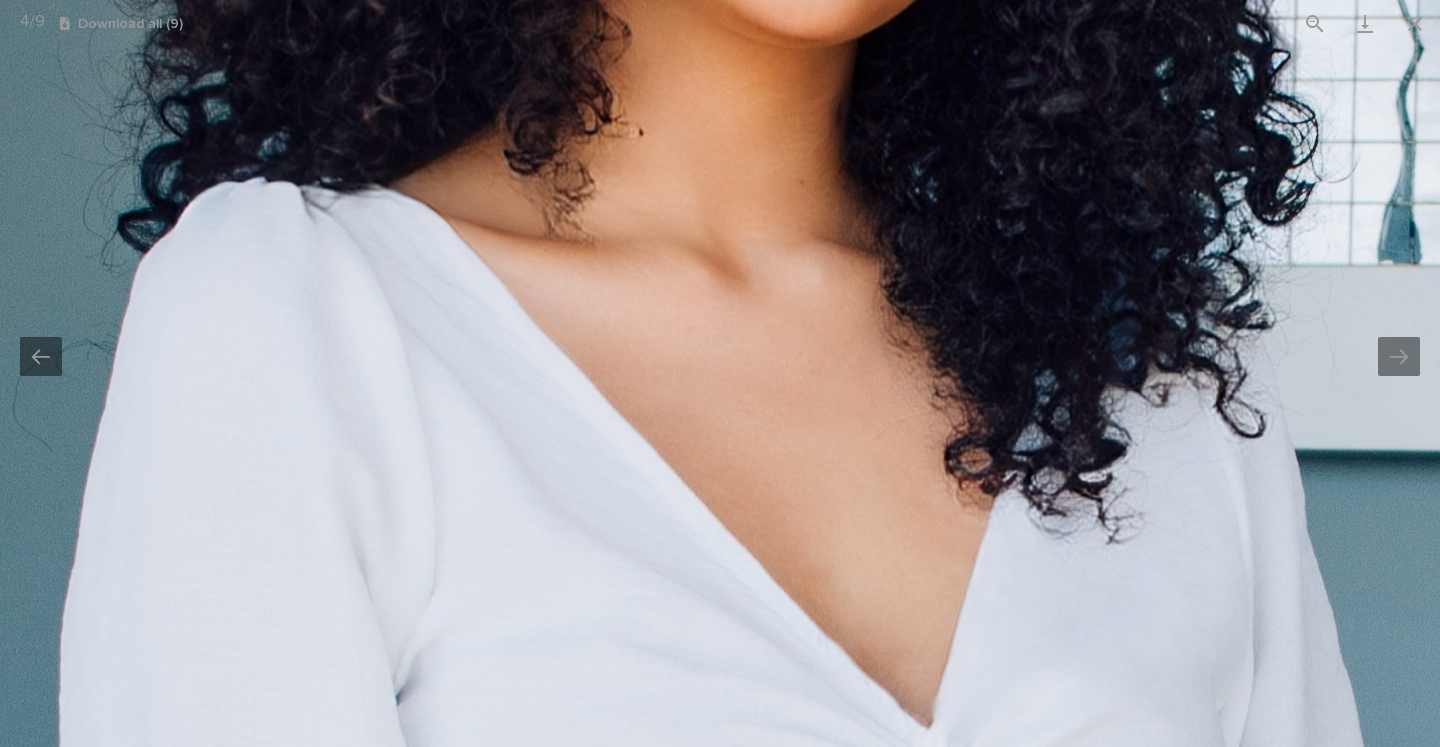 drag, startPoint x: 1017, startPoint y: 259, endPoint x: 913, endPoint y: 787, distance: 538.14496 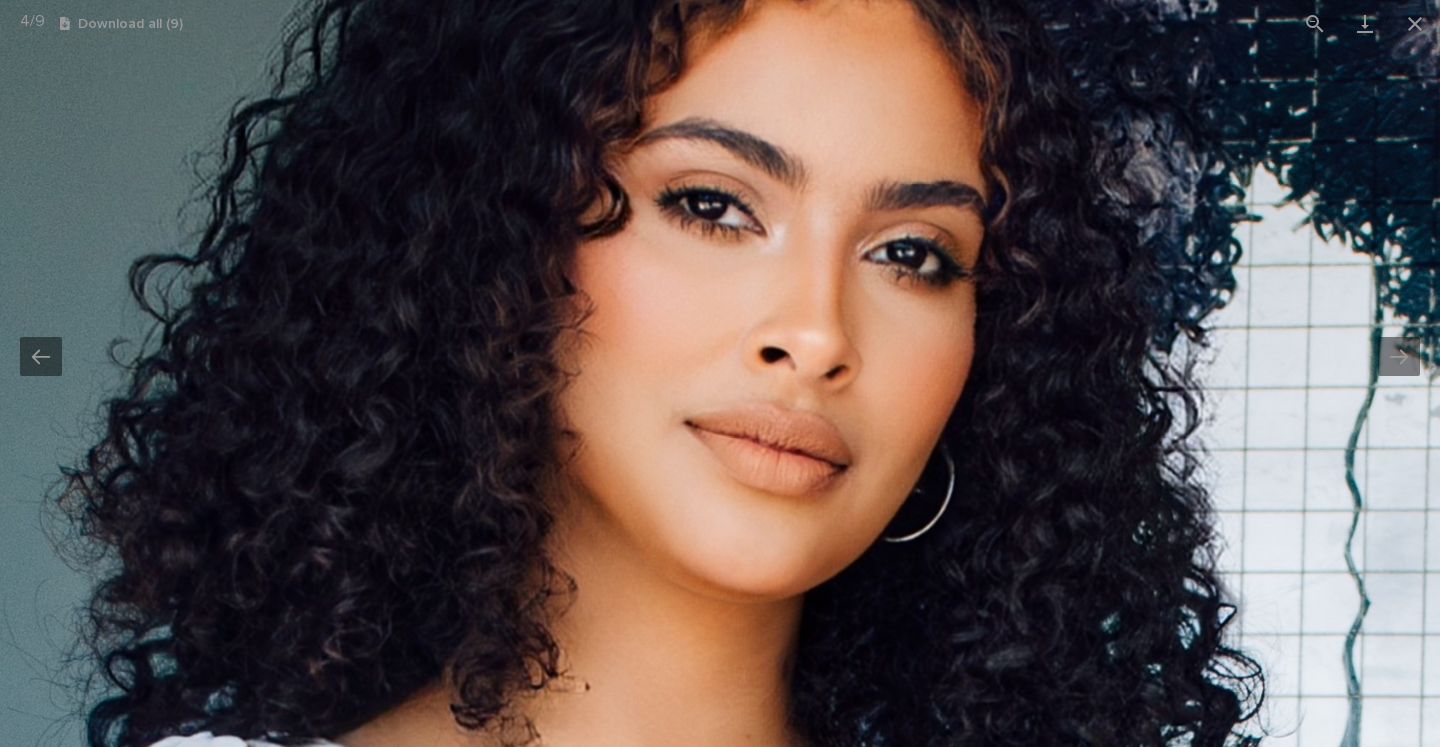 drag, startPoint x: 842, startPoint y: 119, endPoint x: 798, endPoint y: 424, distance: 308.15744 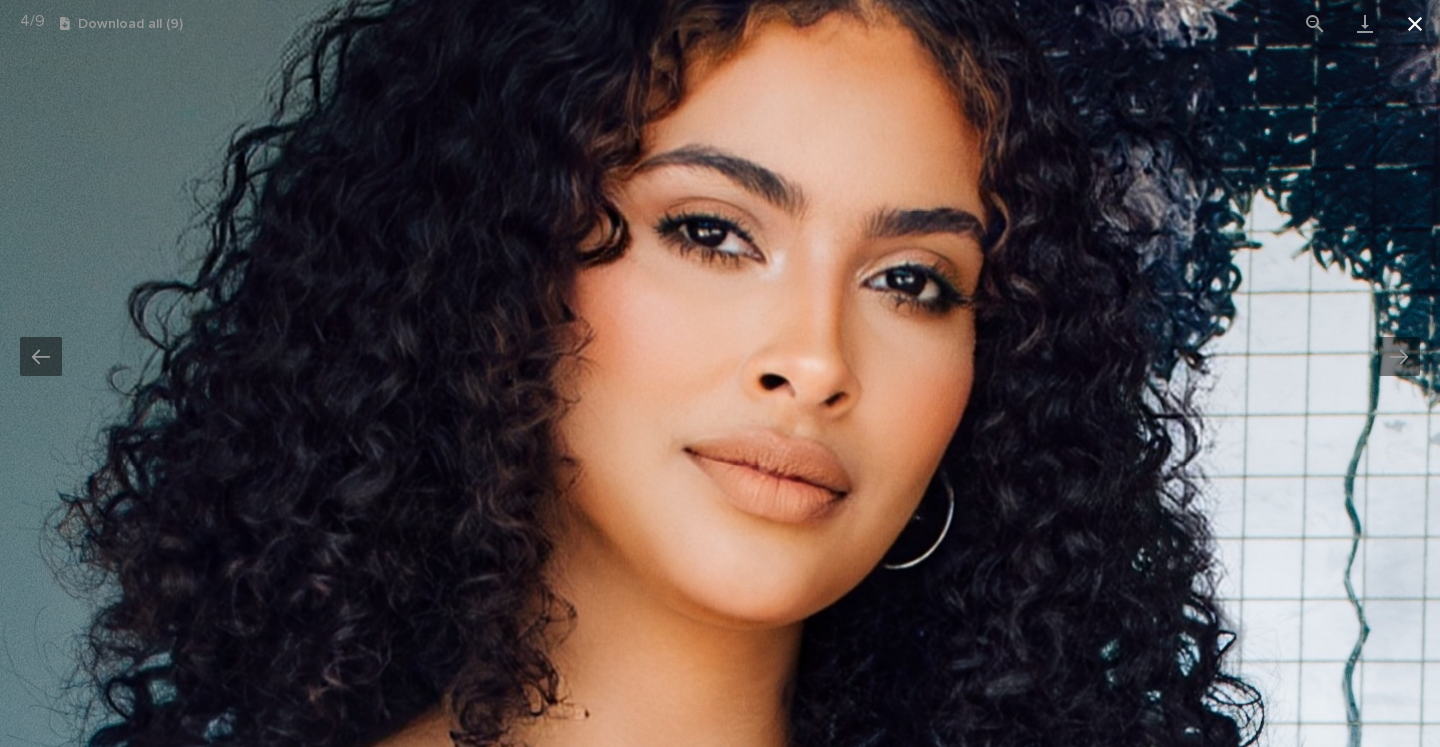 click at bounding box center [1415, 23] 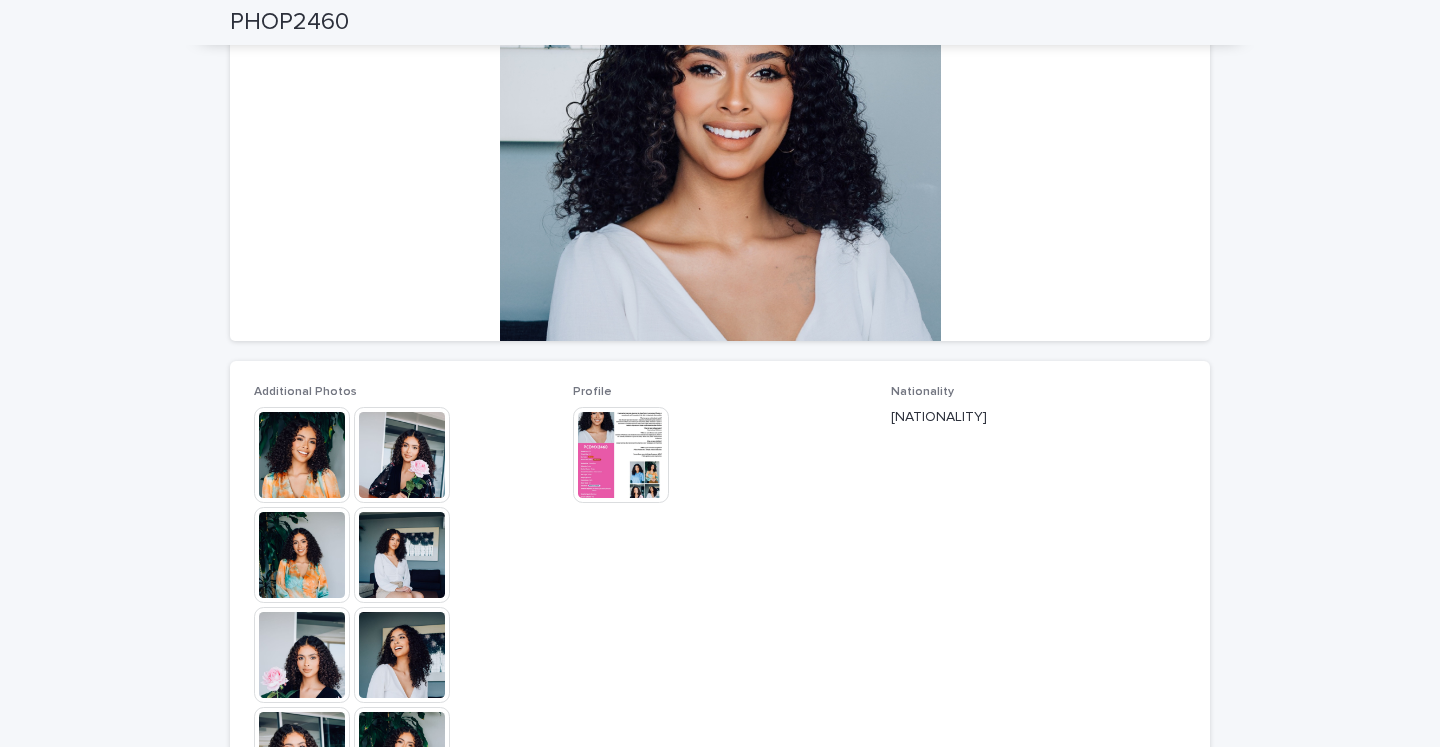 scroll, scrollTop: 201, scrollLeft: 0, axis: vertical 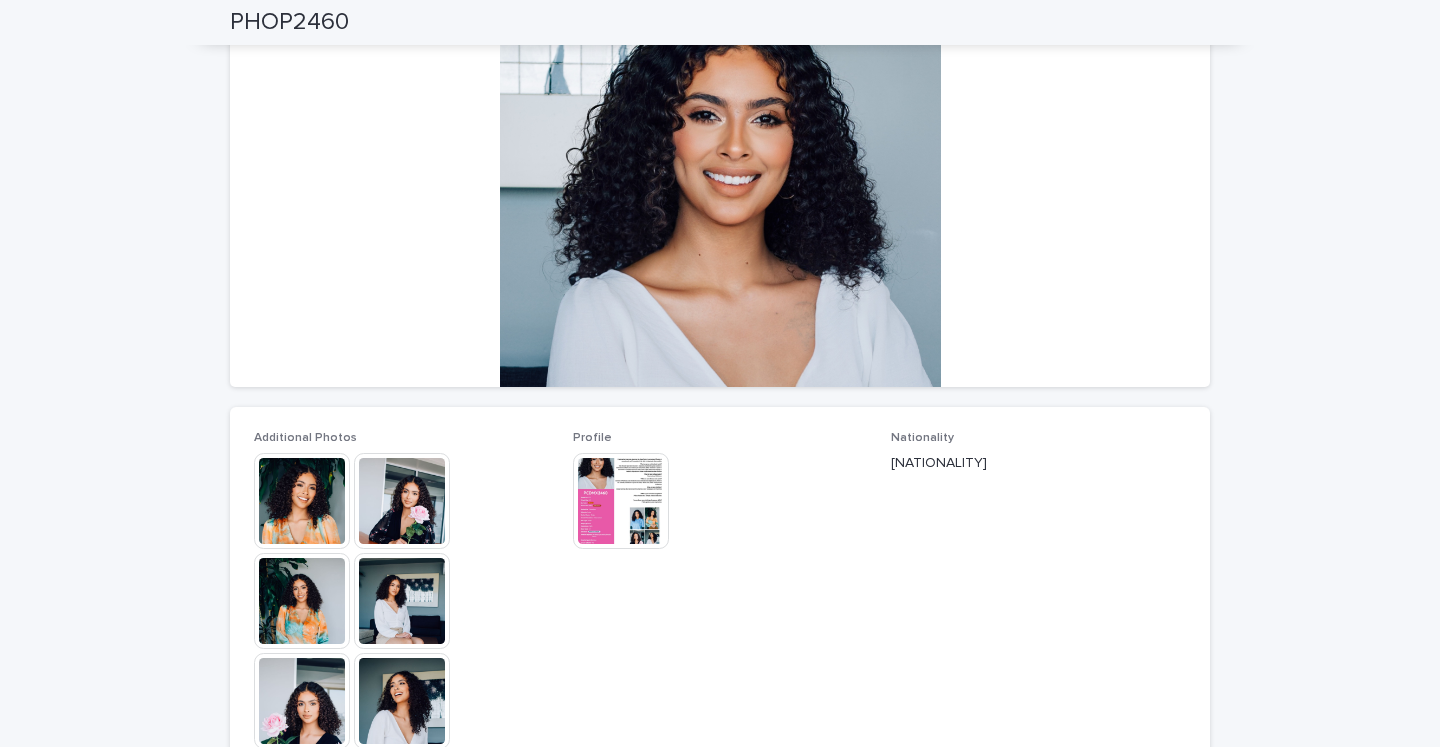 click at bounding box center [720, 187] 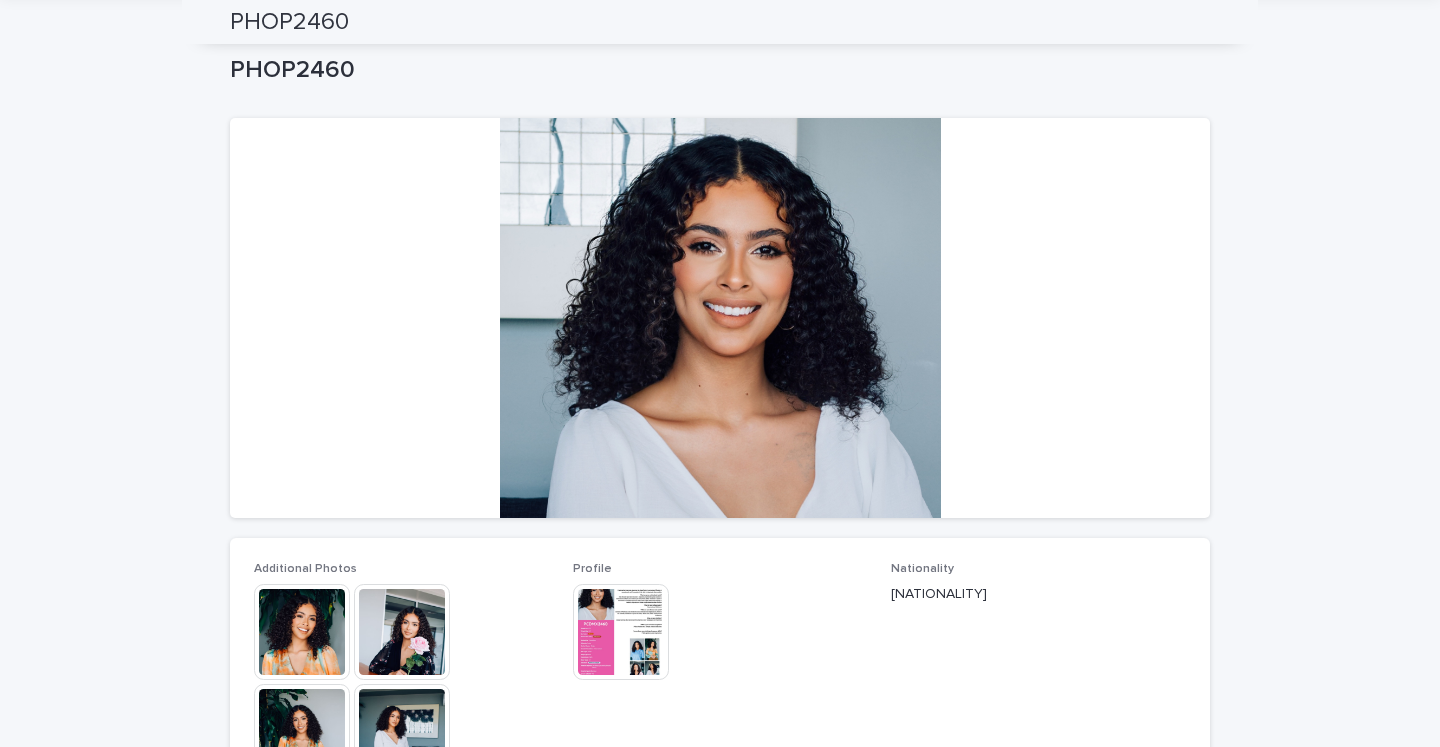 scroll, scrollTop: 0, scrollLeft: 0, axis: both 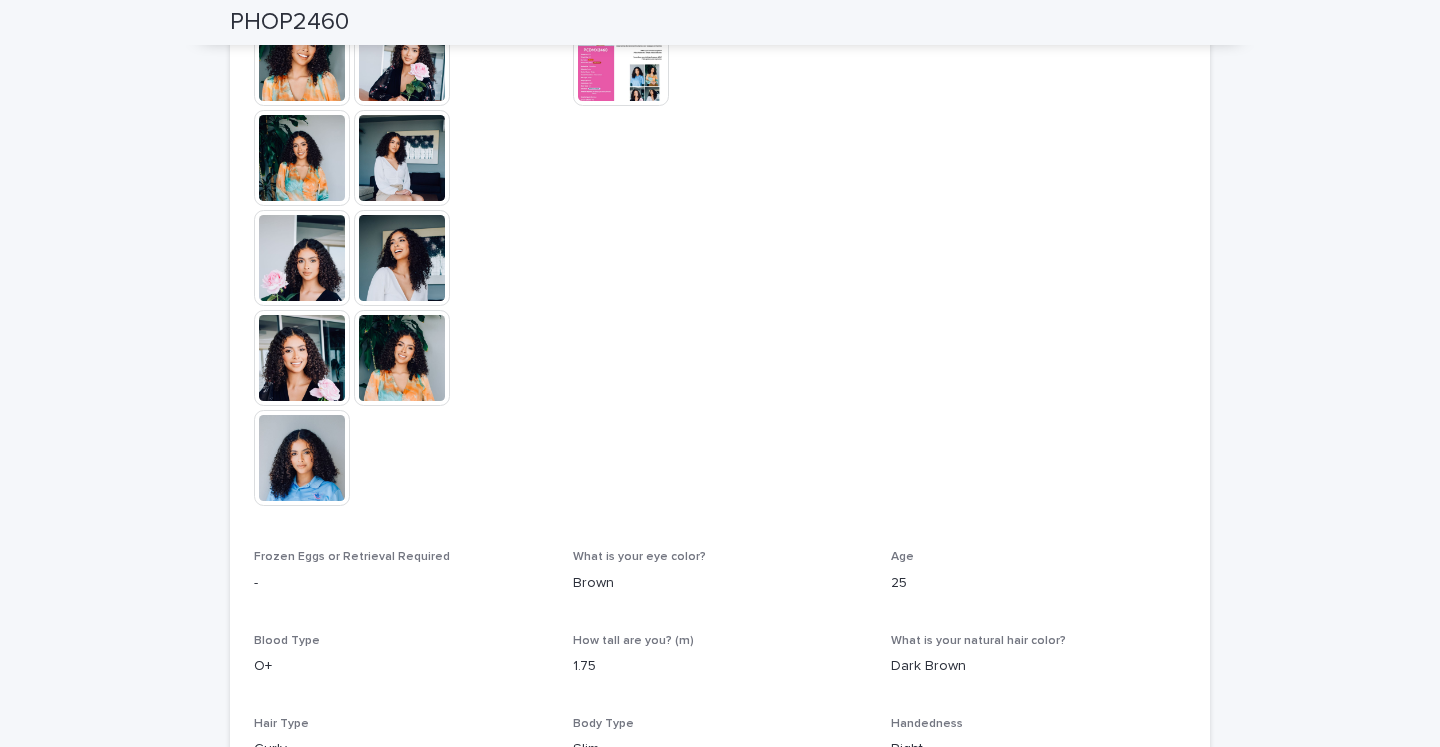 click at bounding box center (302, 458) 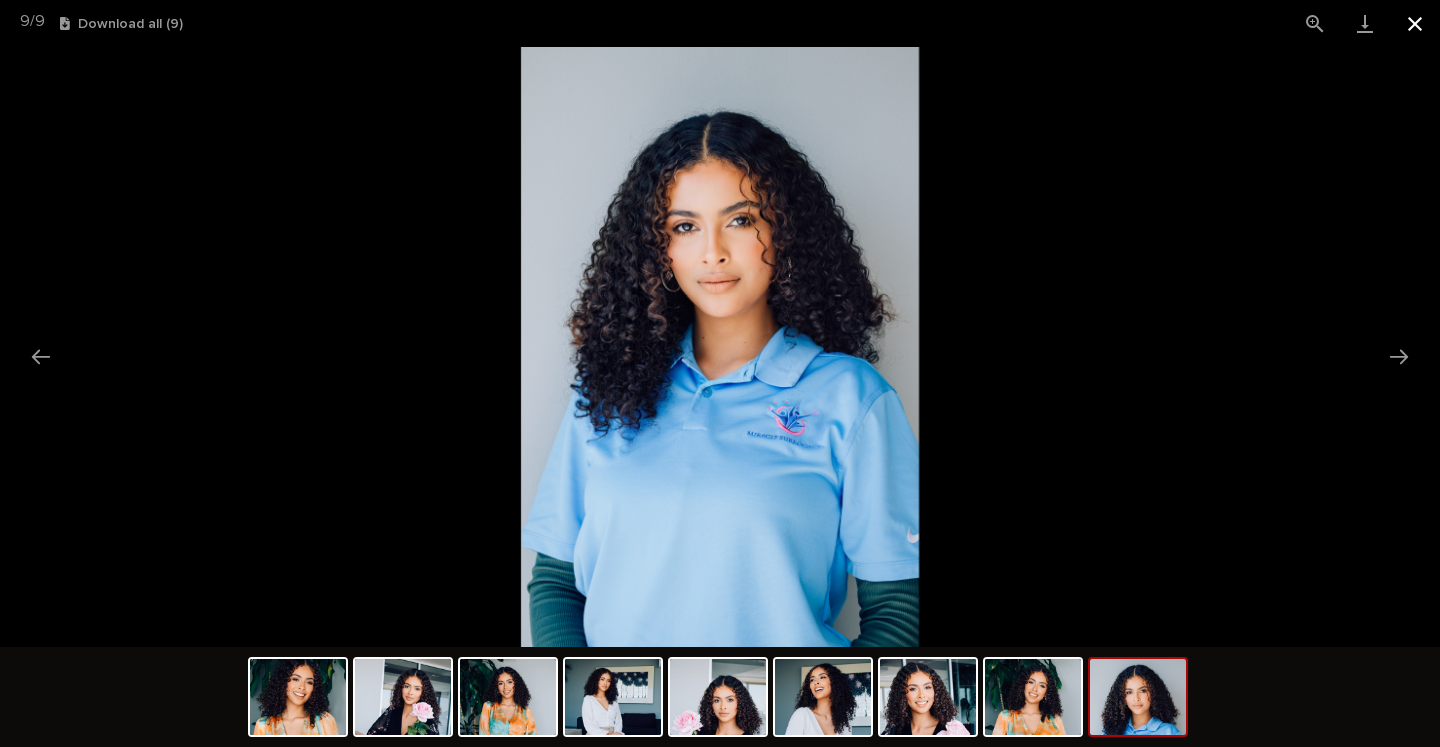 click at bounding box center [1415, 23] 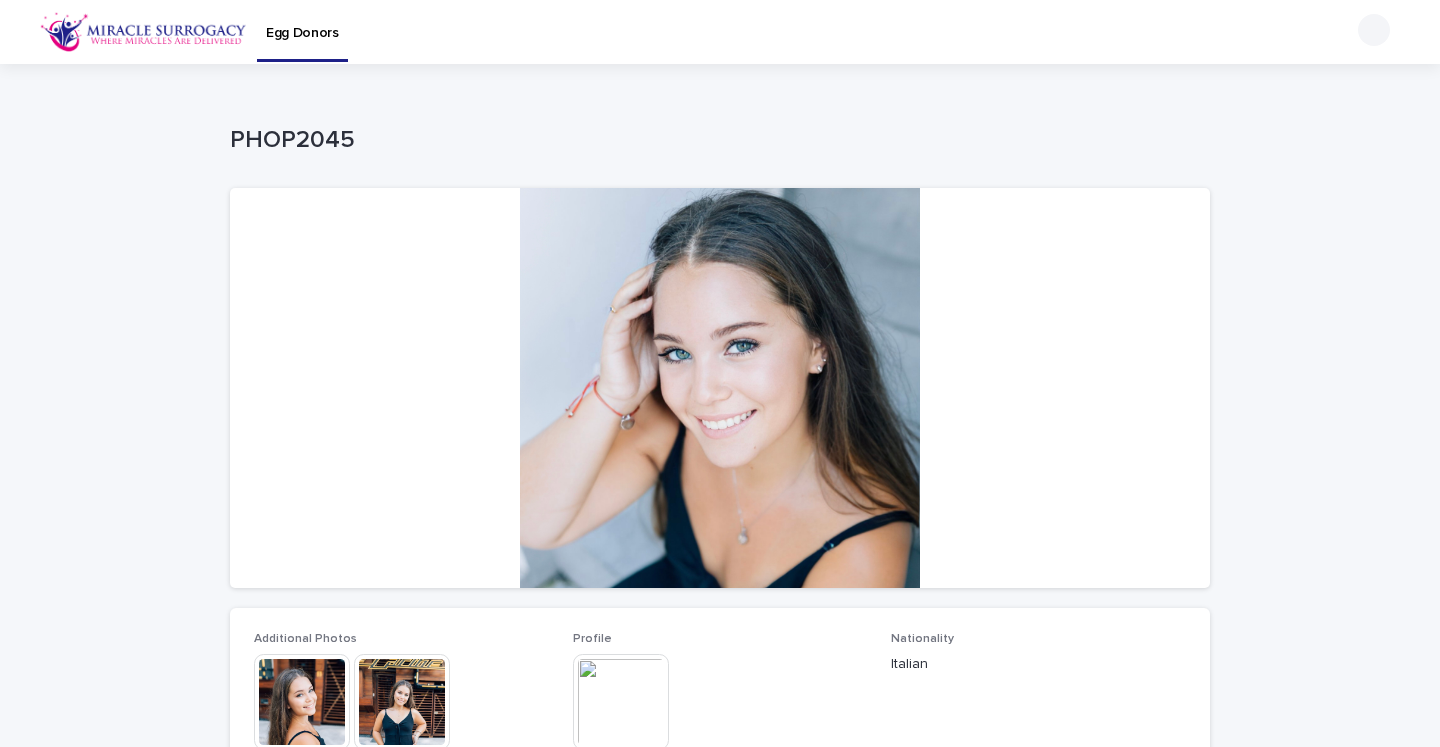 scroll, scrollTop: 0, scrollLeft: 0, axis: both 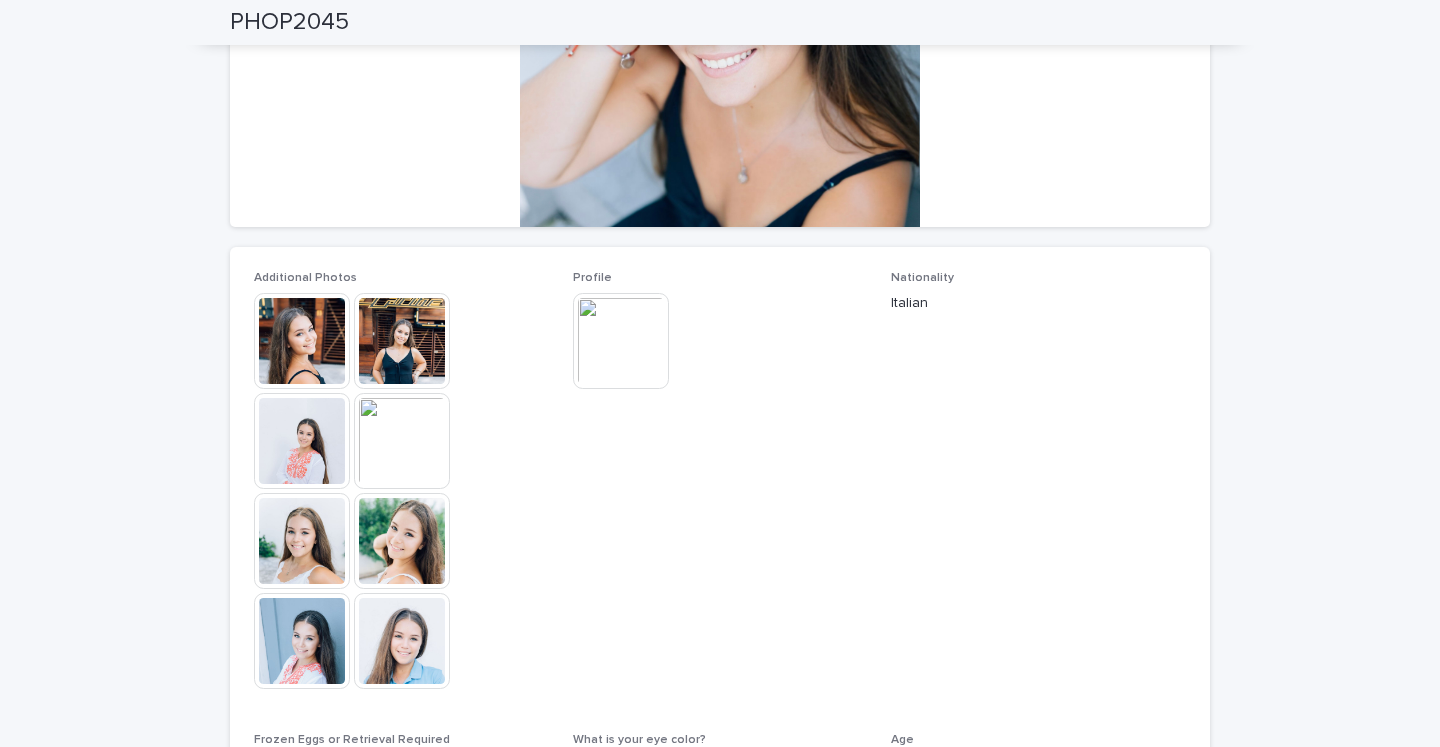 click at bounding box center [302, 341] 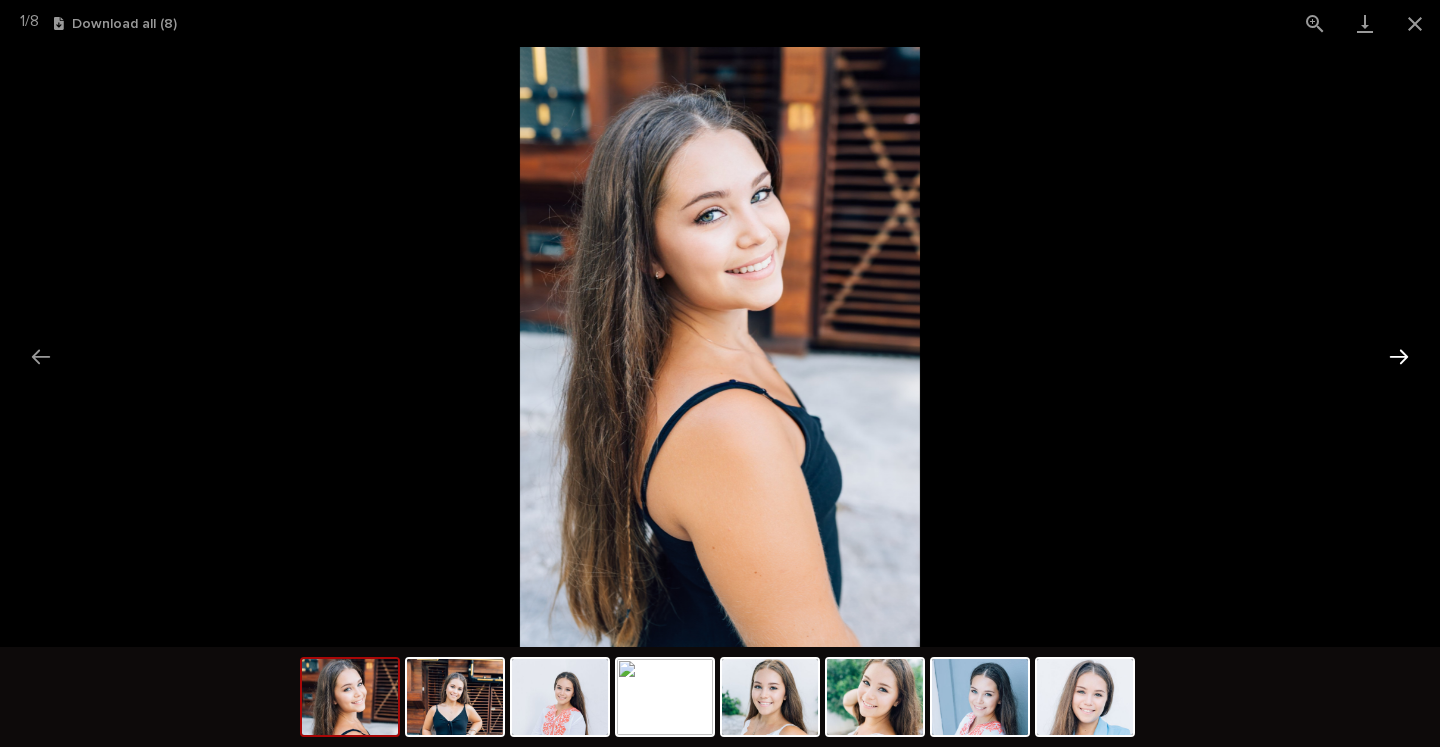 click at bounding box center [1399, 356] 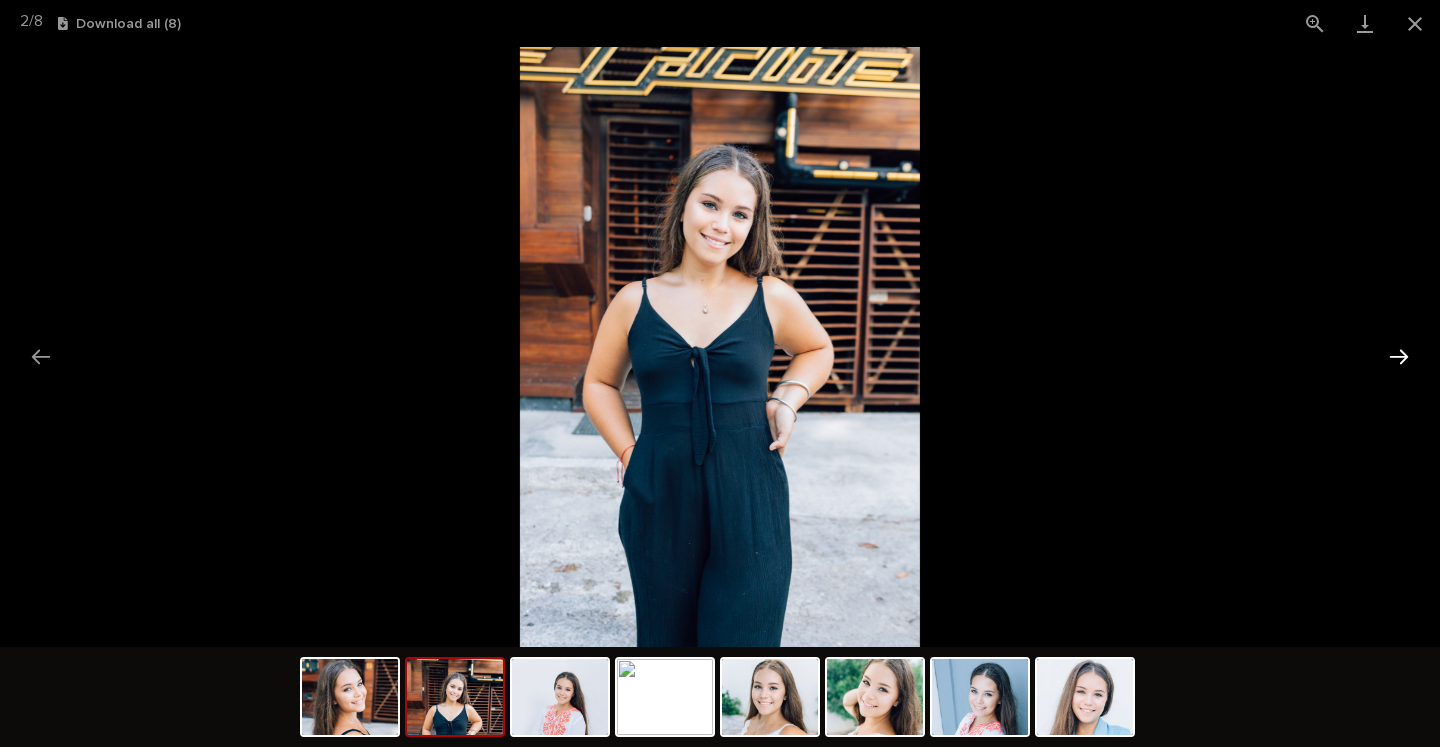 click at bounding box center (1399, 356) 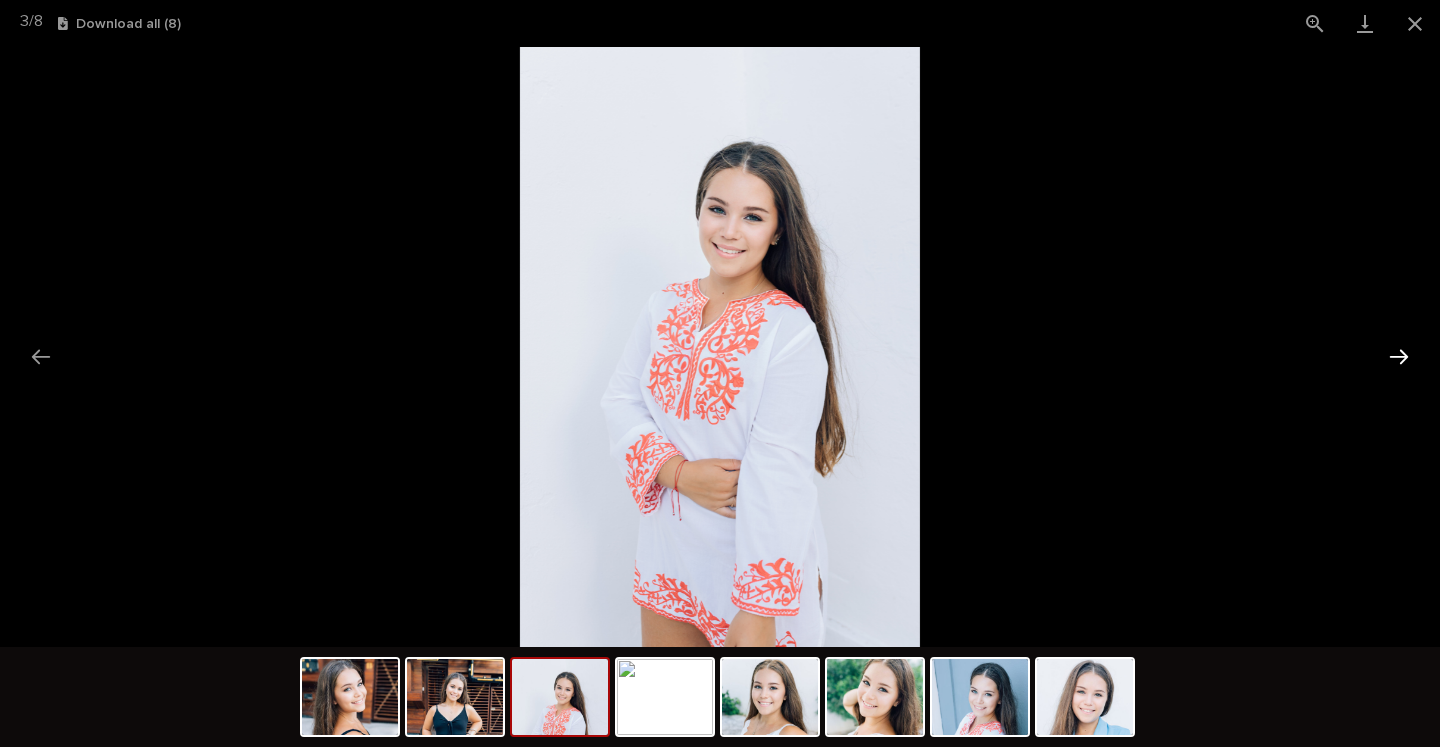 click at bounding box center [1399, 356] 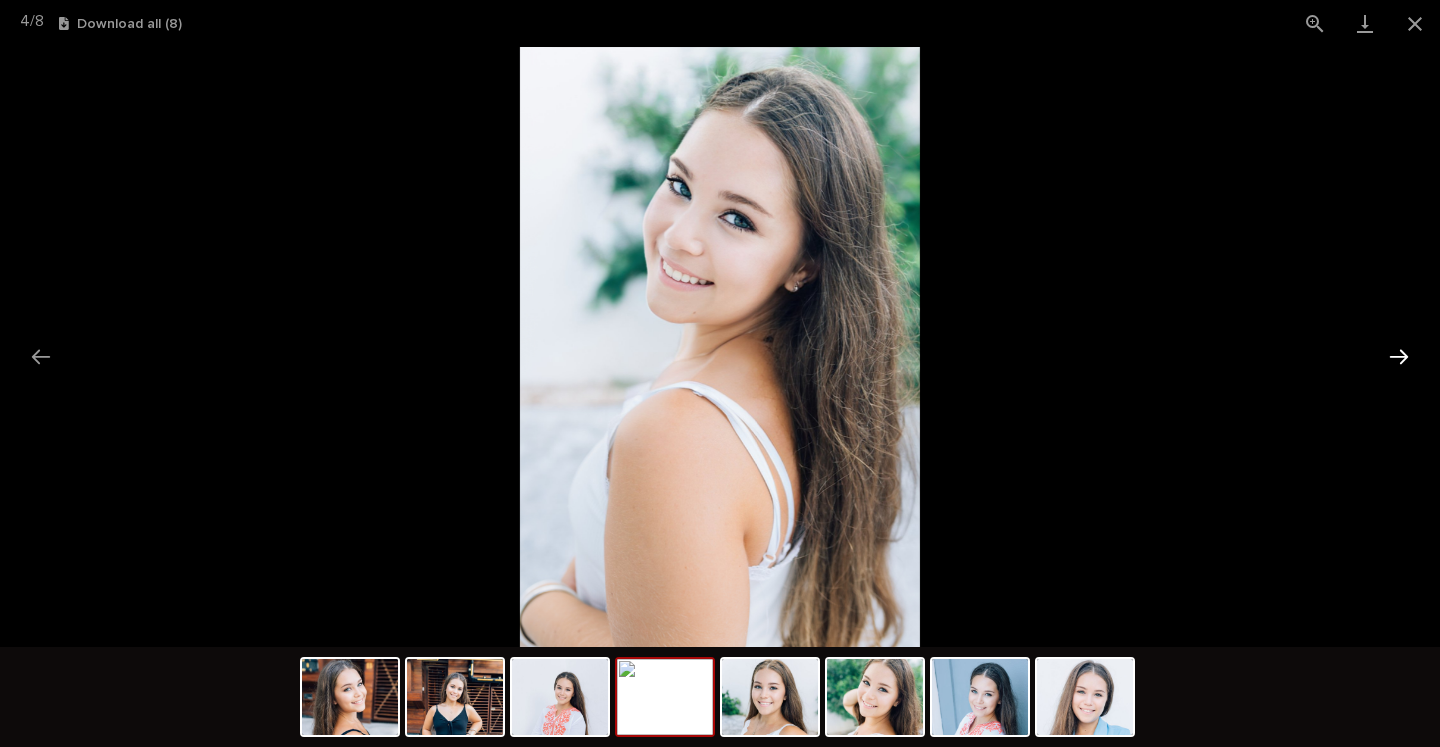click at bounding box center (1399, 356) 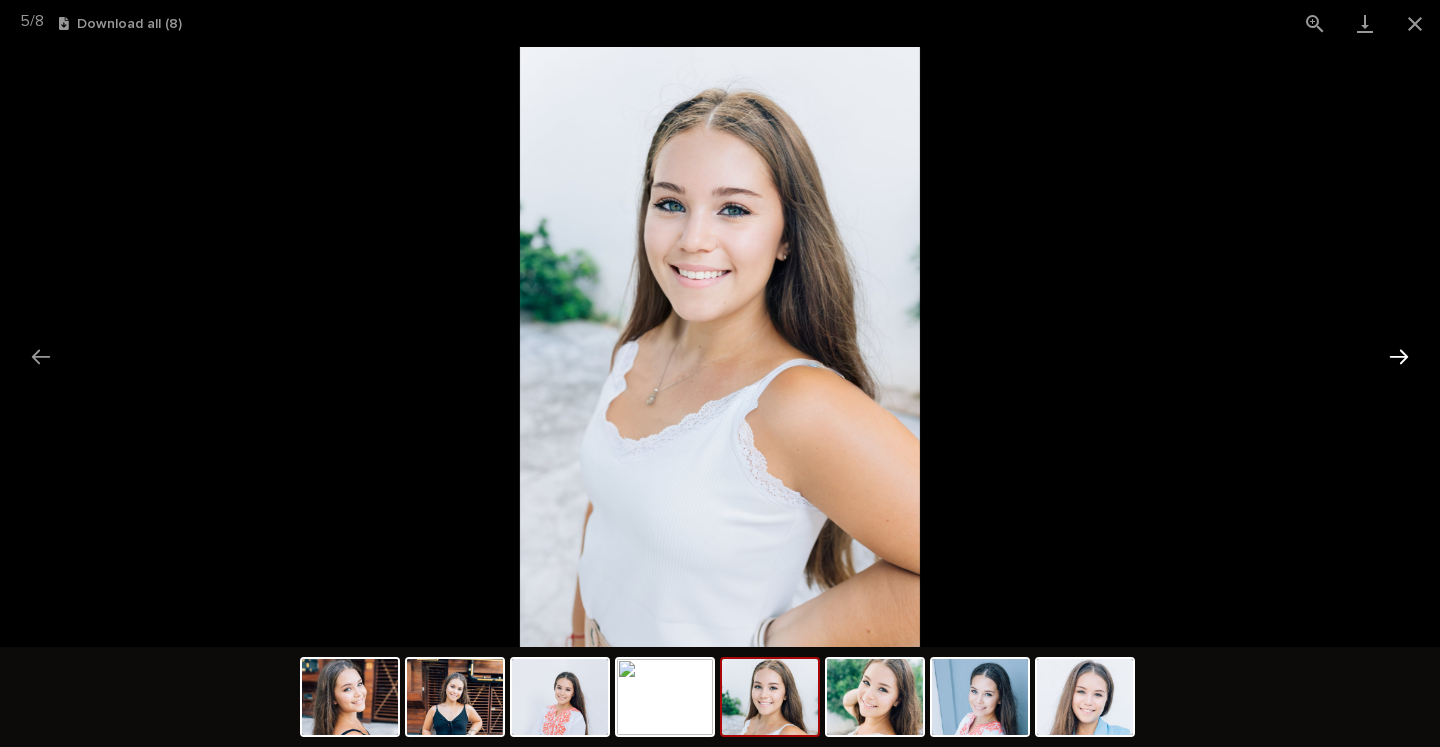 click at bounding box center (1399, 356) 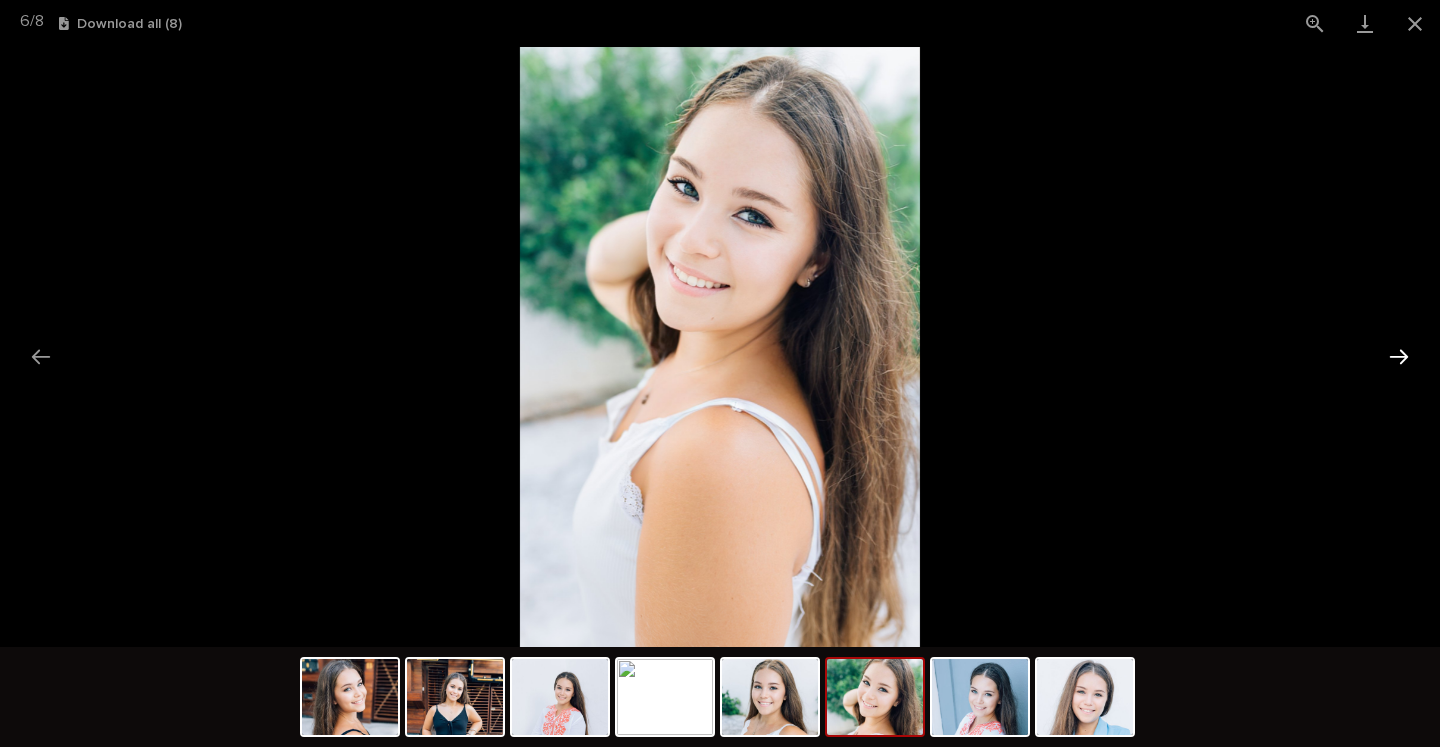 click at bounding box center [1399, 356] 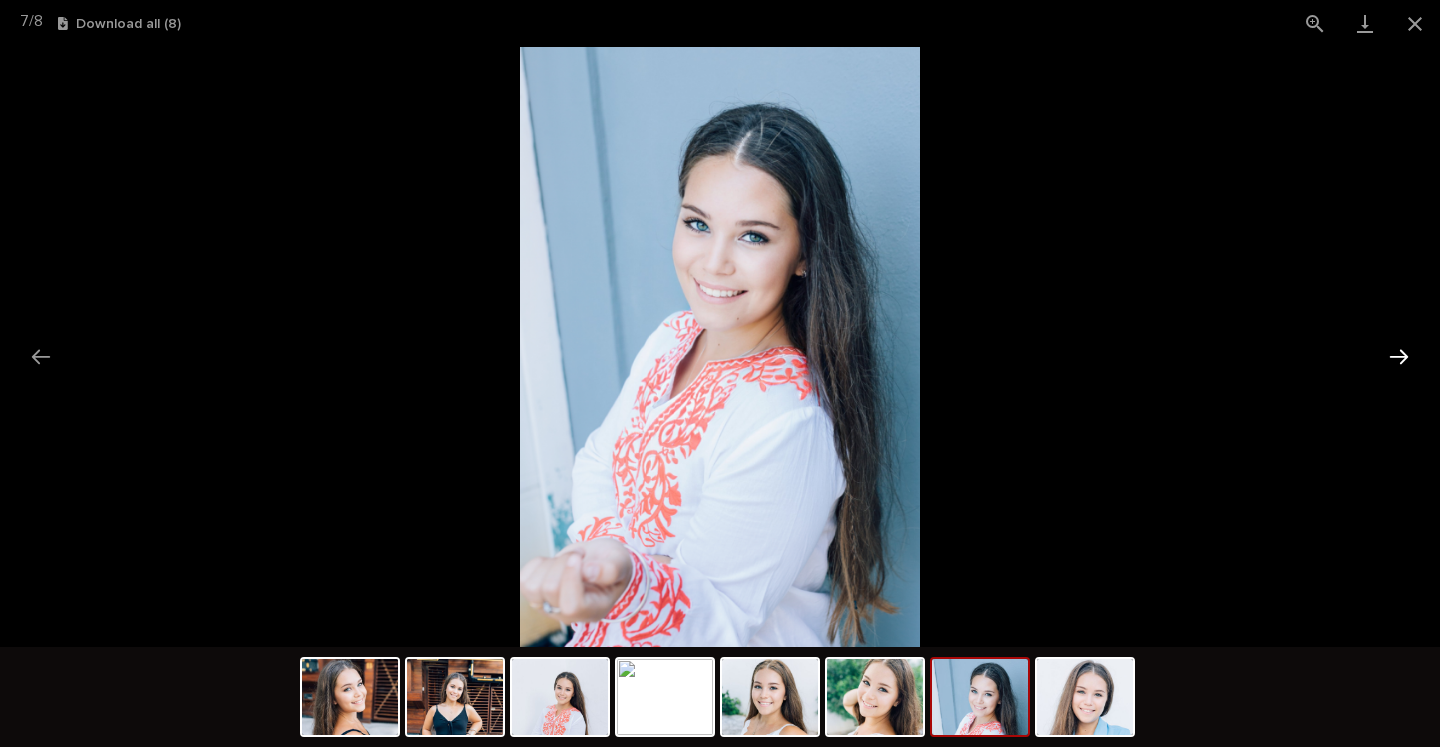 click at bounding box center [1399, 356] 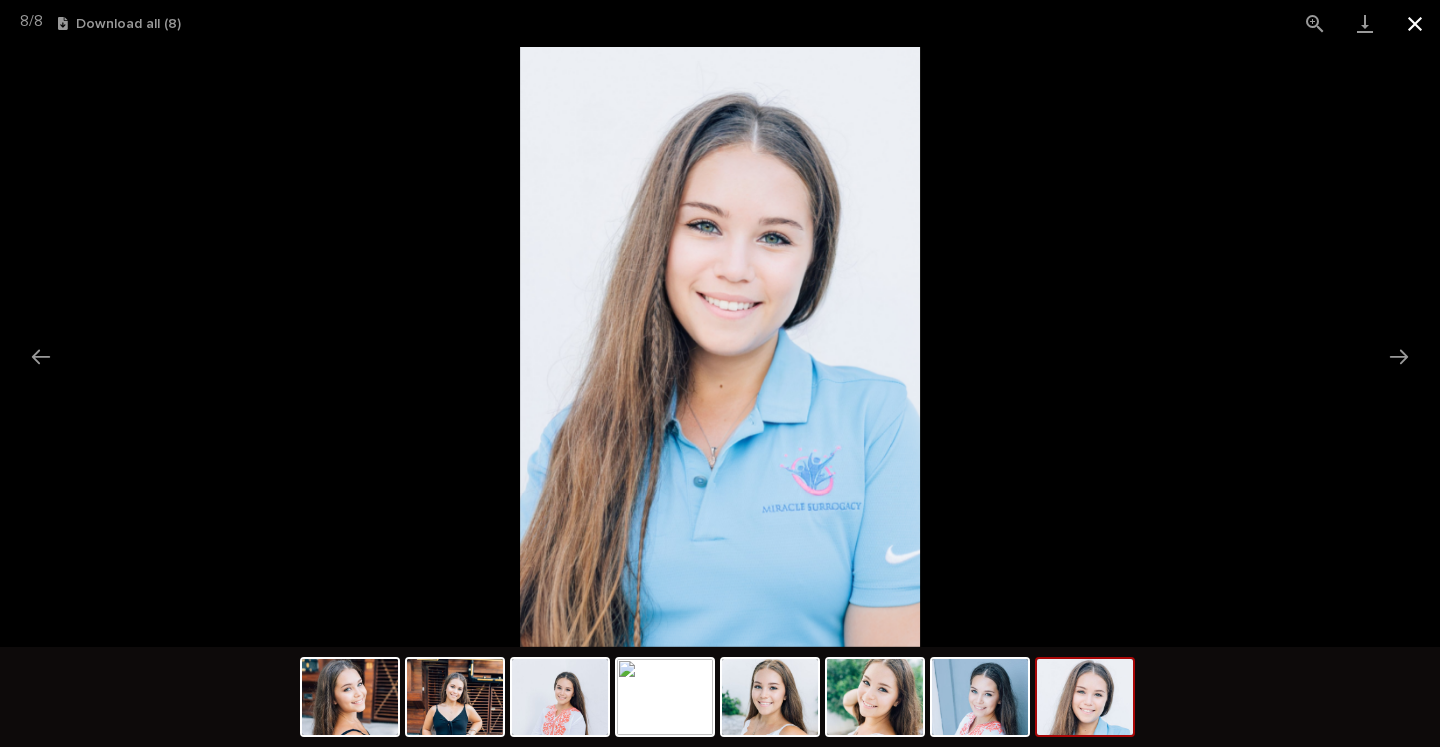 click at bounding box center (1415, 23) 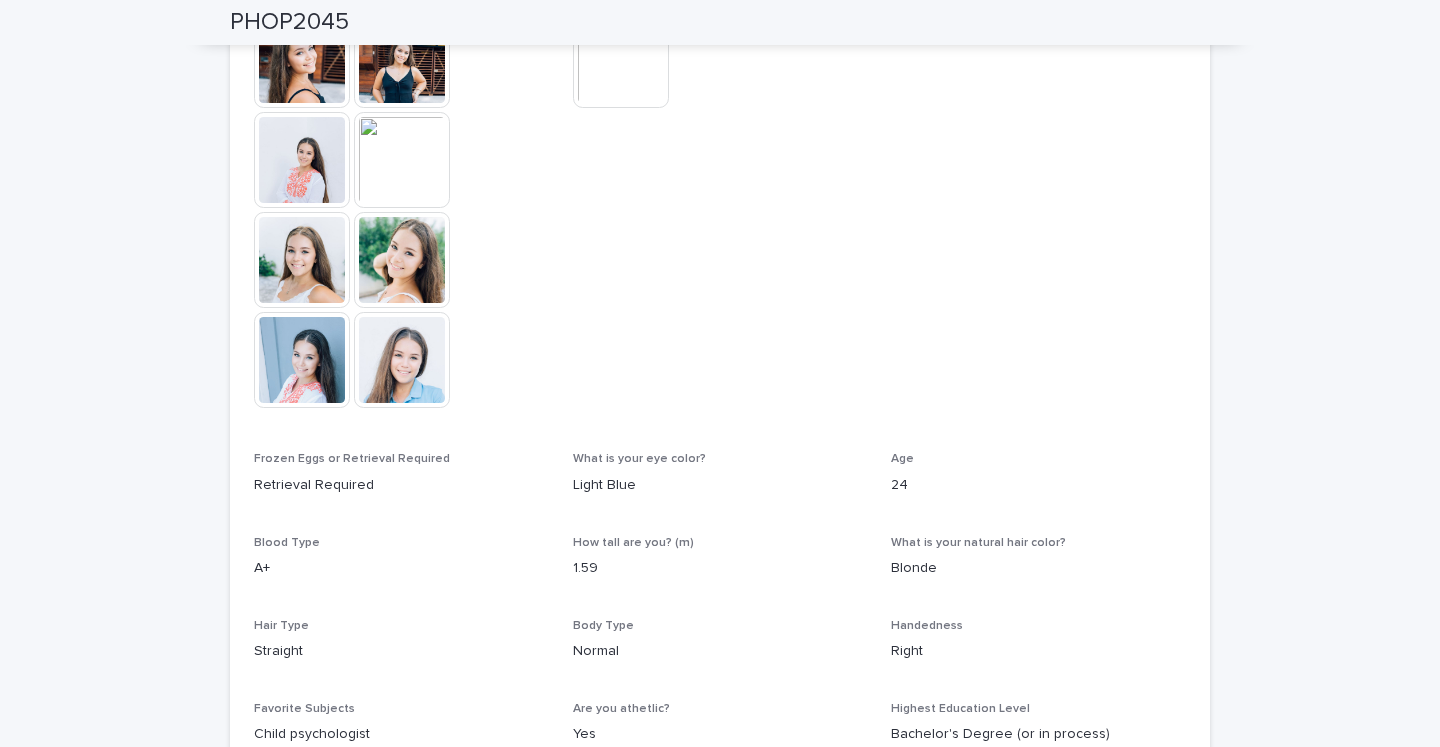 scroll, scrollTop: 853, scrollLeft: 0, axis: vertical 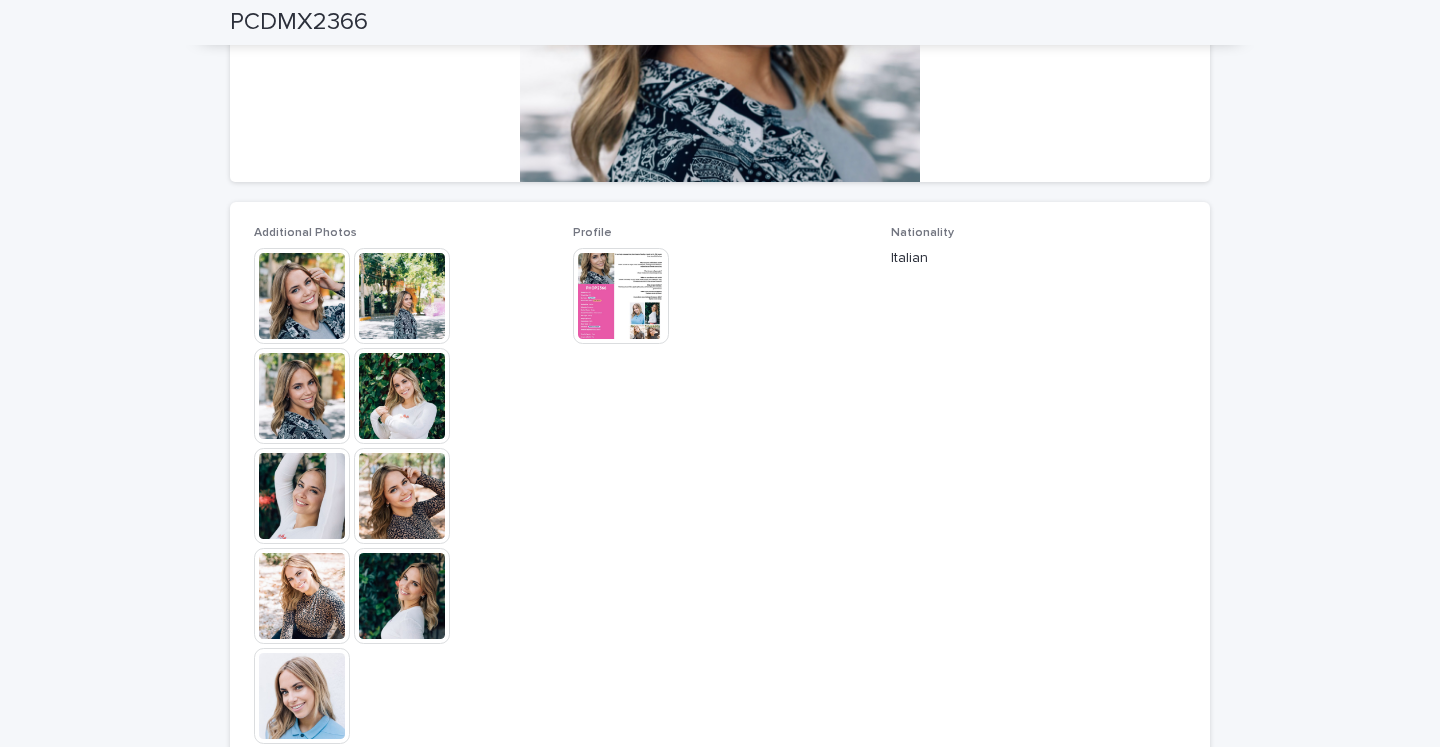 click at bounding box center [302, 296] 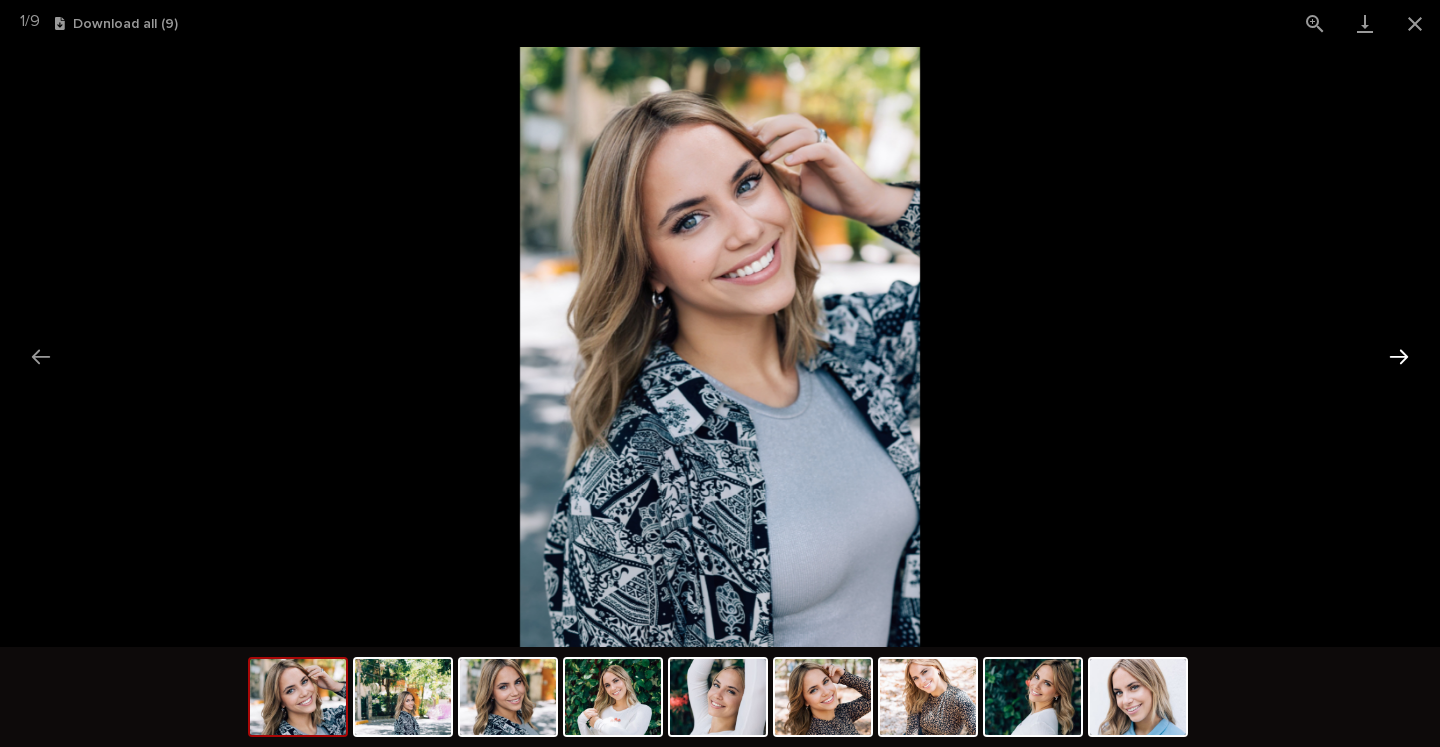 click at bounding box center (1399, 356) 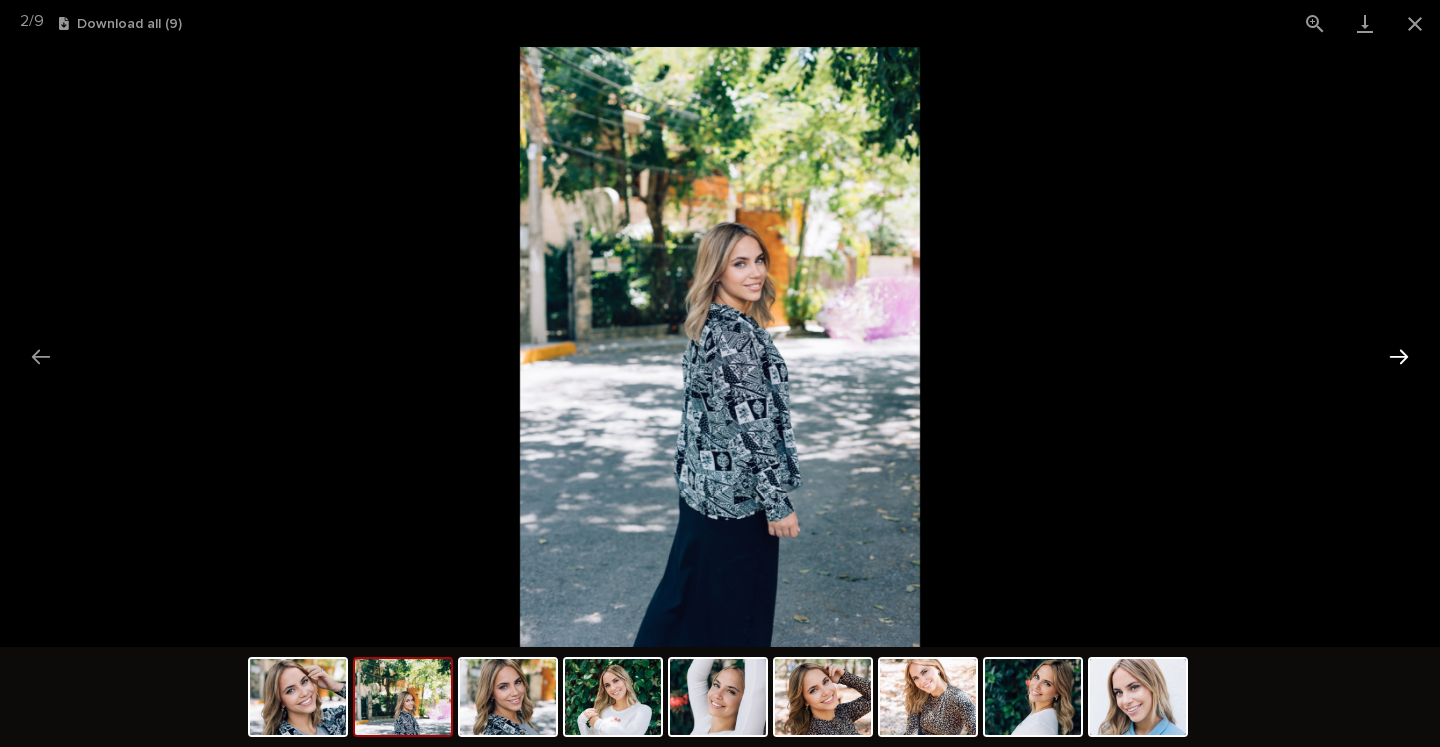 click at bounding box center (1399, 356) 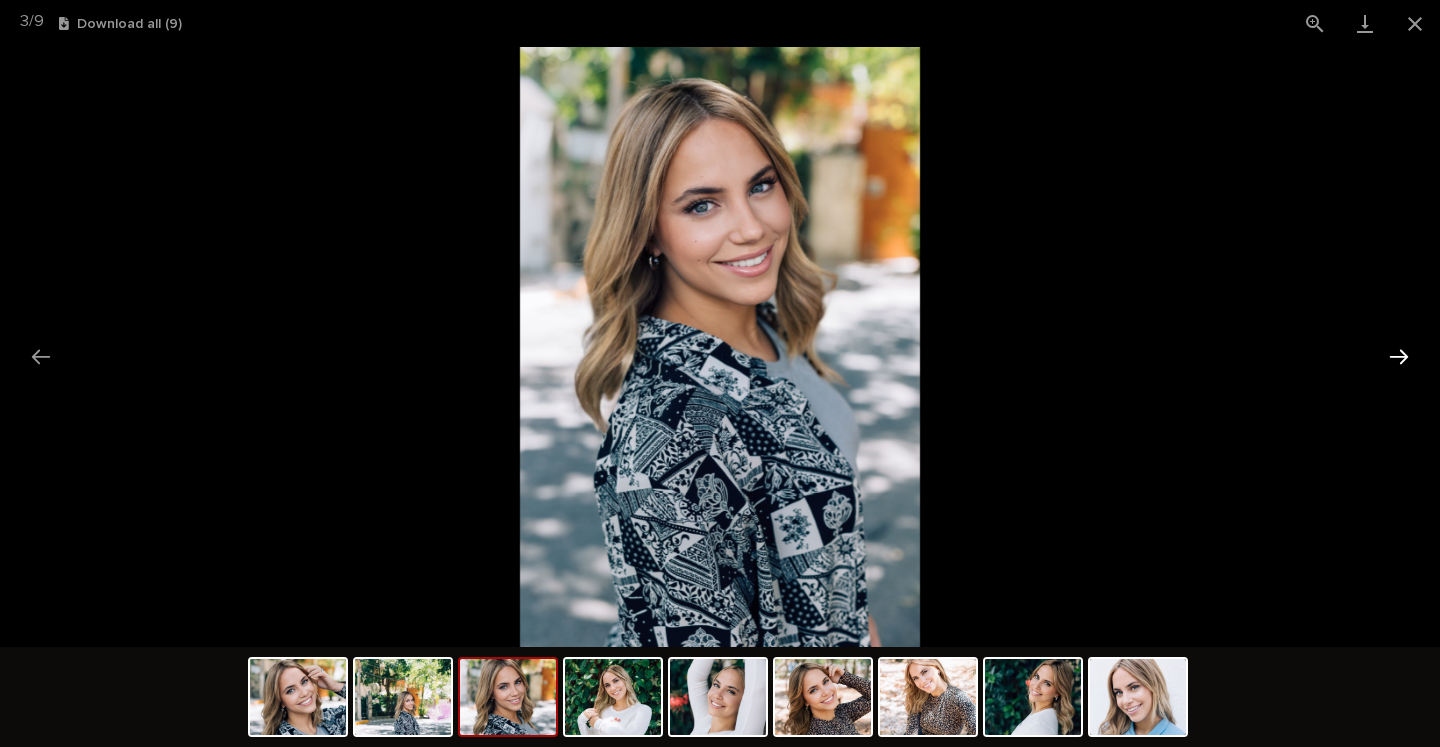 click at bounding box center (1399, 356) 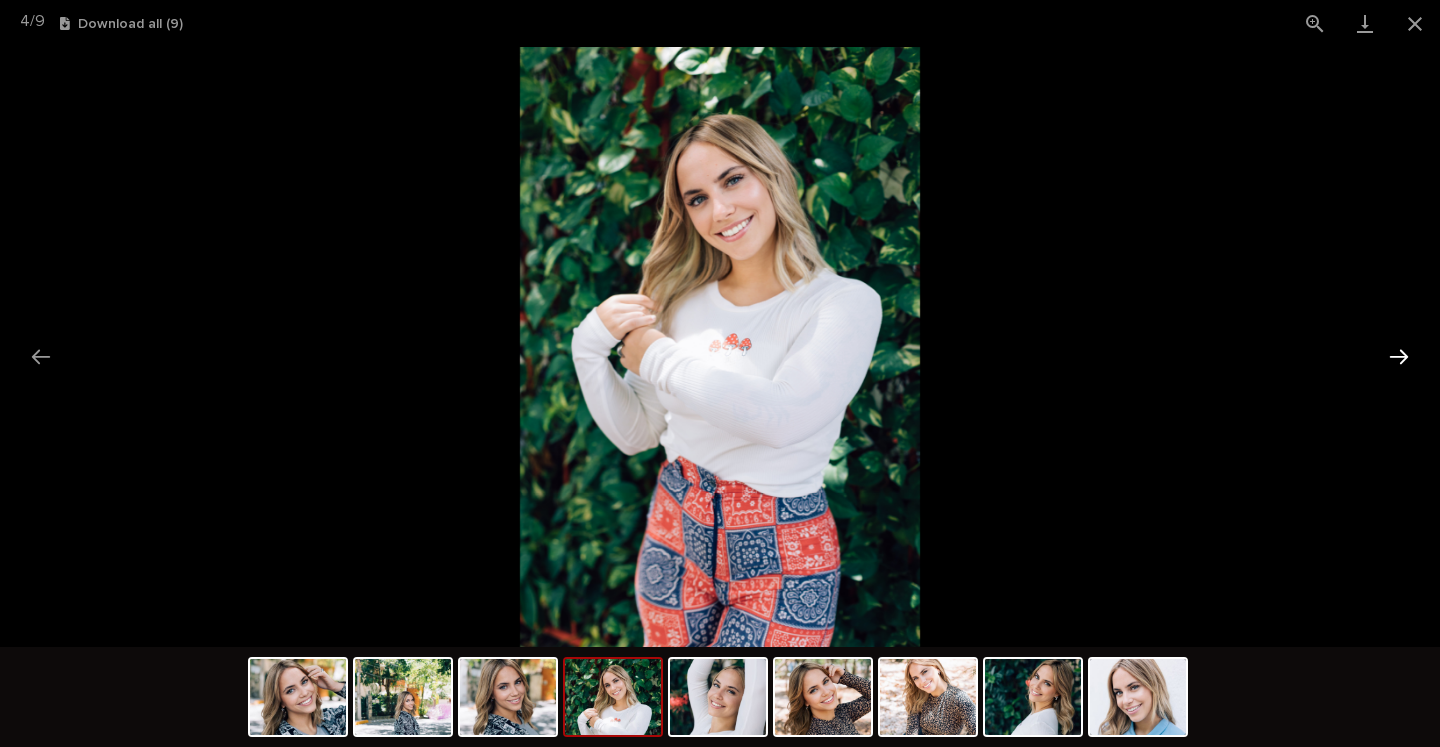 click at bounding box center [1399, 356] 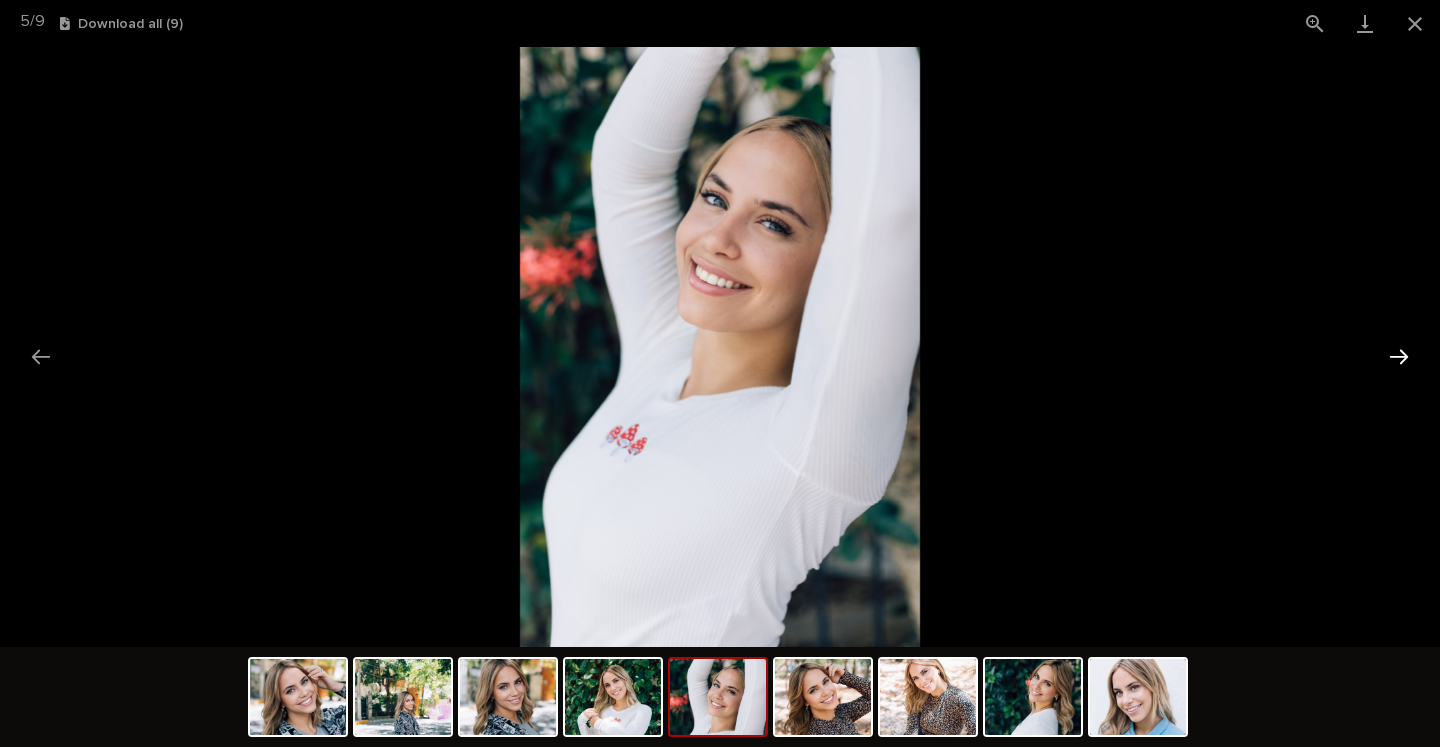 click at bounding box center (1399, 356) 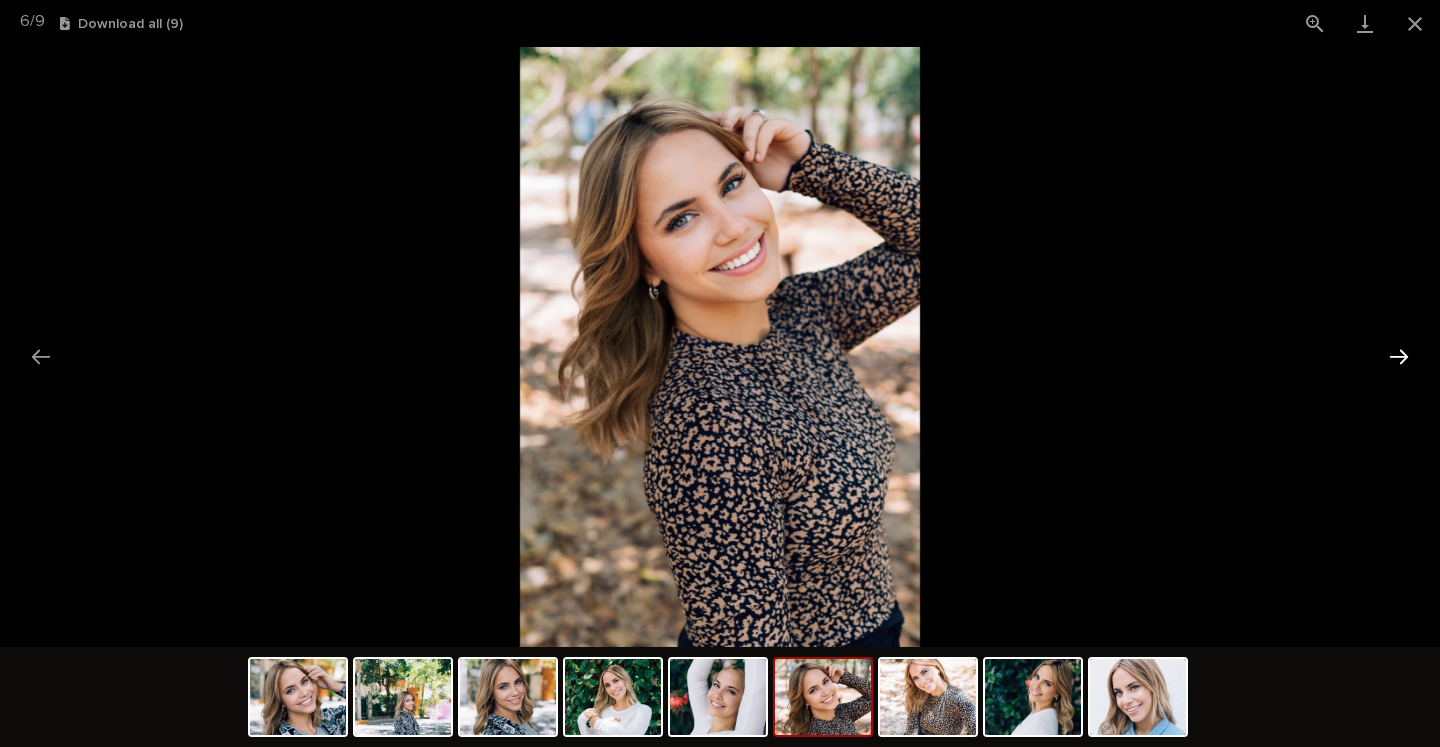 click at bounding box center [1399, 356] 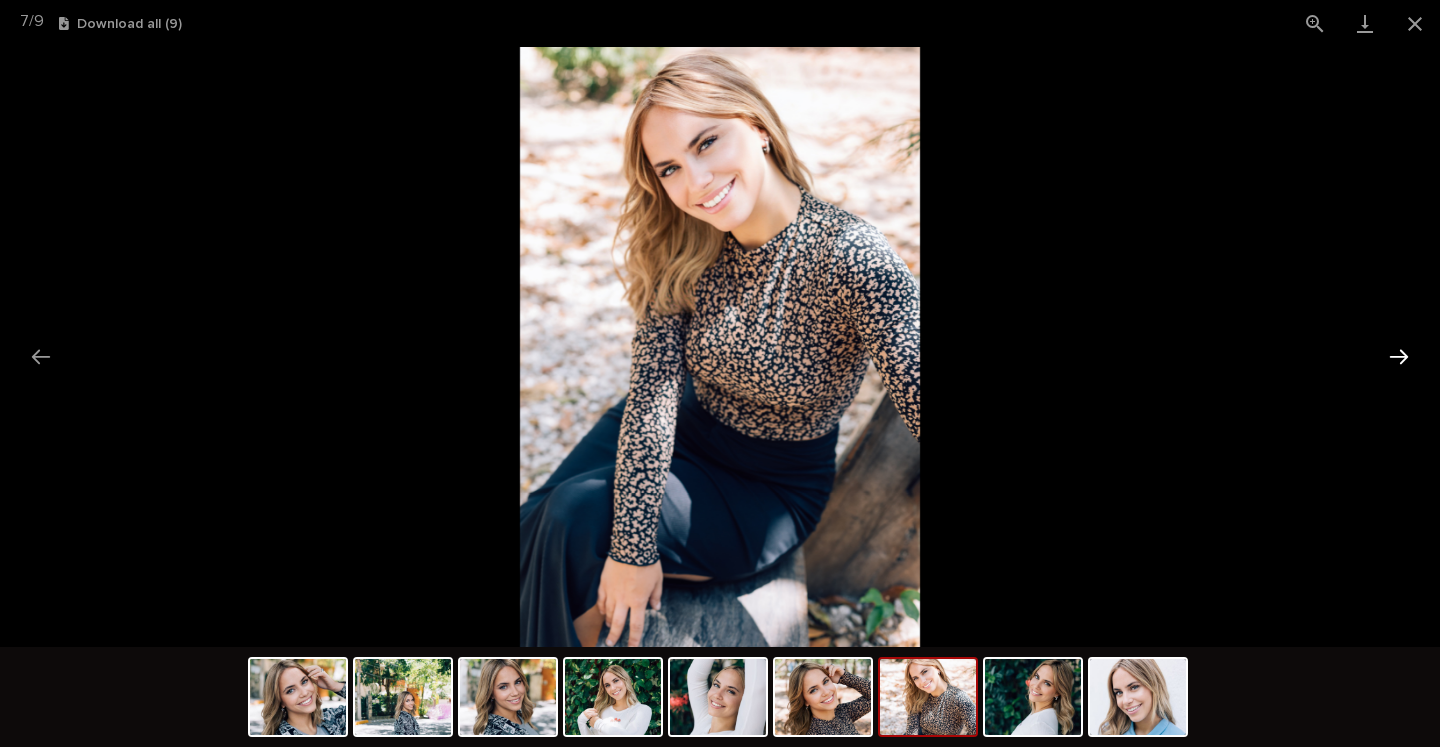 click at bounding box center (1399, 356) 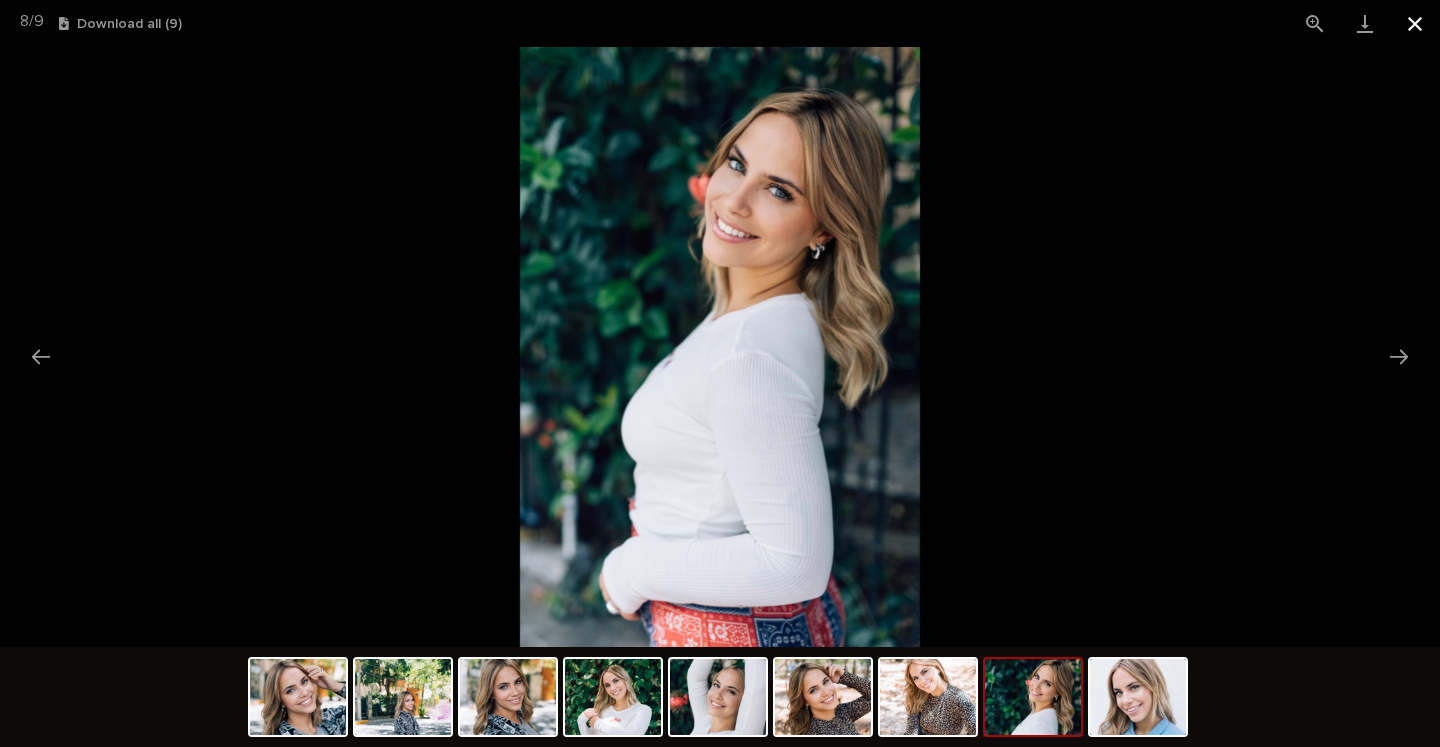 click at bounding box center (1415, 23) 